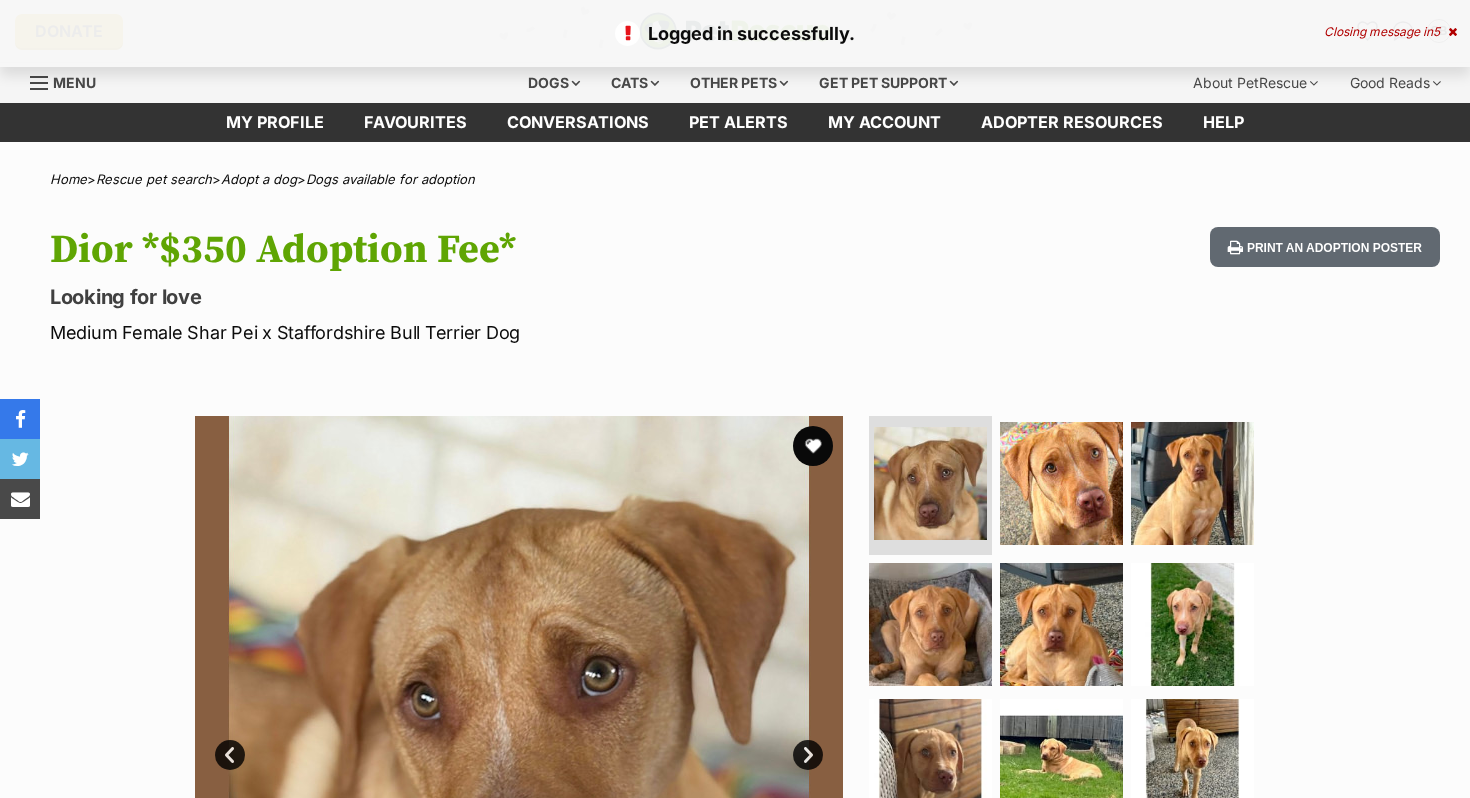 scroll, scrollTop: 0, scrollLeft: 0, axis: both 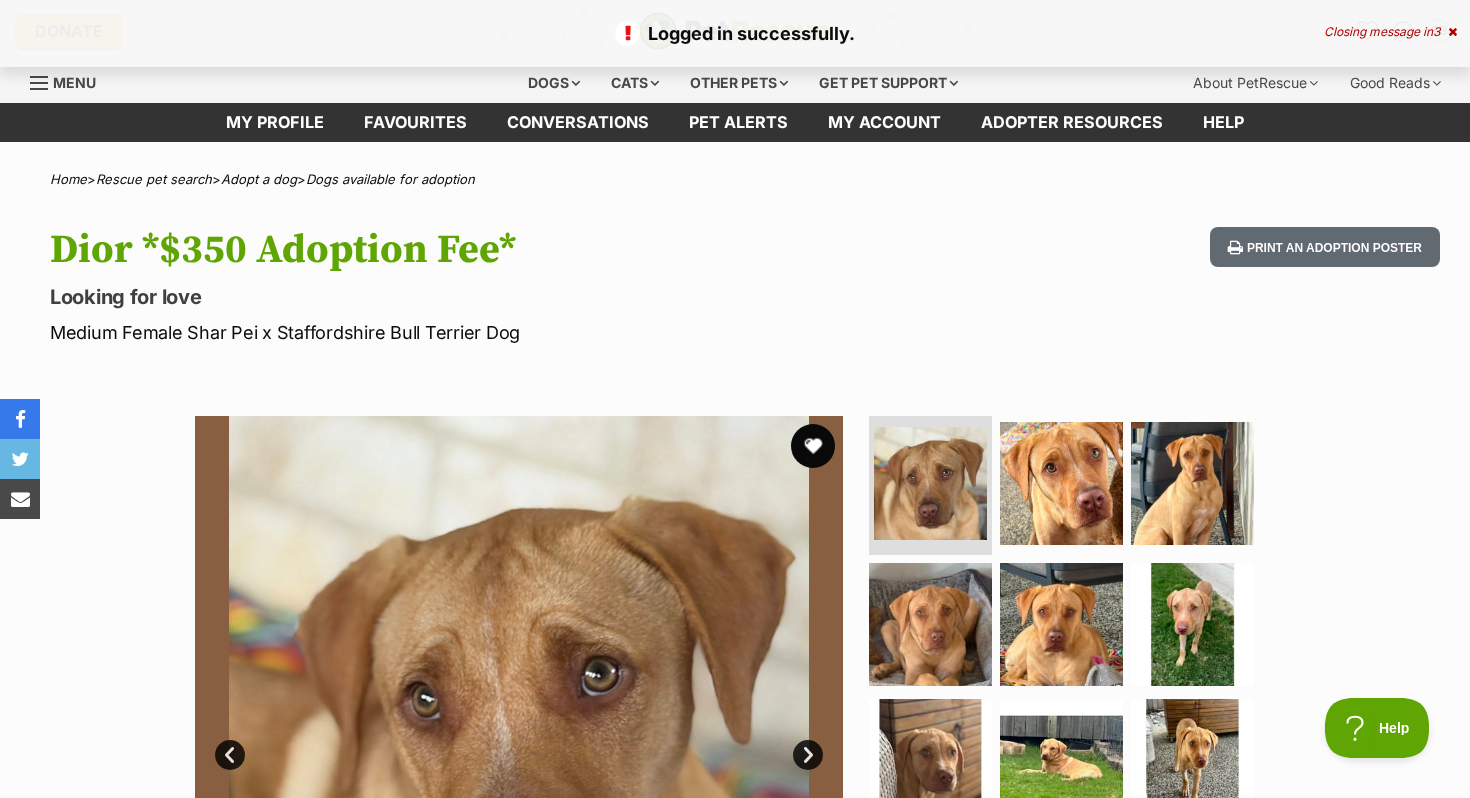 click at bounding box center [813, 446] 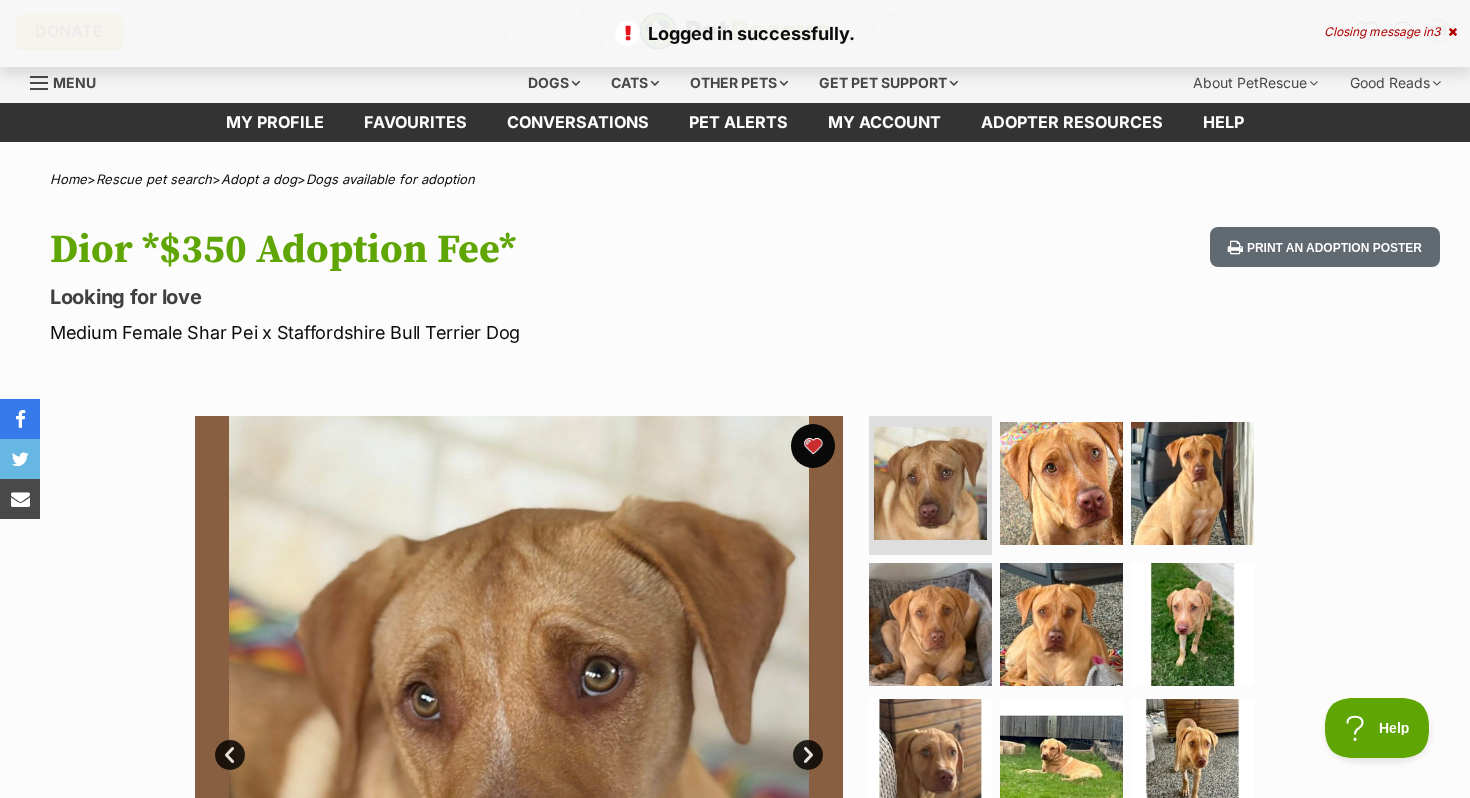 scroll, scrollTop: 0, scrollLeft: 0, axis: both 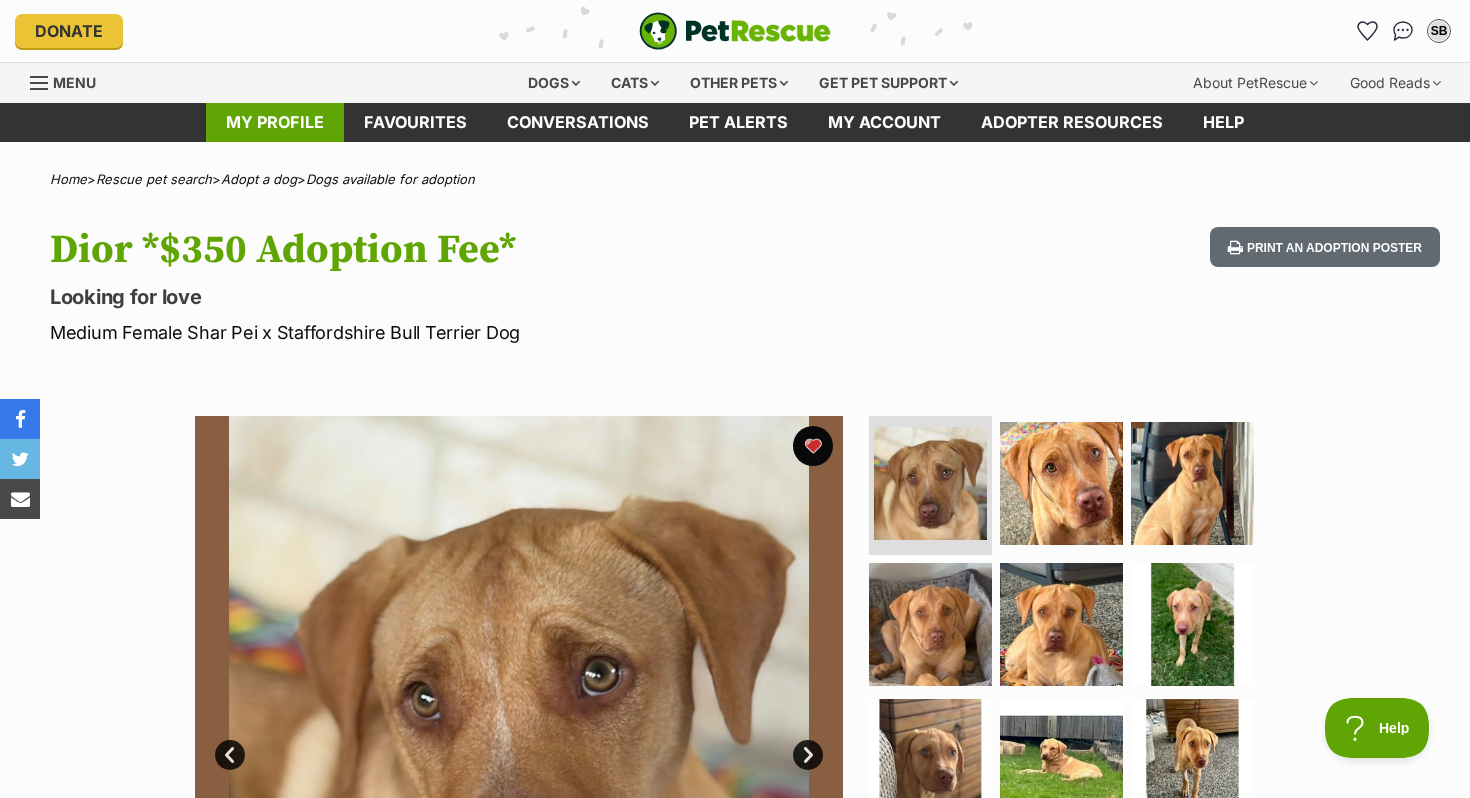 click on "My profile" at bounding box center [275, 122] 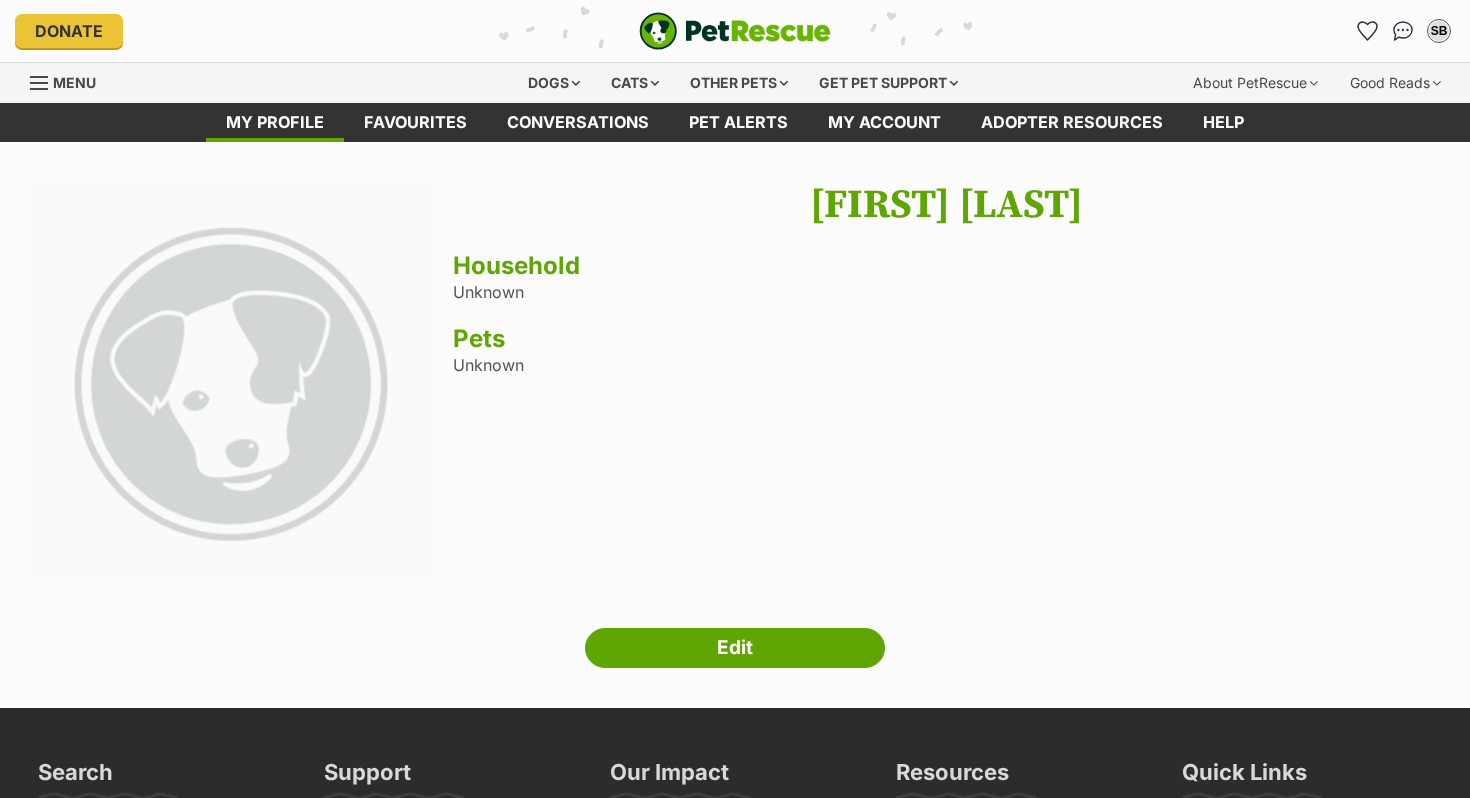 scroll, scrollTop: 0, scrollLeft: 0, axis: both 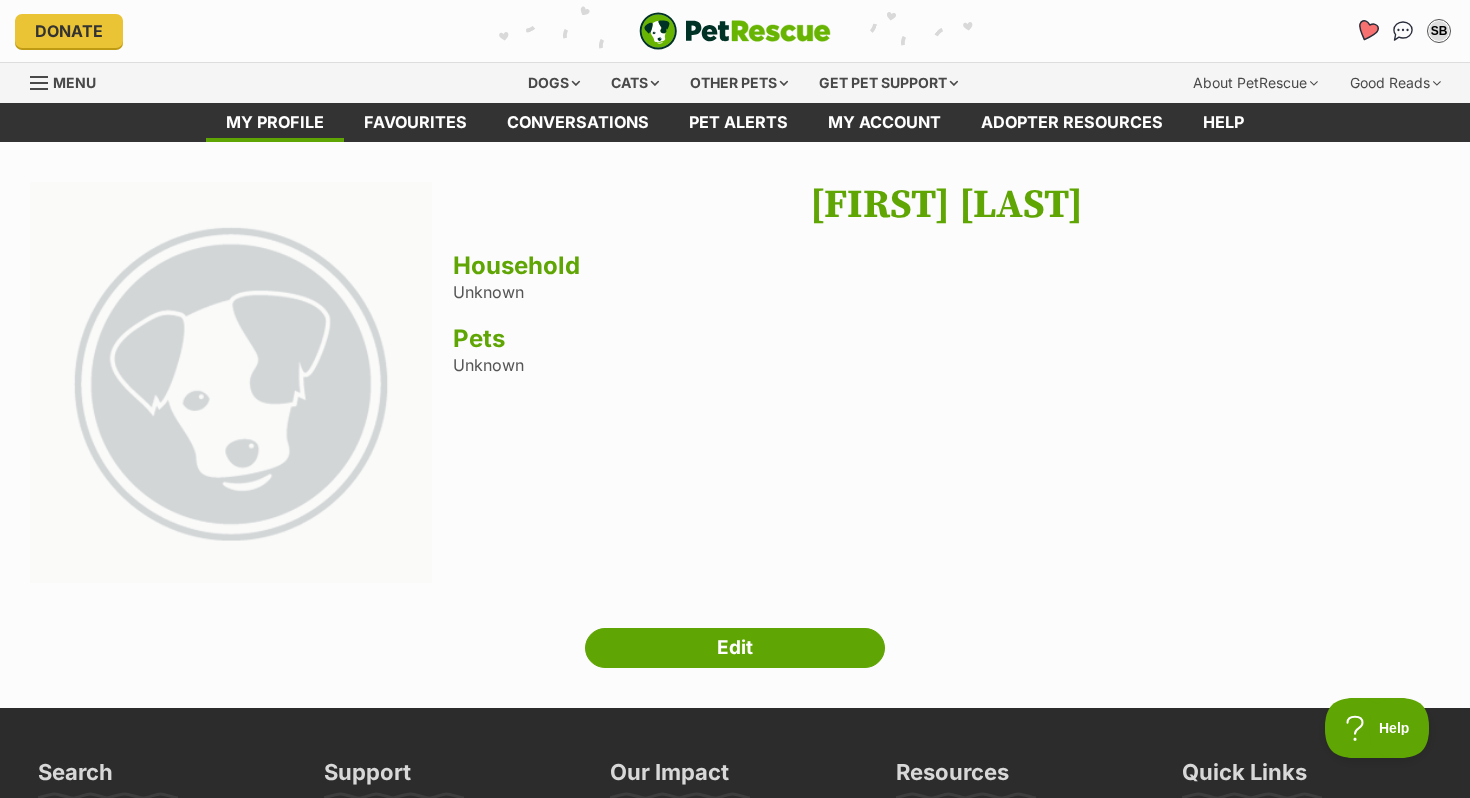 click 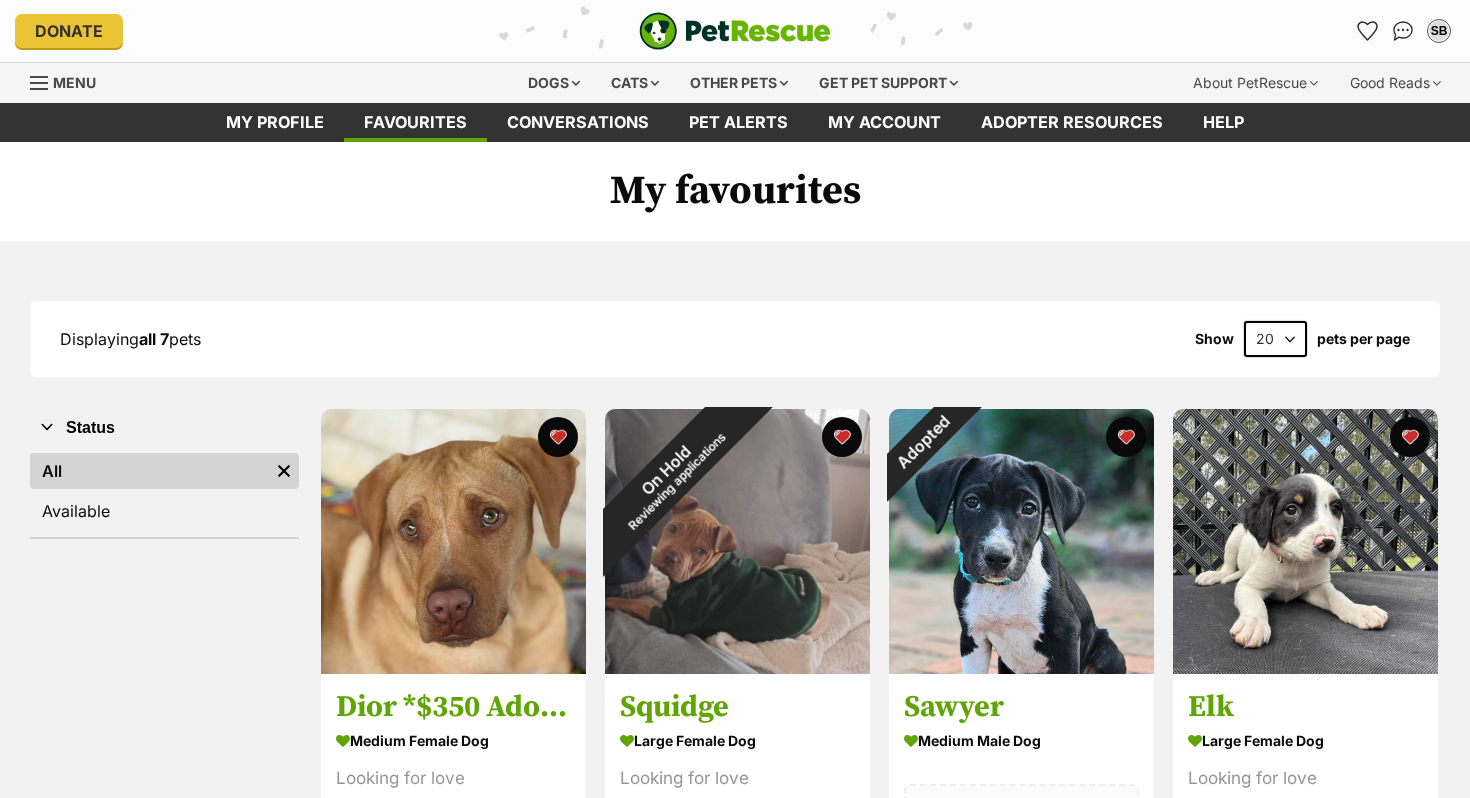 scroll, scrollTop: 0, scrollLeft: 0, axis: both 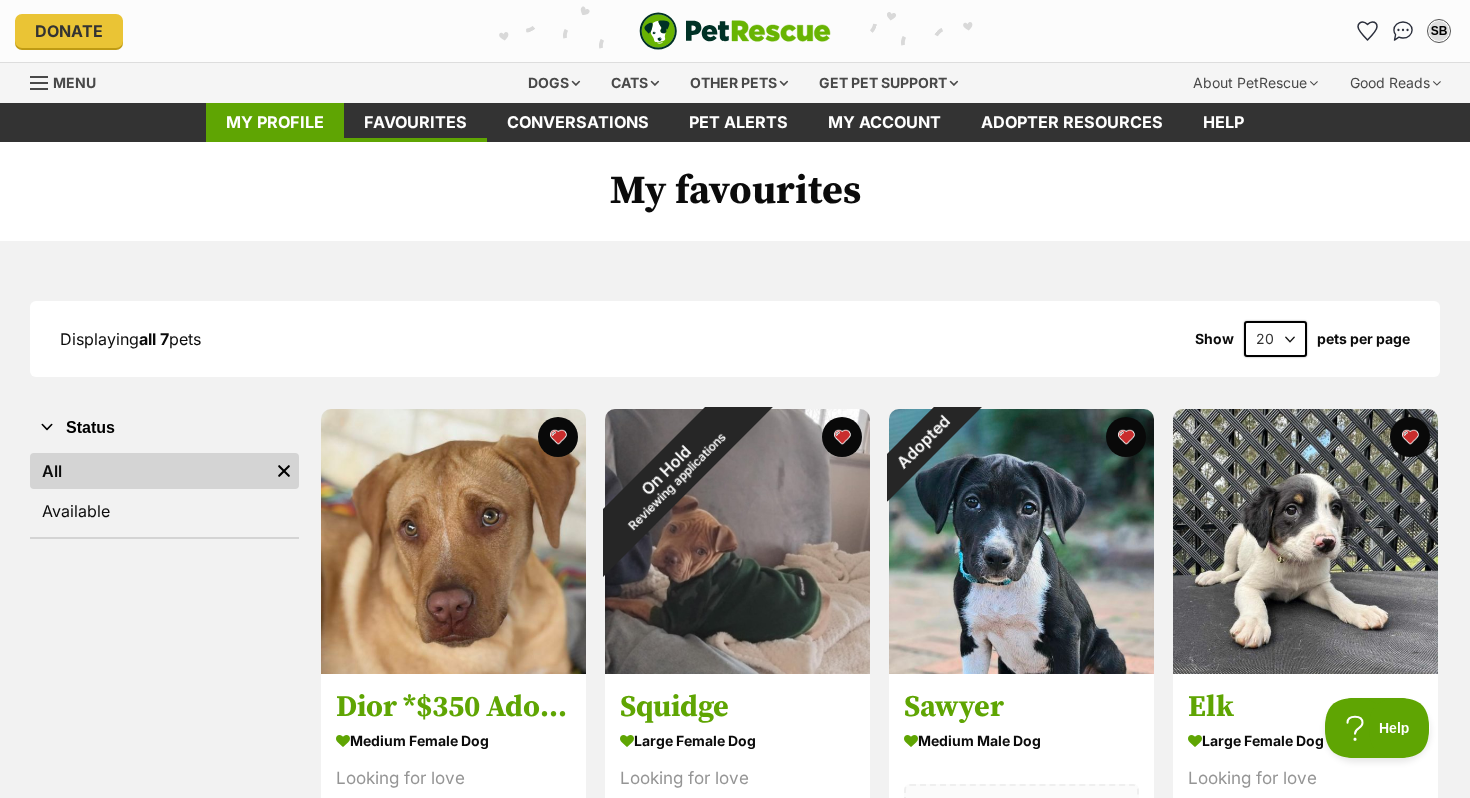 click on "My profile" at bounding box center (275, 122) 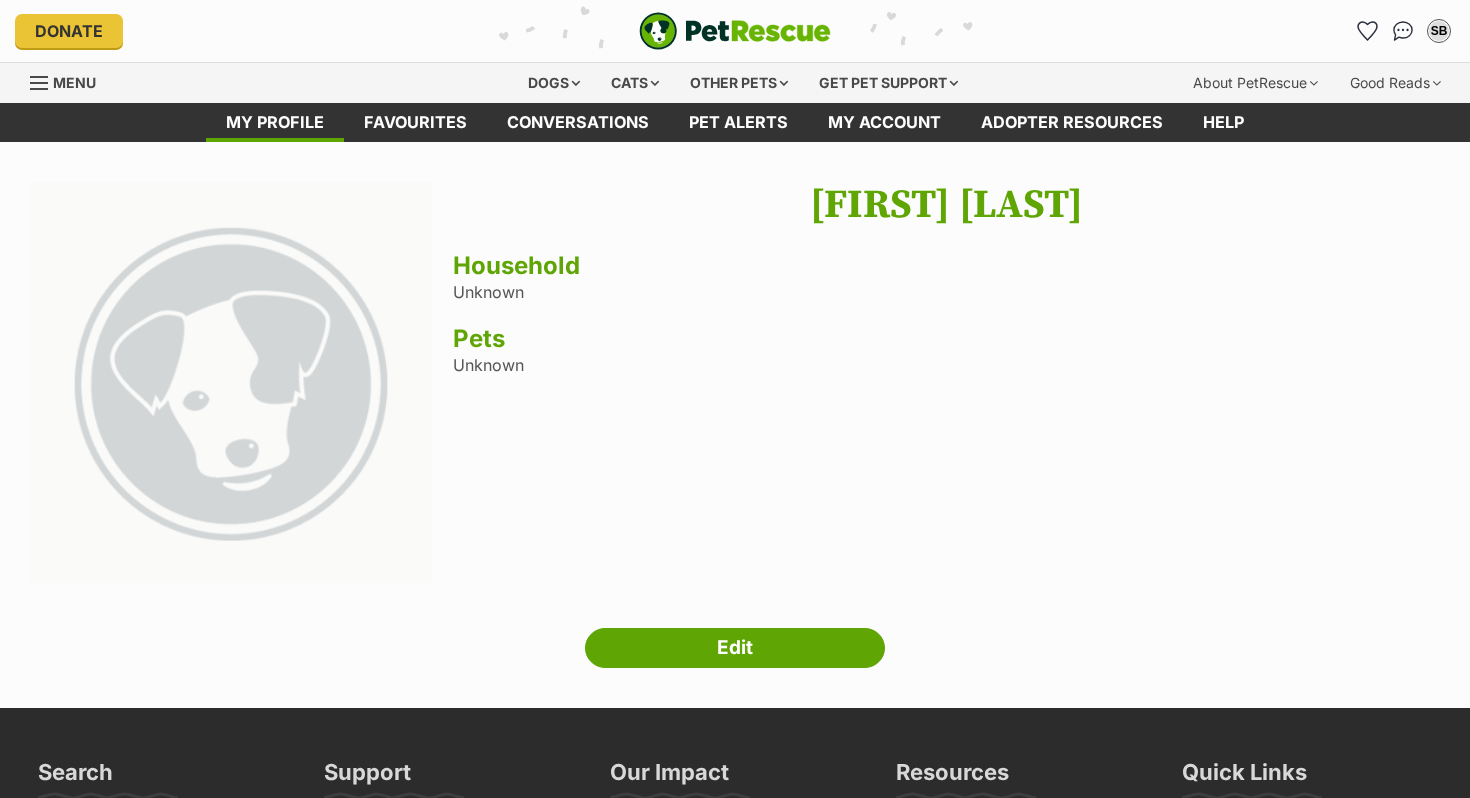 scroll, scrollTop: 0, scrollLeft: 0, axis: both 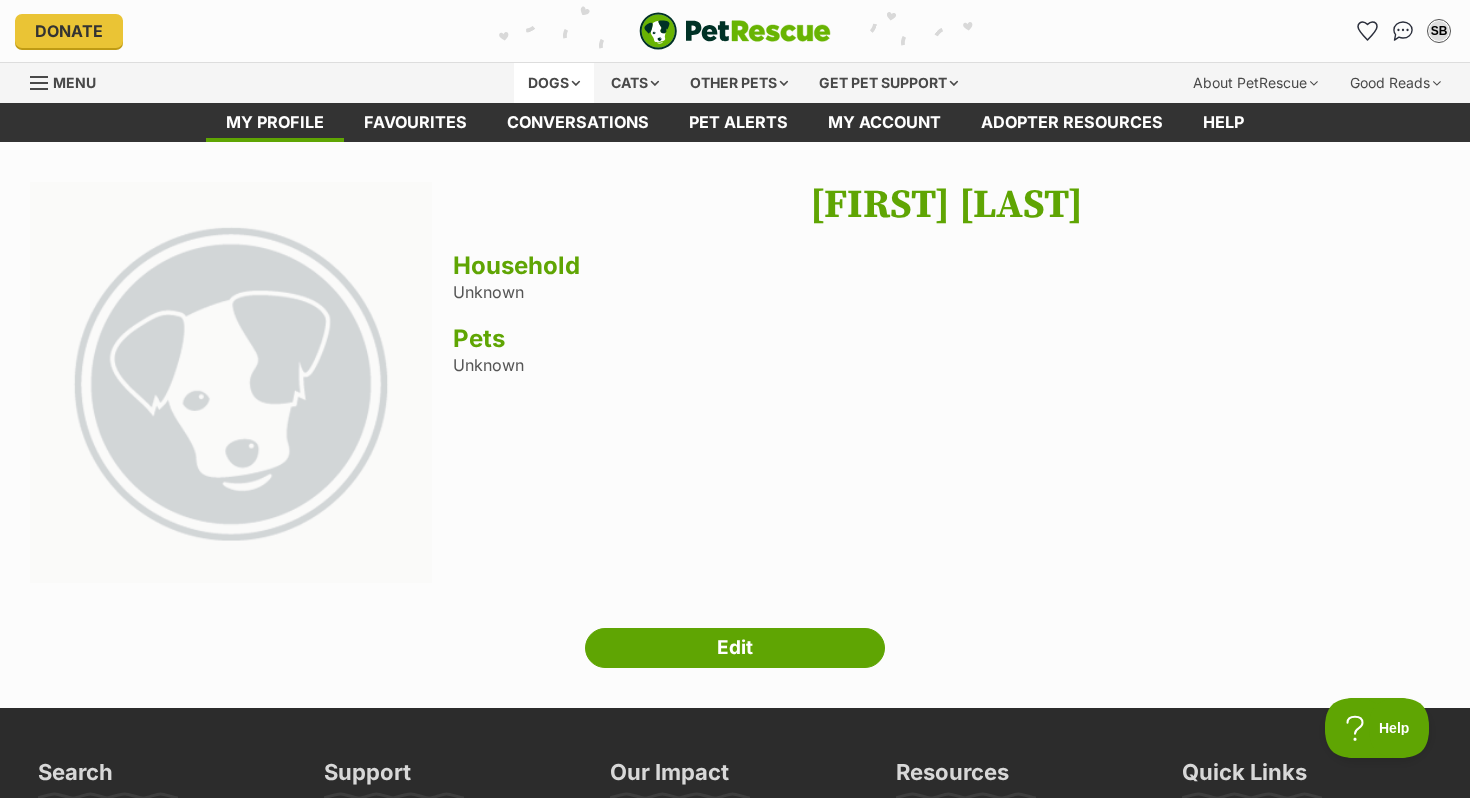 click on "Dogs" at bounding box center [554, 83] 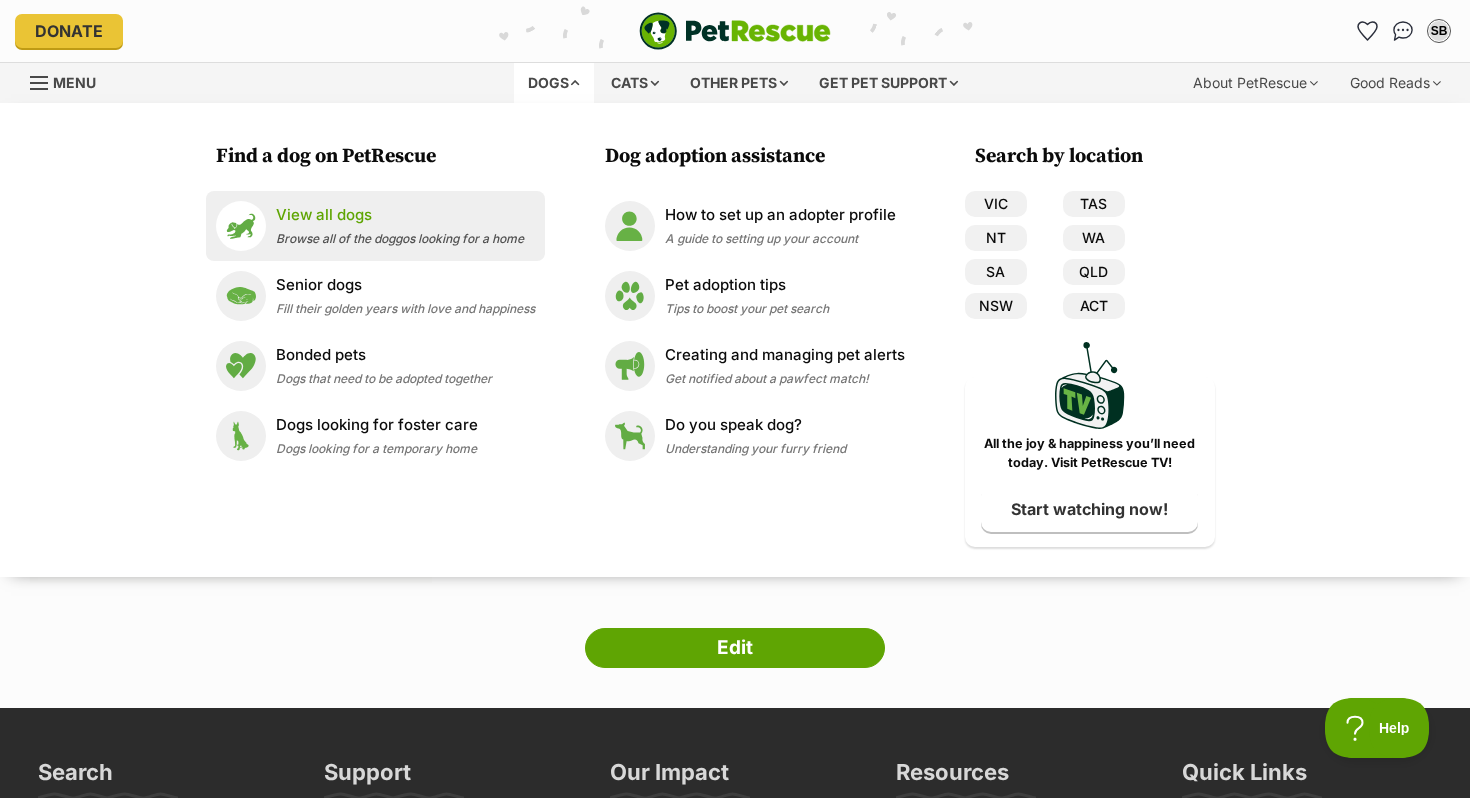 click on "View all dogs" at bounding box center [400, 215] 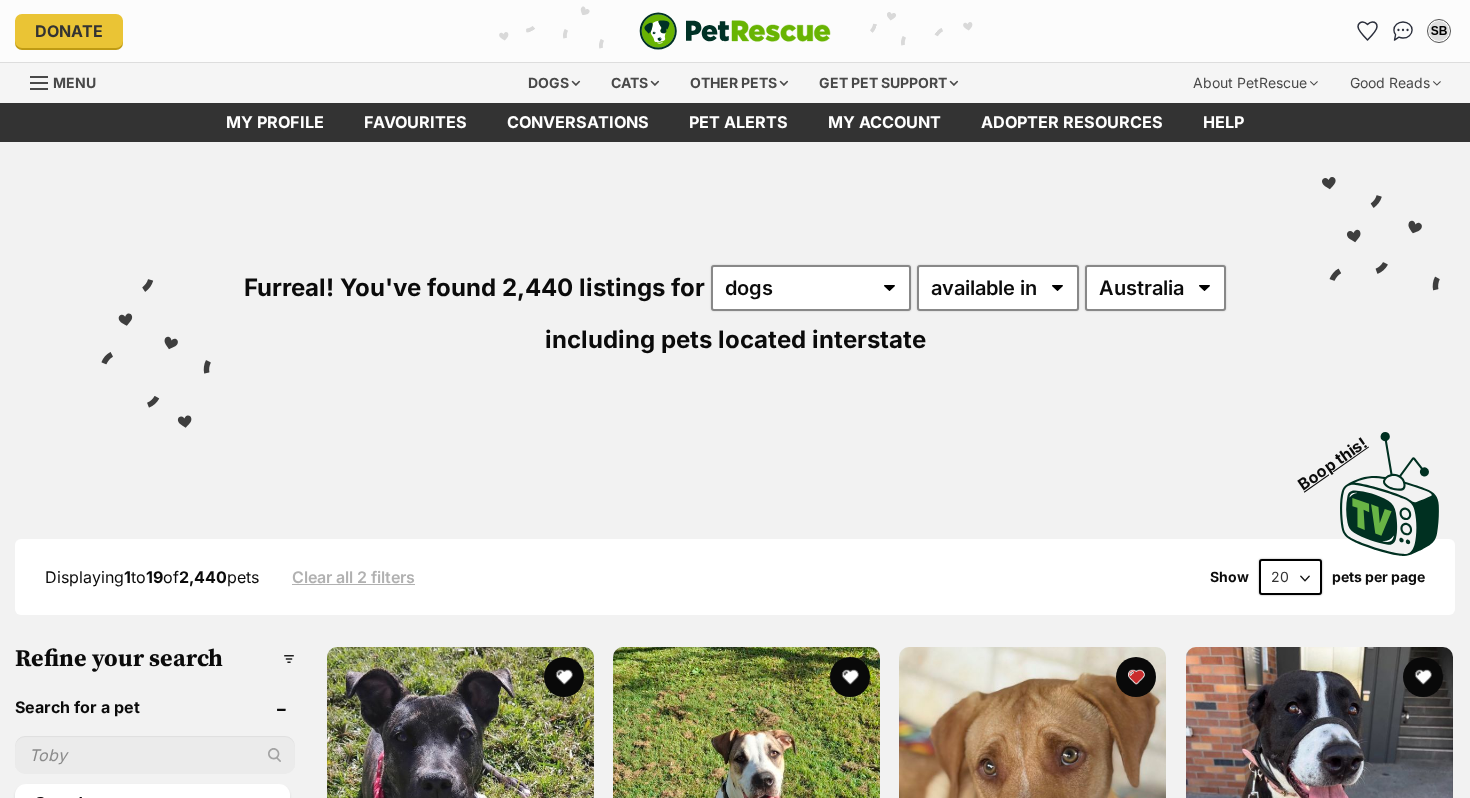 scroll, scrollTop: 0, scrollLeft: 0, axis: both 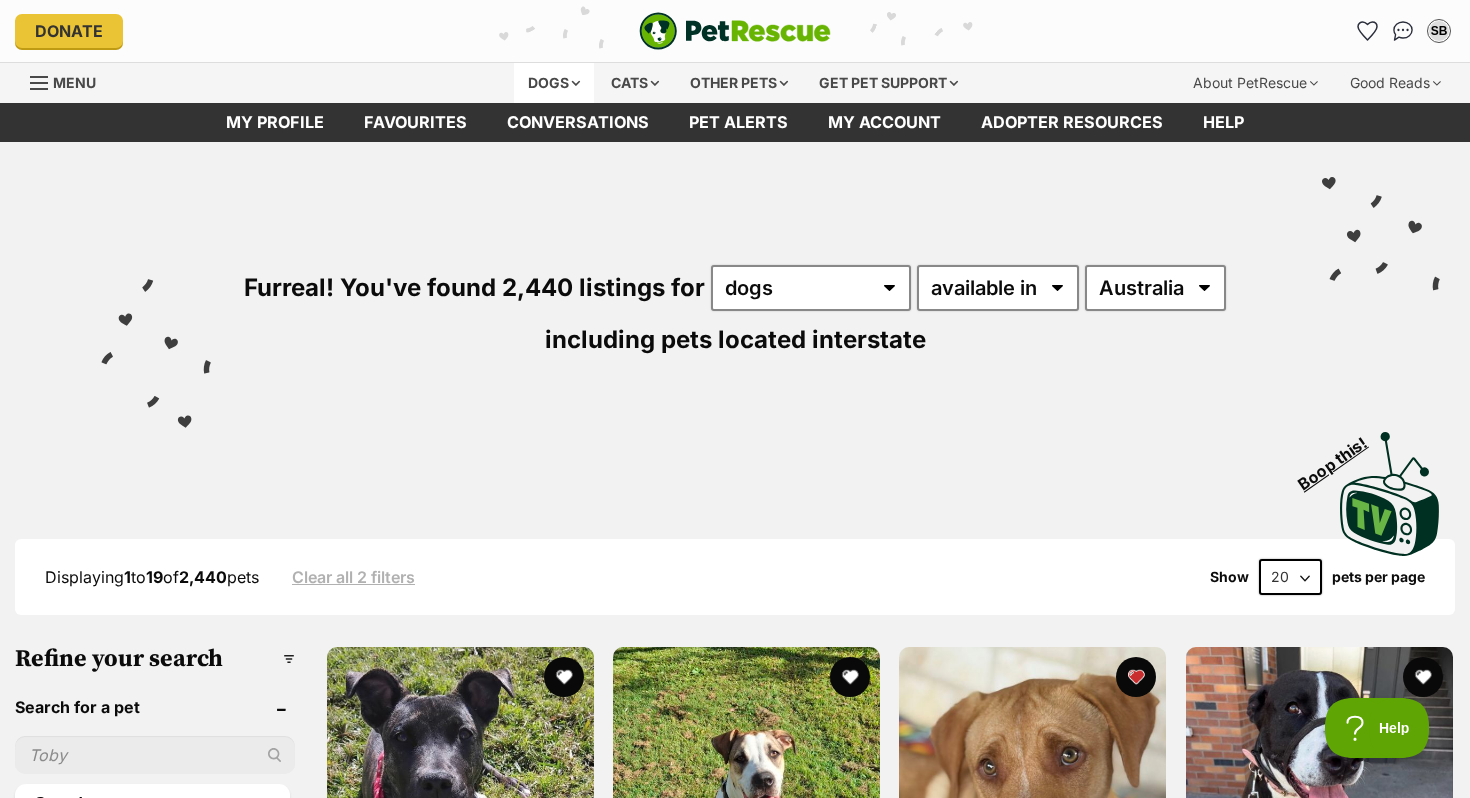 click on "Dogs" at bounding box center (554, 83) 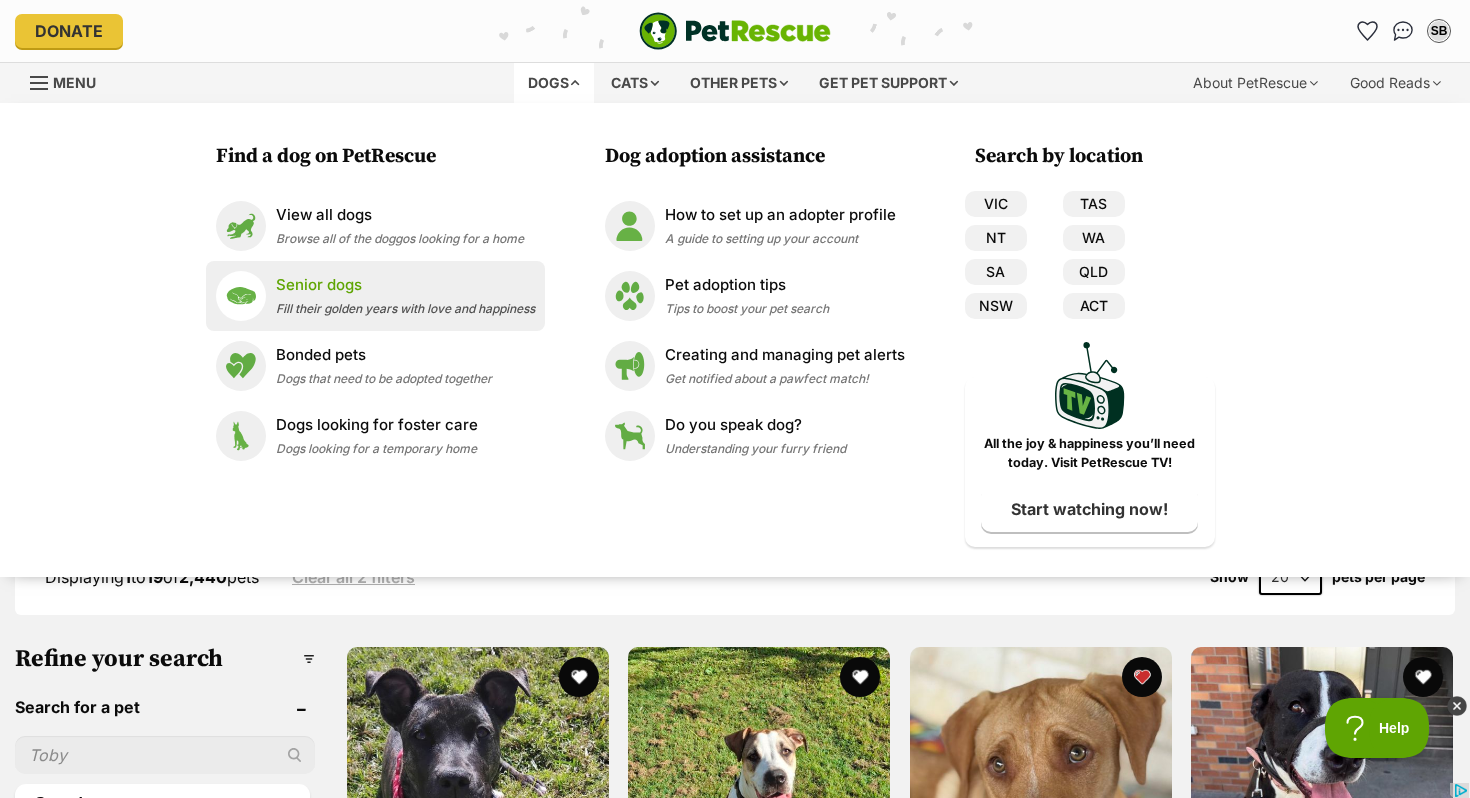 scroll, scrollTop: 0, scrollLeft: 0, axis: both 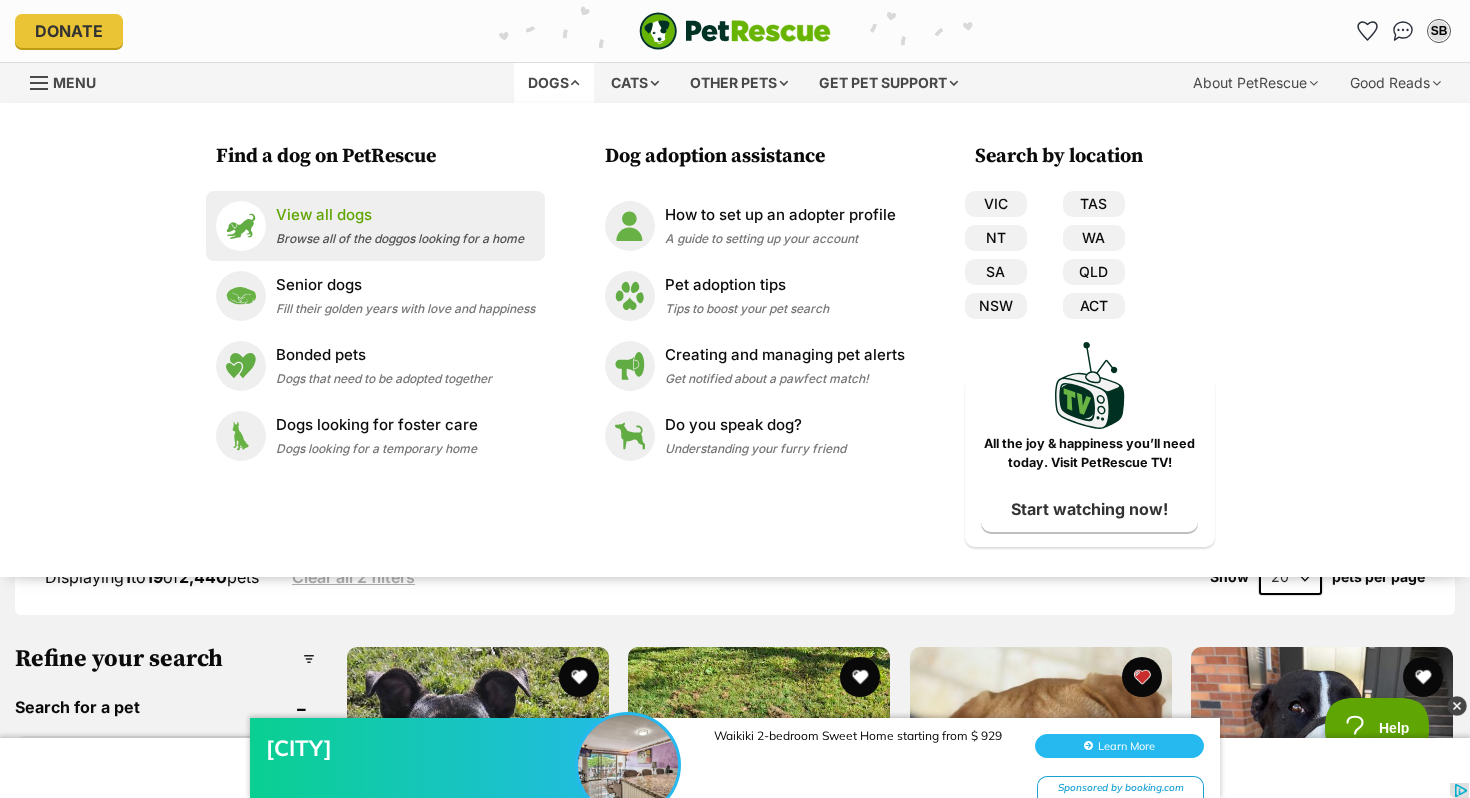 click on "View all dogs" at bounding box center [400, 215] 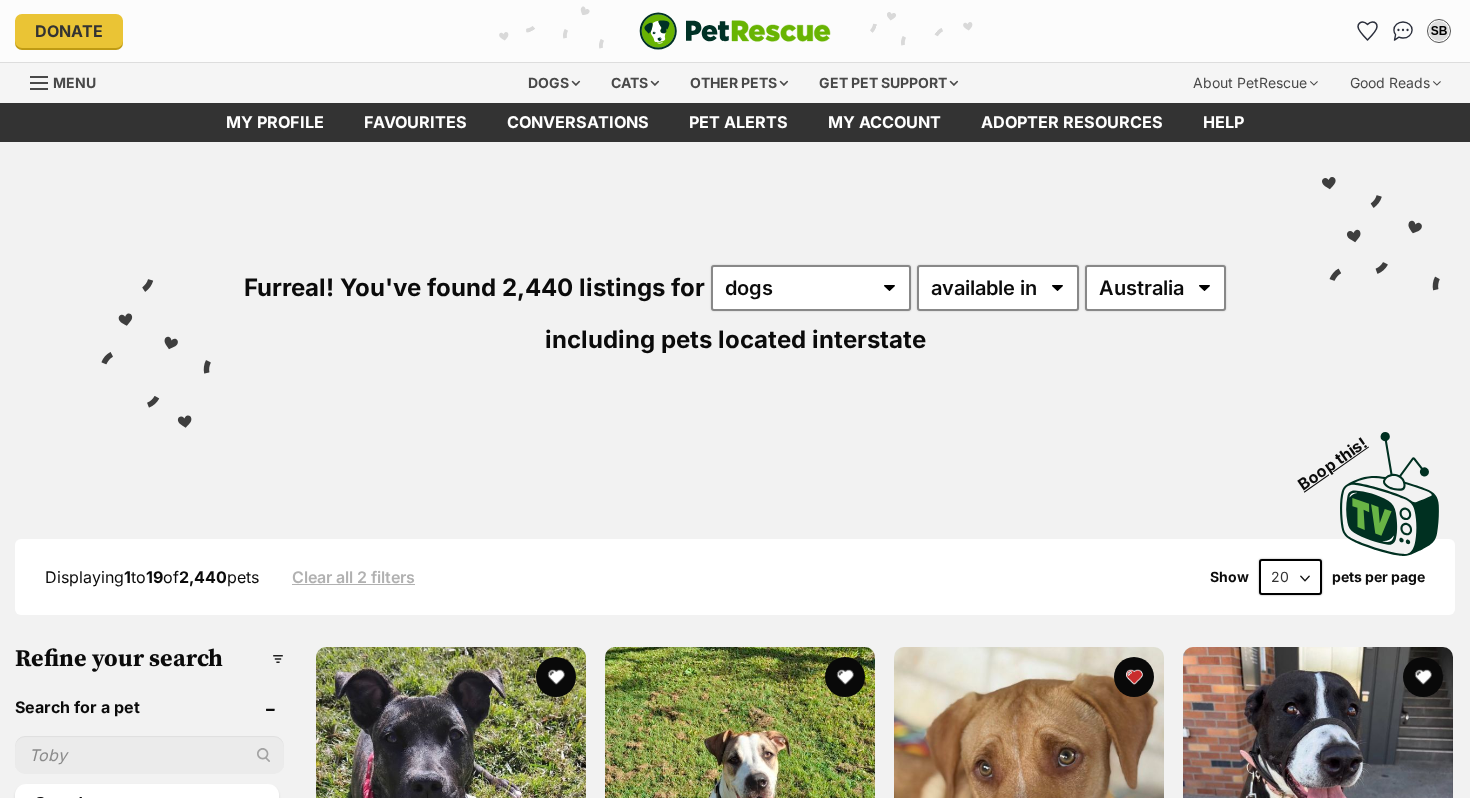 scroll, scrollTop: 0, scrollLeft: 0, axis: both 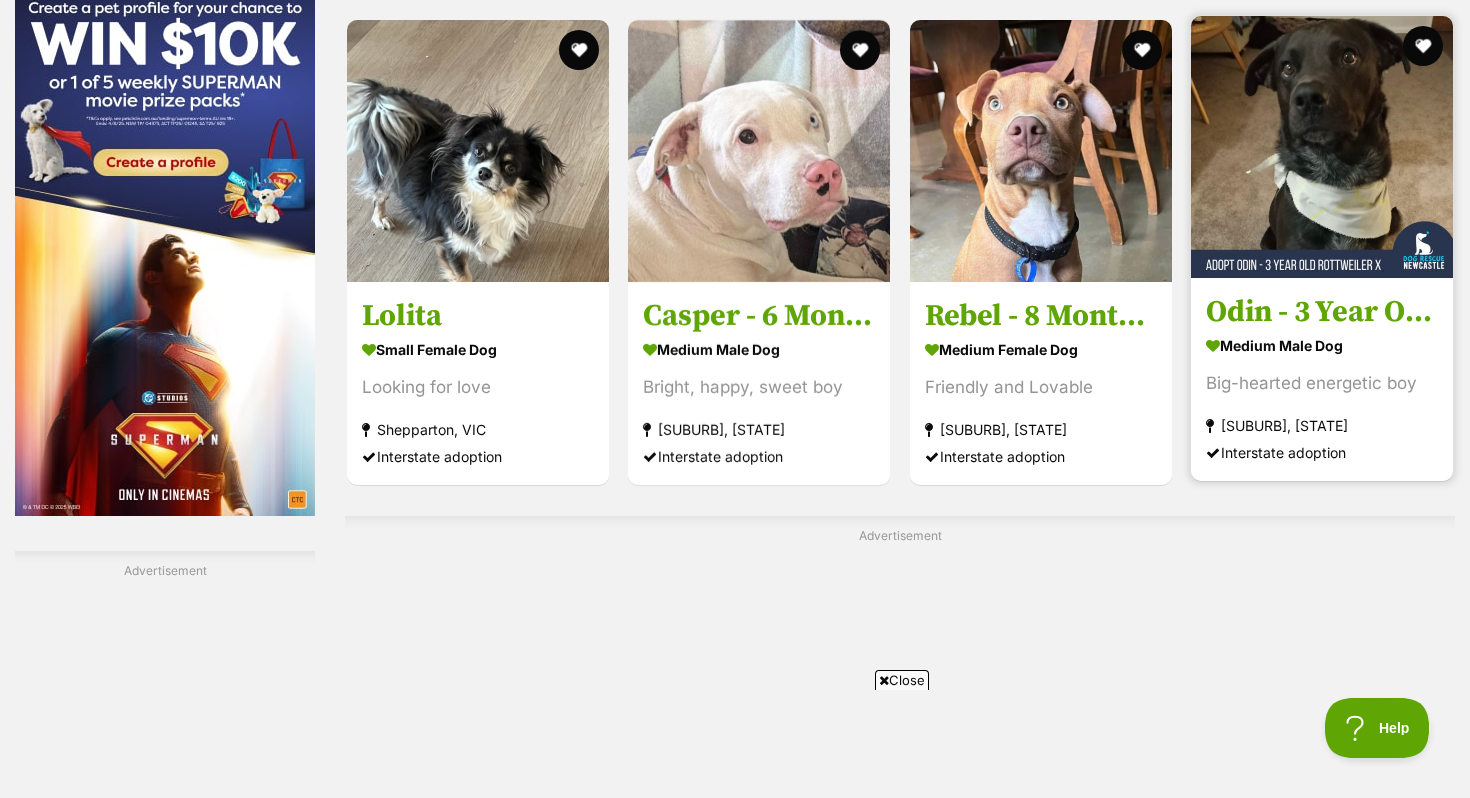 click at bounding box center [1322, 147] 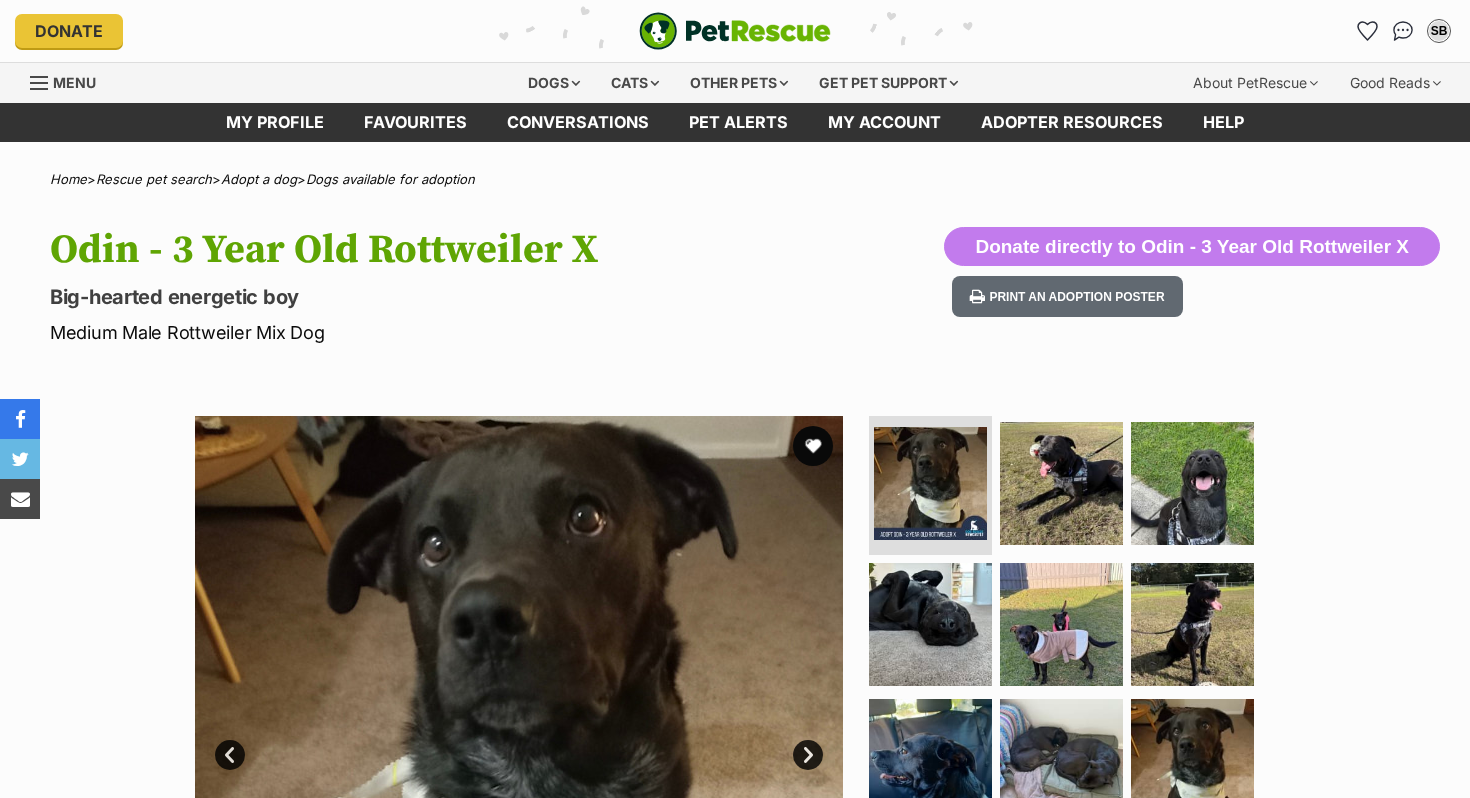 scroll, scrollTop: 0, scrollLeft: 0, axis: both 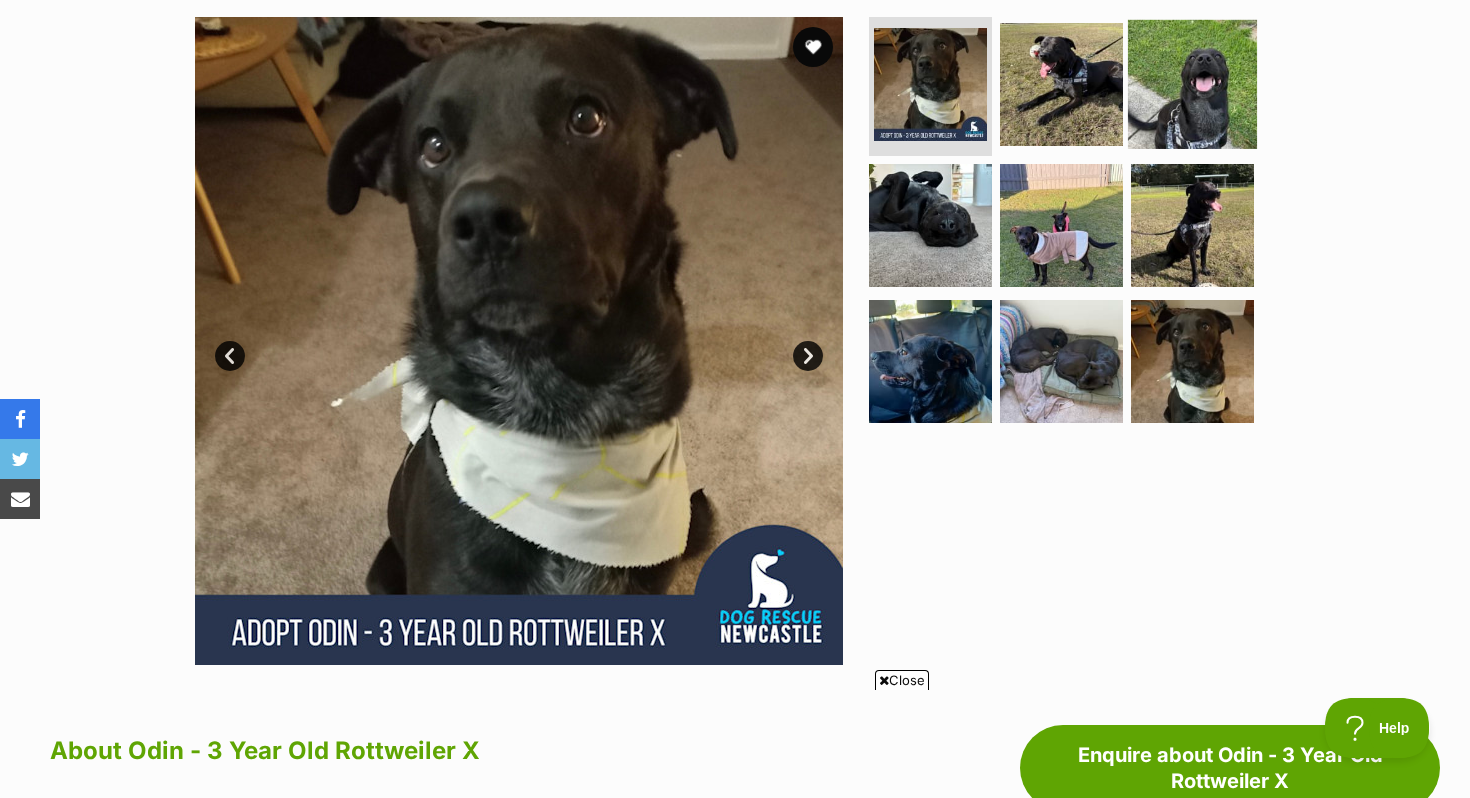 click at bounding box center [1192, 83] 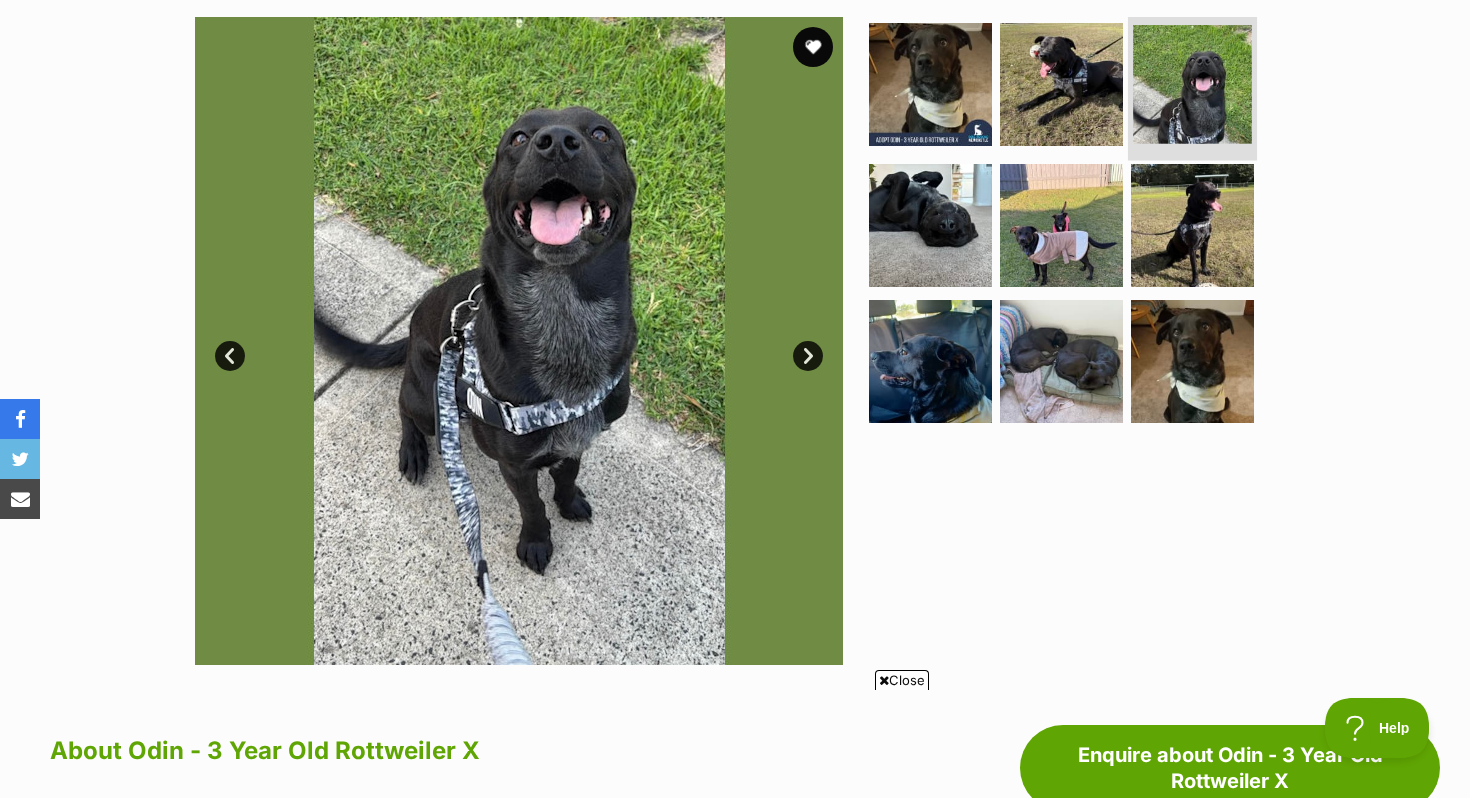 scroll, scrollTop: 0, scrollLeft: 0, axis: both 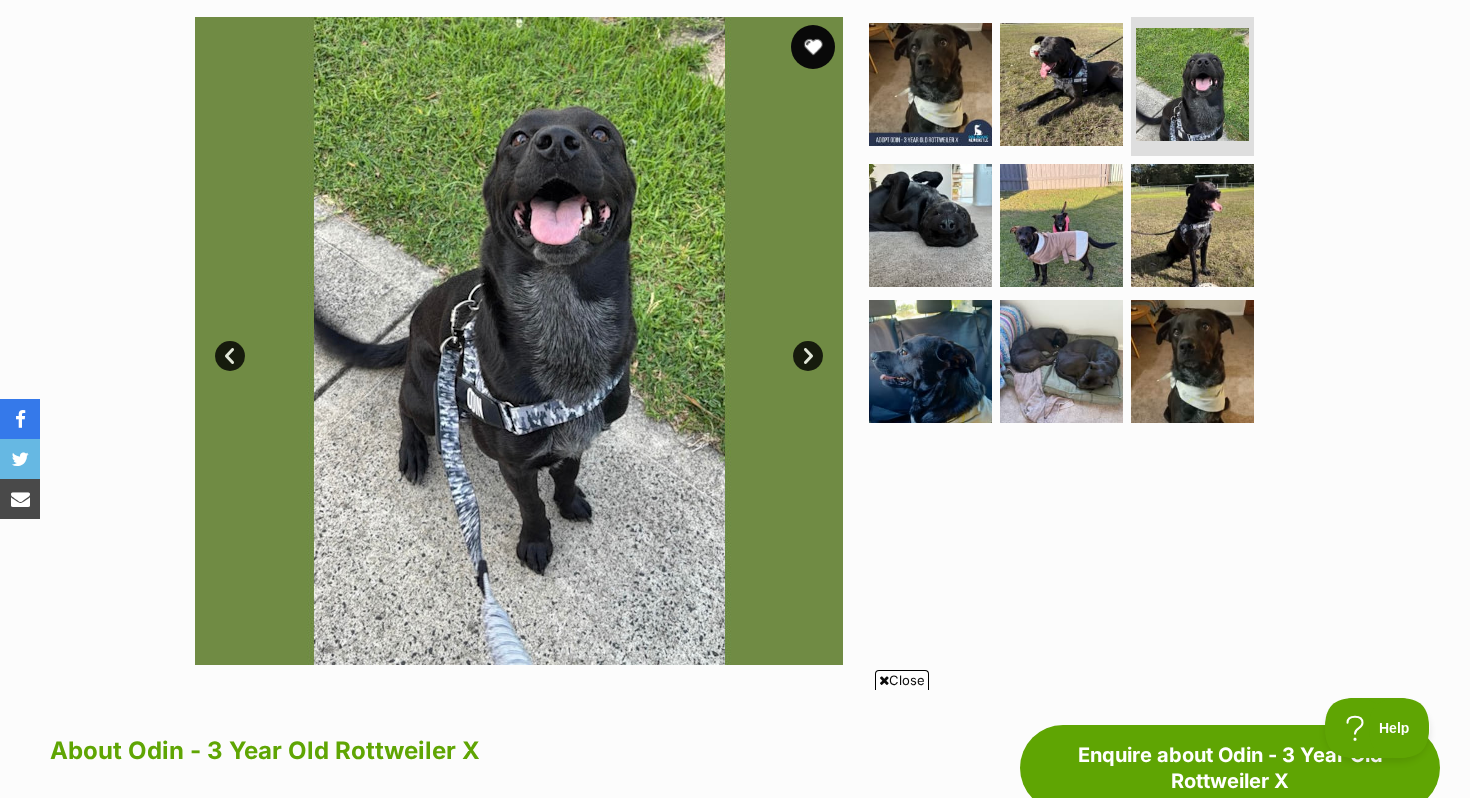 click at bounding box center (813, 47) 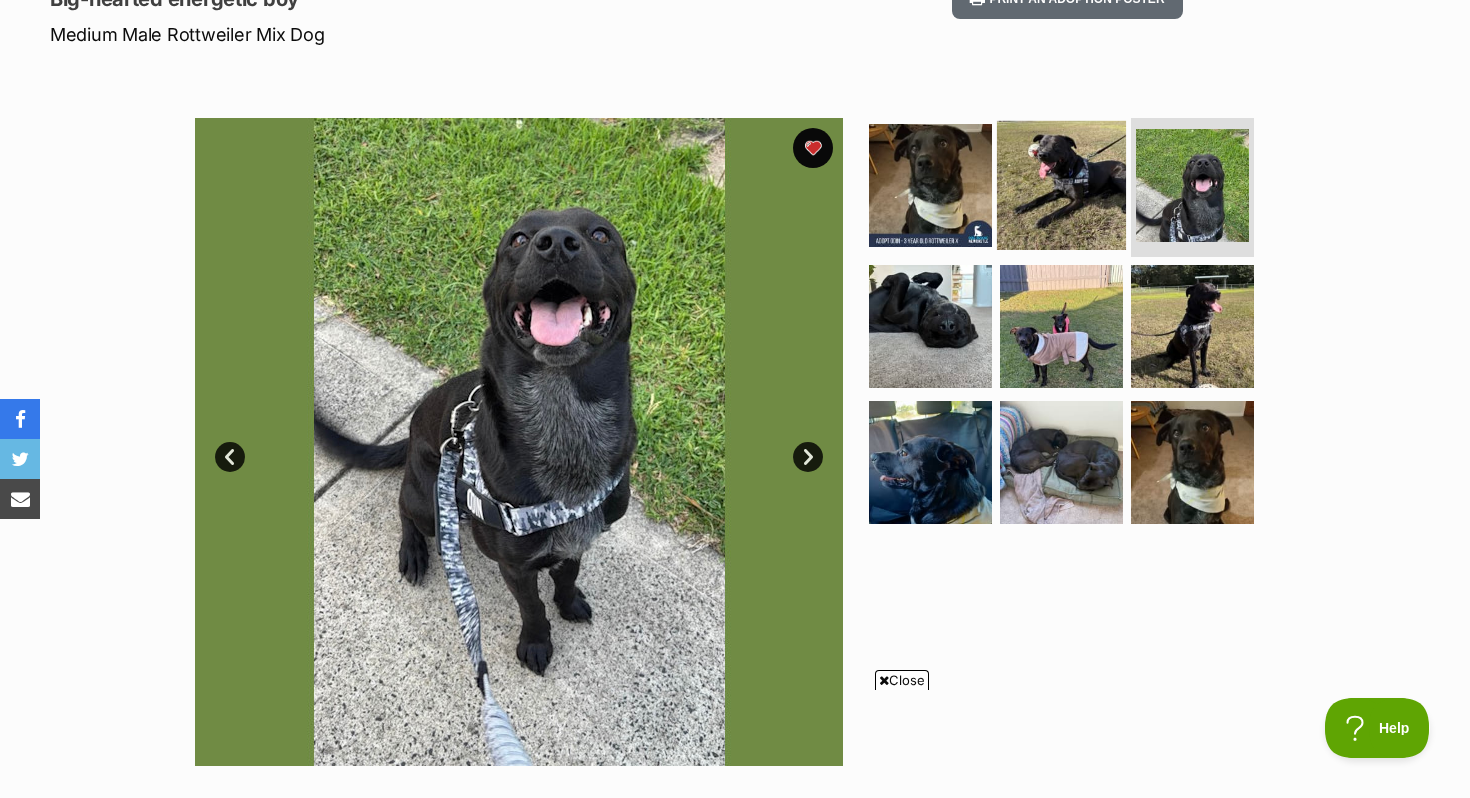 scroll, scrollTop: 293, scrollLeft: 0, axis: vertical 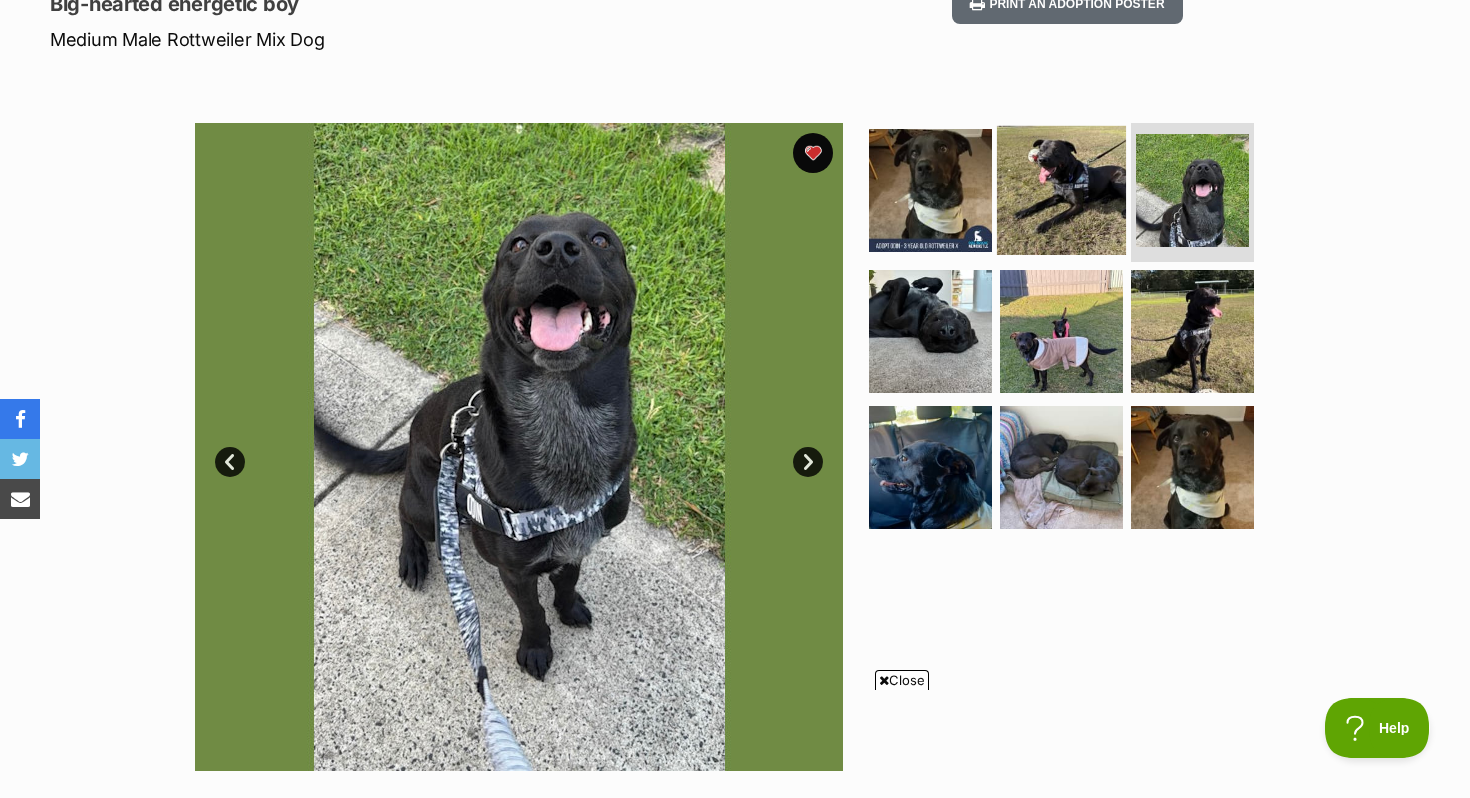click at bounding box center [1061, 189] 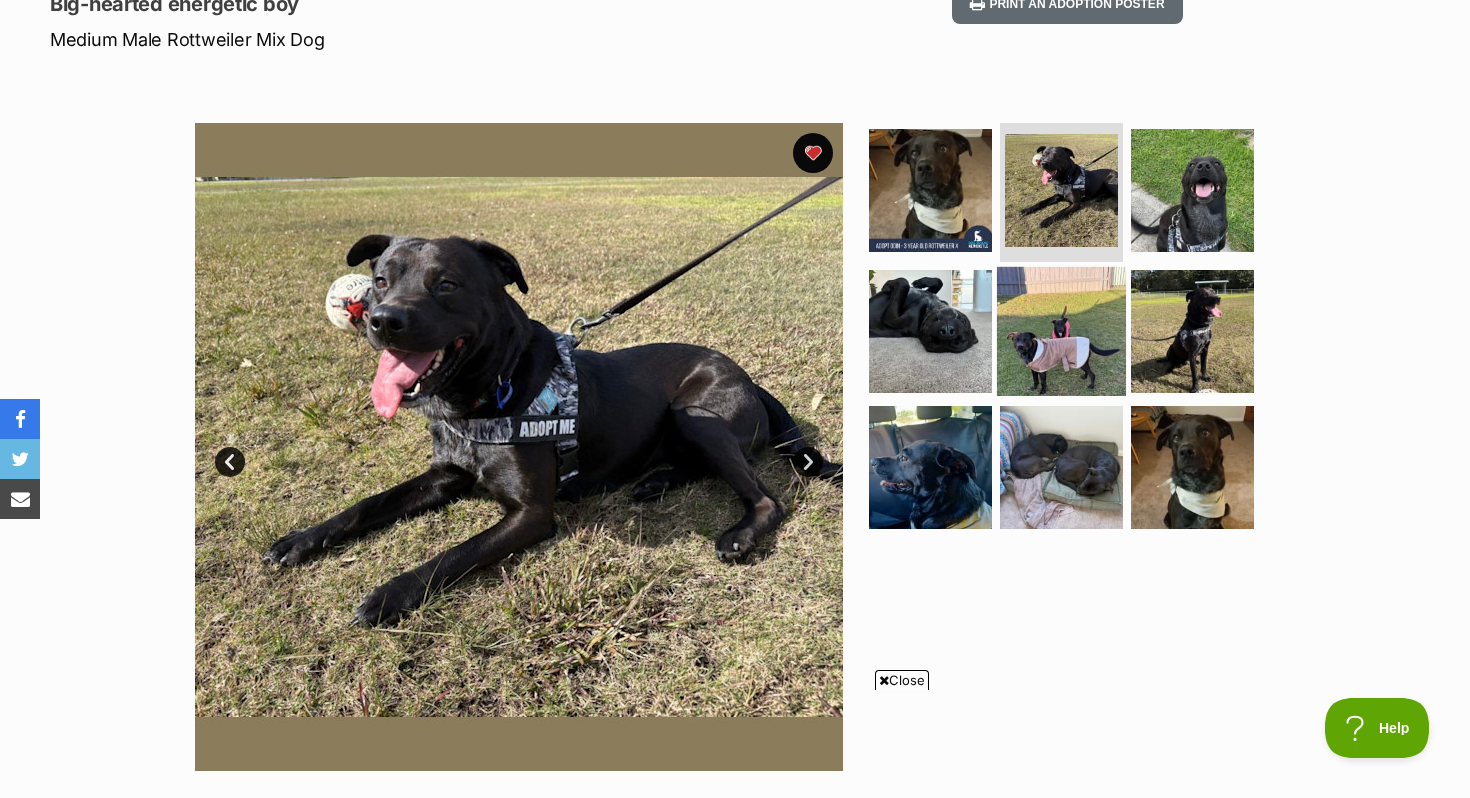scroll, scrollTop: 0, scrollLeft: 0, axis: both 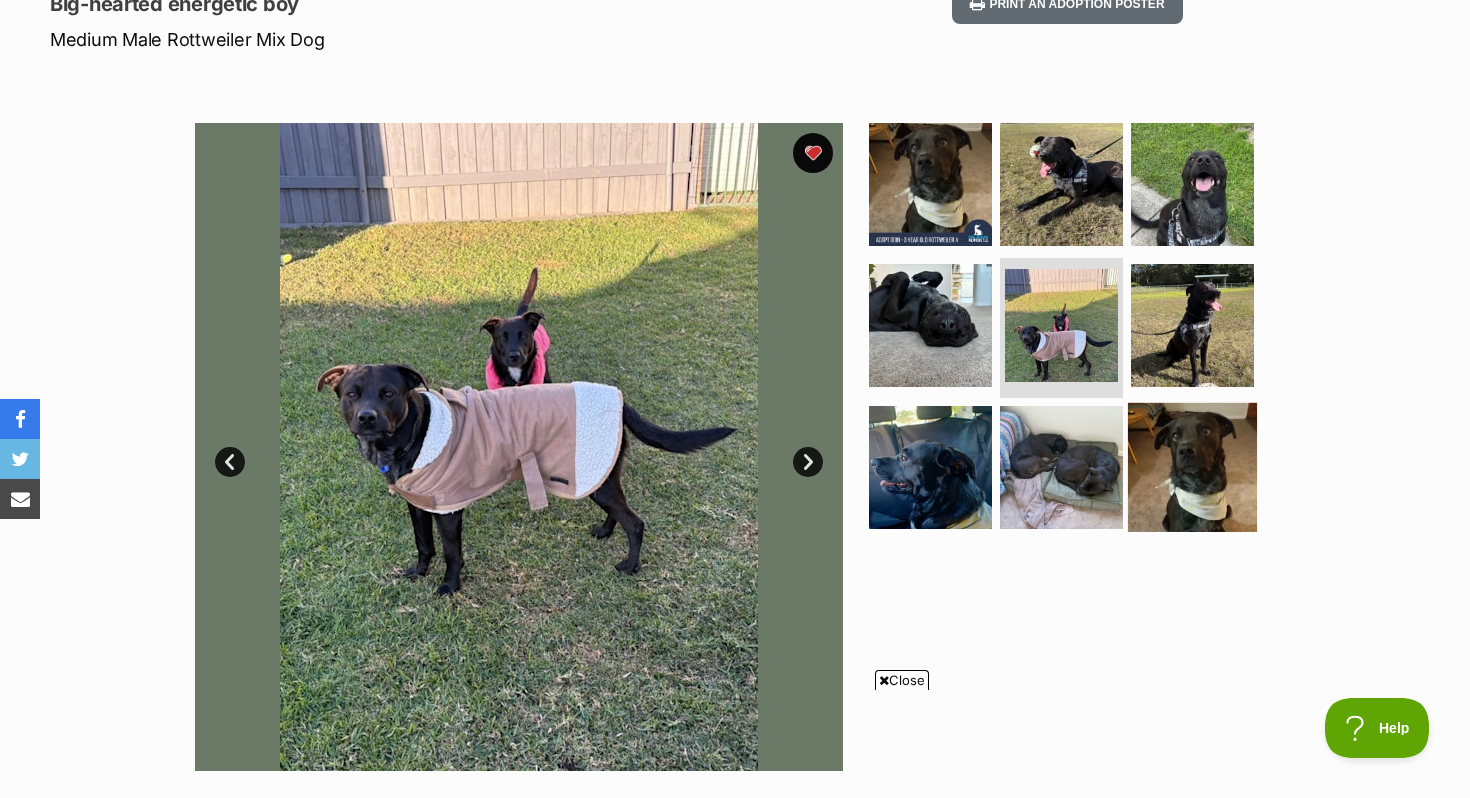 click at bounding box center (1192, 467) 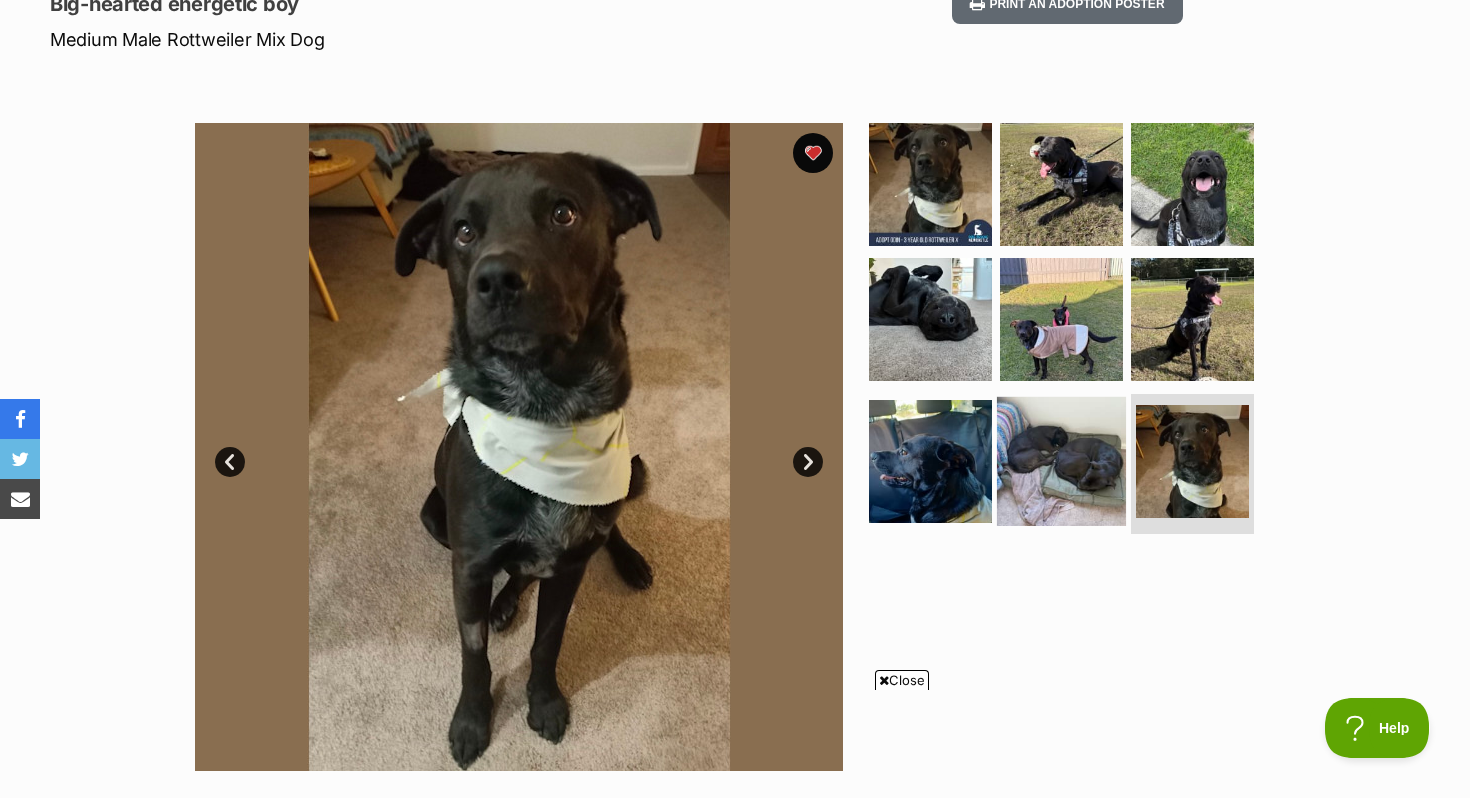 click at bounding box center (1061, 461) 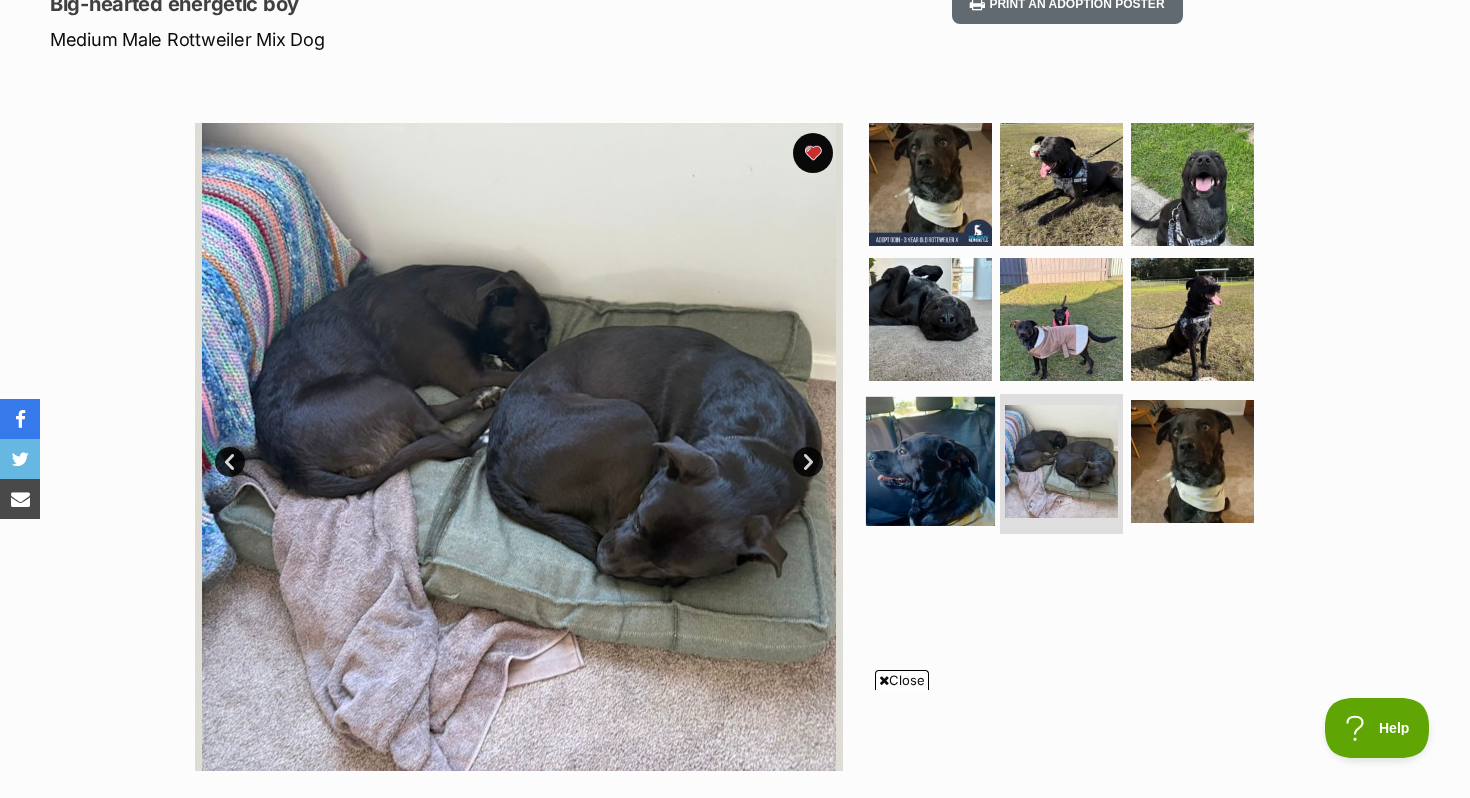 click at bounding box center [930, 461] 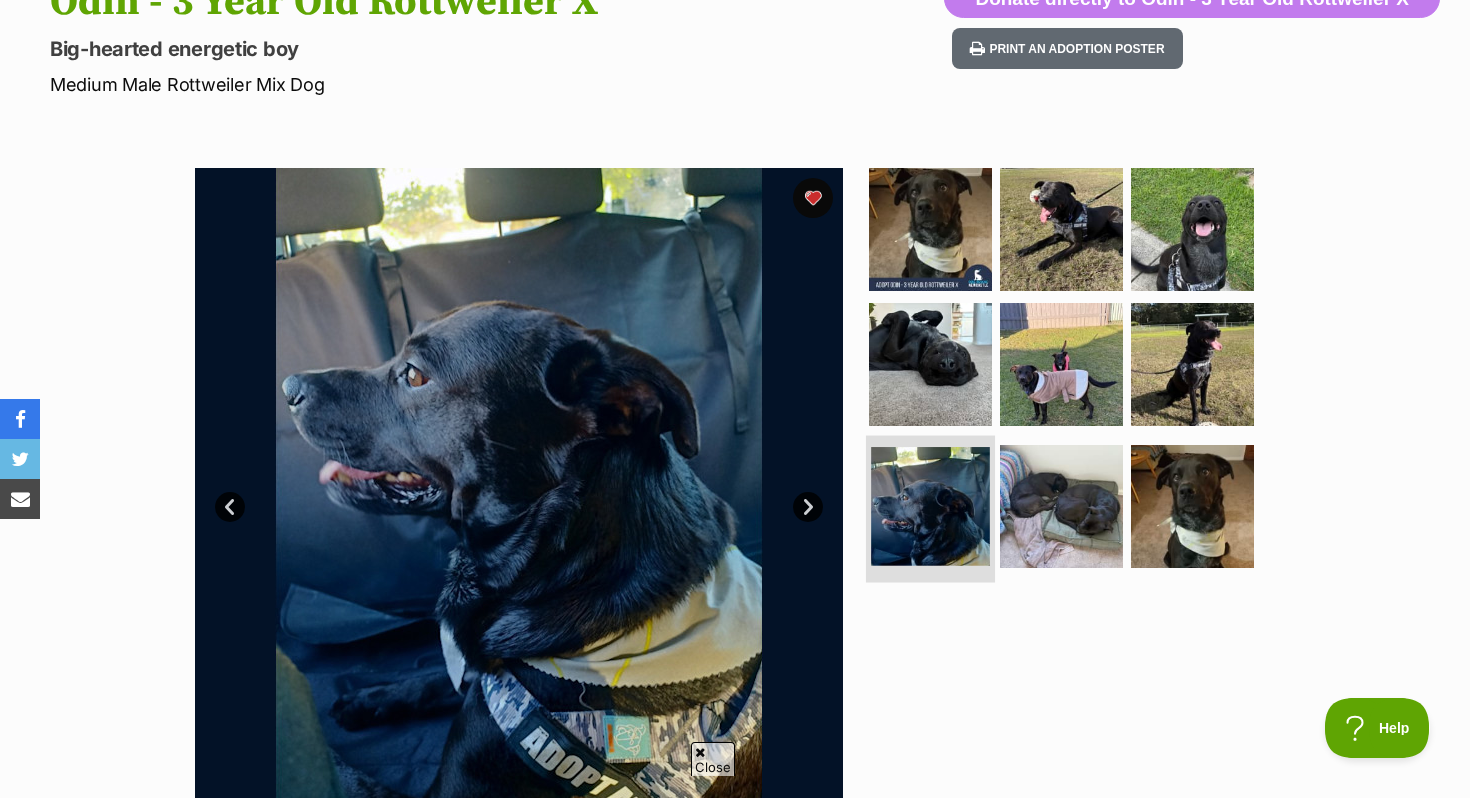 scroll, scrollTop: 0, scrollLeft: 0, axis: both 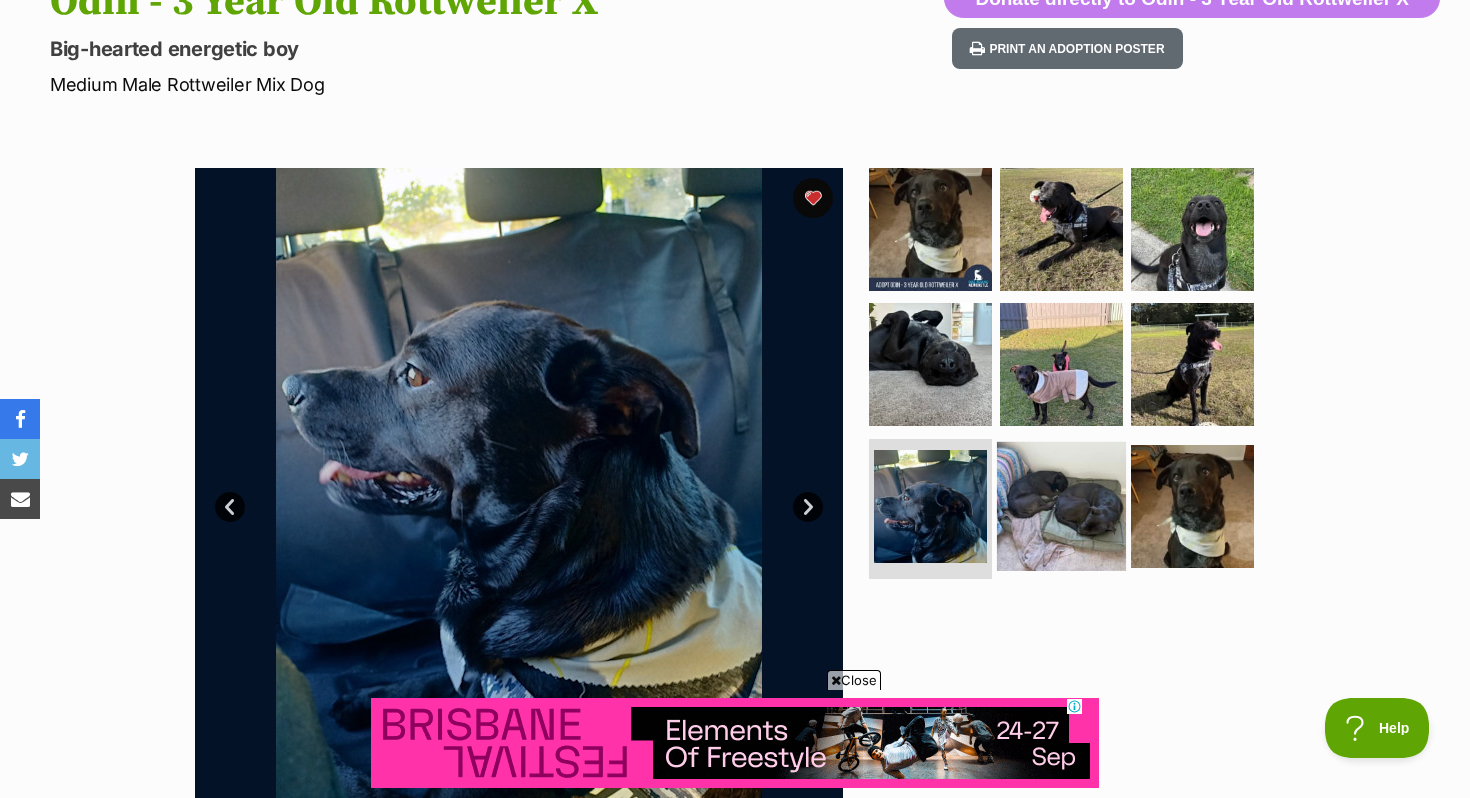 click at bounding box center (1061, 506) 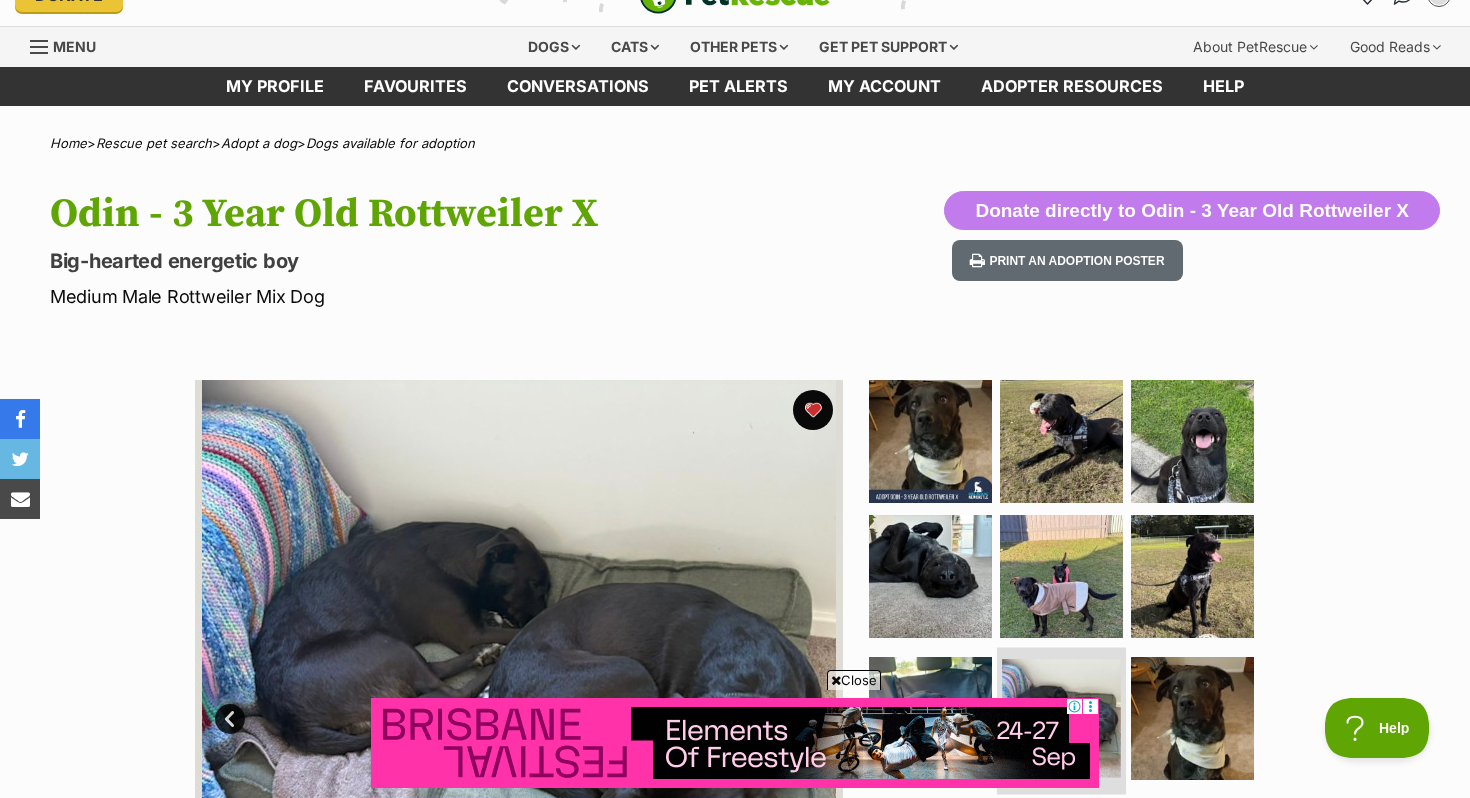scroll, scrollTop: 0, scrollLeft: 0, axis: both 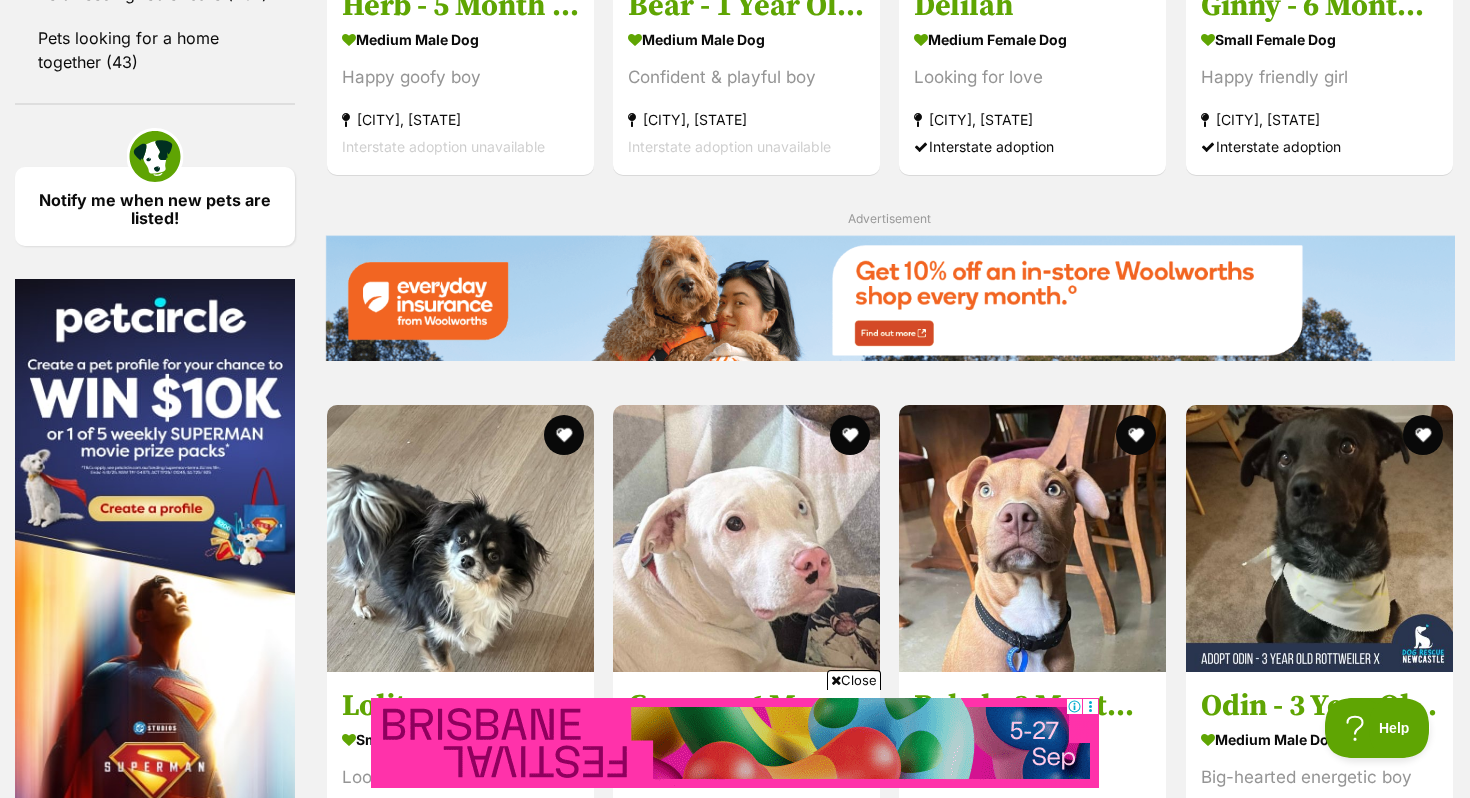 click on "Next" at bounding box center [890, 1110] 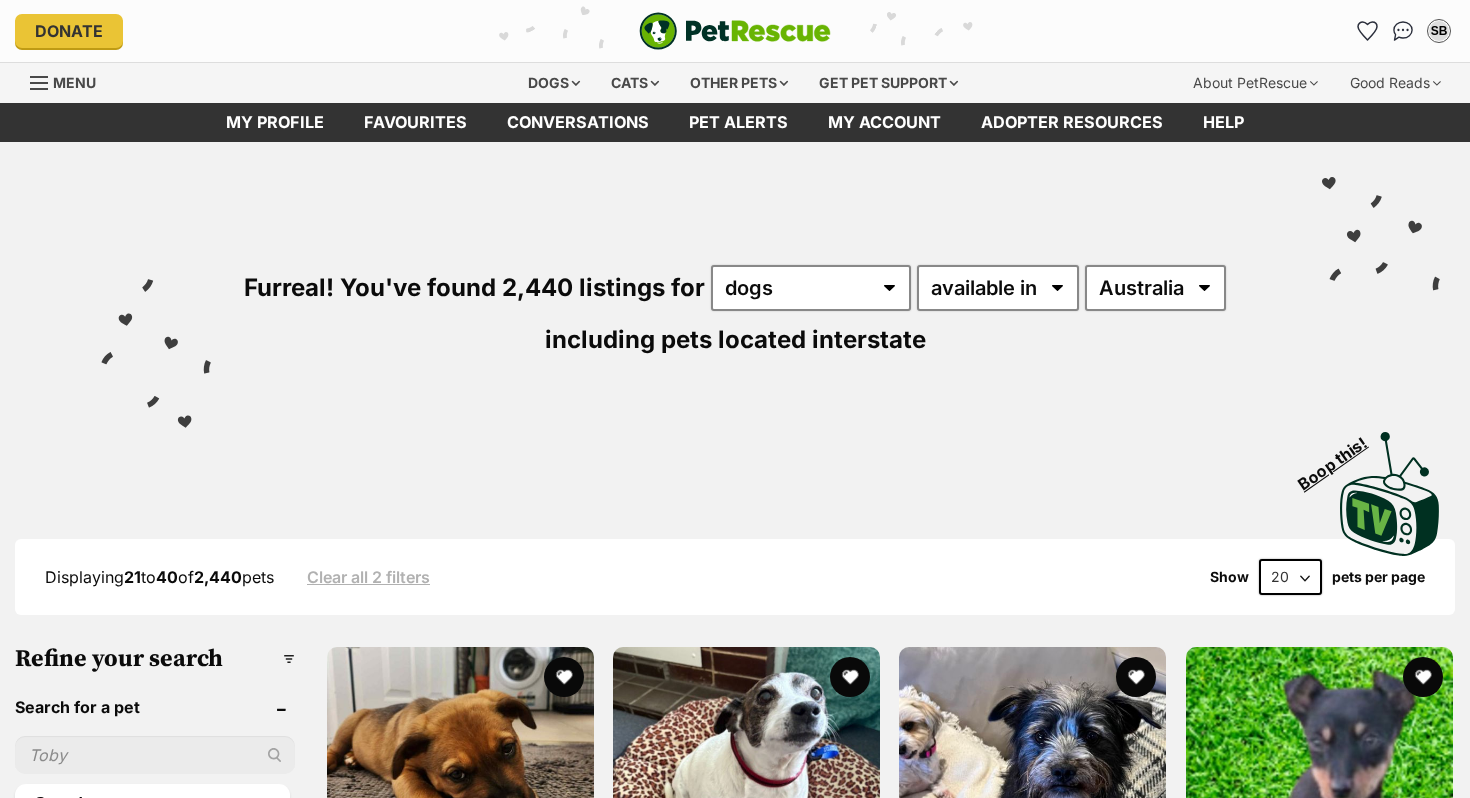 scroll, scrollTop: 0, scrollLeft: 0, axis: both 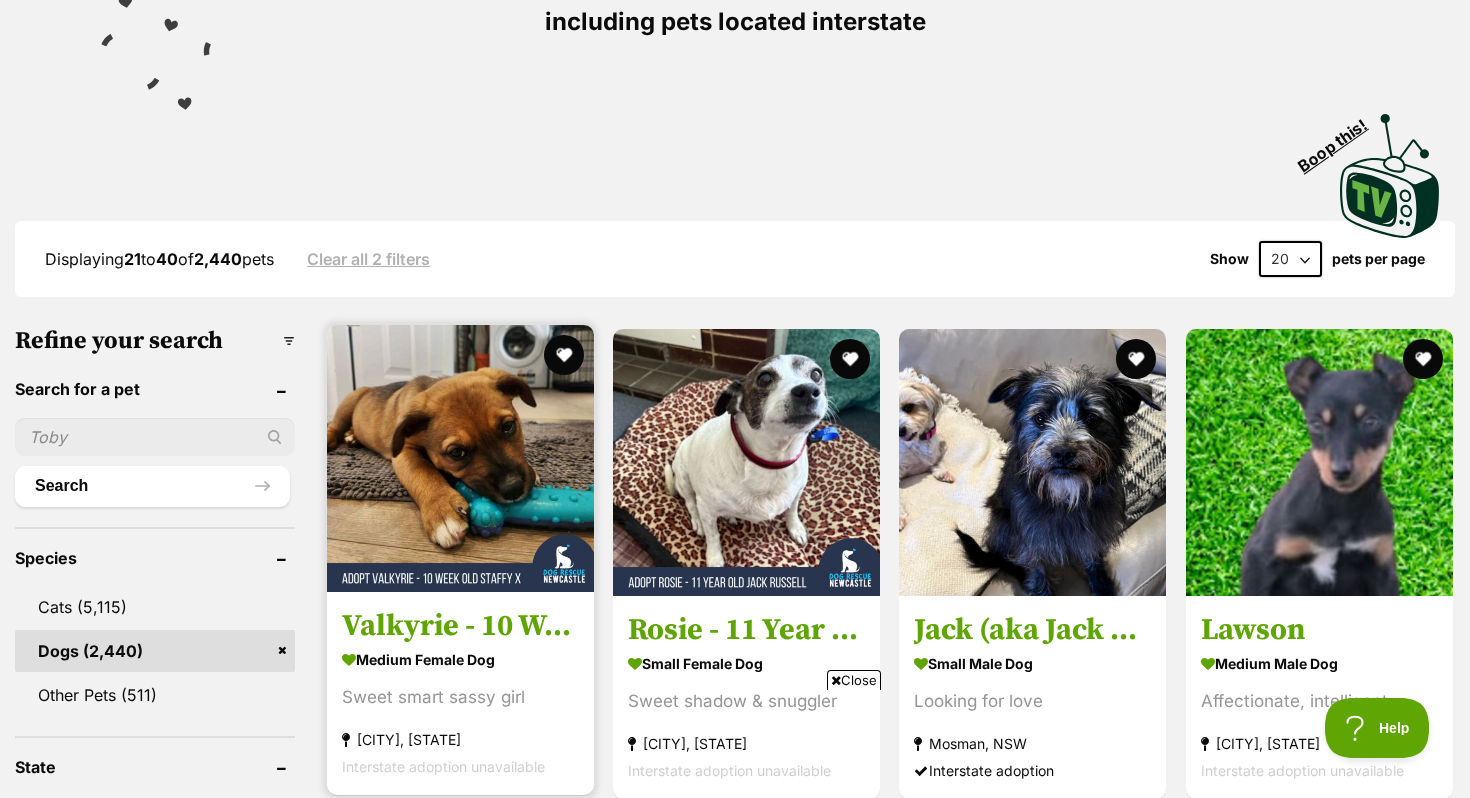 click at bounding box center [460, 458] 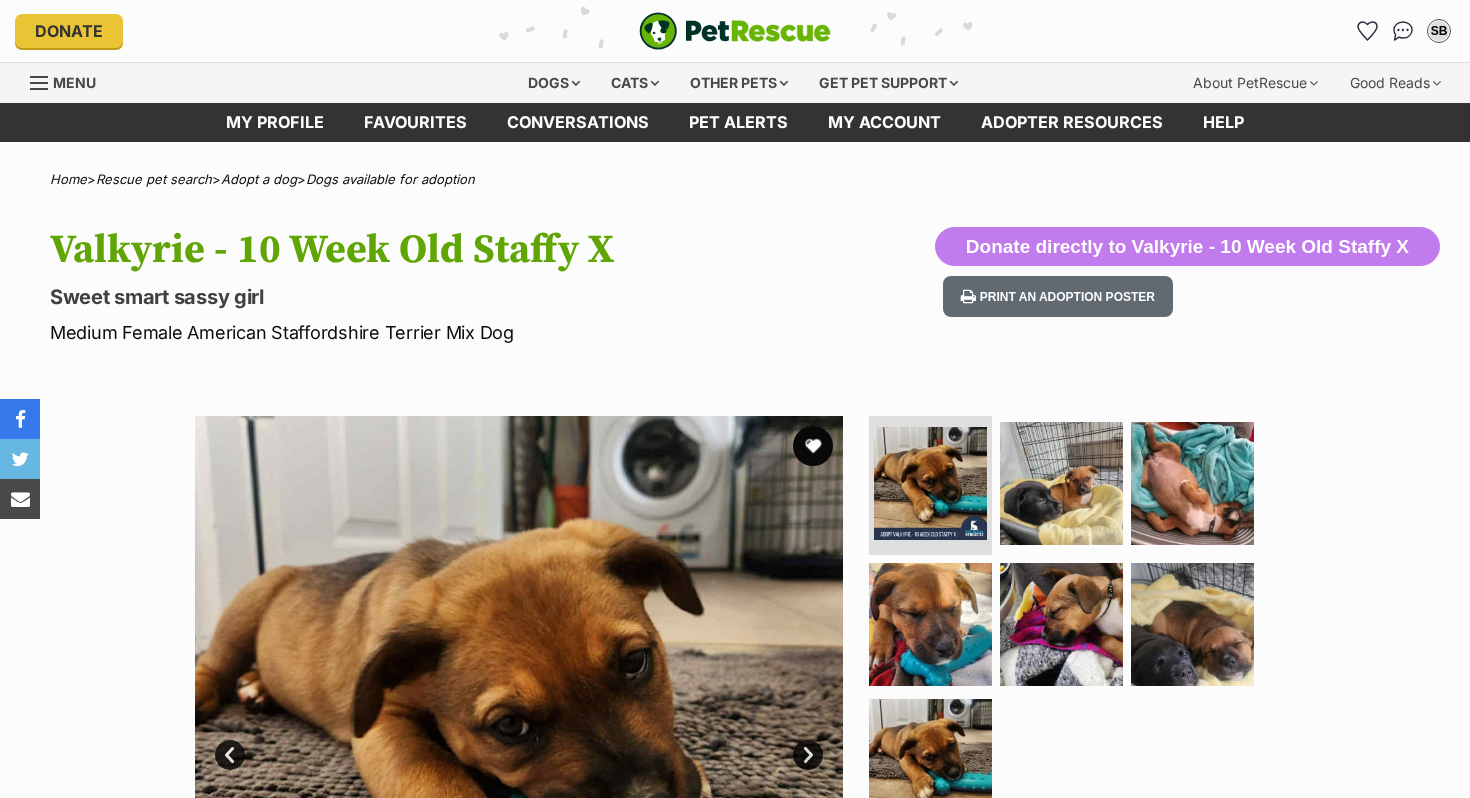 scroll, scrollTop: 0, scrollLeft: 0, axis: both 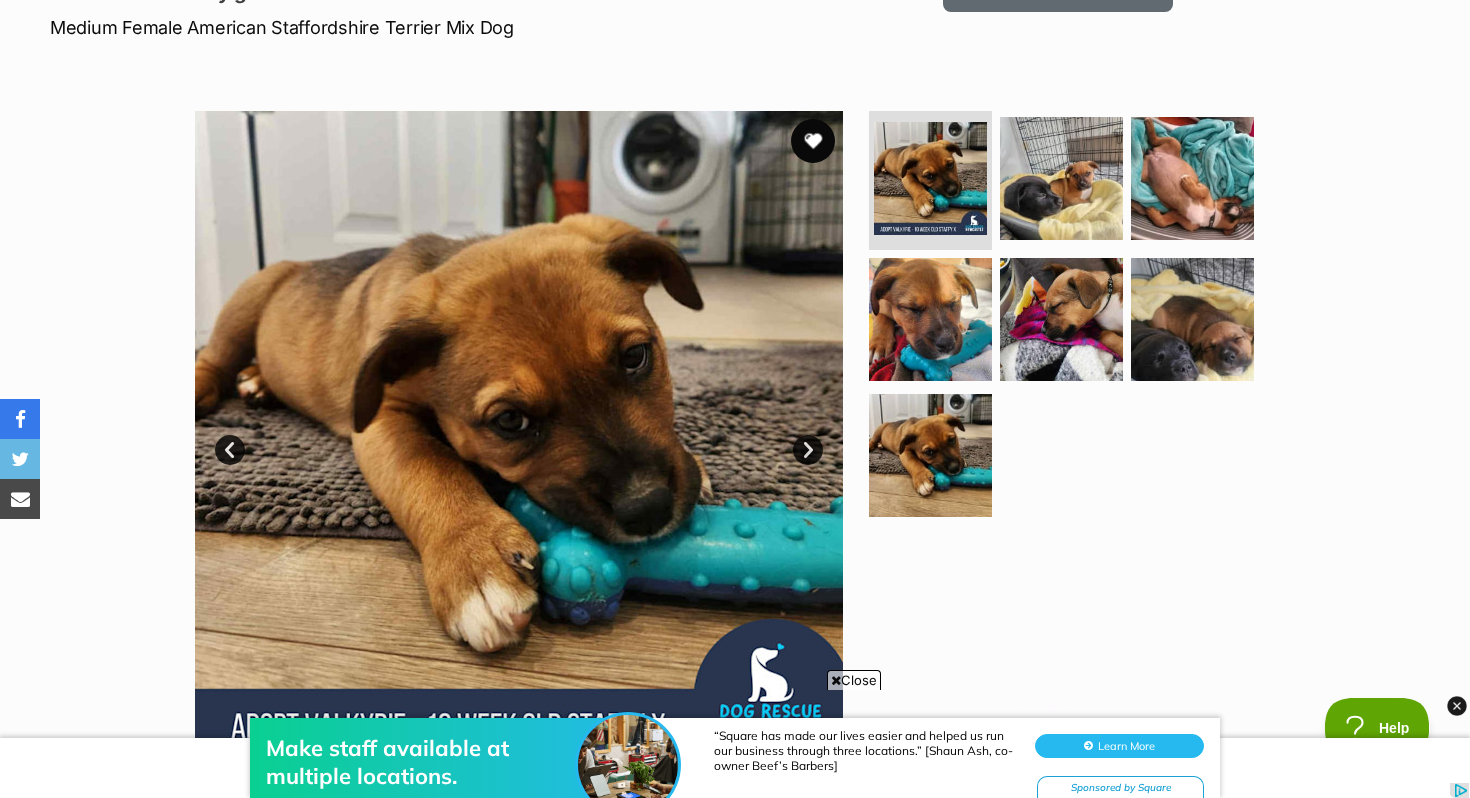 click at bounding box center (813, 141) 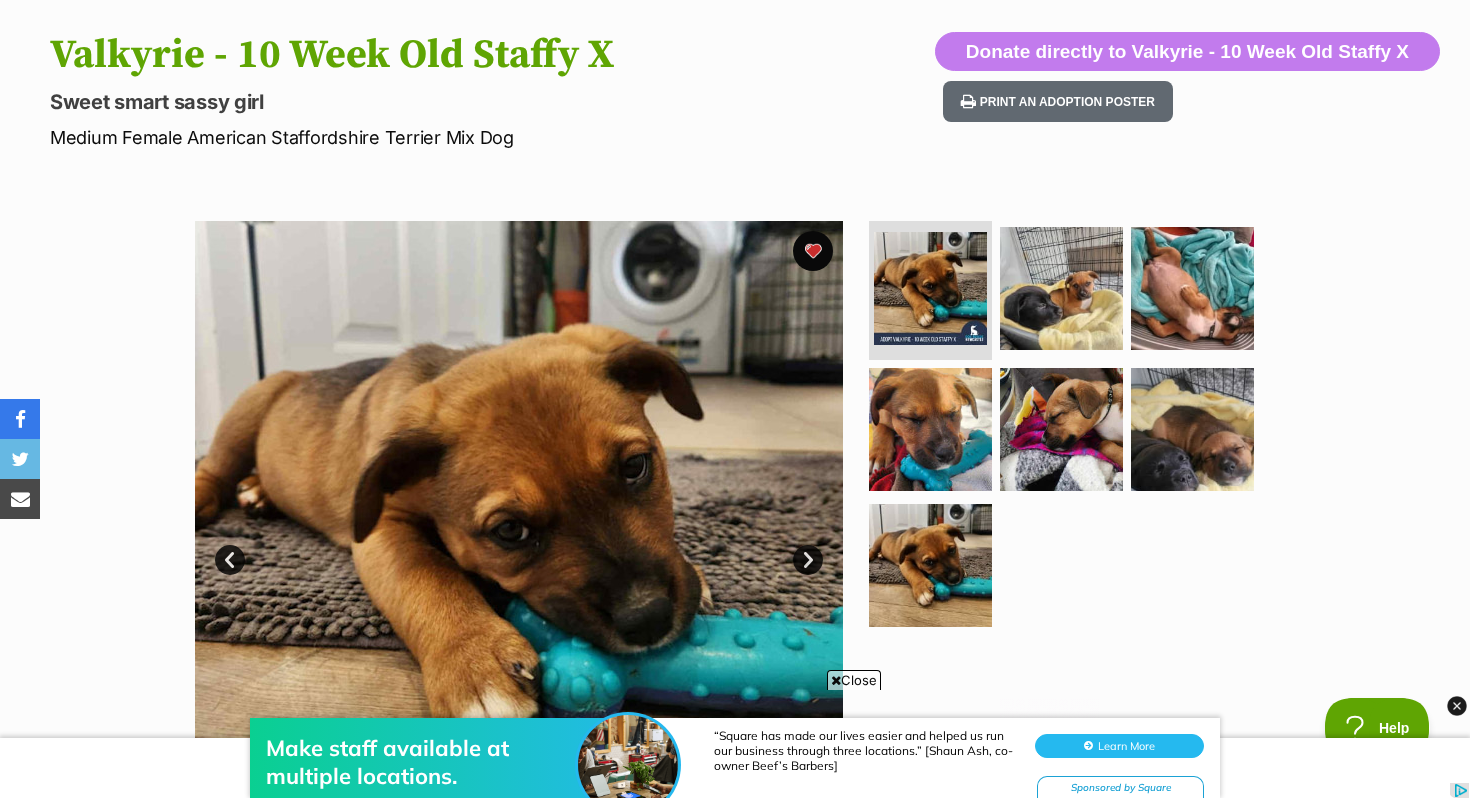 scroll, scrollTop: 192, scrollLeft: 0, axis: vertical 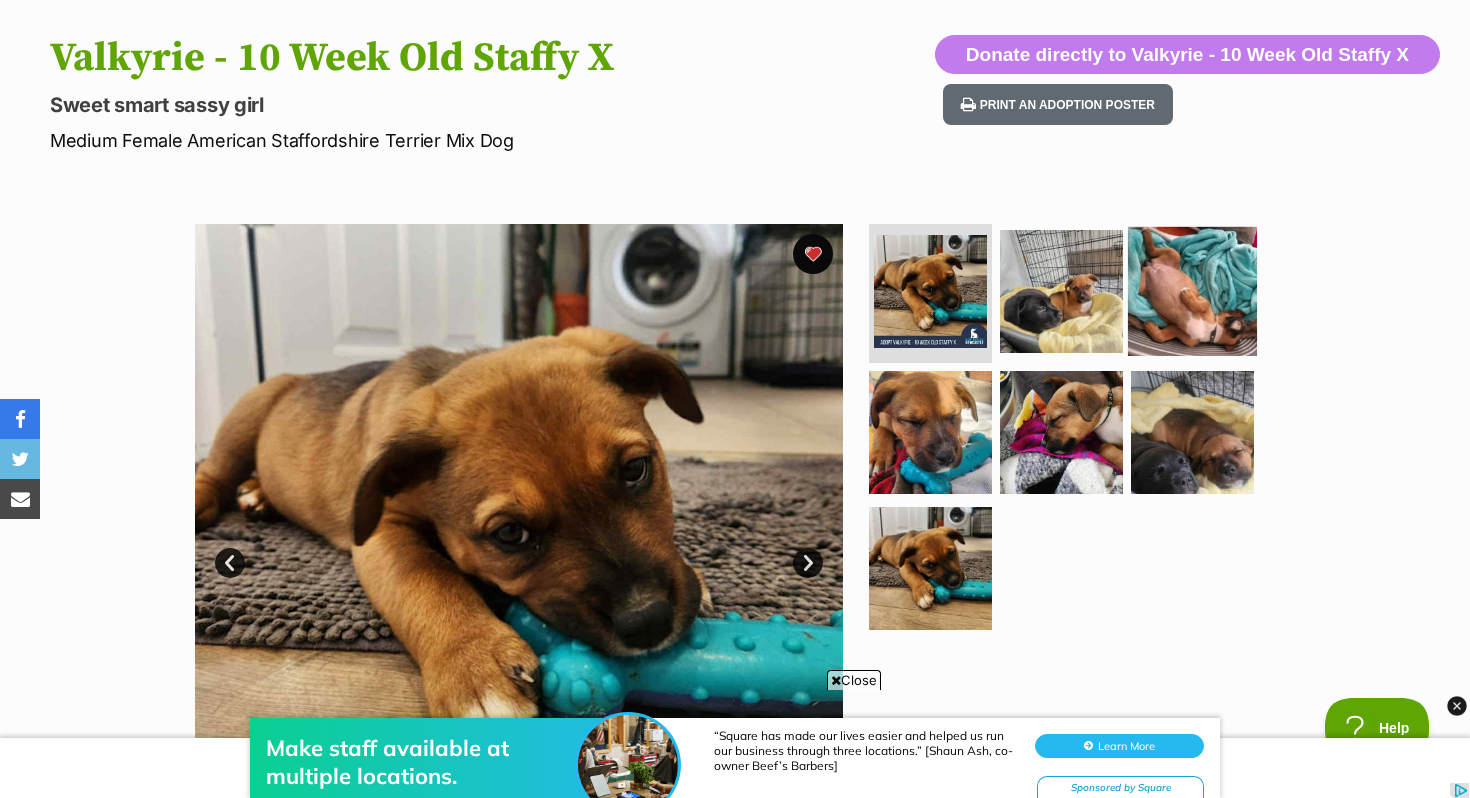 click at bounding box center [1192, 290] 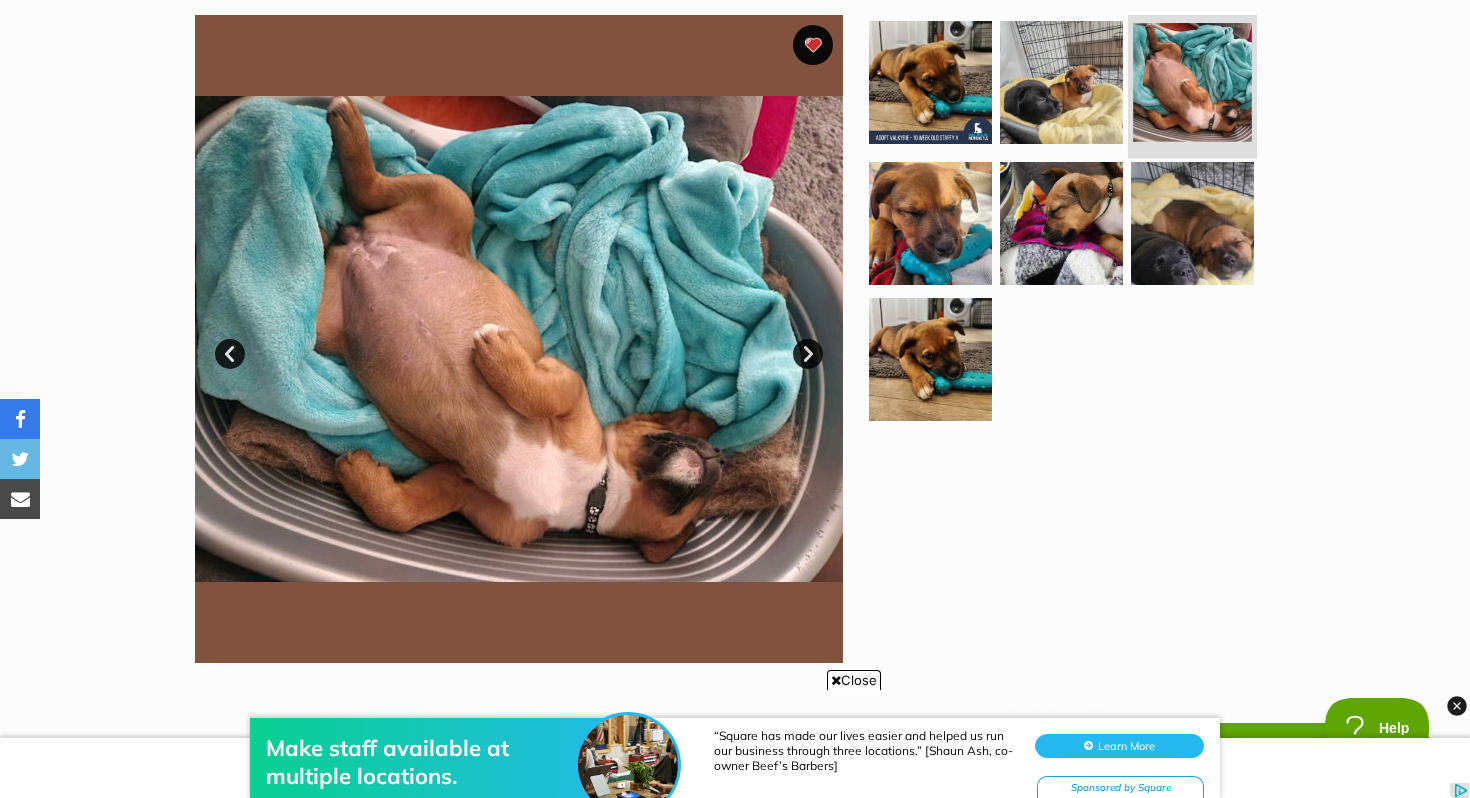 scroll, scrollTop: 404, scrollLeft: 0, axis: vertical 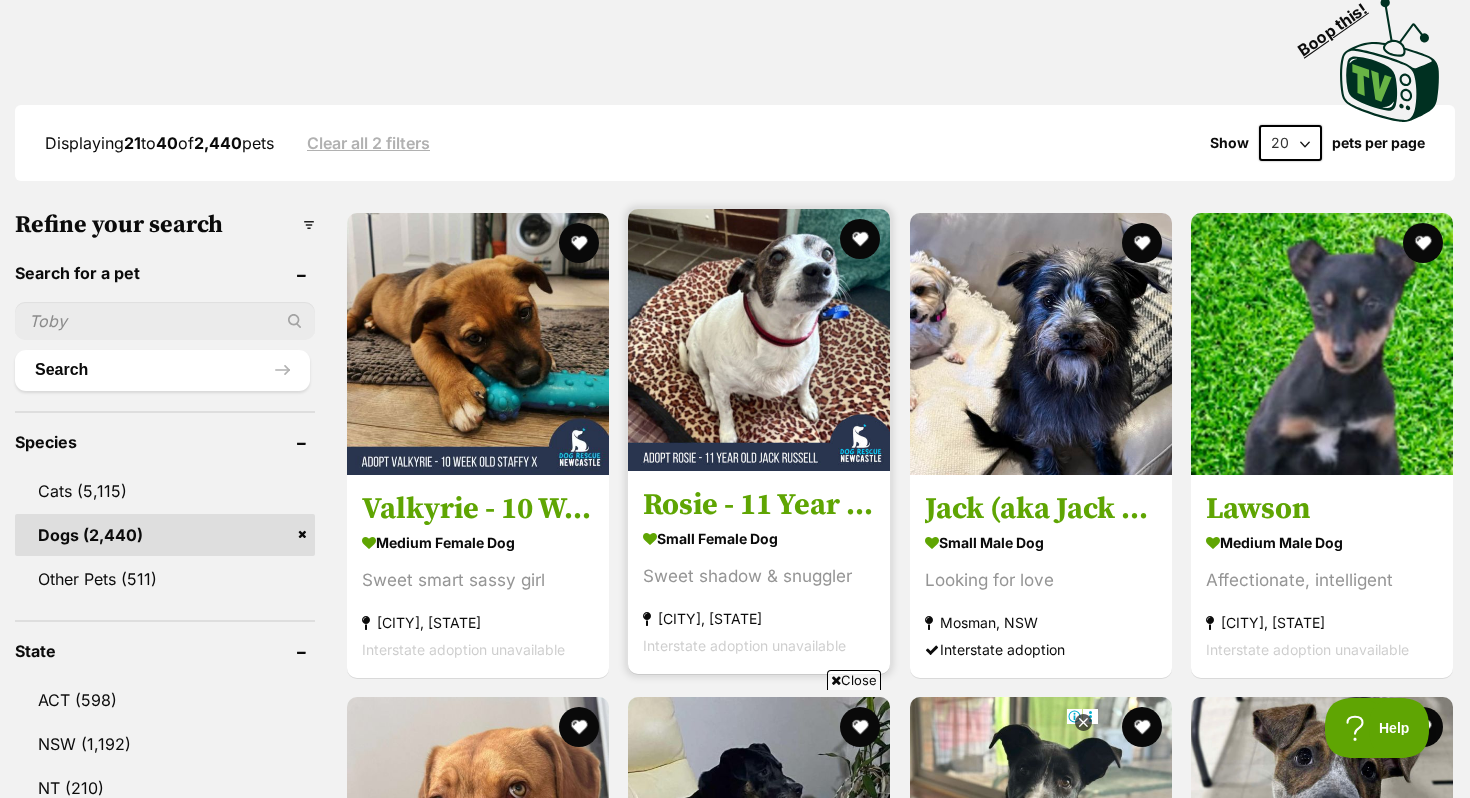 click at bounding box center [759, 340] 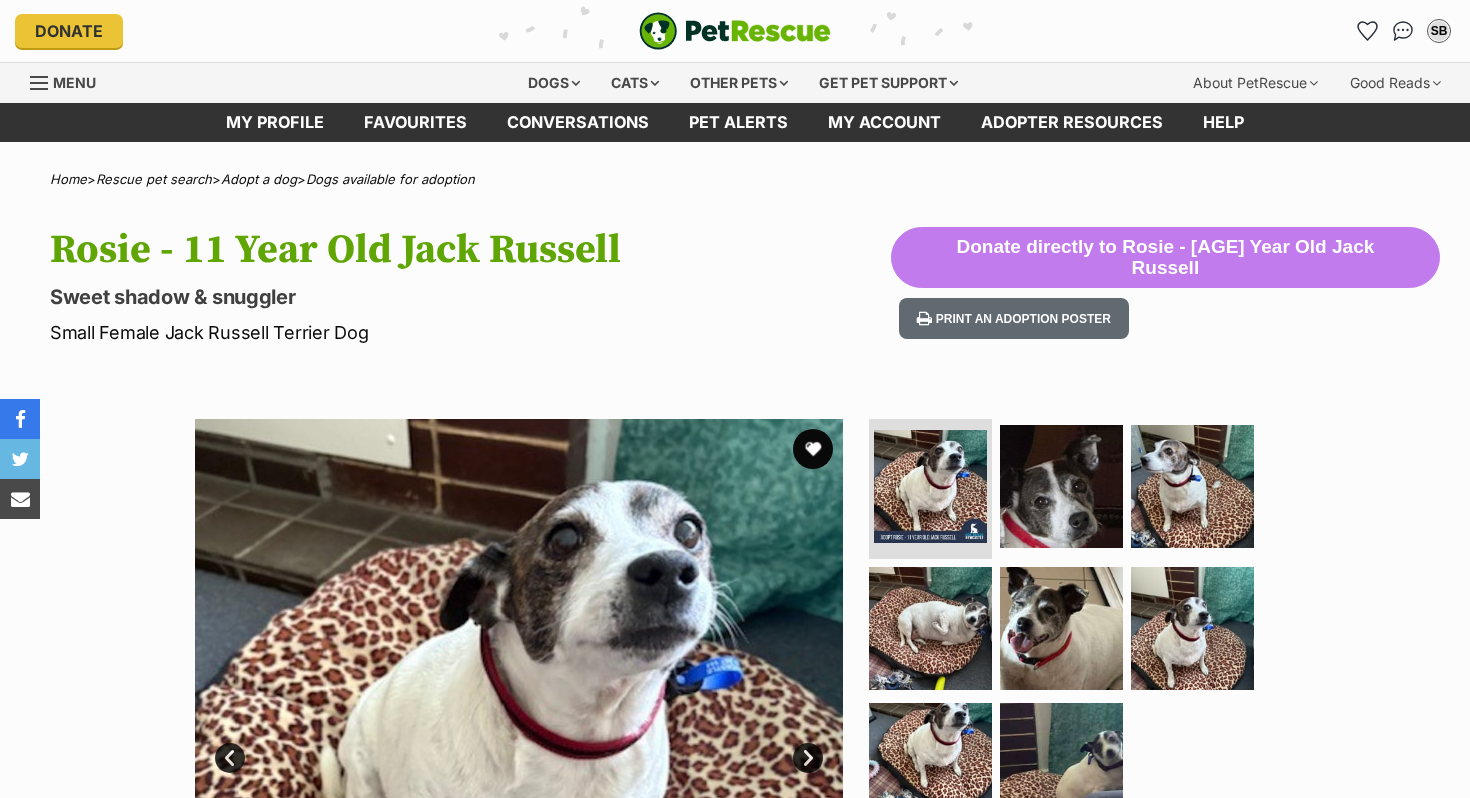 scroll, scrollTop: 0, scrollLeft: 0, axis: both 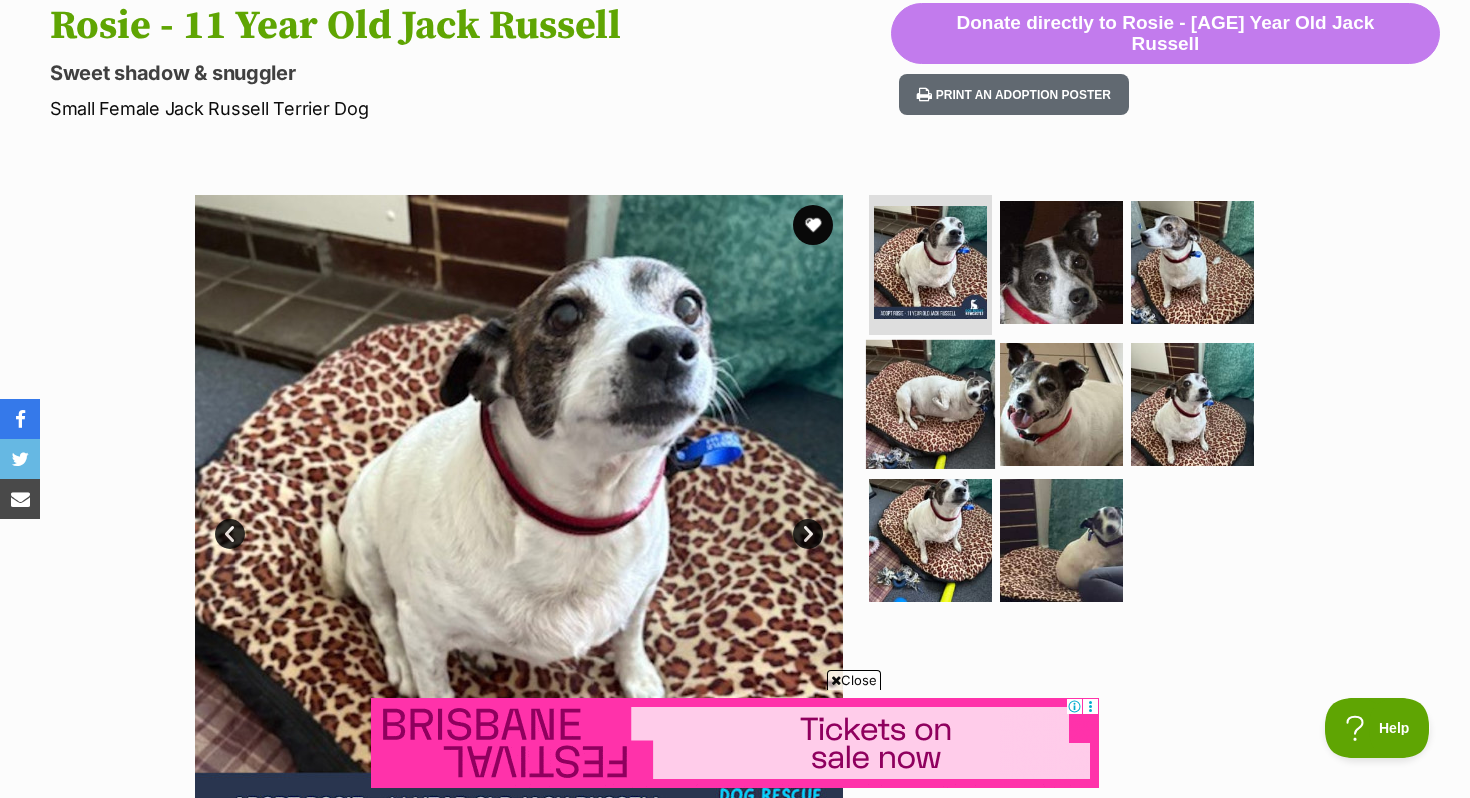 click at bounding box center (930, 404) 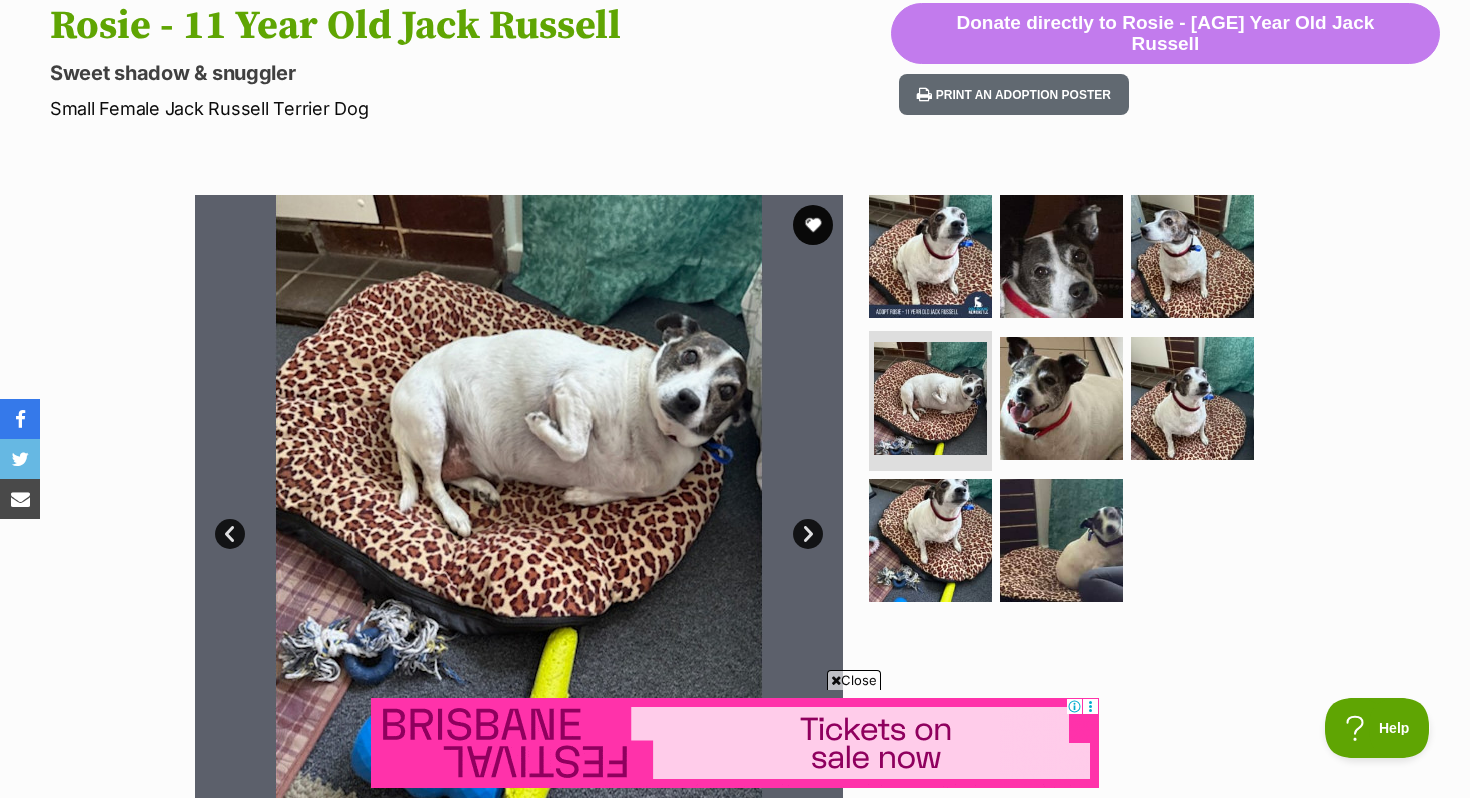 scroll, scrollTop: 0, scrollLeft: 0, axis: both 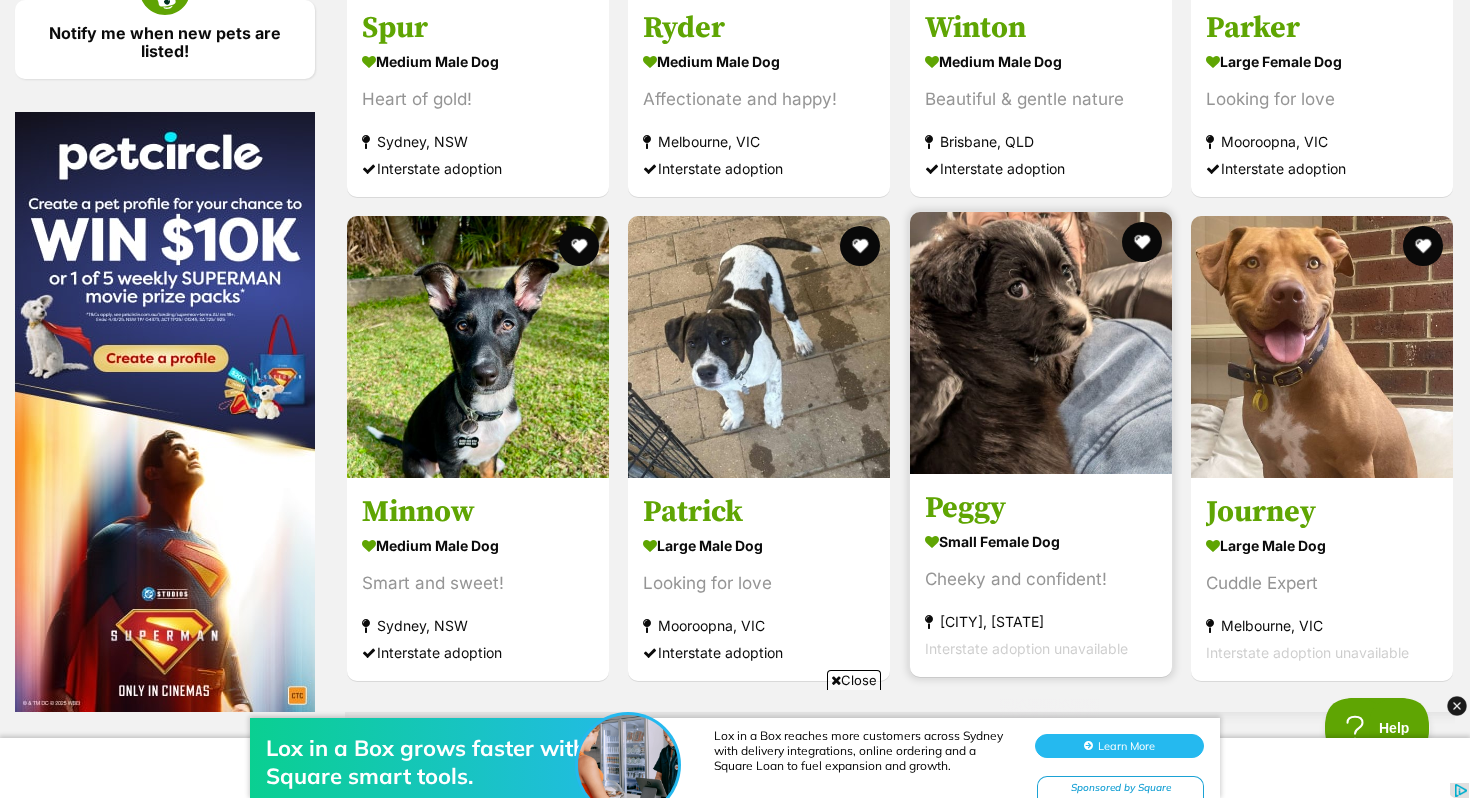 click at bounding box center (1041, 343) 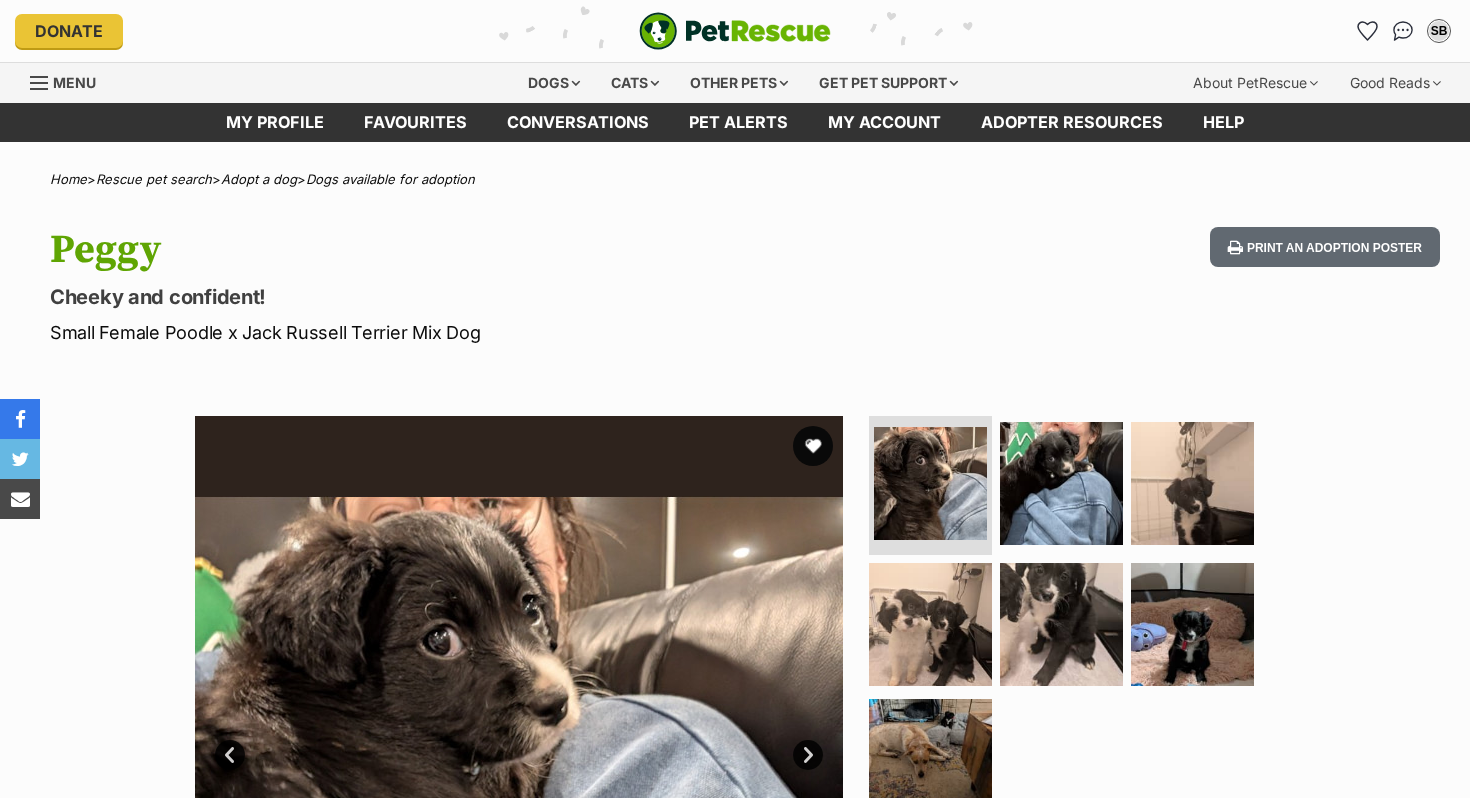 scroll, scrollTop: 0, scrollLeft: 0, axis: both 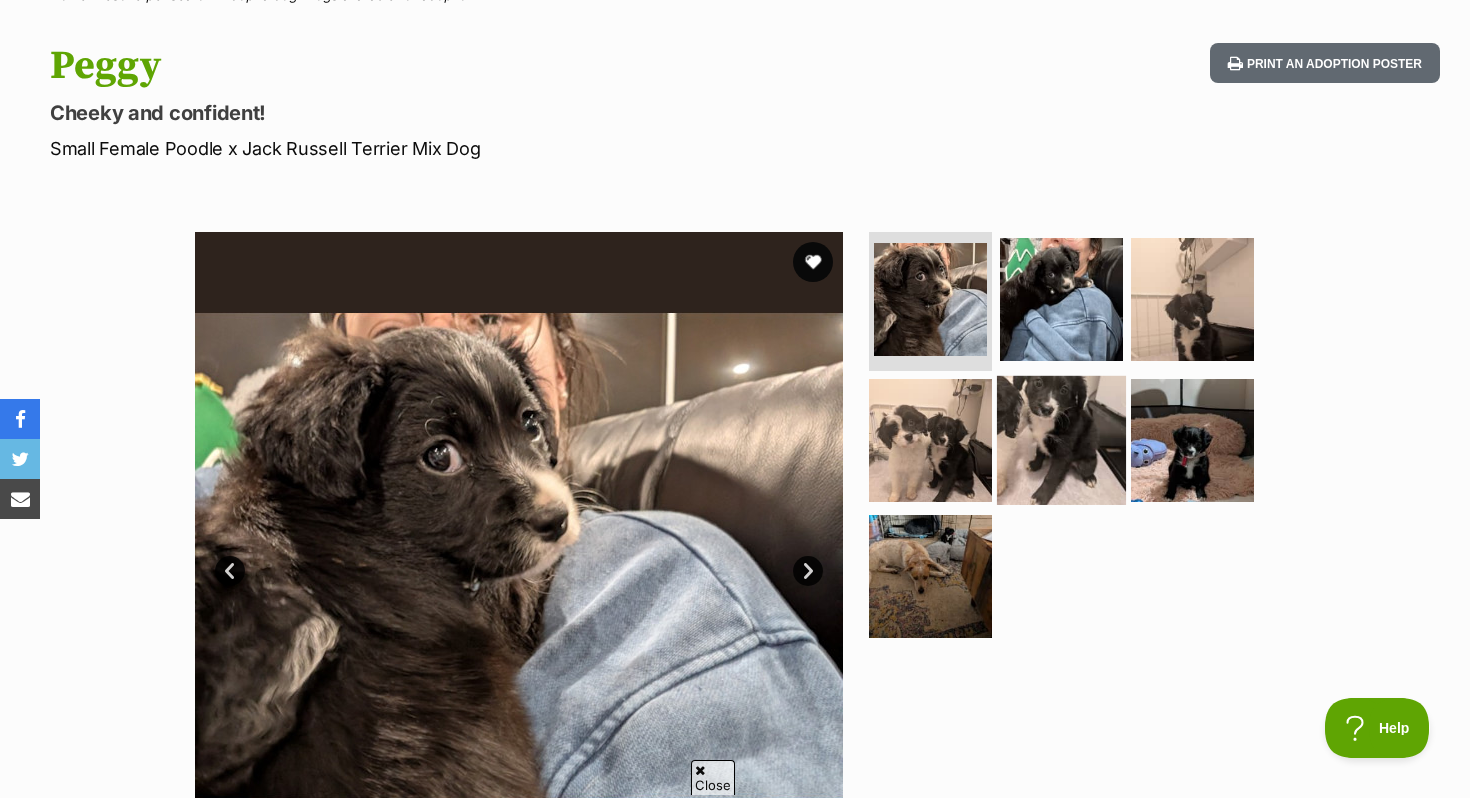click at bounding box center [1061, 440] 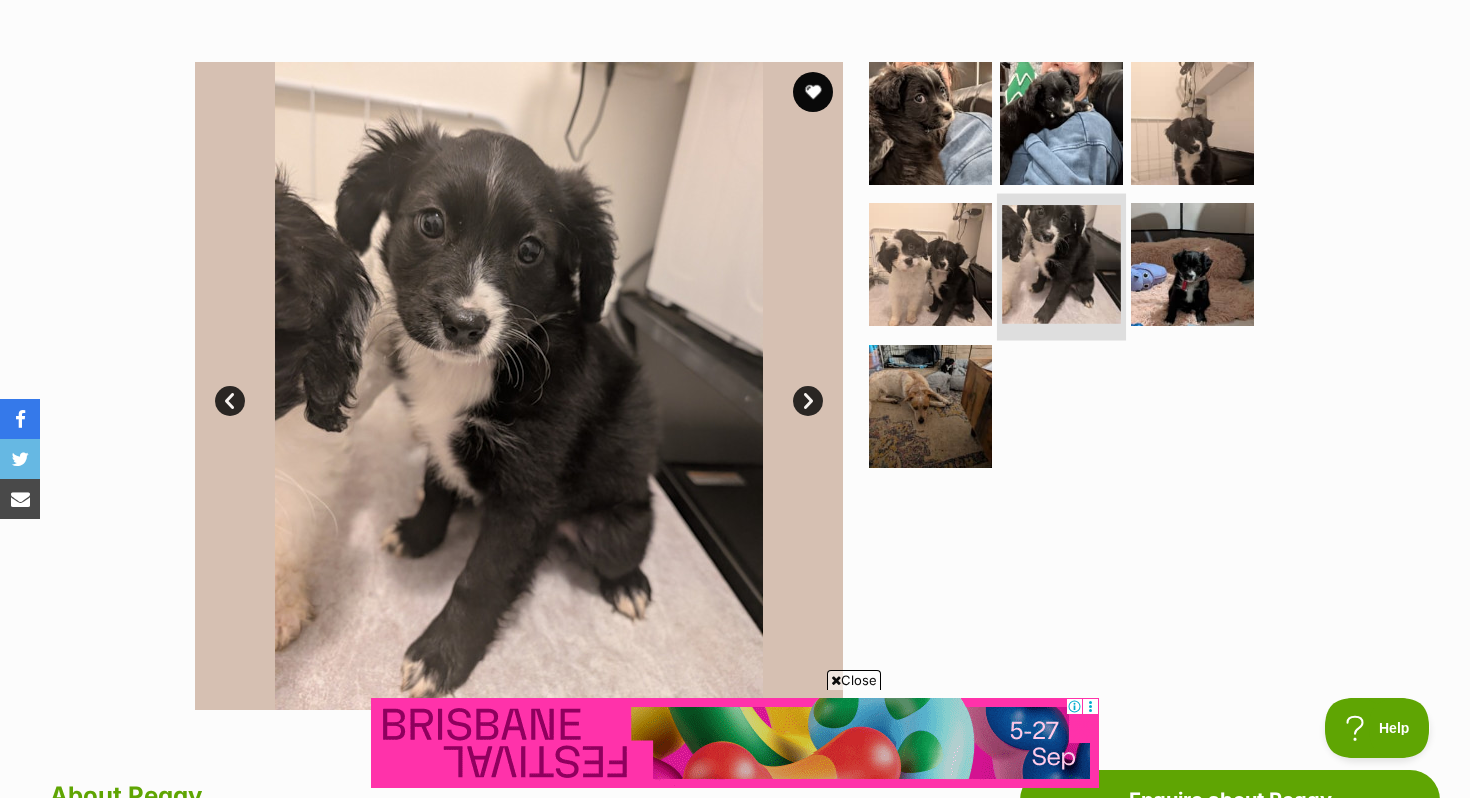 scroll, scrollTop: 0, scrollLeft: 0, axis: both 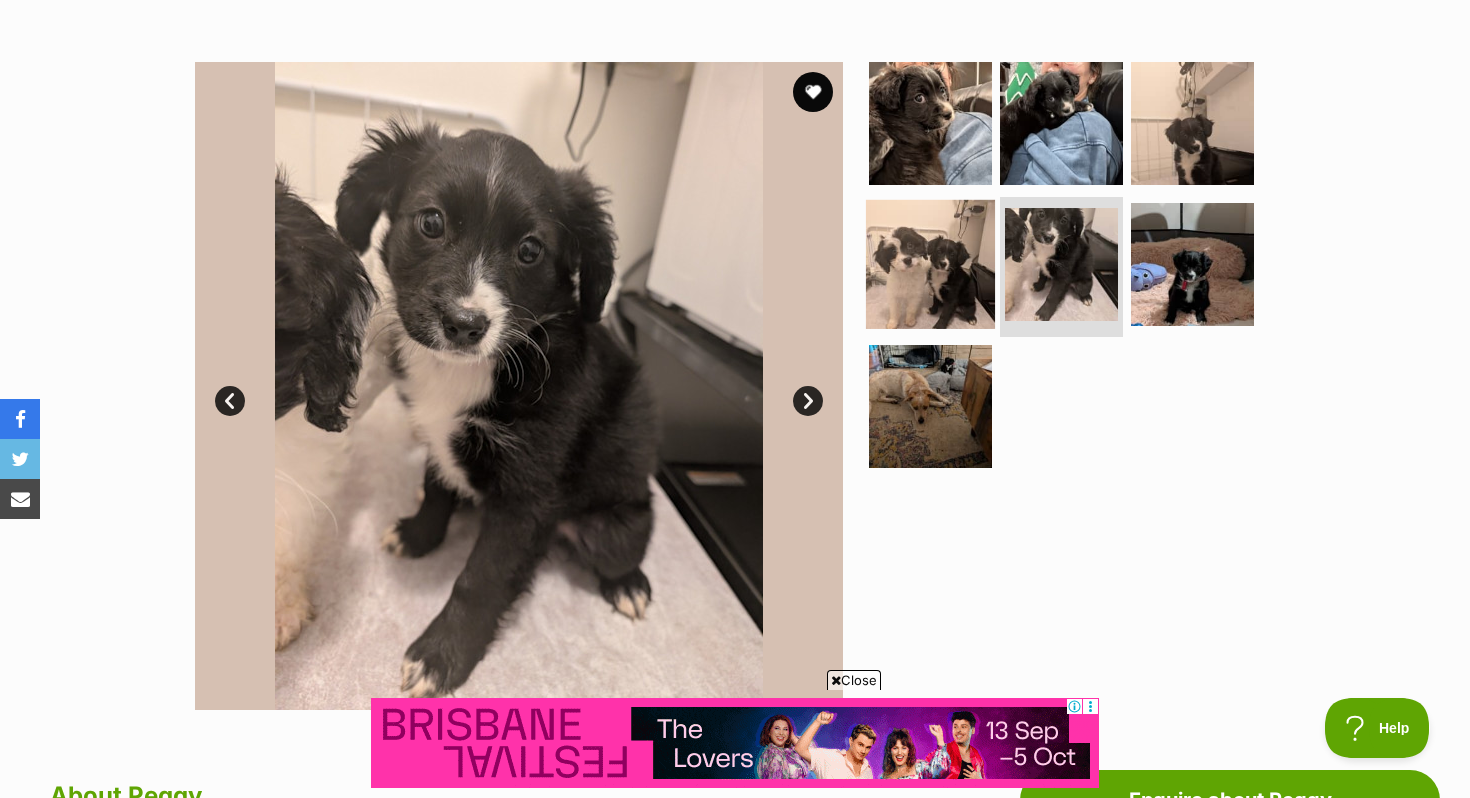 click at bounding box center (930, 264) 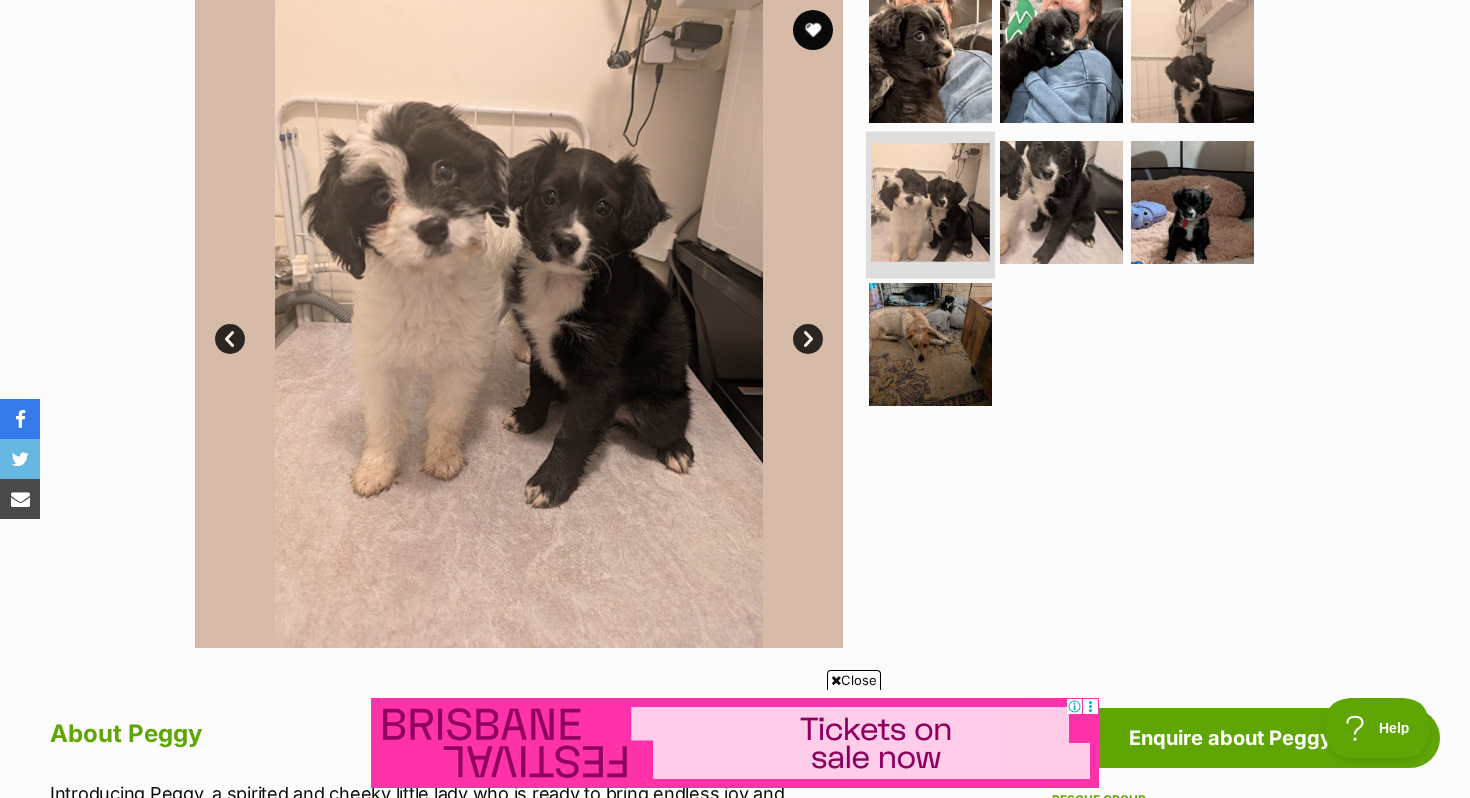 scroll, scrollTop: 419, scrollLeft: 0, axis: vertical 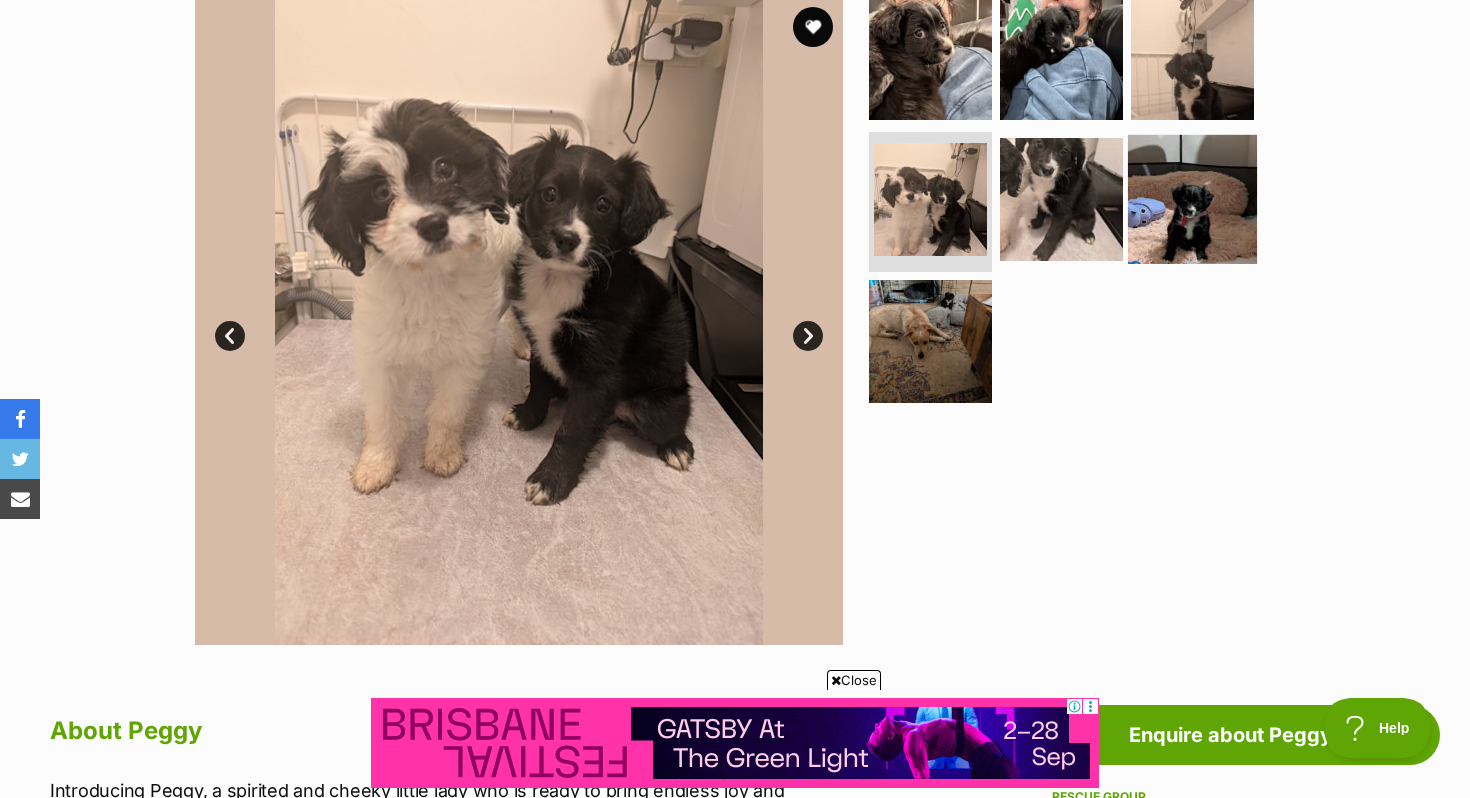 click at bounding box center (1192, 199) 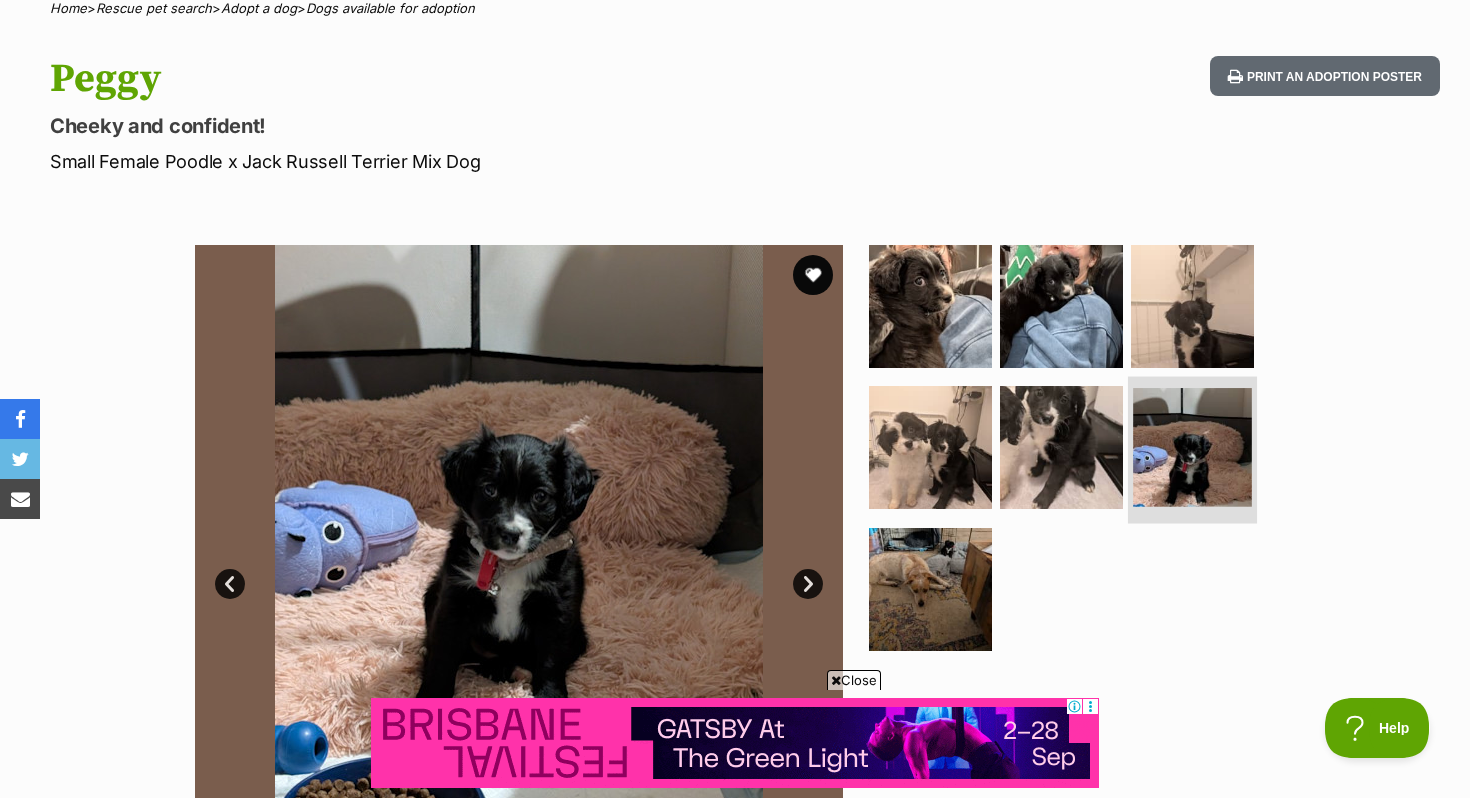 scroll, scrollTop: 116, scrollLeft: 0, axis: vertical 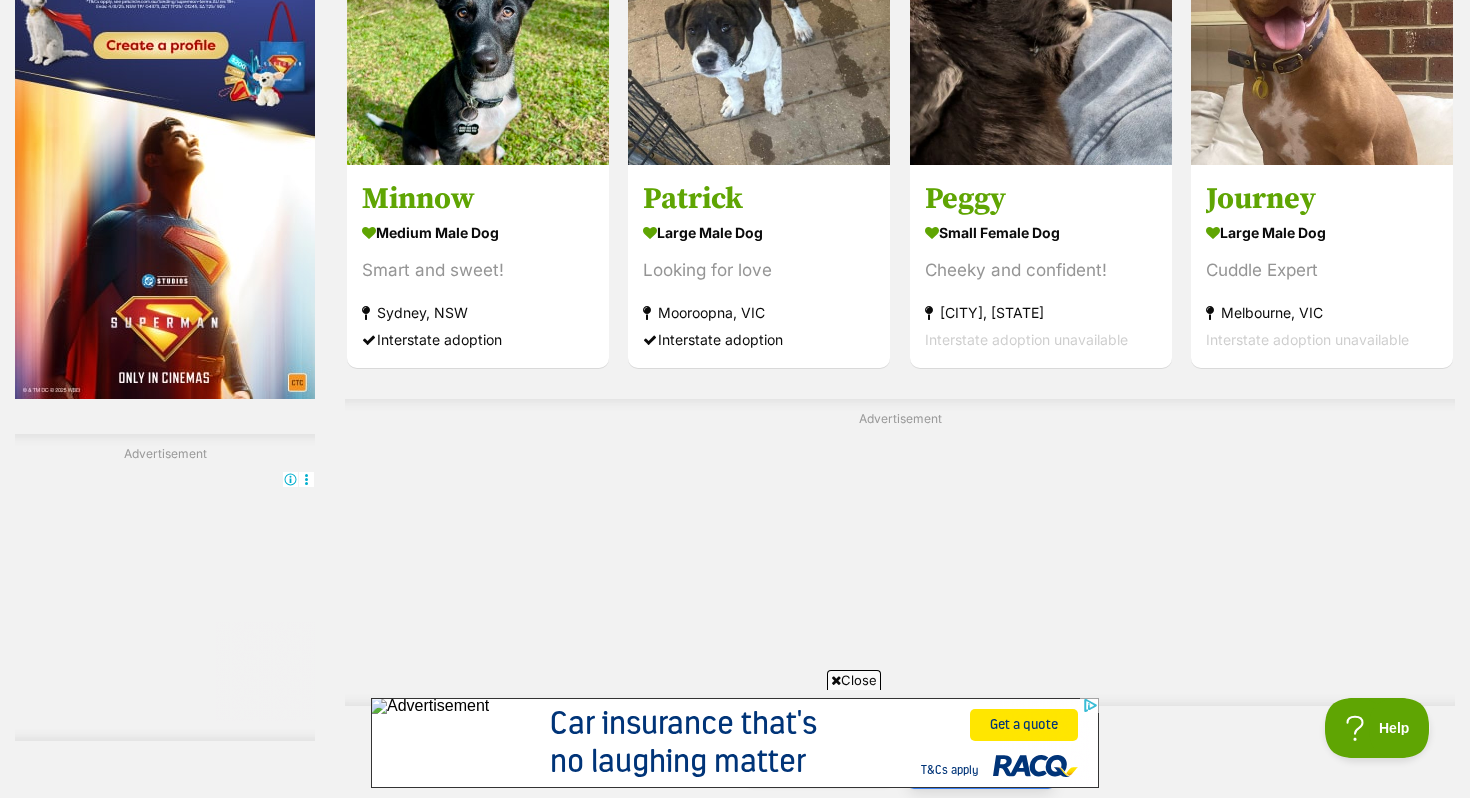 click on "Next" at bounding box center [981, 763] 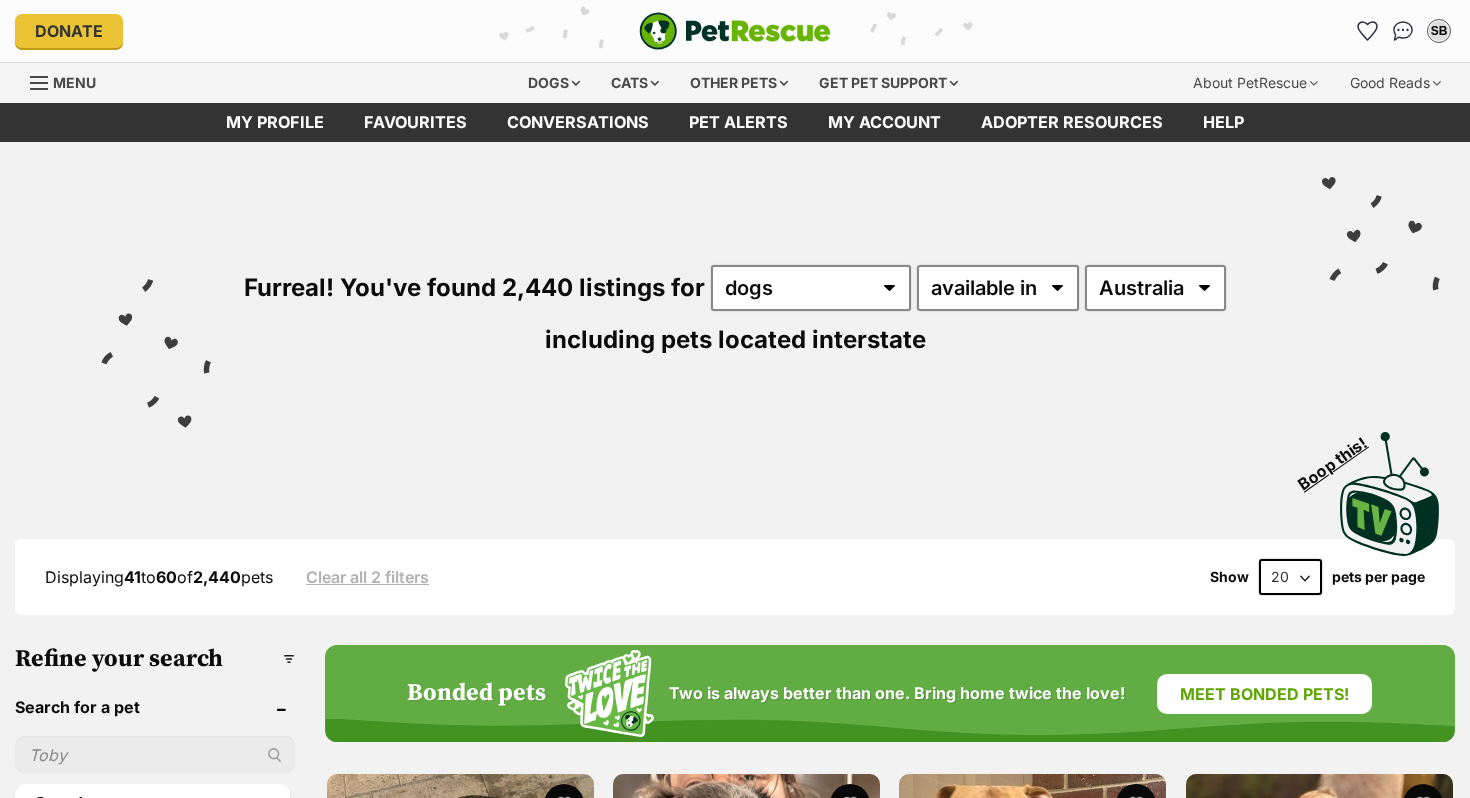 scroll, scrollTop: 0, scrollLeft: 0, axis: both 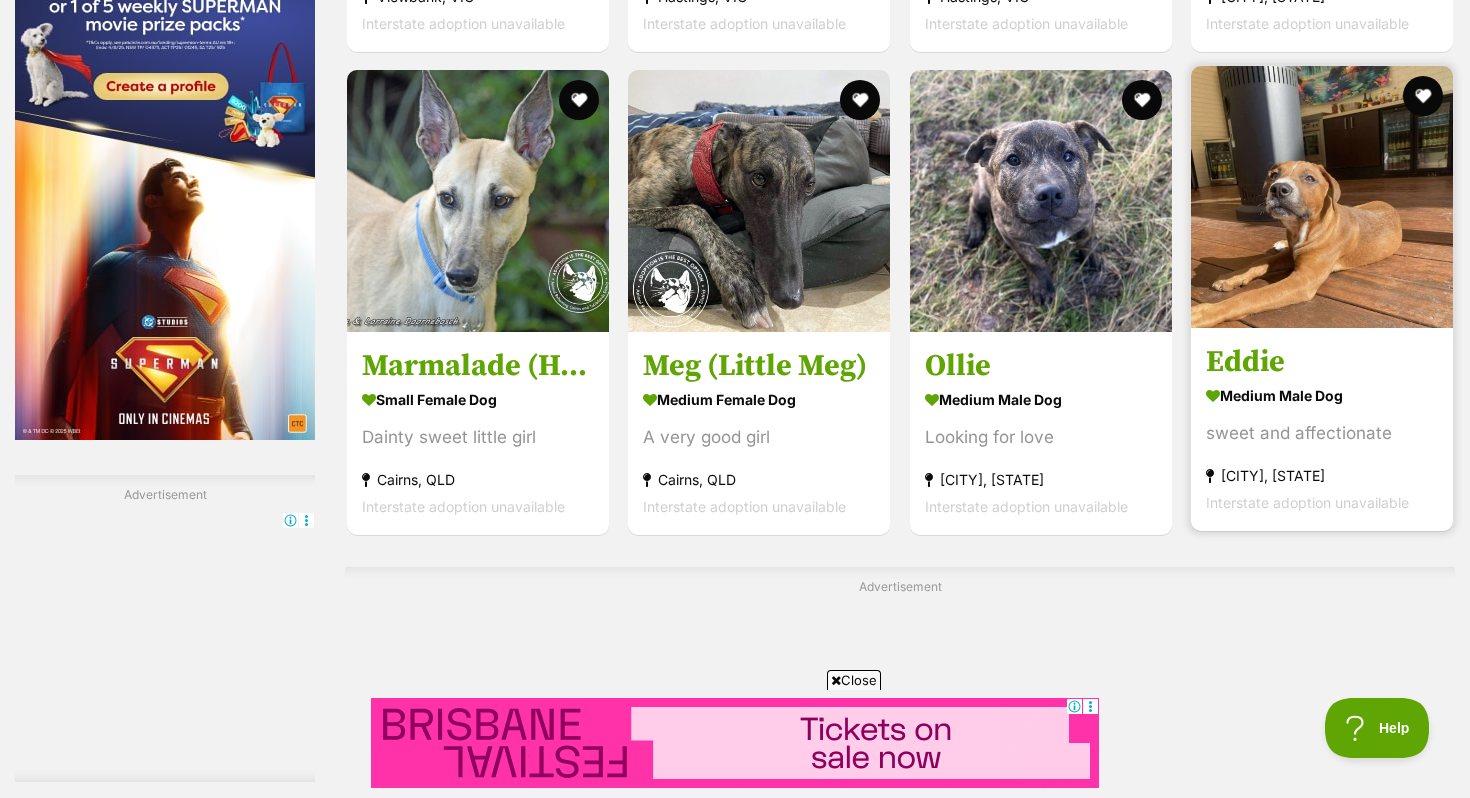 click on "Eddie" at bounding box center [1322, 362] 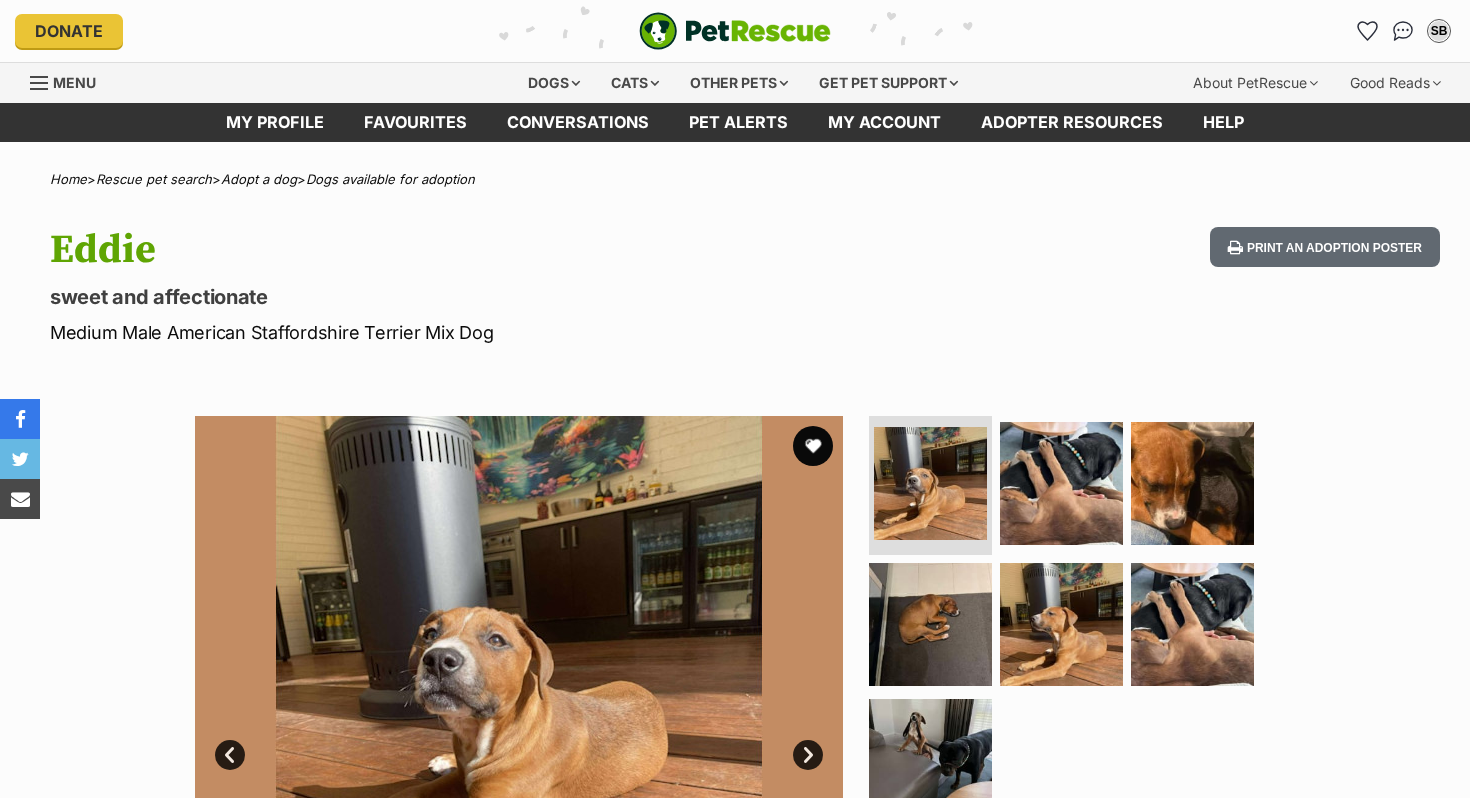 scroll, scrollTop: 0, scrollLeft: 0, axis: both 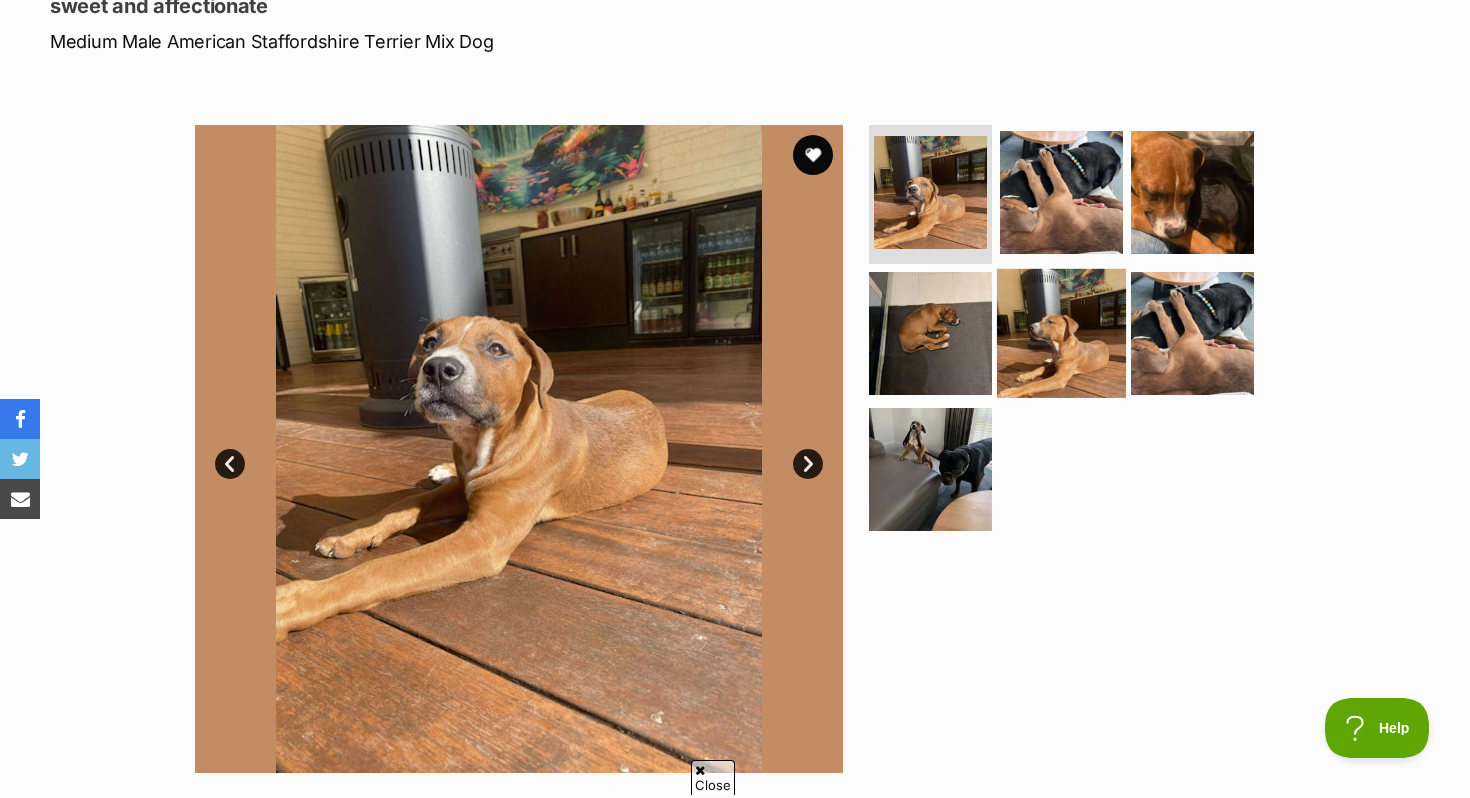 click at bounding box center [1061, 333] 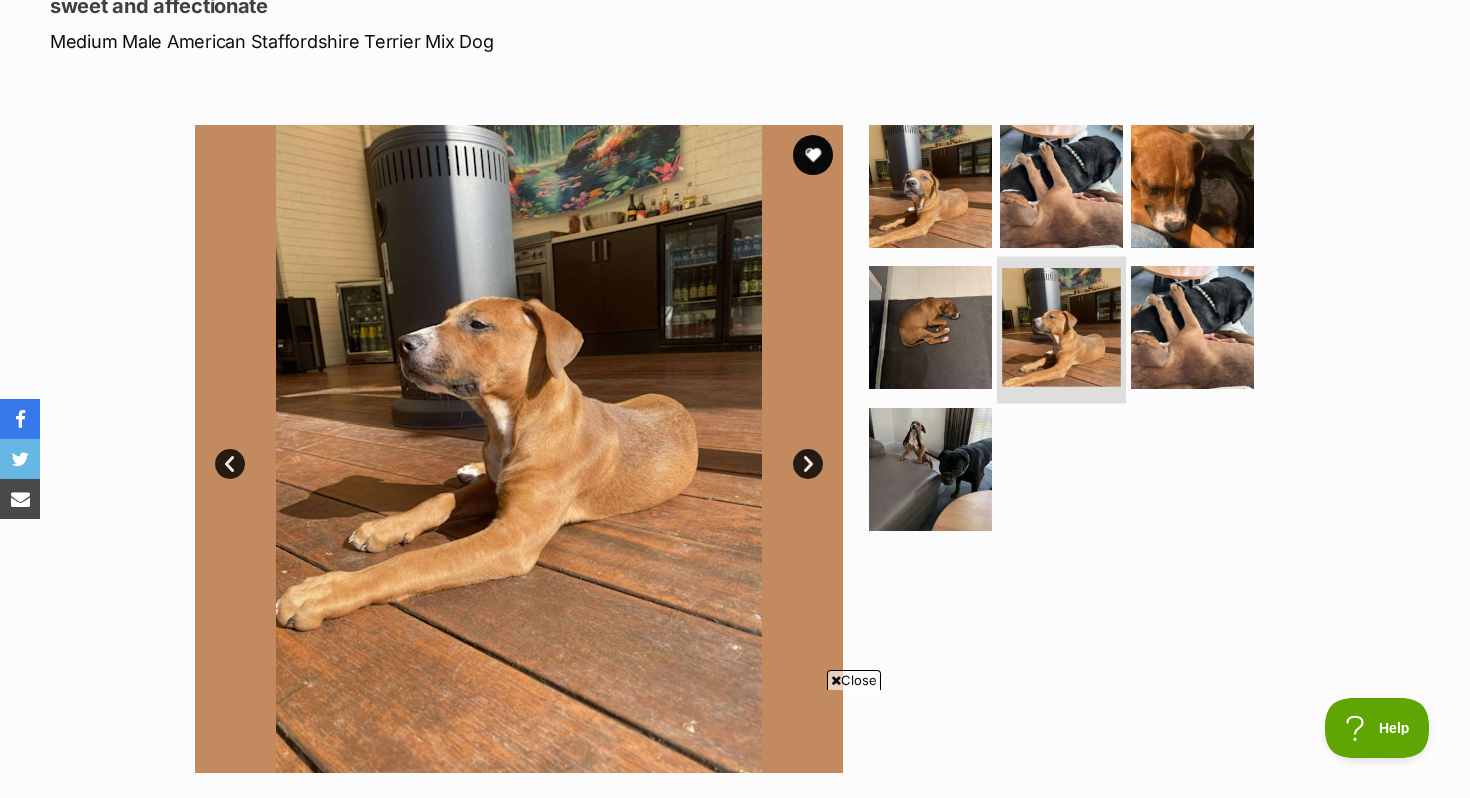 scroll, scrollTop: 0, scrollLeft: 0, axis: both 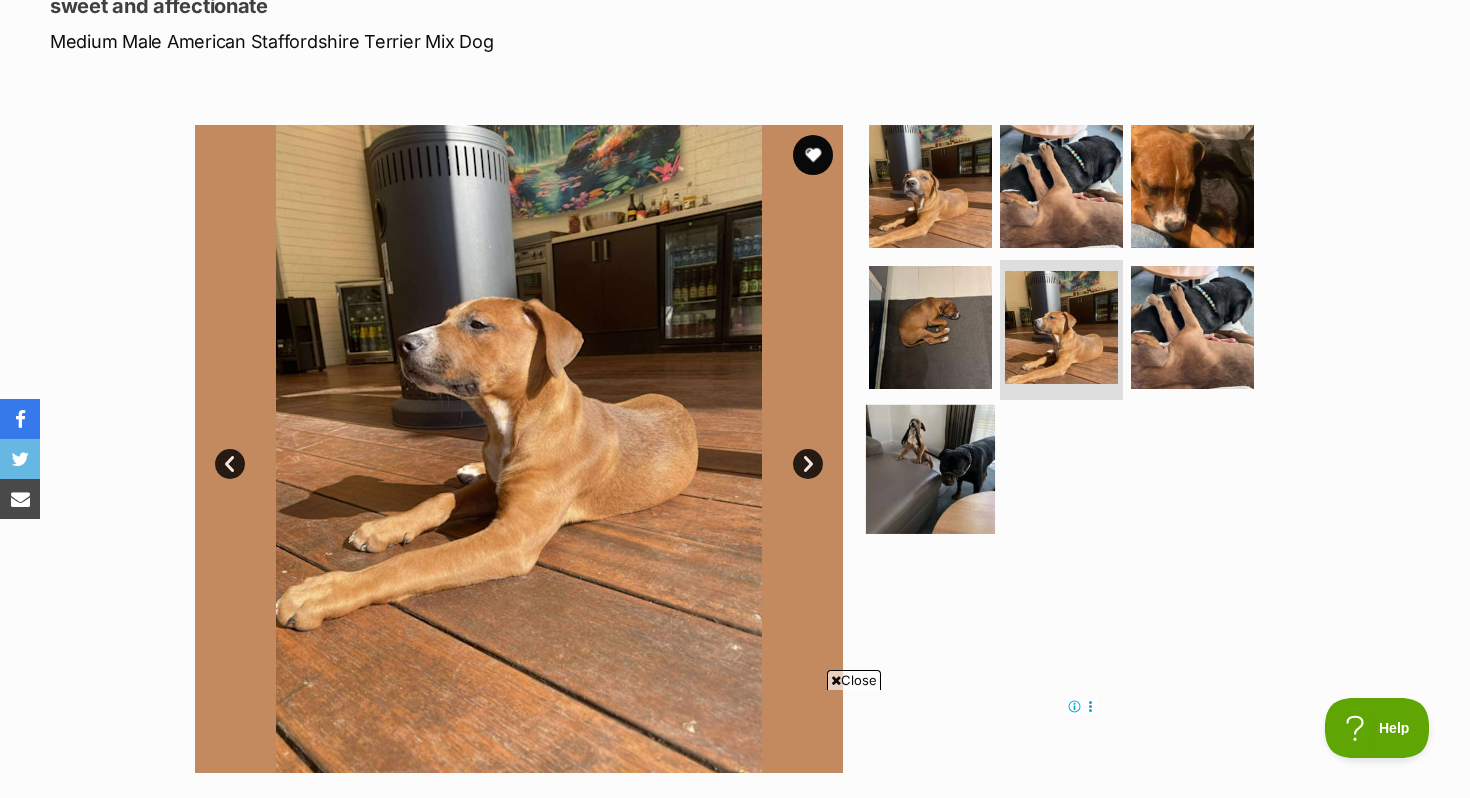 click at bounding box center [930, 469] 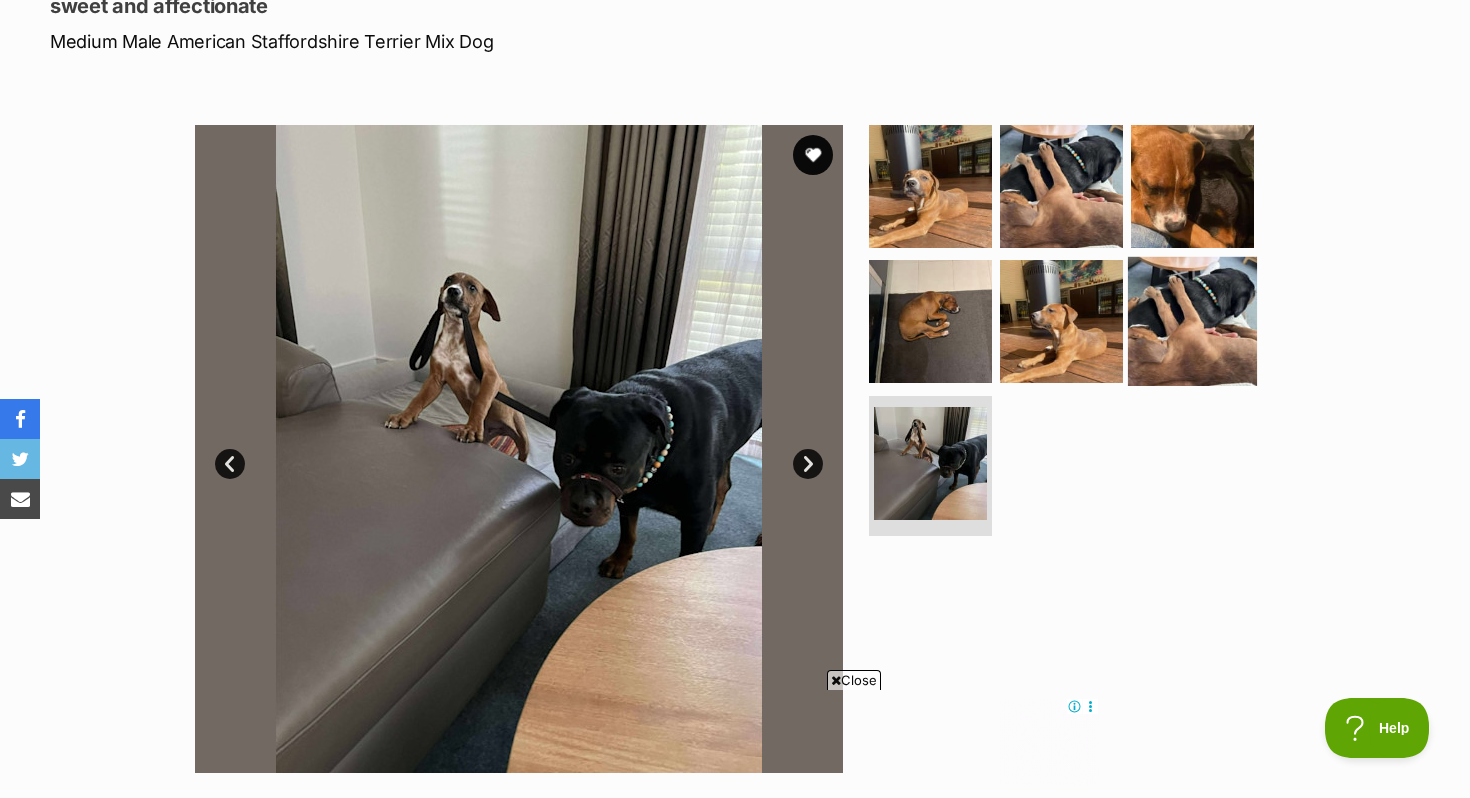 click at bounding box center [1192, 321] 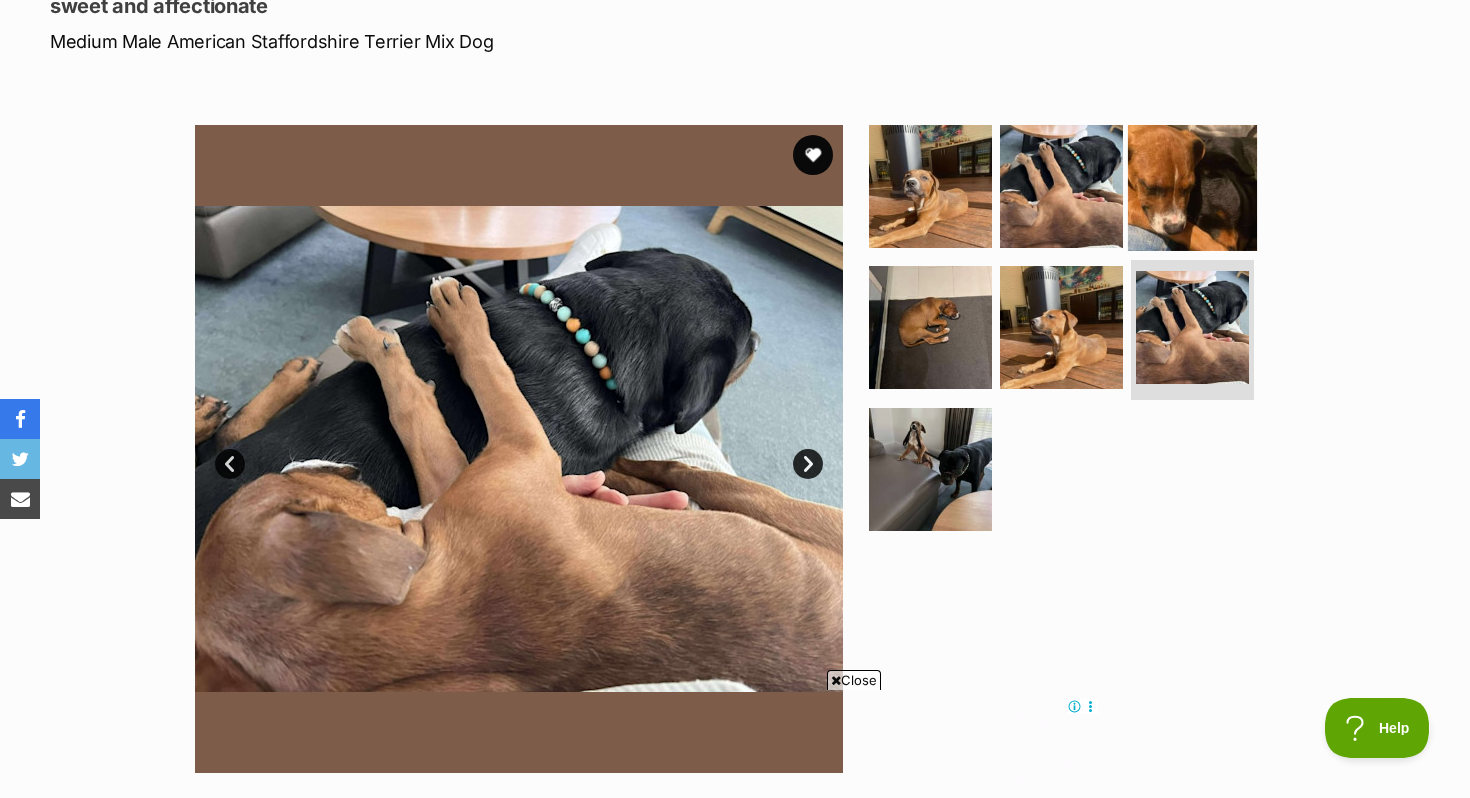 click at bounding box center (1192, 185) 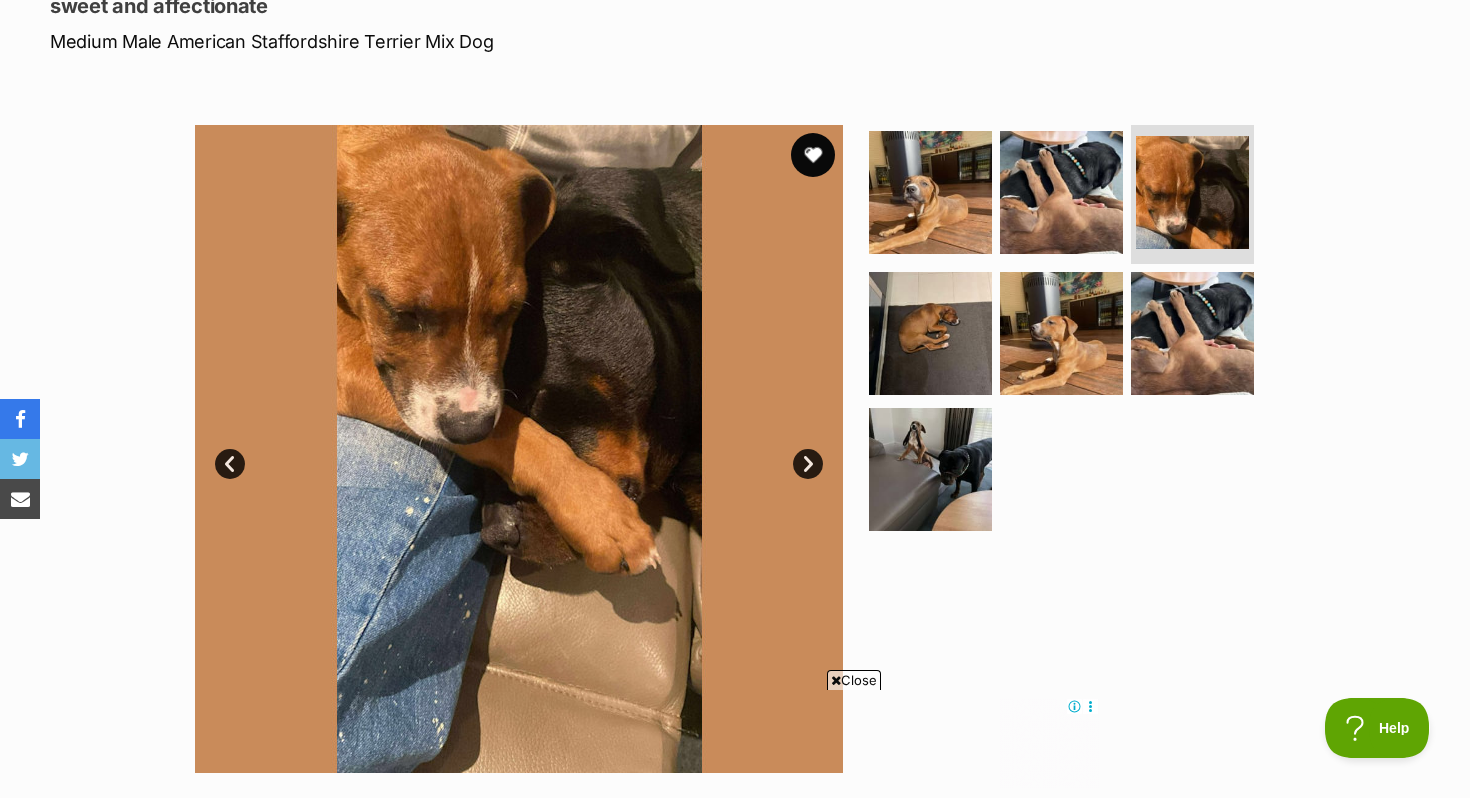 click at bounding box center (813, 155) 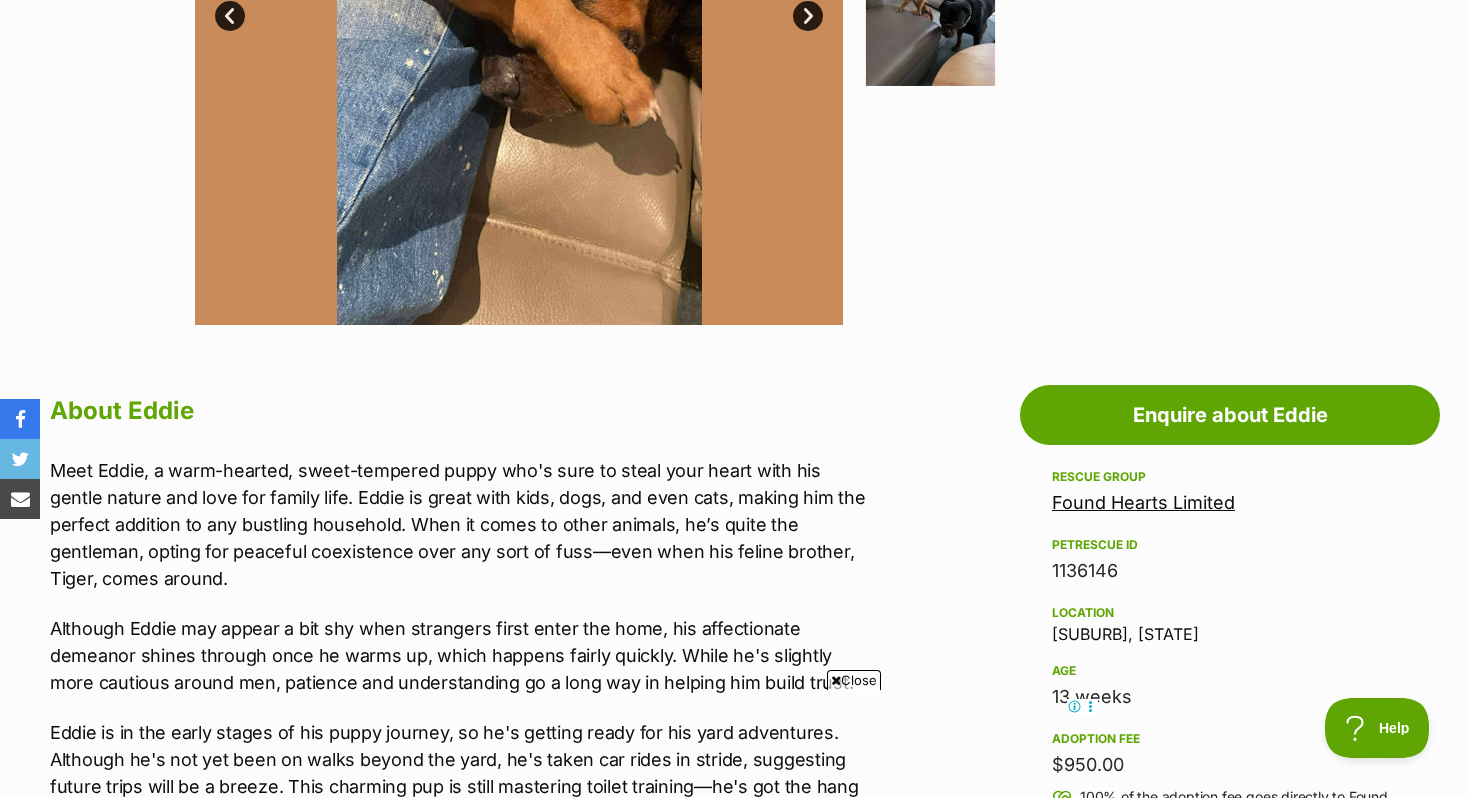 scroll, scrollTop: 441, scrollLeft: 0, axis: vertical 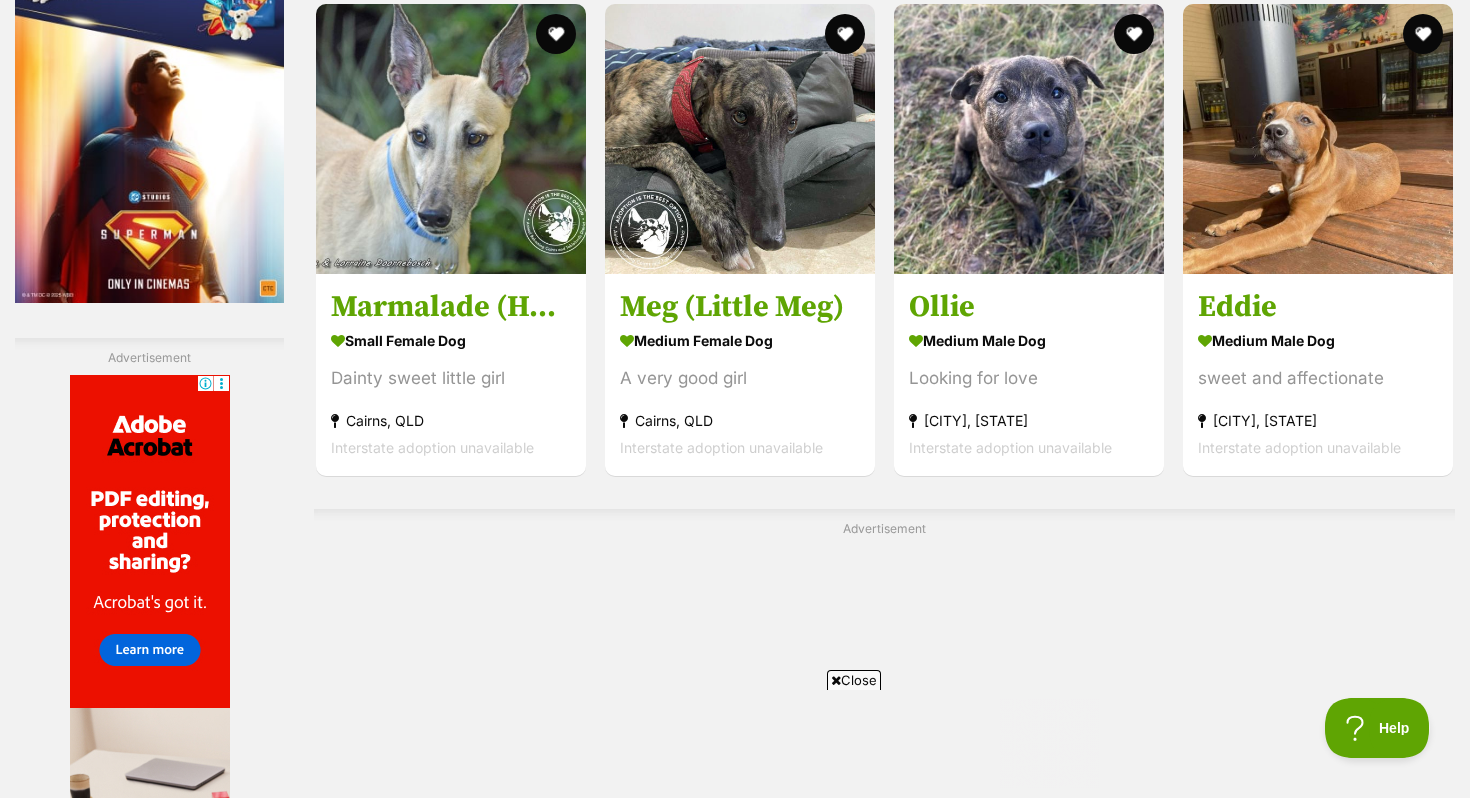 click at bounding box center [988, 872] 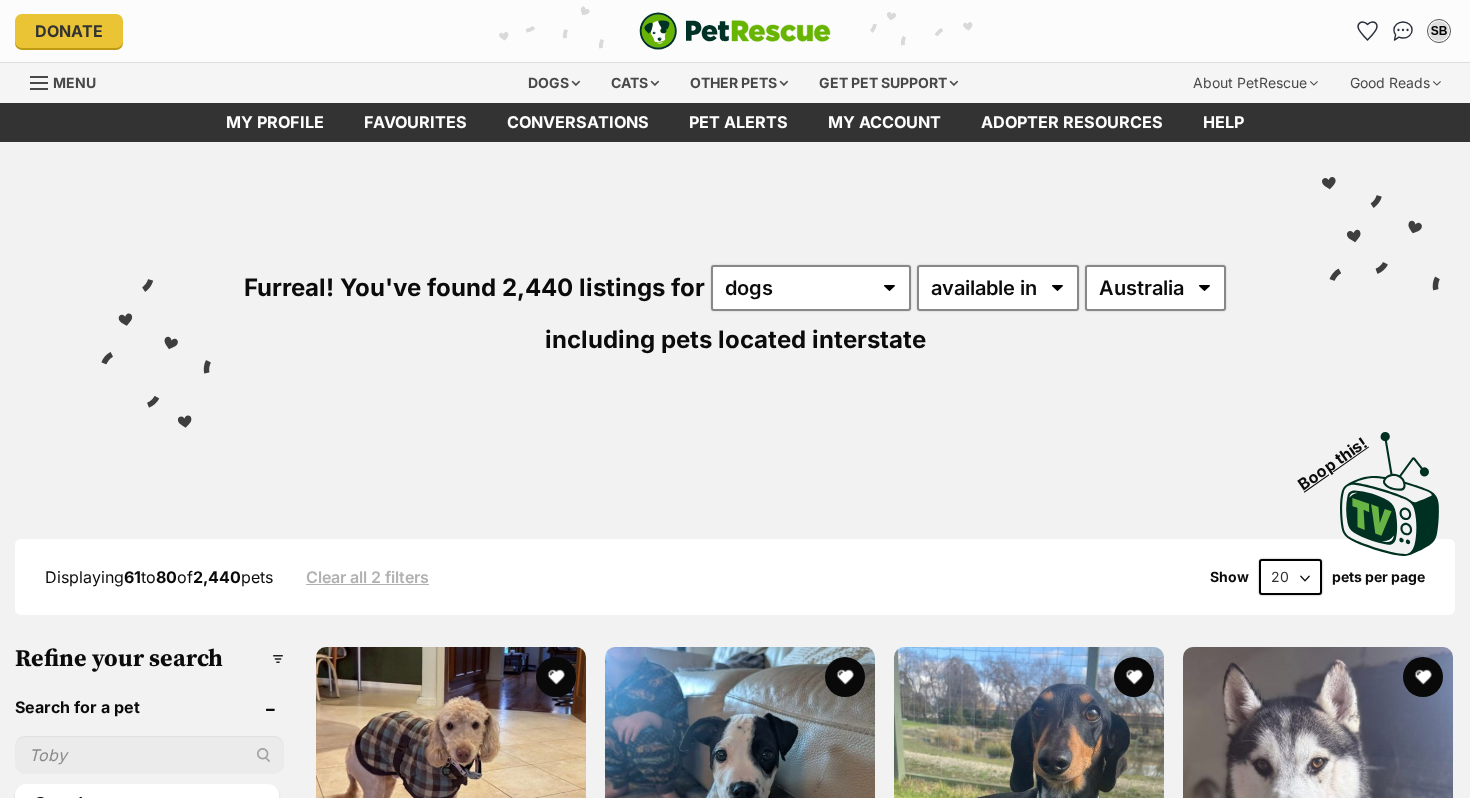scroll, scrollTop: 0, scrollLeft: 0, axis: both 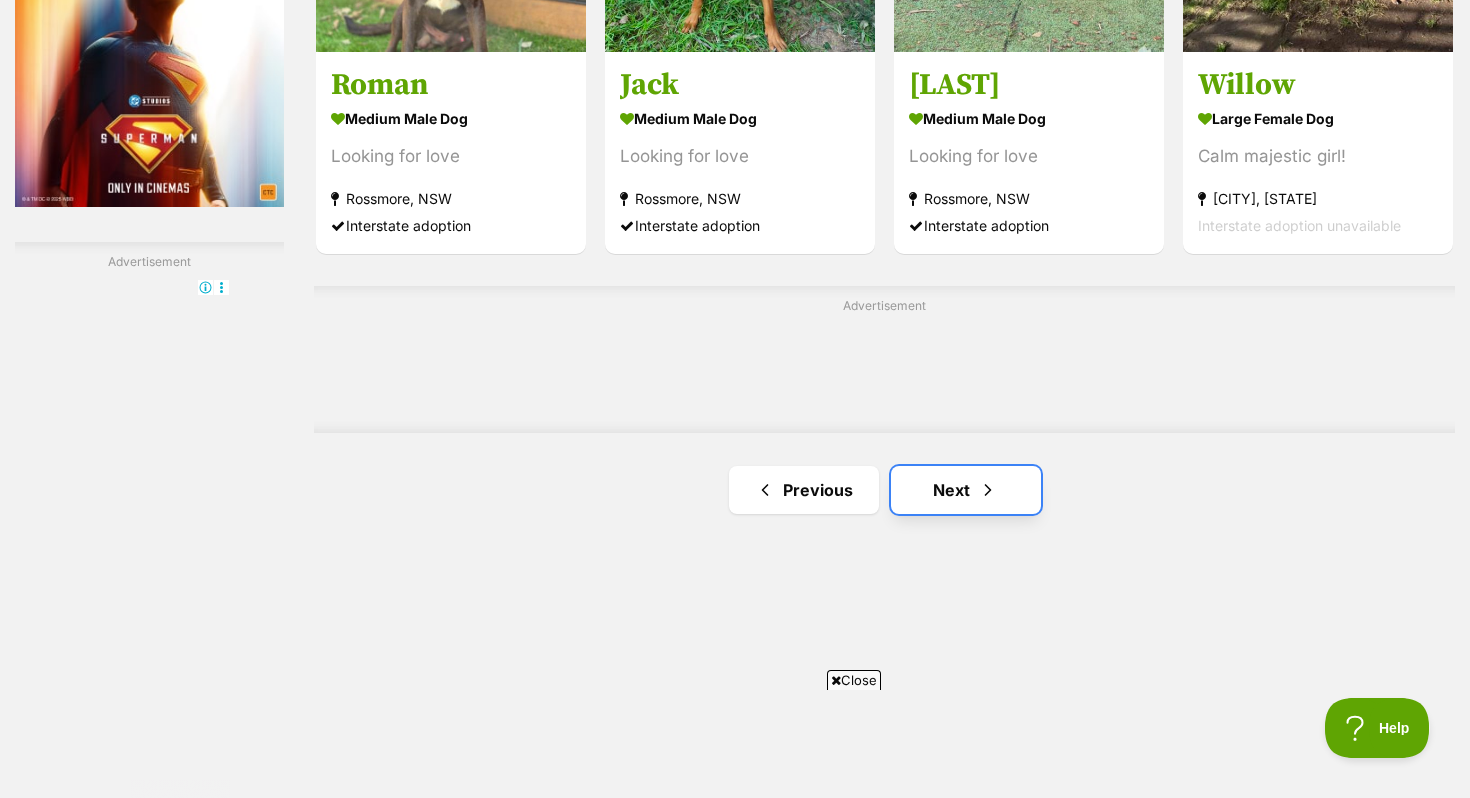 click on "Next" at bounding box center [966, 490] 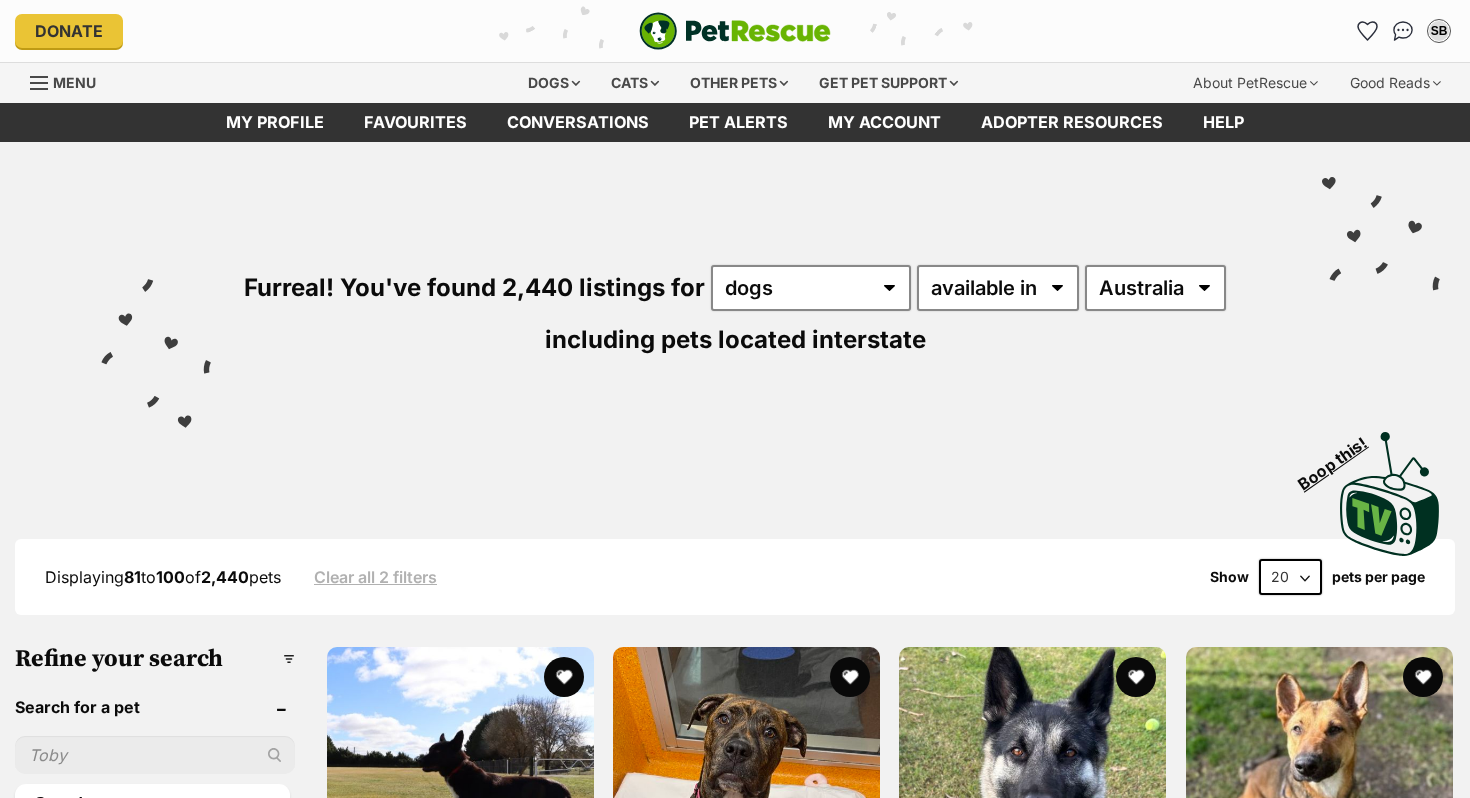 scroll, scrollTop: 0, scrollLeft: 0, axis: both 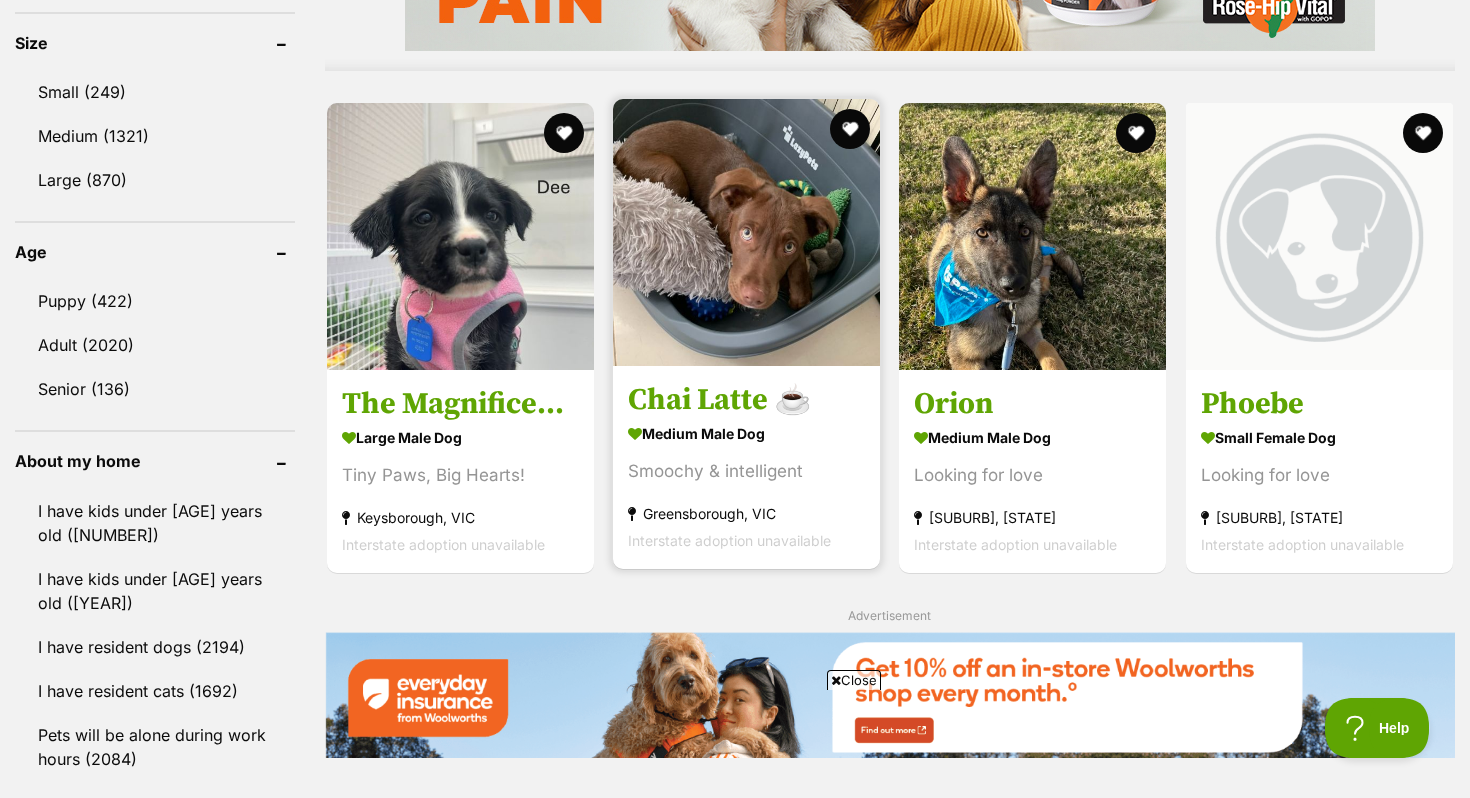 click on "Chai Latte ☕️" at bounding box center [746, 399] 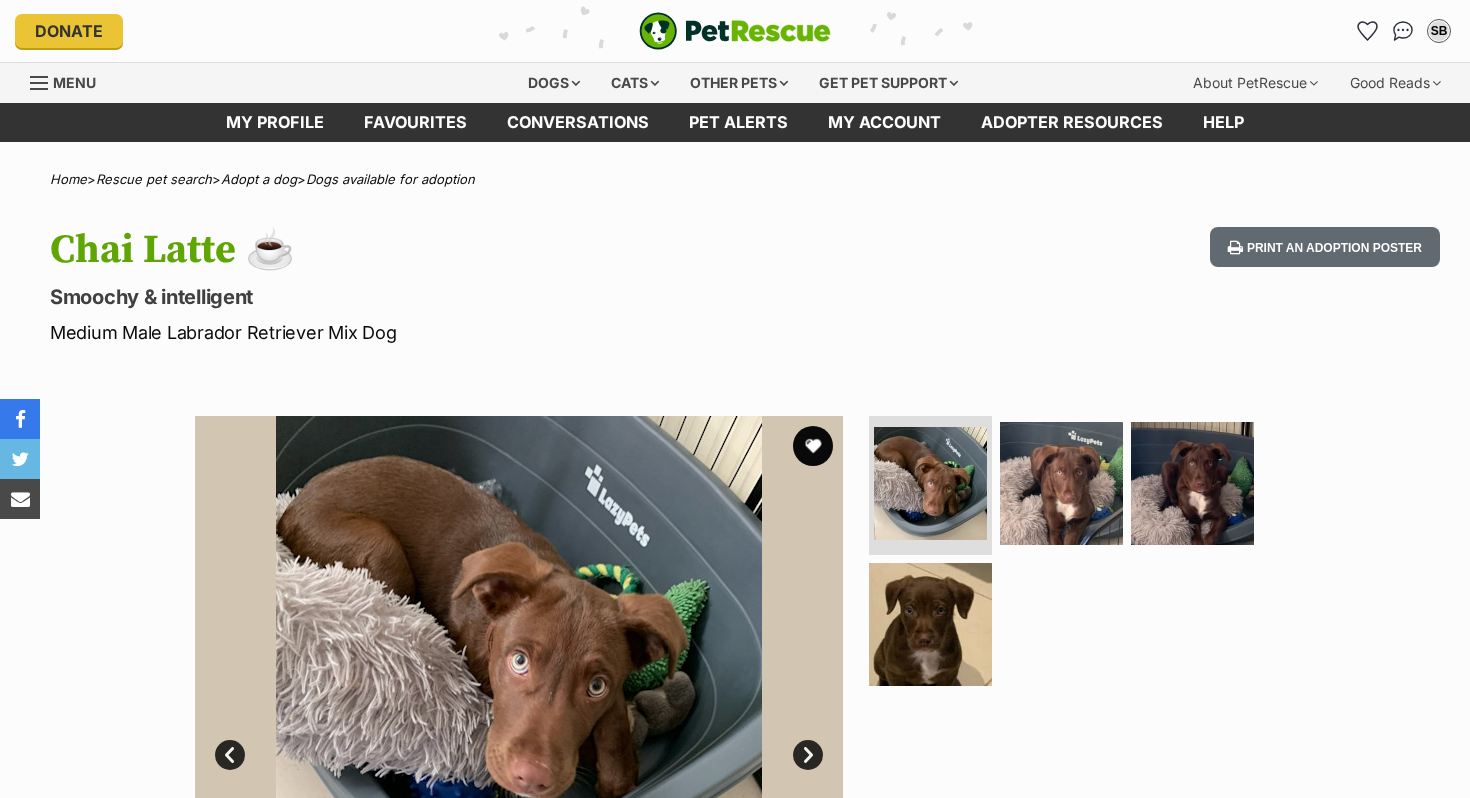scroll, scrollTop: 0, scrollLeft: 0, axis: both 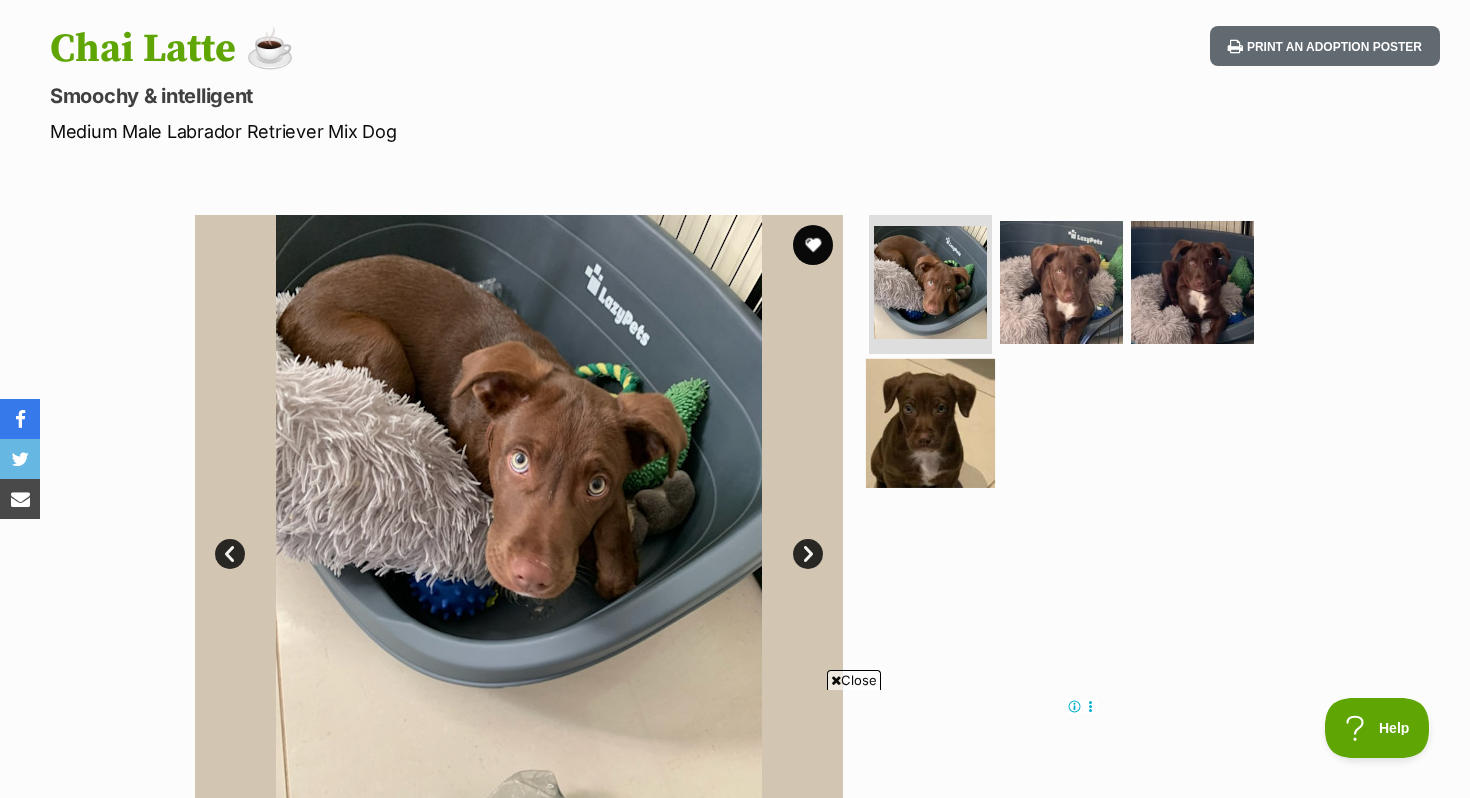 click at bounding box center (930, 423) 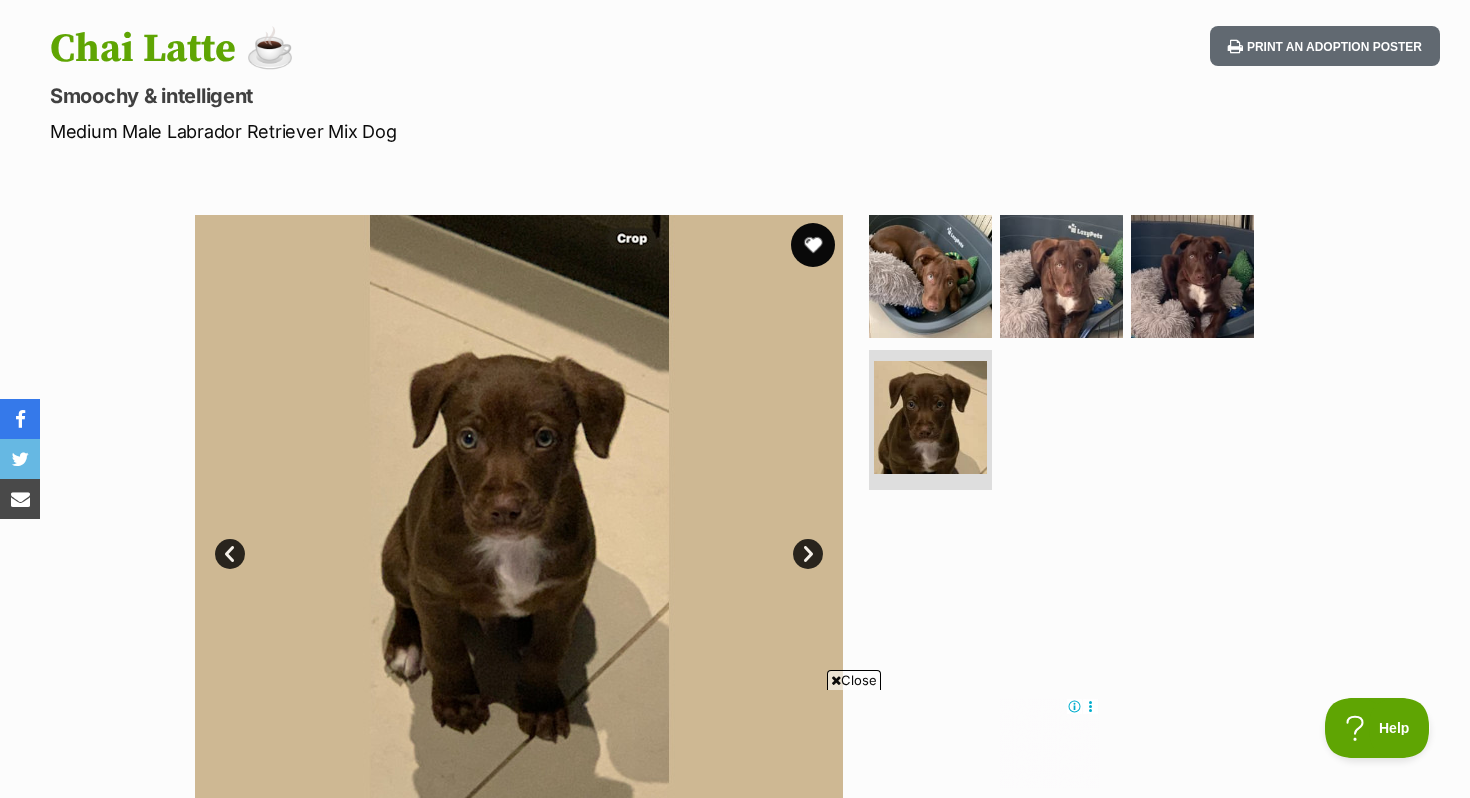 click at bounding box center [813, 245] 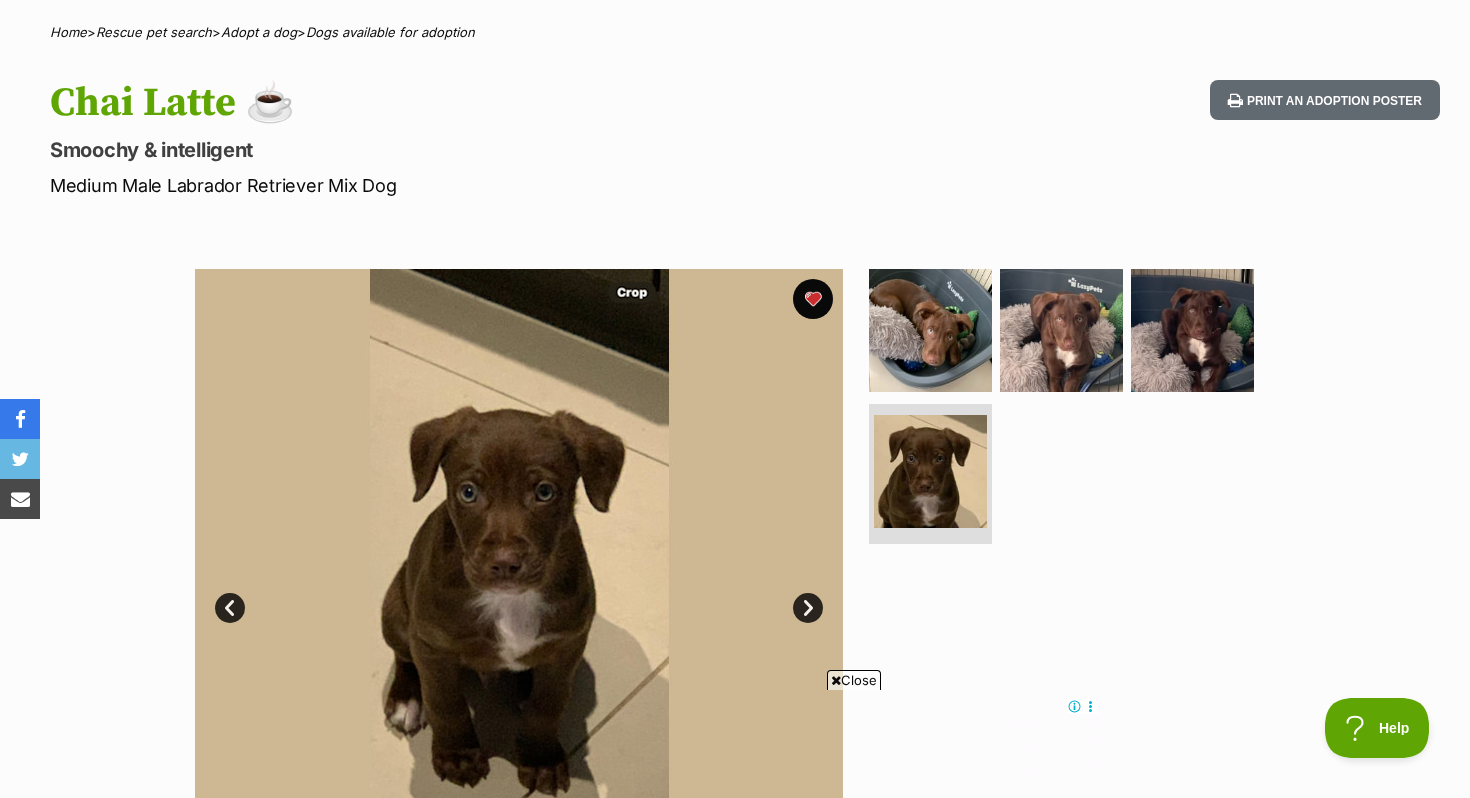 scroll, scrollTop: 0, scrollLeft: 0, axis: both 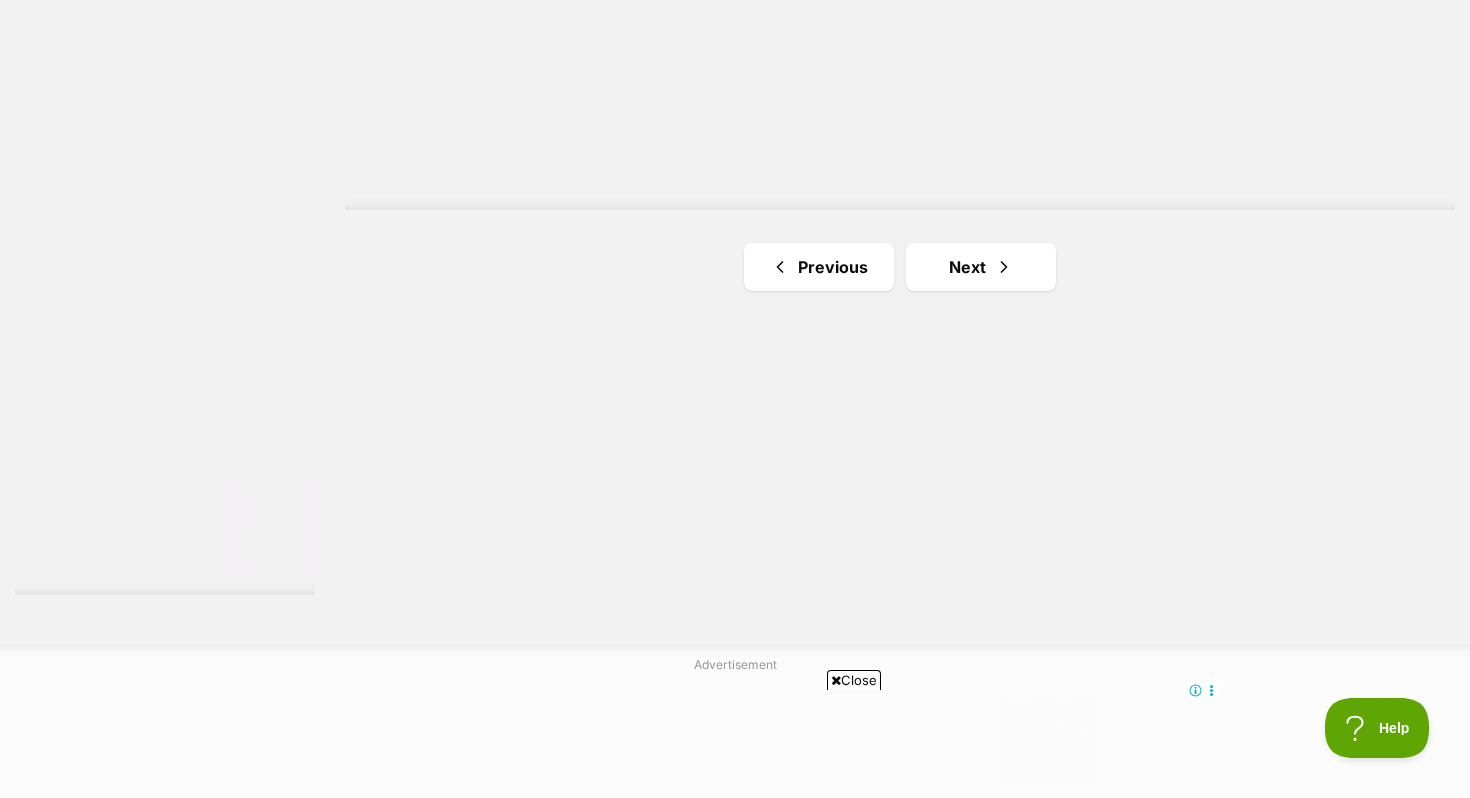 click on "Ziggy
medium male Dog
Smile
Crookwell, NSW
Interstate adoption
Sophia
medium female Dog
Looking for love
Wacol, QLD
Interstate adoption unavailable
Akira
medium female Dog
Looking for love
Wacol, QLD
Interstate adoption unavailable
Saffron
large female Dog
Looking for love
Cranbourne West, VIC
Interstate adoption unavailable
Lola
medium female Dog
Very Clever Girl!
Wonga Park, VIC
Interstate adoption unavailable
Sherman
large male Dog
Playful and loving
Gilles Plains, SA
Interstate adoption unavailable
Advertisement
Shirley
large female Dog
Expert leaner on people
Gilles Plains, SA" at bounding box center (900, -1248) 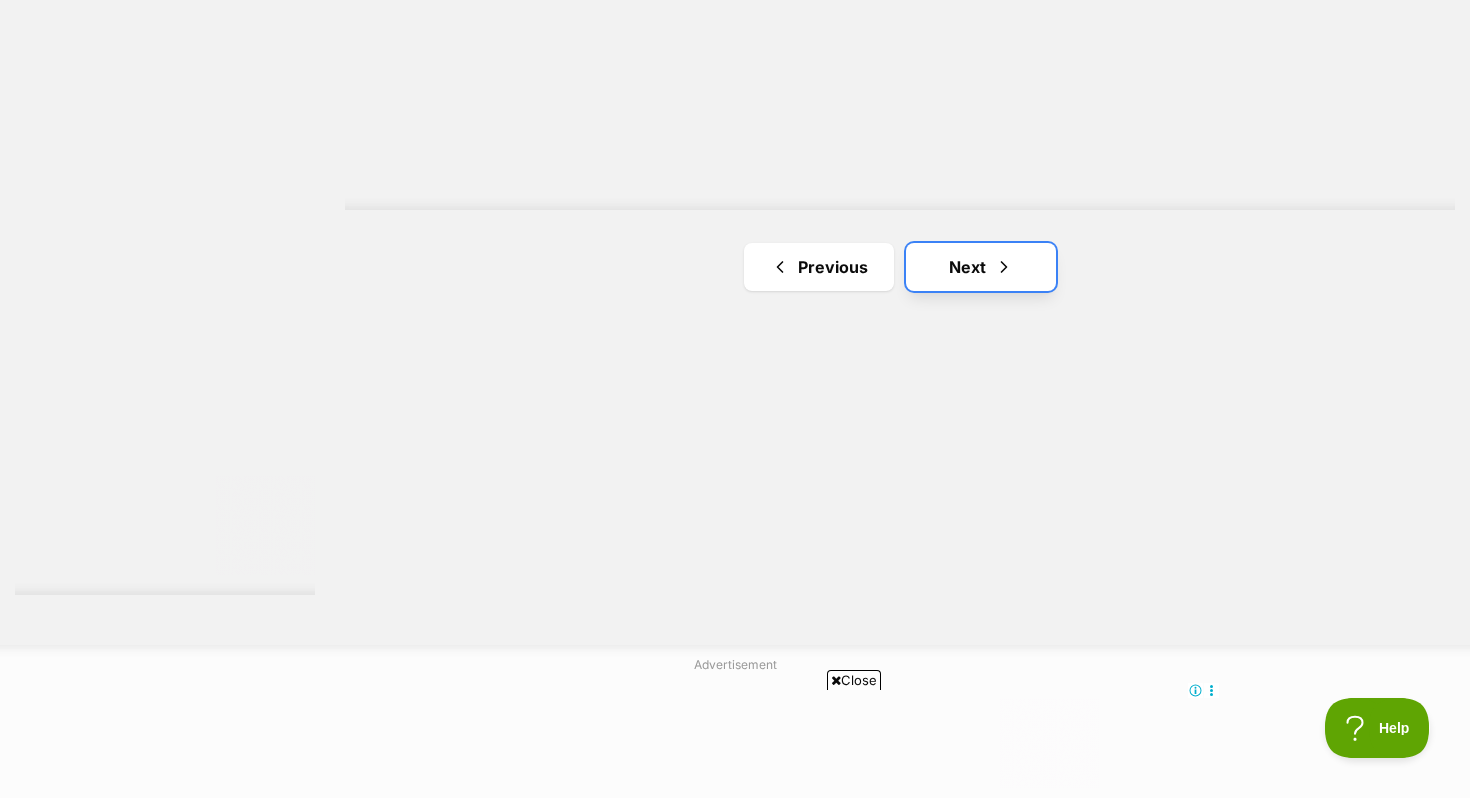 scroll, scrollTop: 0, scrollLeft: 0, axis: both 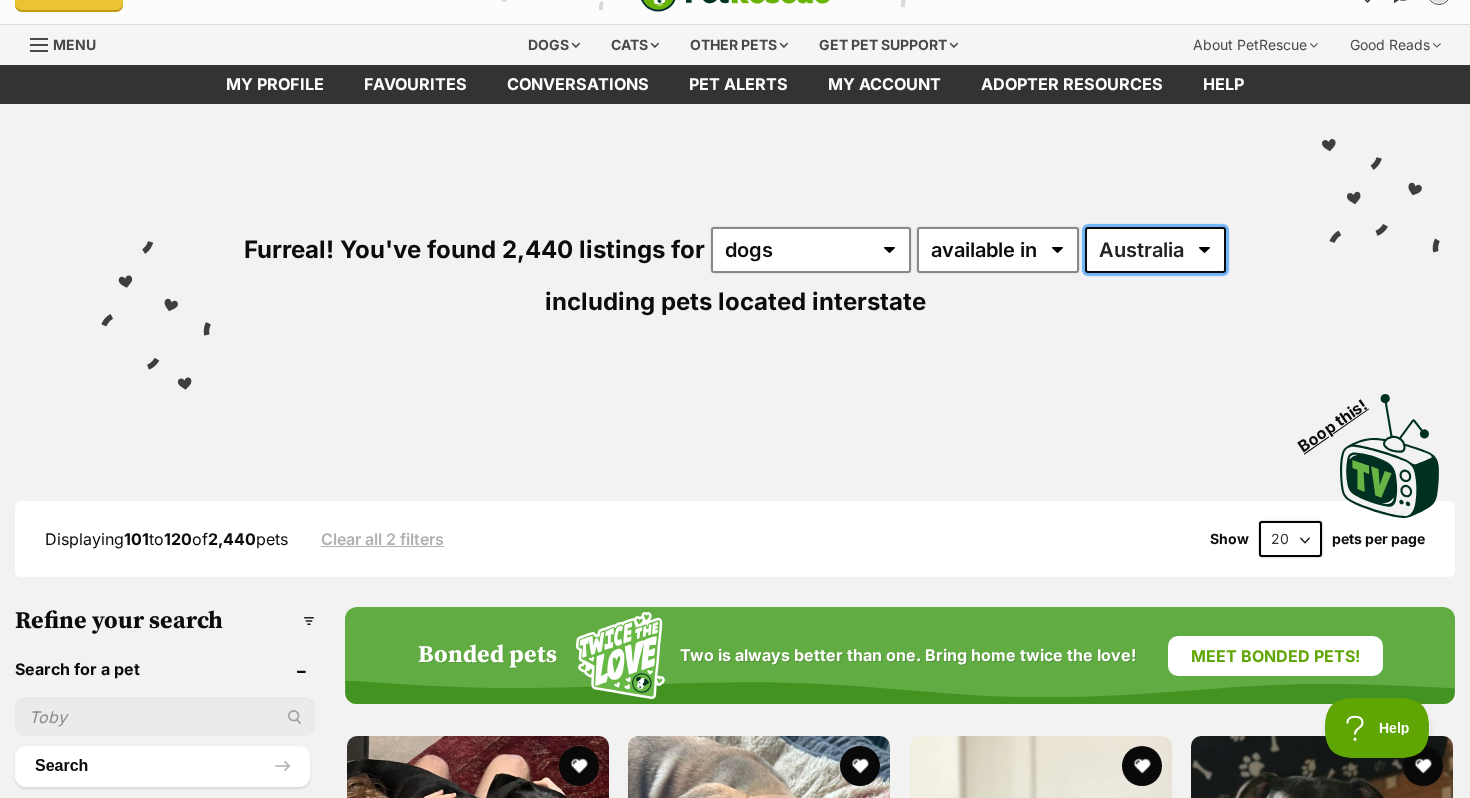 click on "Australia
ACT
NSW
NT
QLD
SA
TAS
VIC
WA" at bounding box center [1155, 250] 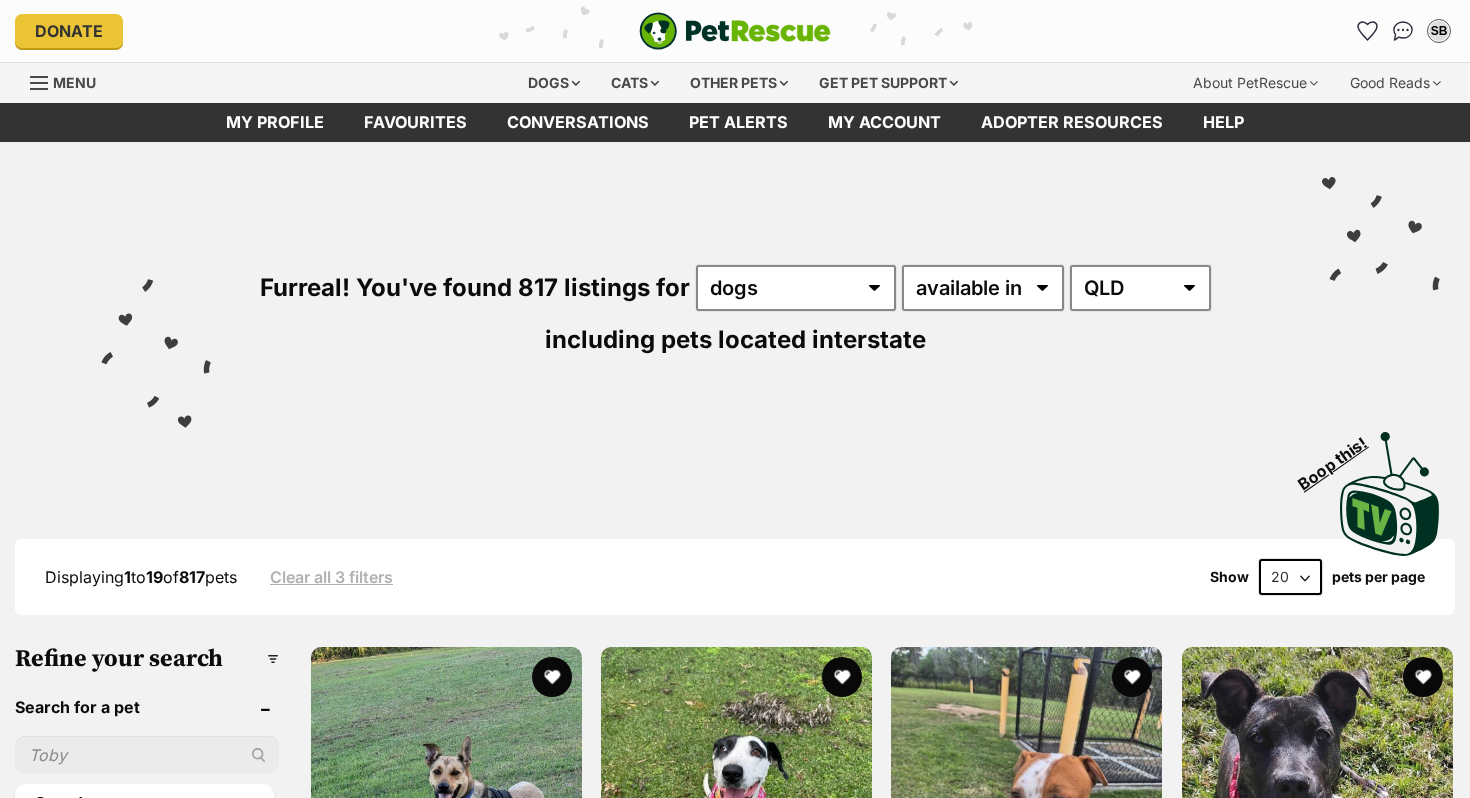 scroll, scrollTop: 0, scrollLeft: 0, axis: both 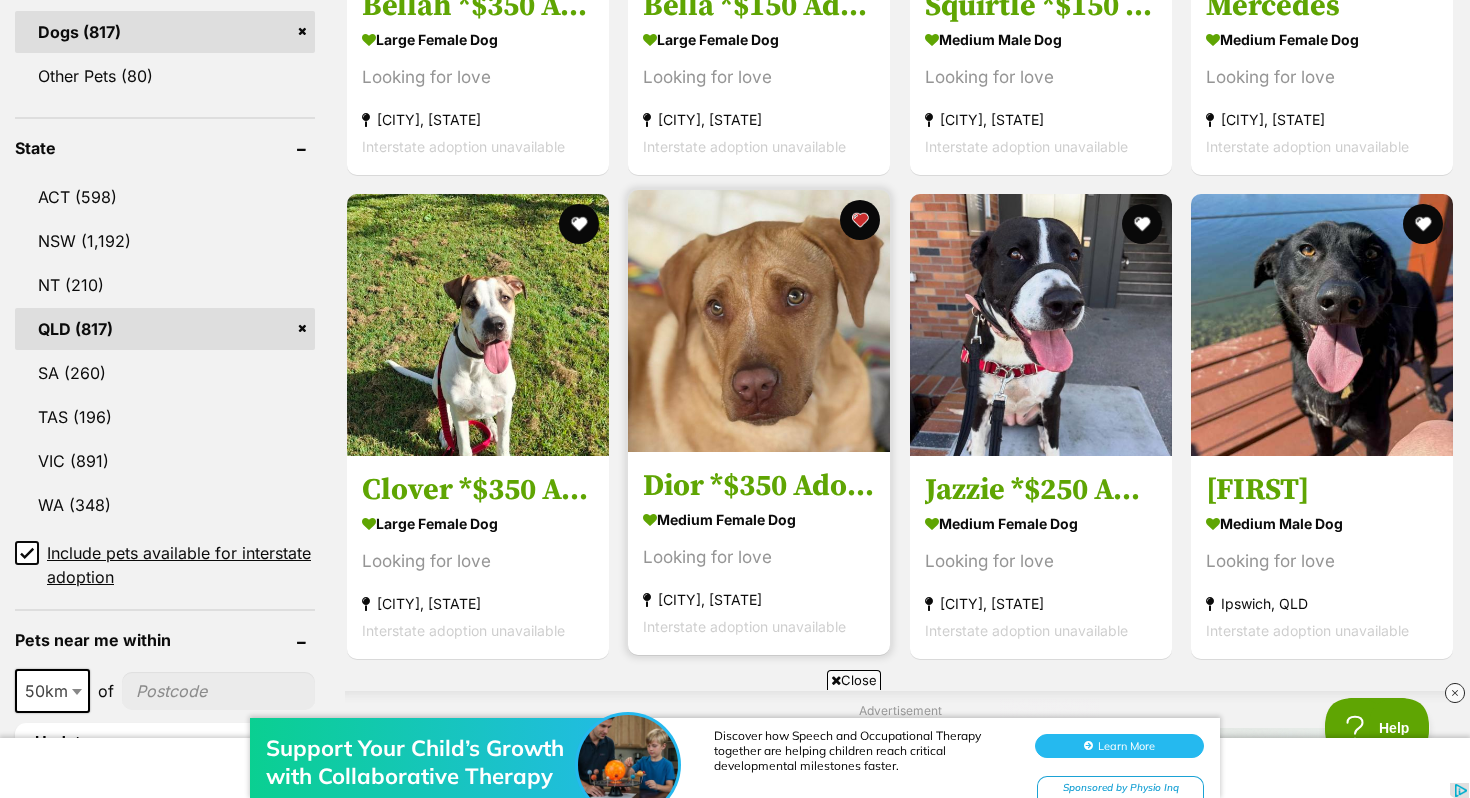 click on "Dior *$350 Adoption Fee*" at bounding box center (759, 486) 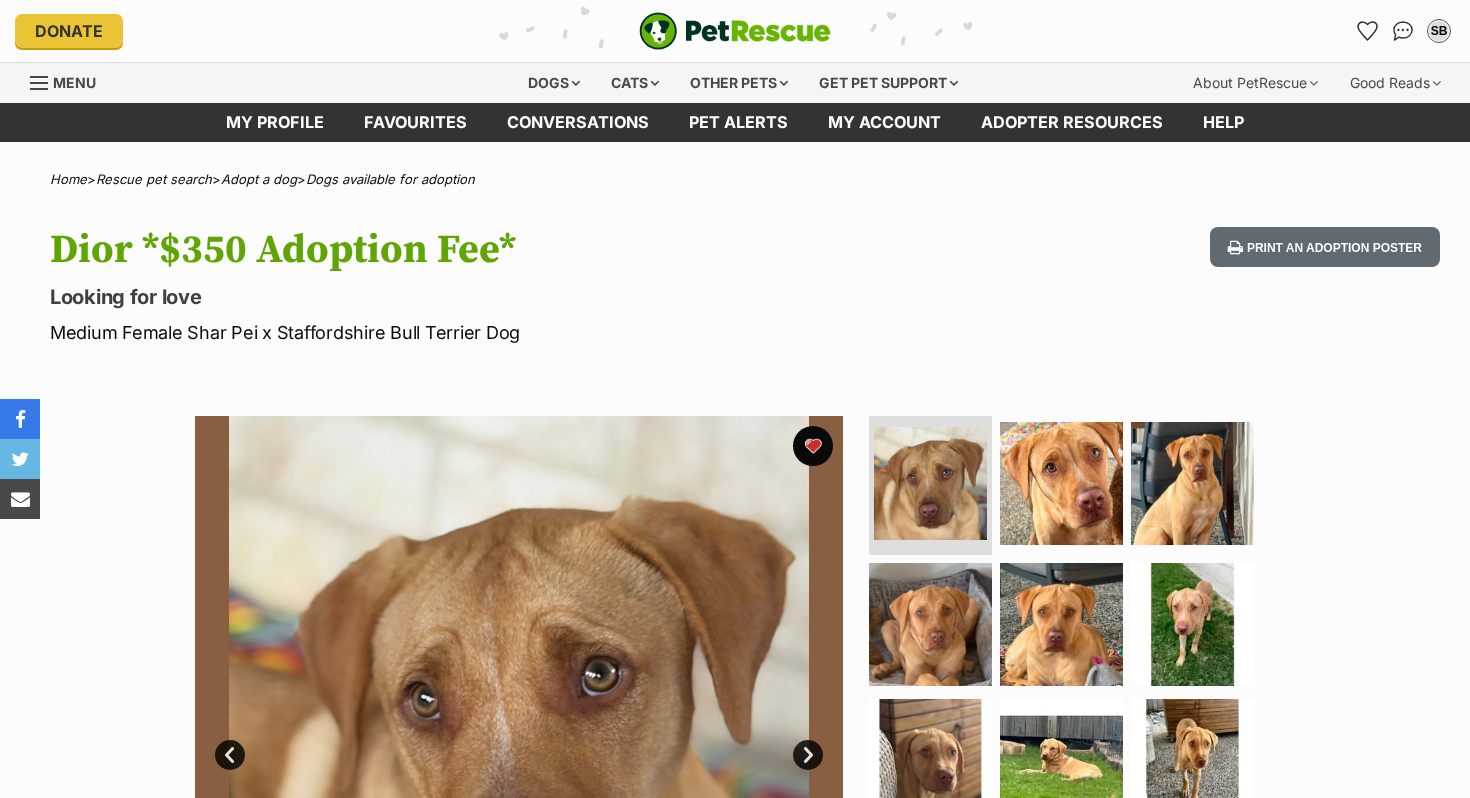 scroll, scrollTop: 0, scrollLeft: 0, axis: both 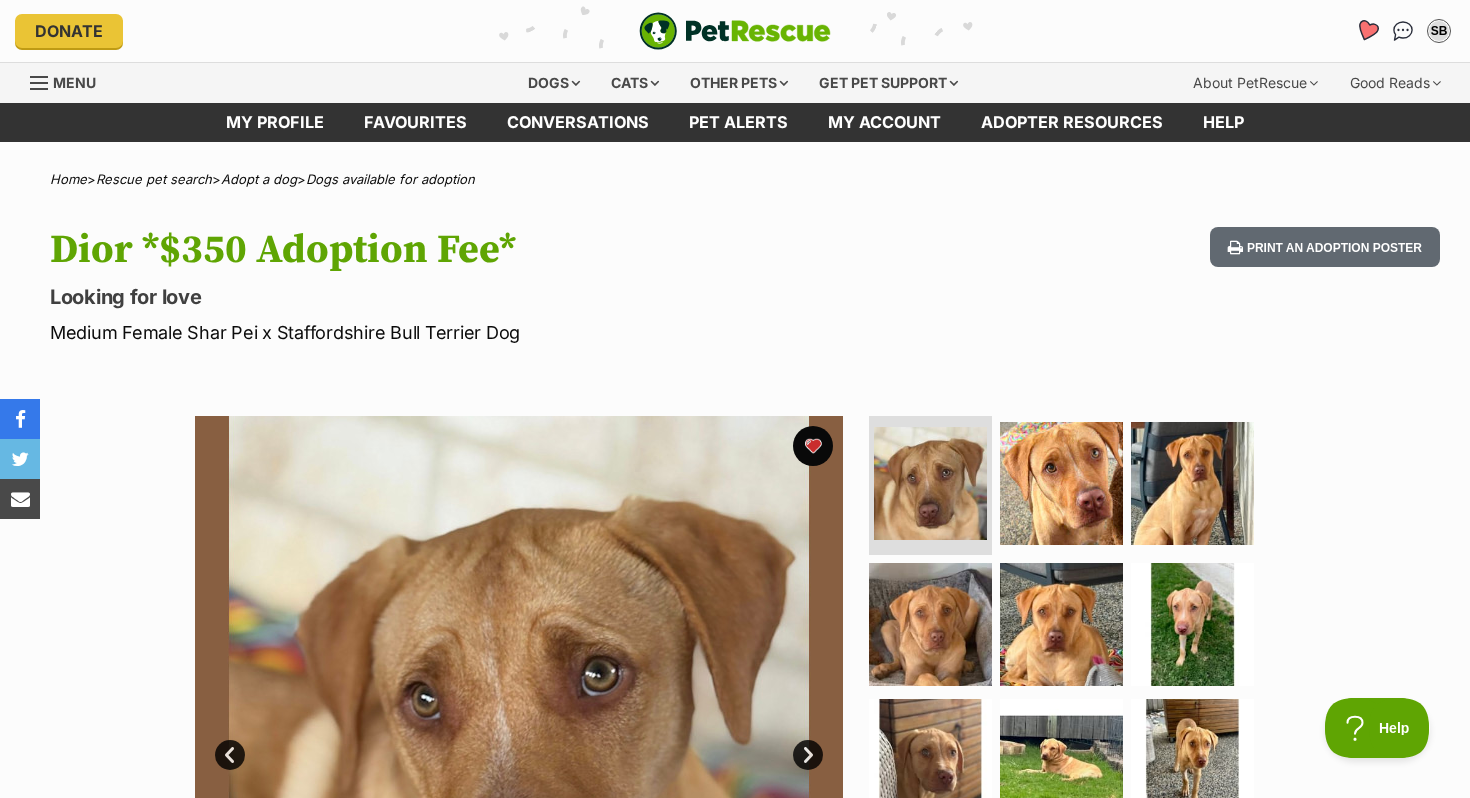 click 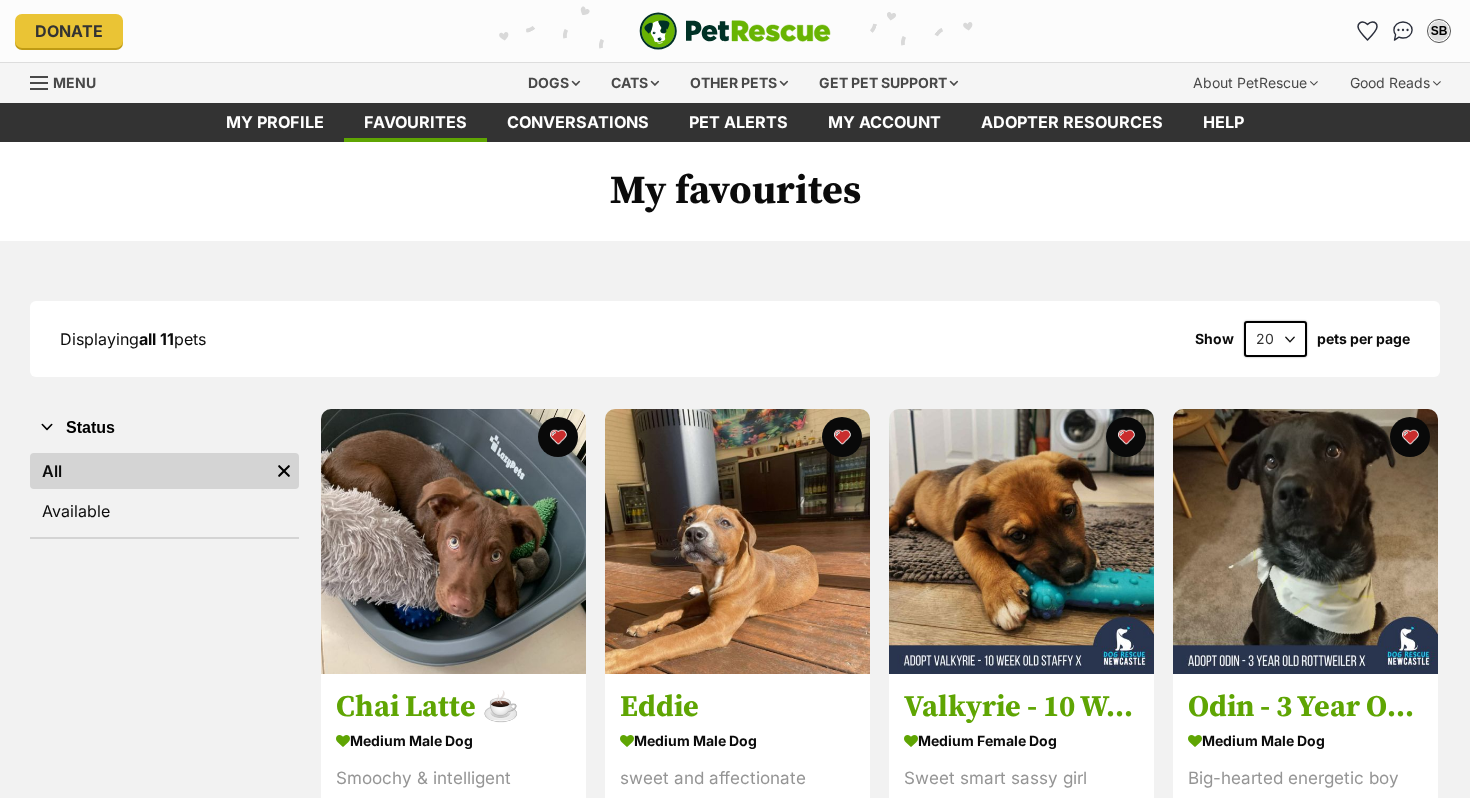 scroll, scrollTop: 0, scrollLeft: 0, axis: both 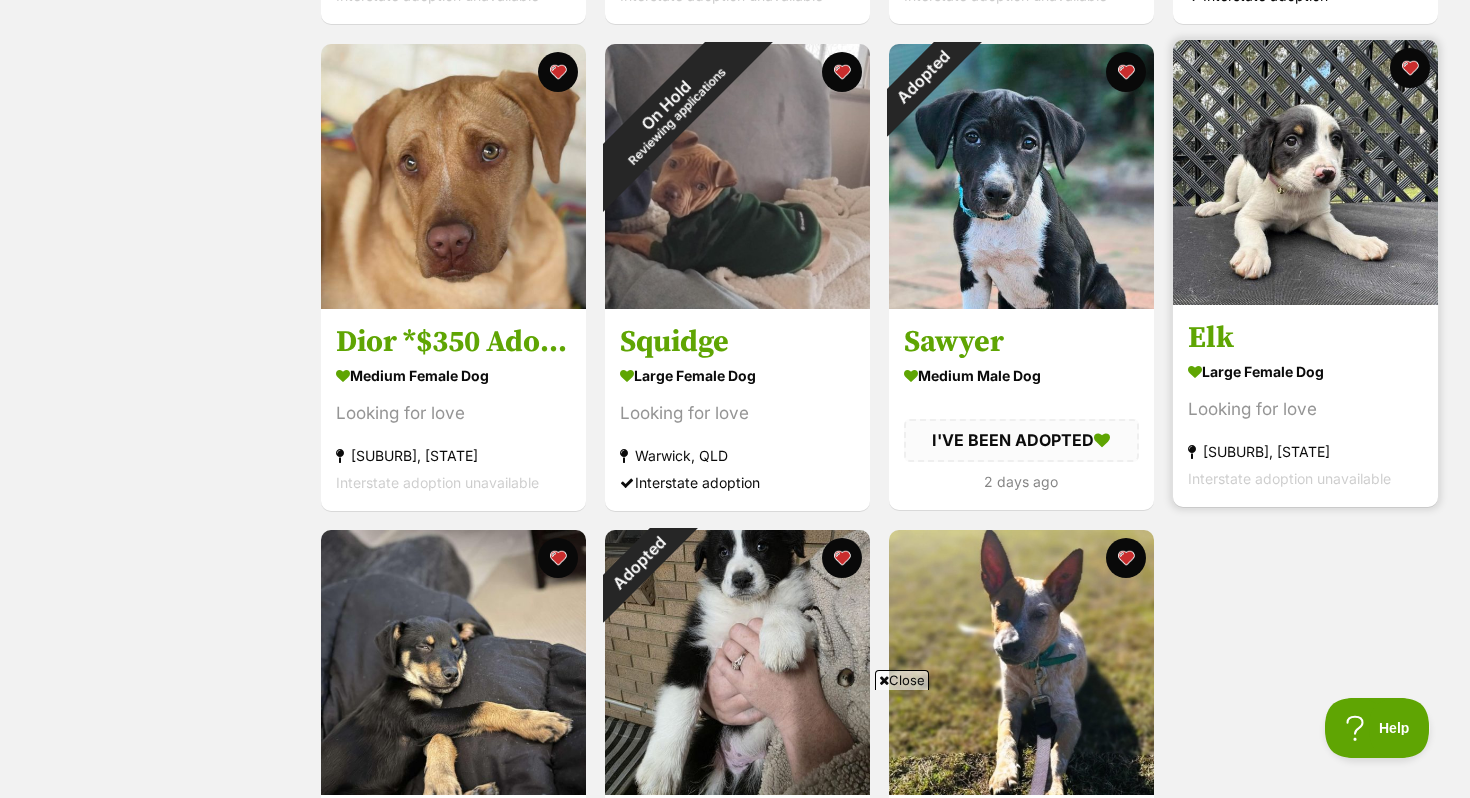click on "Elk" at bounding box center [1305, 338] 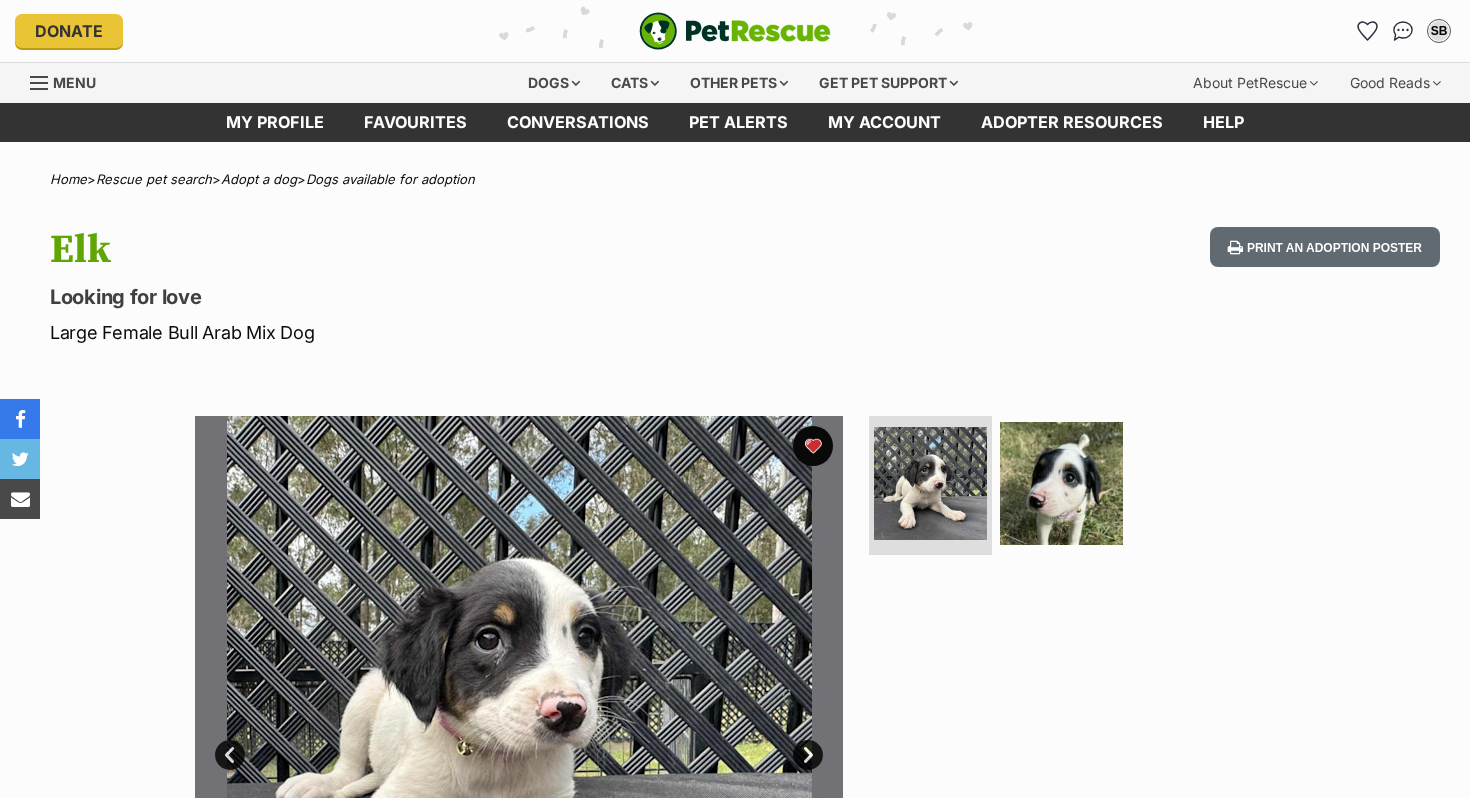 scroll, scrollTop: 0, scrollLeft: 0, axis: both 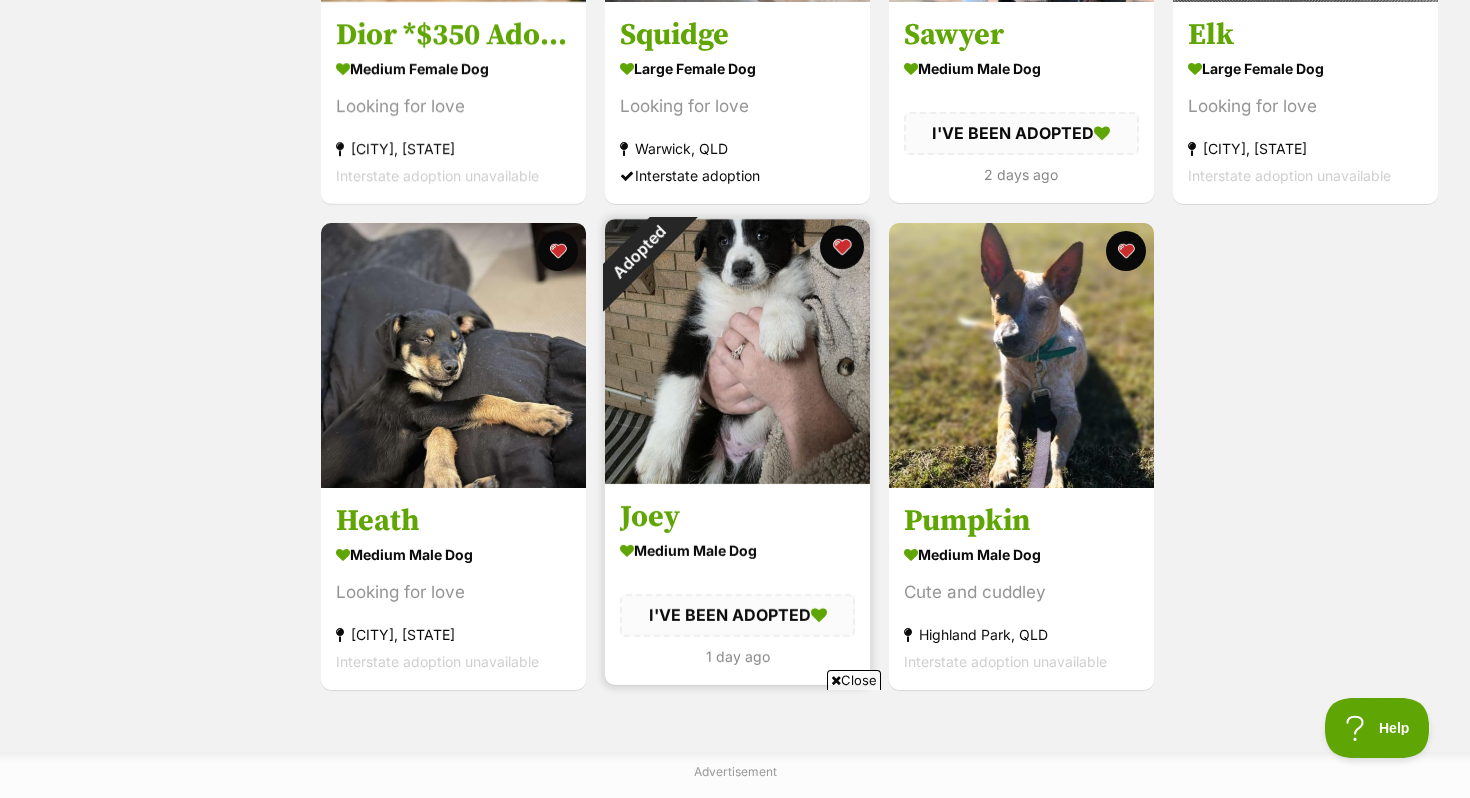 click at bounding box center (842, 247) 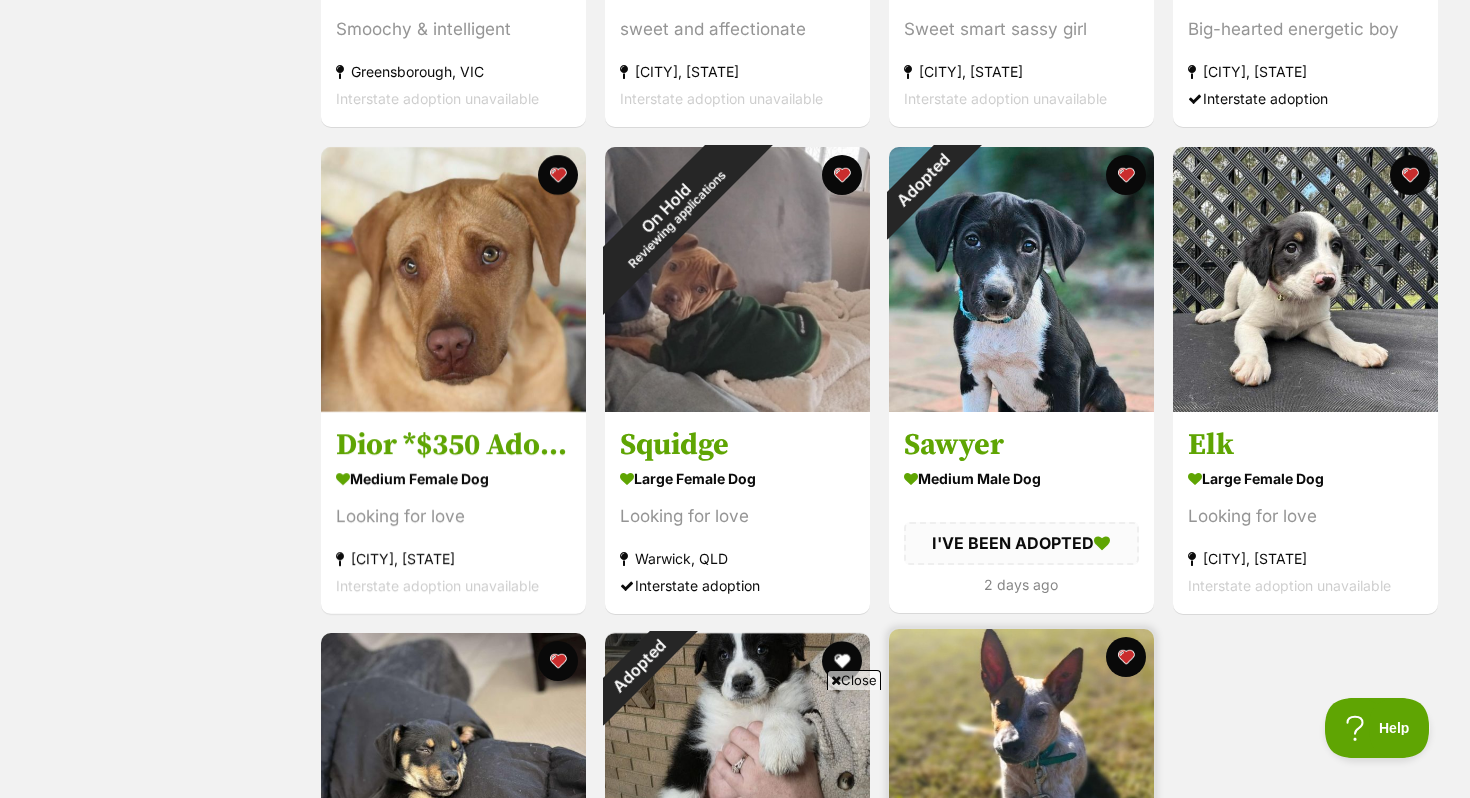 scroll, scrollTop: 728, scrollLeft: 0, axis: vertical 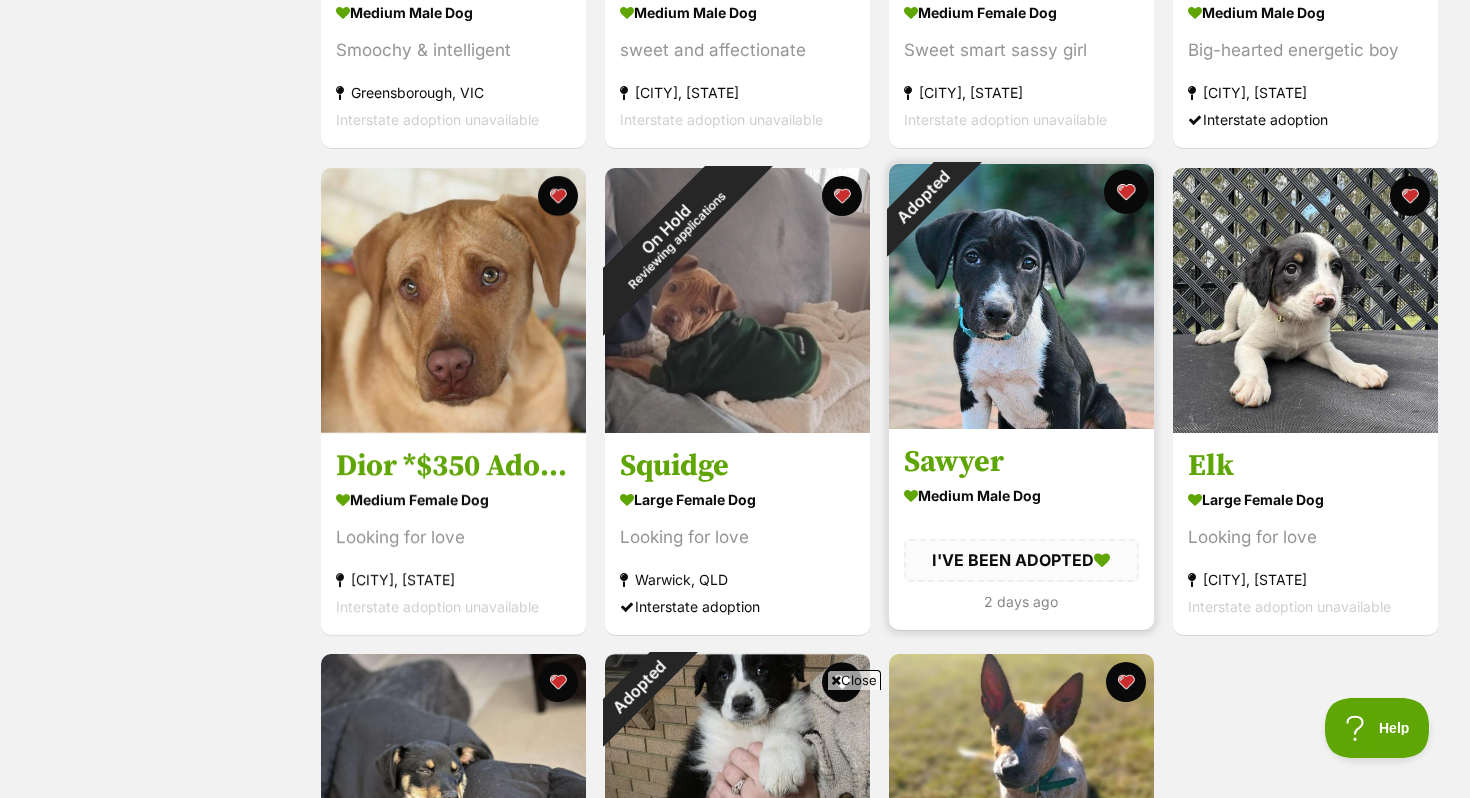 click at bounding box center (1126, 192) 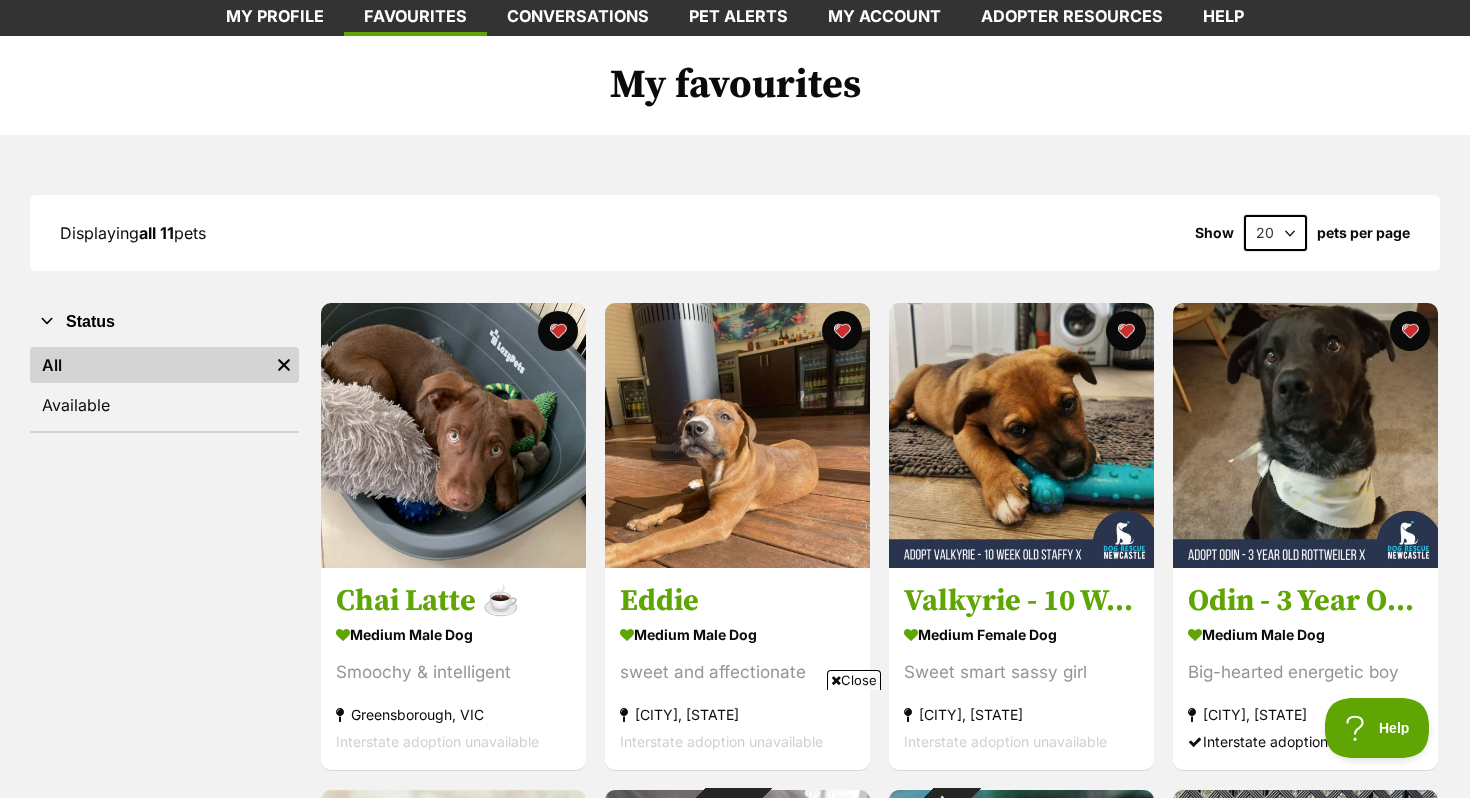 scroll, scrollTop: 0, scrollLeft: 0, axis: both 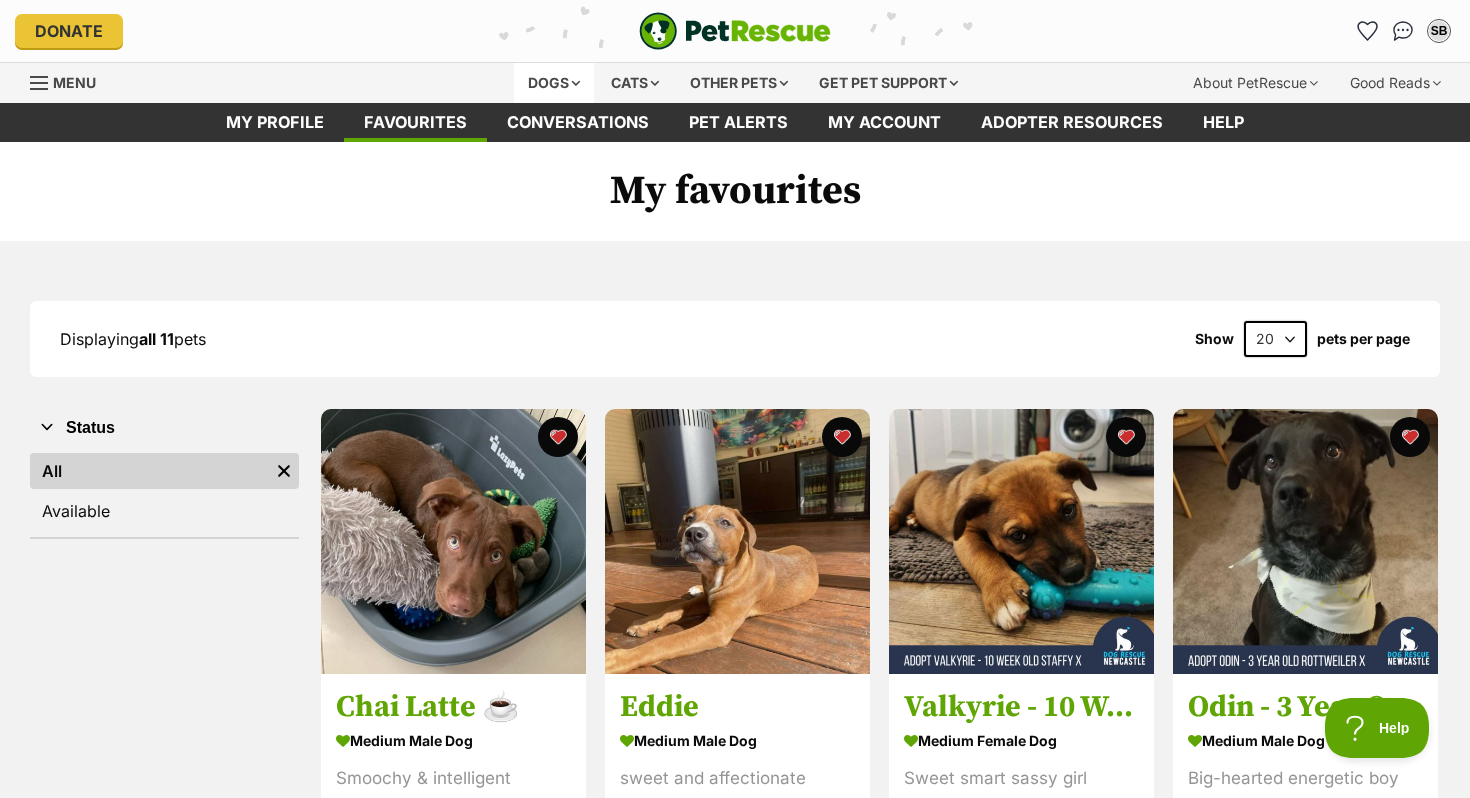 click on "Dogs" at bounding box center [554, 83] 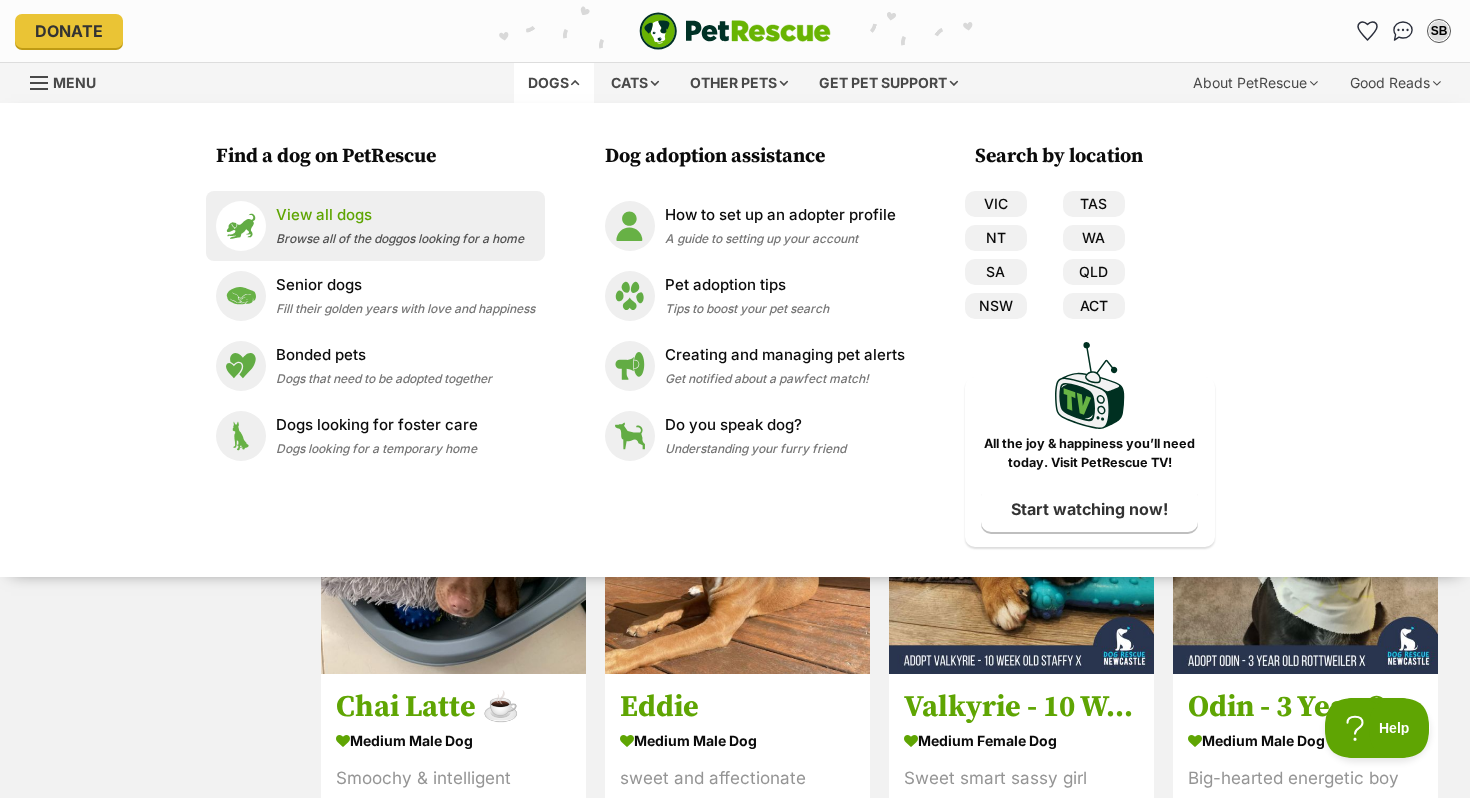 click on "View all dogs" at bounding box center [400, 215] 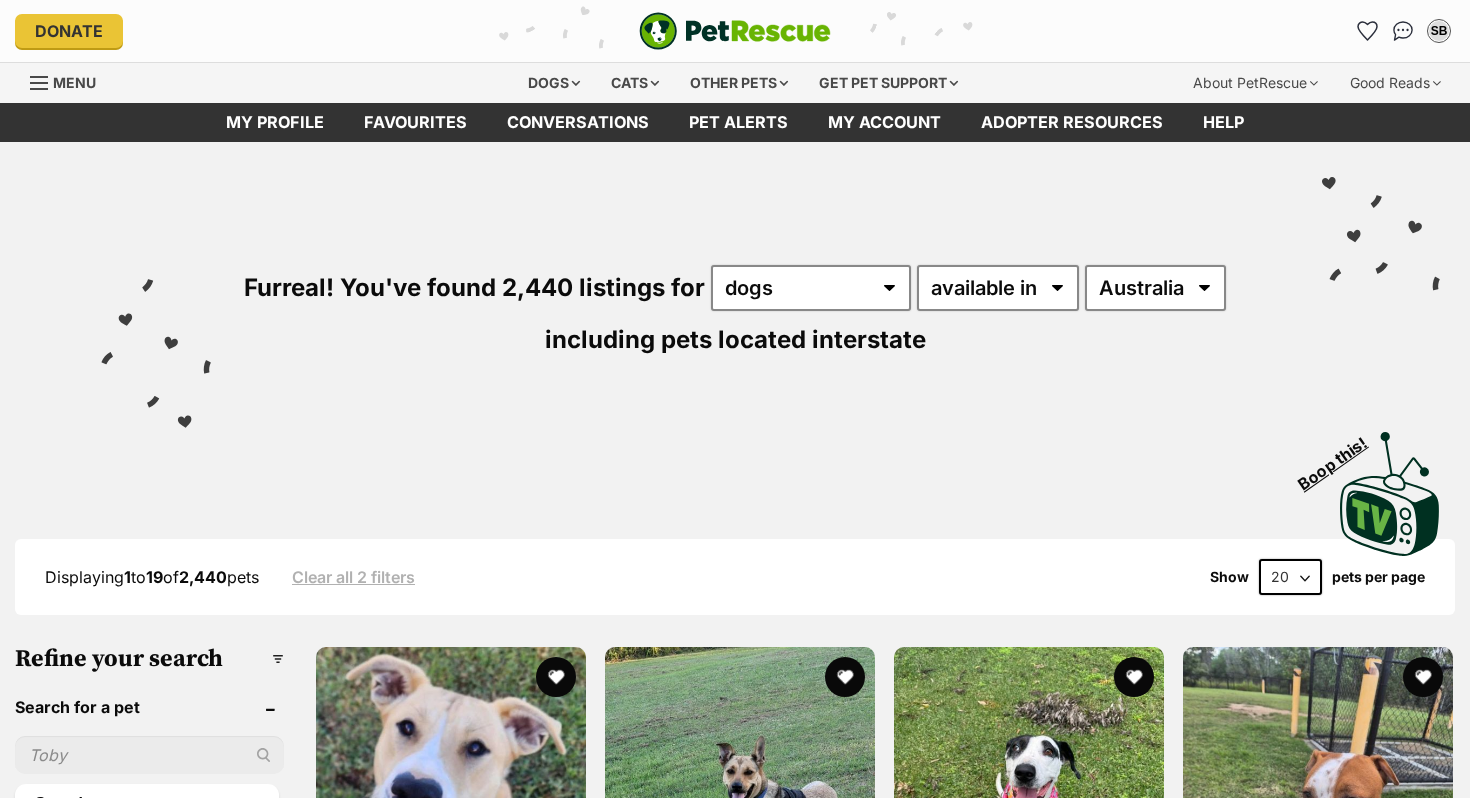 scroll, scrollTop: 0, scrollLeft: 0, axis: both 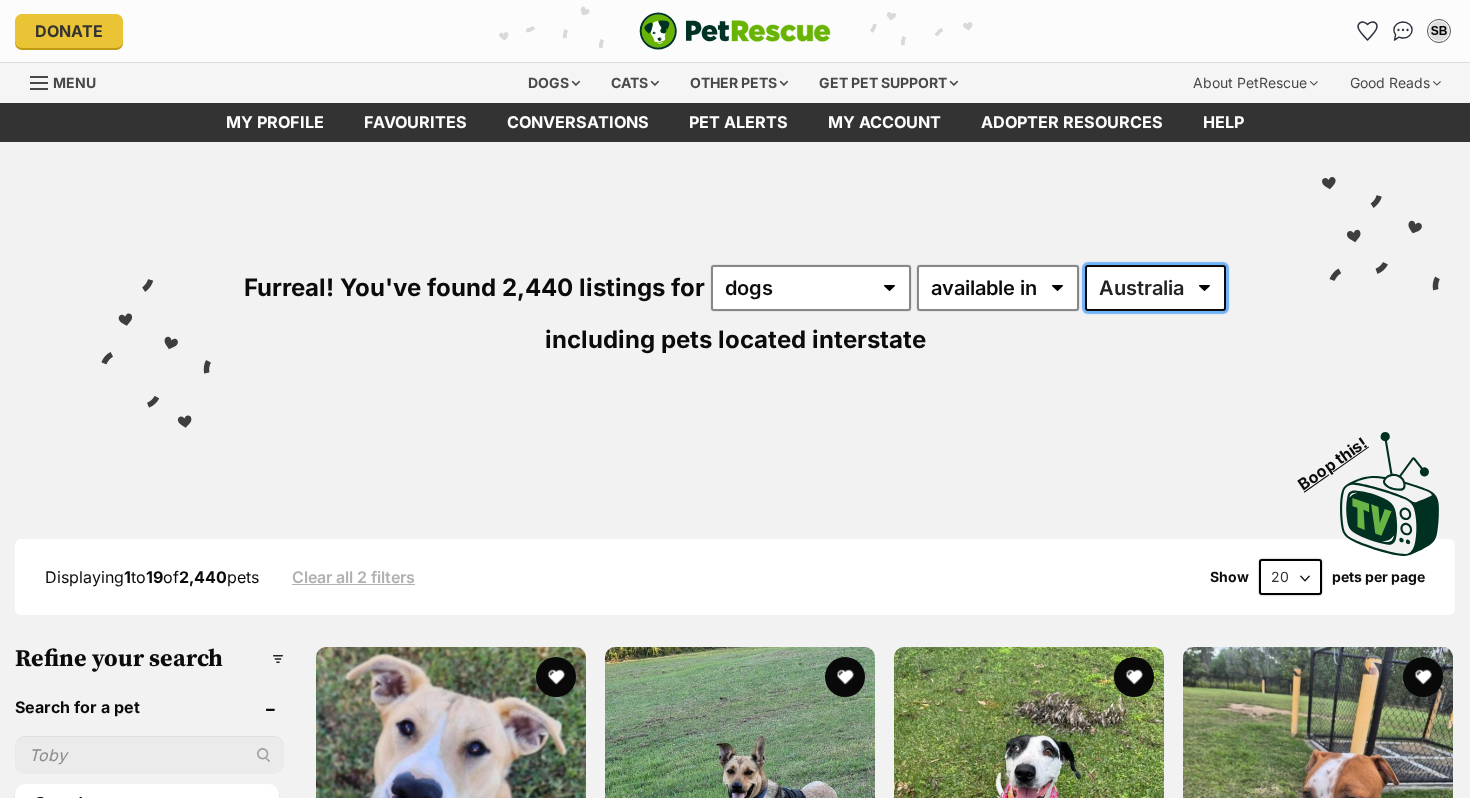 click on "Australia
ACT
NSW
NT
QLD
SA
TAS
VIC
WA" at bounding box center (1155, 288) 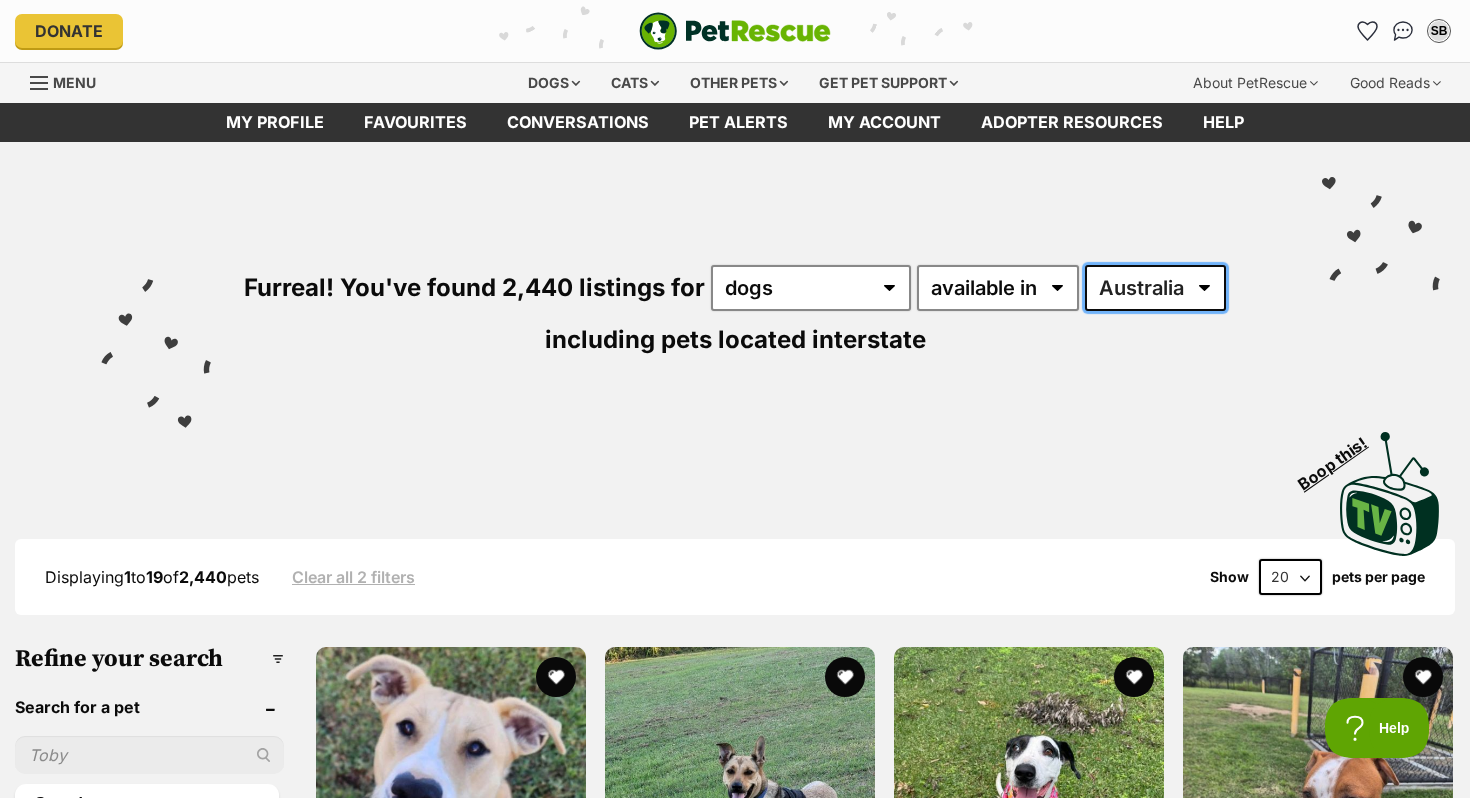 scroll, scrollTop: 0, scrollLeft: 0, axis: both 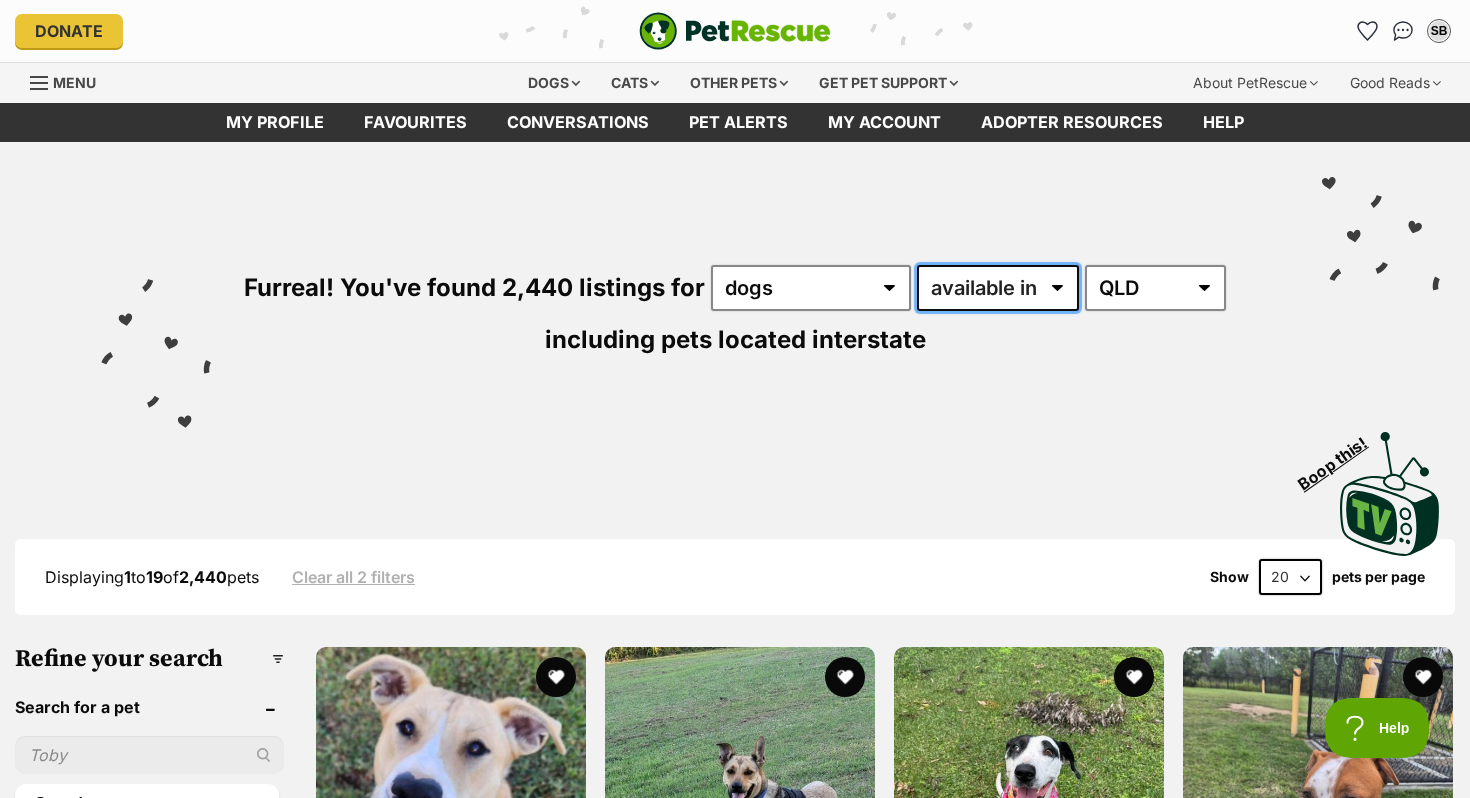 click on "available in
located in" at bounding box center (998, 288) 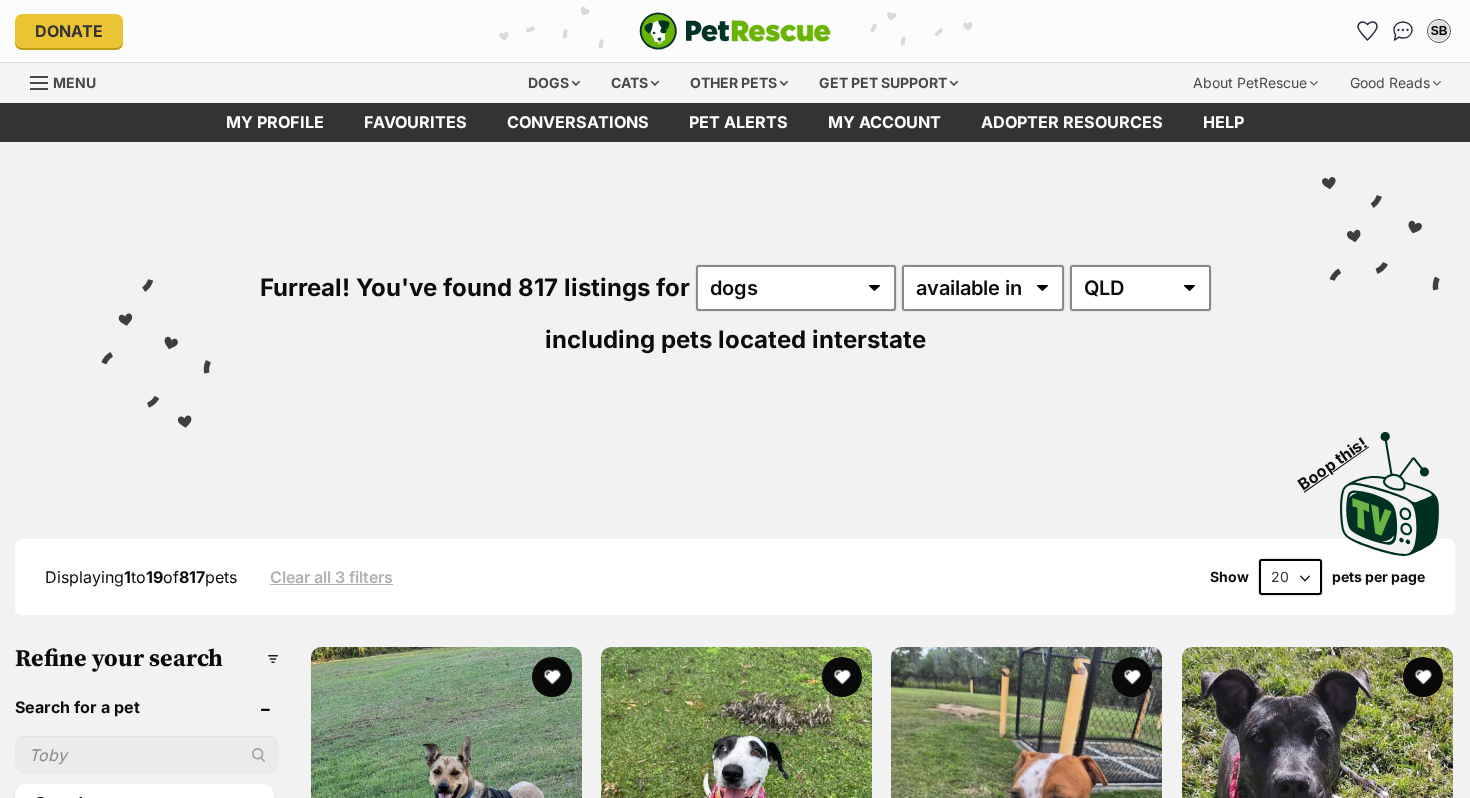 scroll, scrollTop: 0, scrollLeft: 0, axis: both 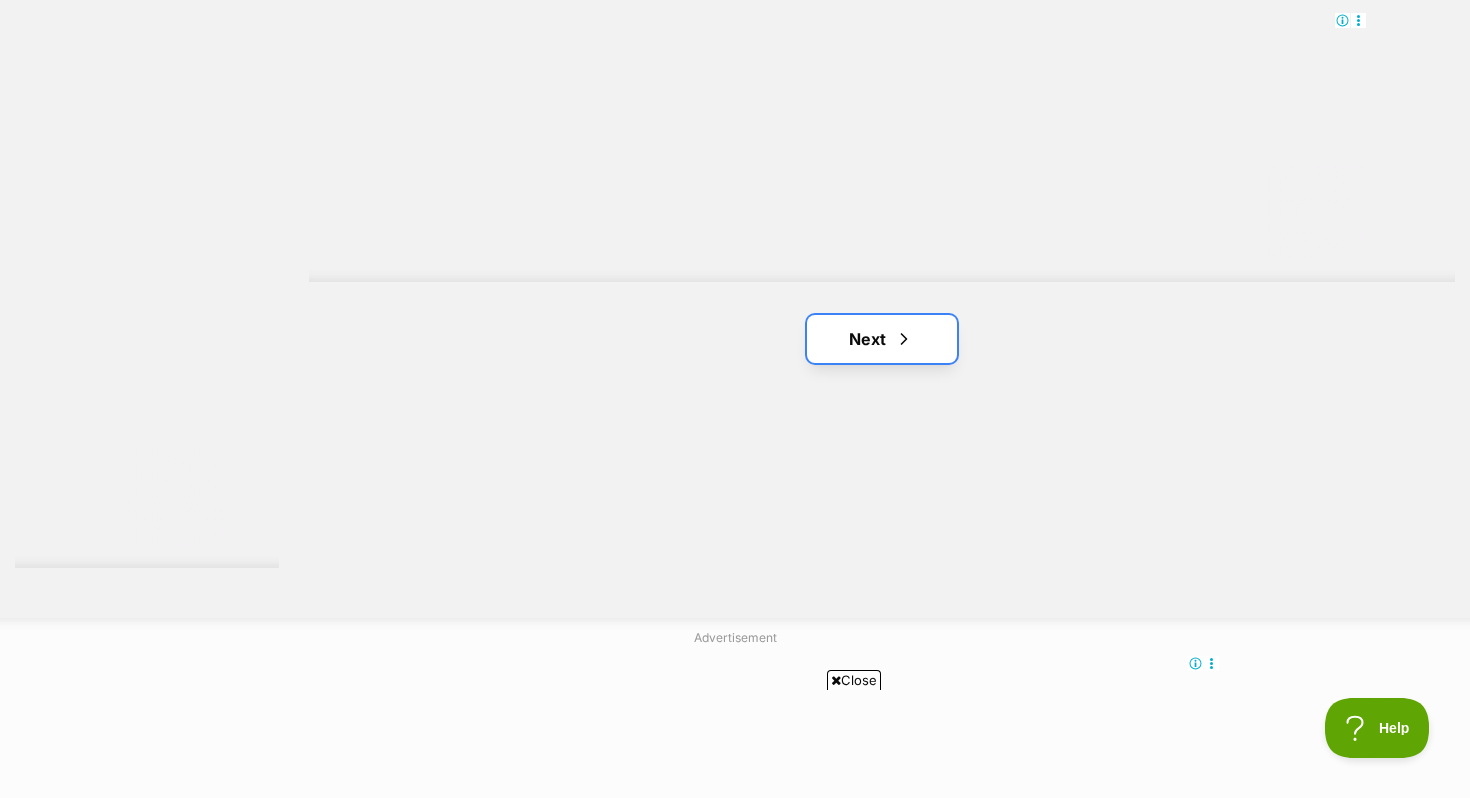click on "Next" at bounding box center [882, 339] 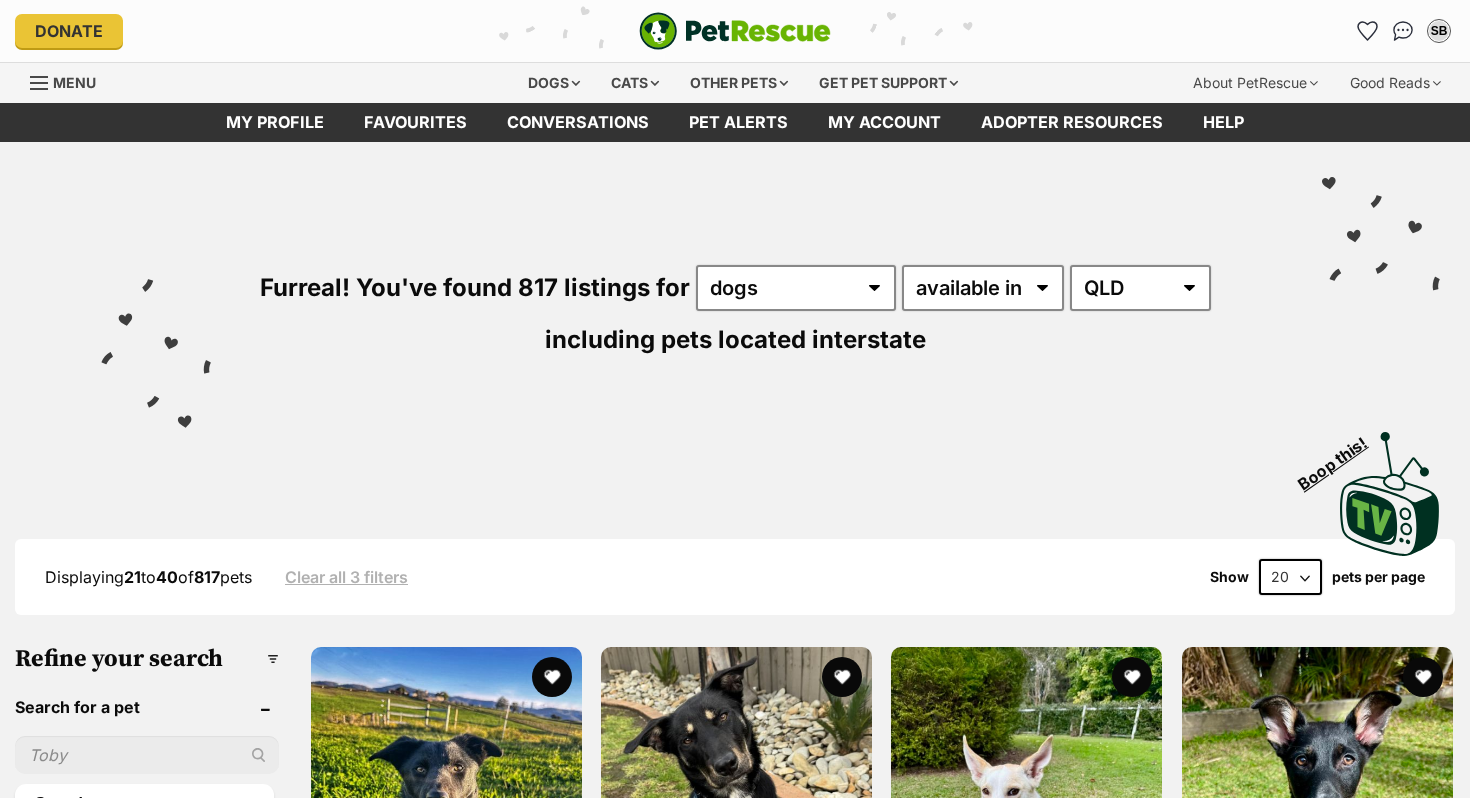 scroll, scrollTop: 0, scrollLeft: 0, axis: both 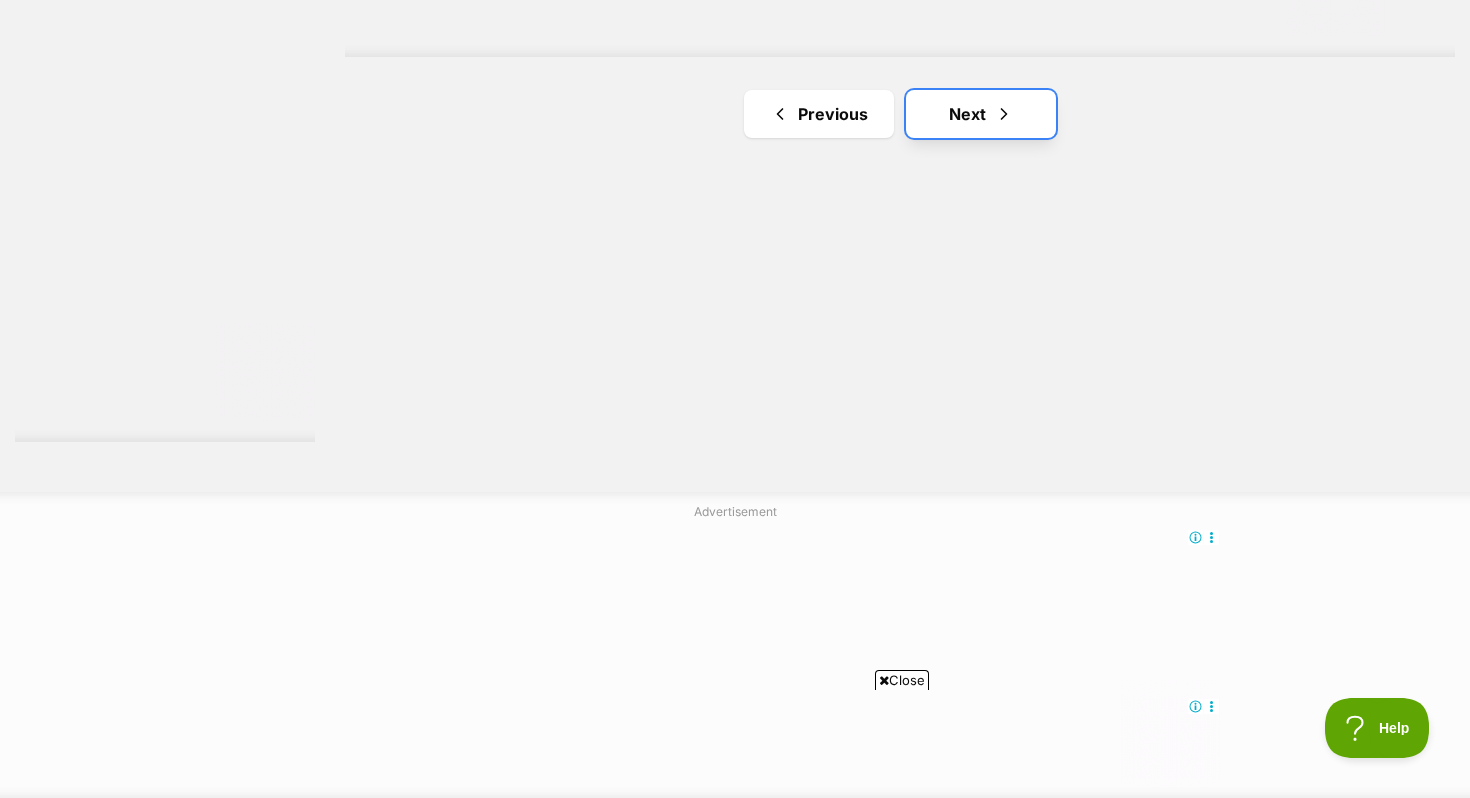 click on "Next" at bounding box center [981, 114] 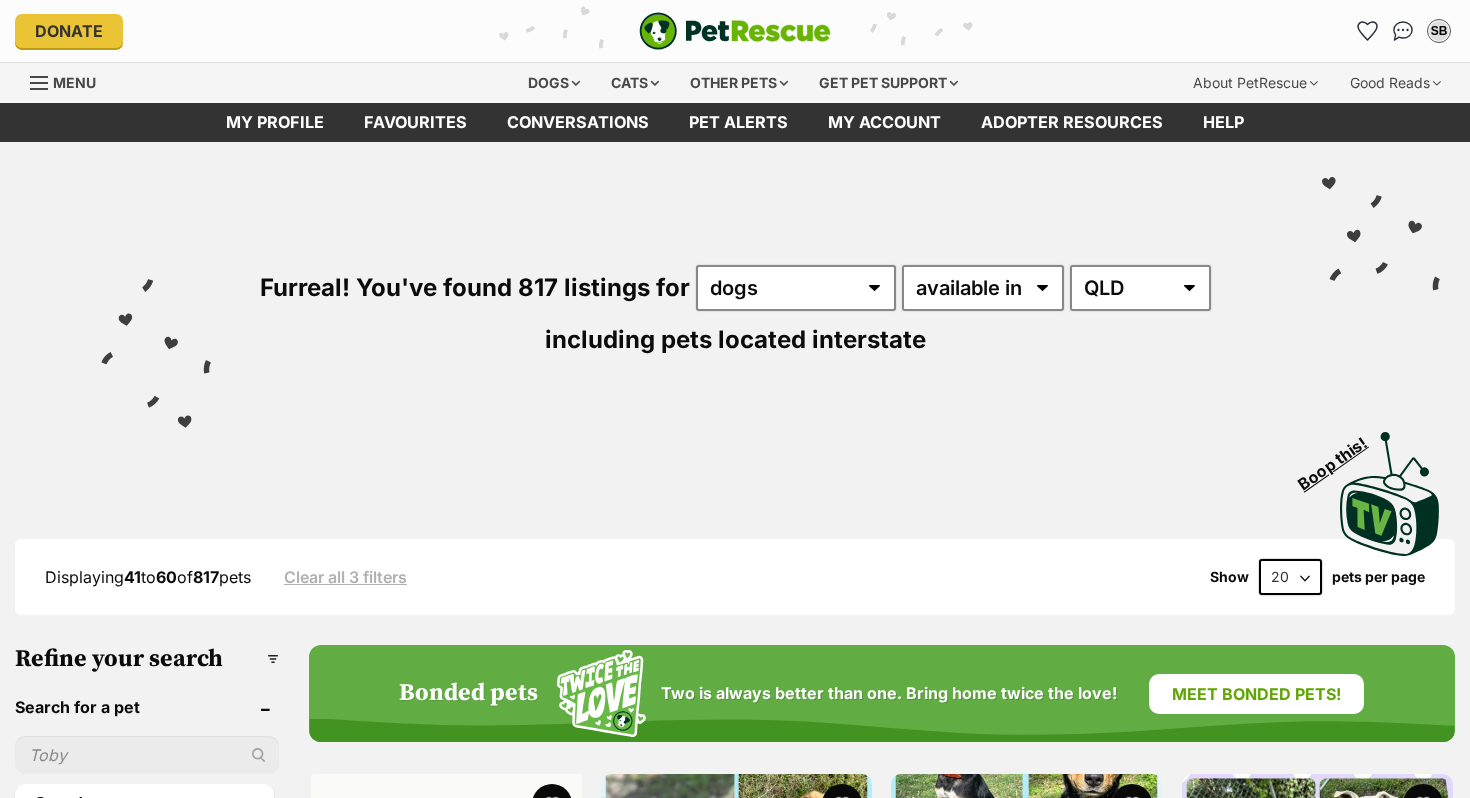 scroll, scrollTop: 0, scrollLeft: 0, axis: both 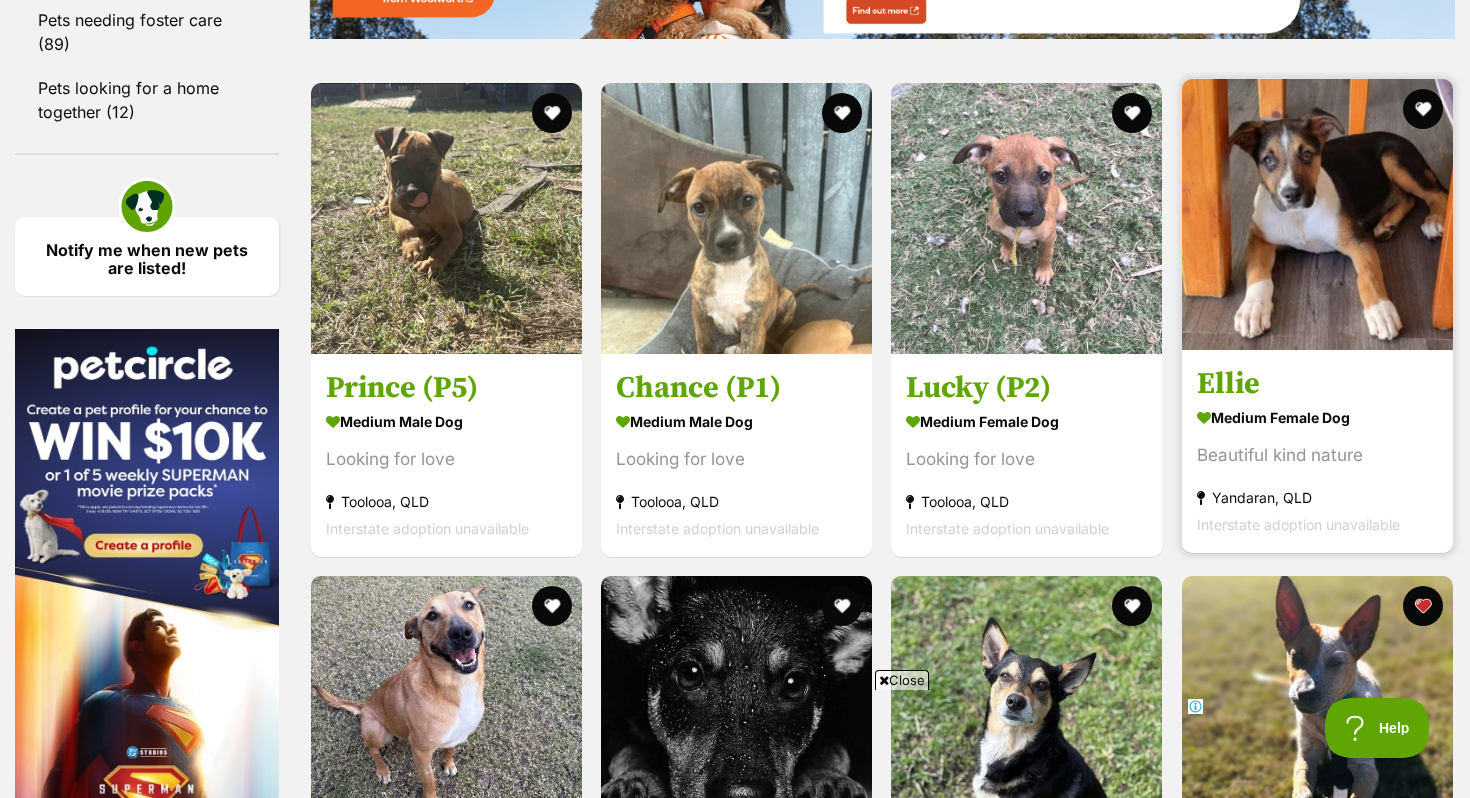 click at bounding box center (1317, 214) 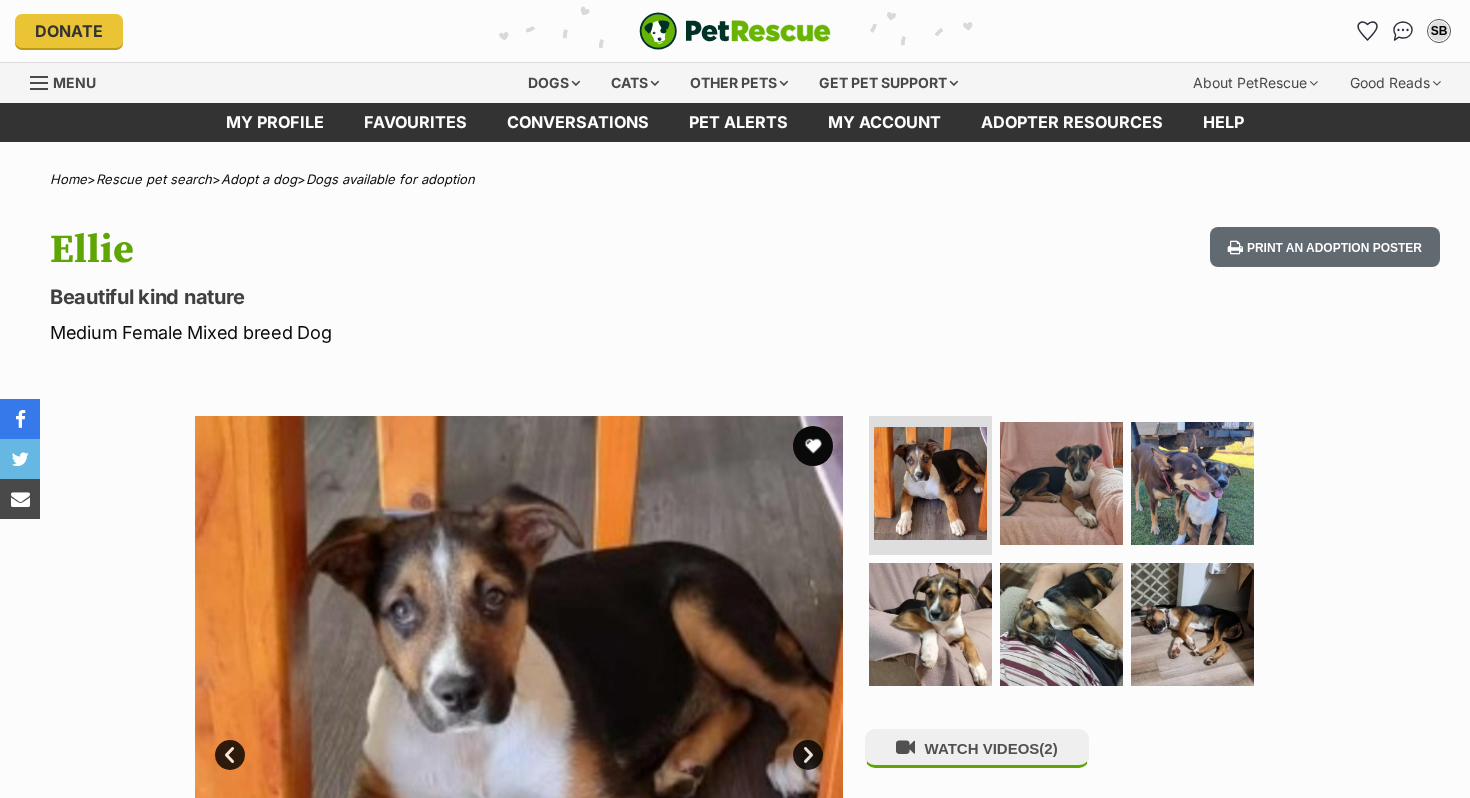 scroll, scrollTop: 0, scrollLeft: 0, axis: both 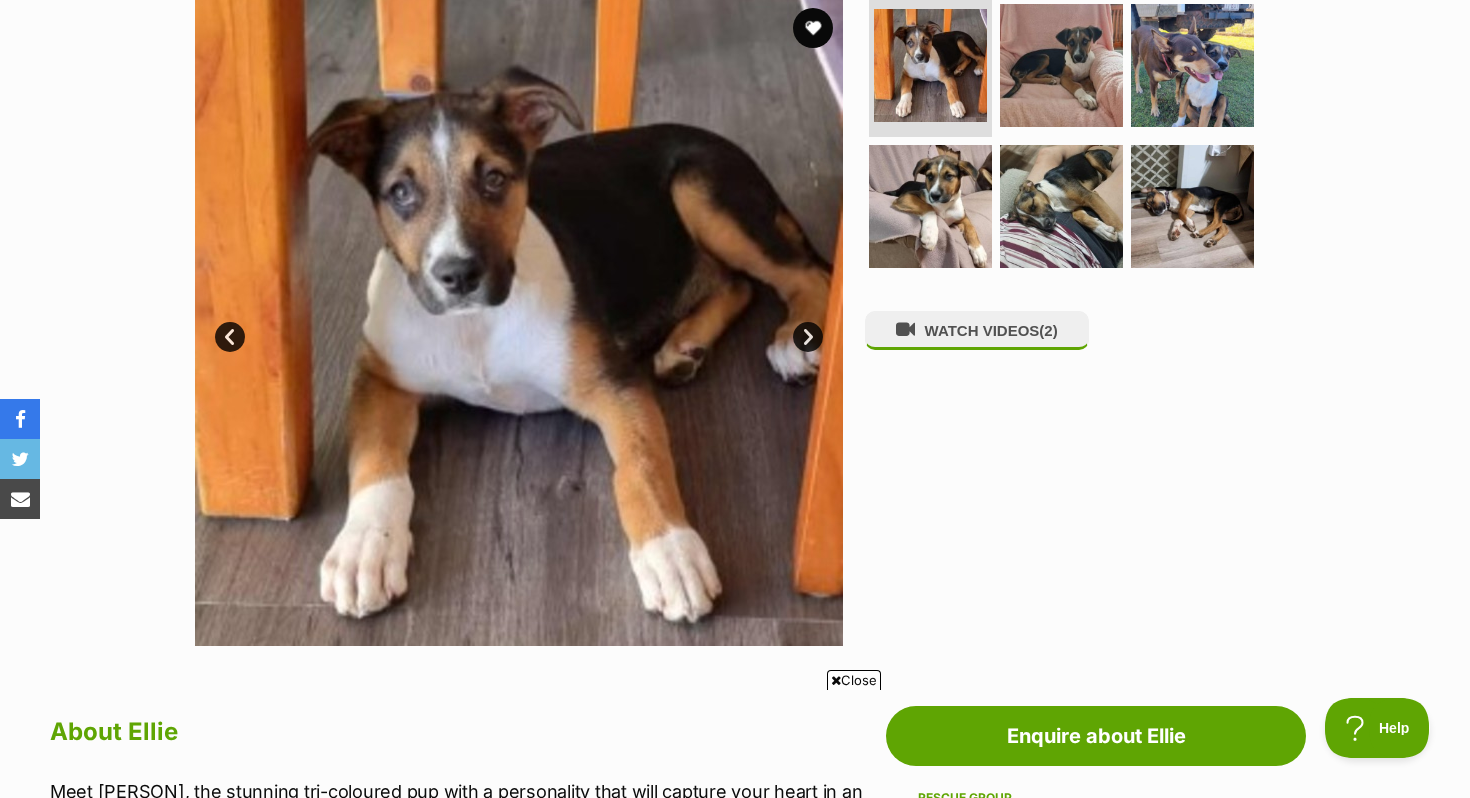 click on "Next" at bounding box center [808, 337] 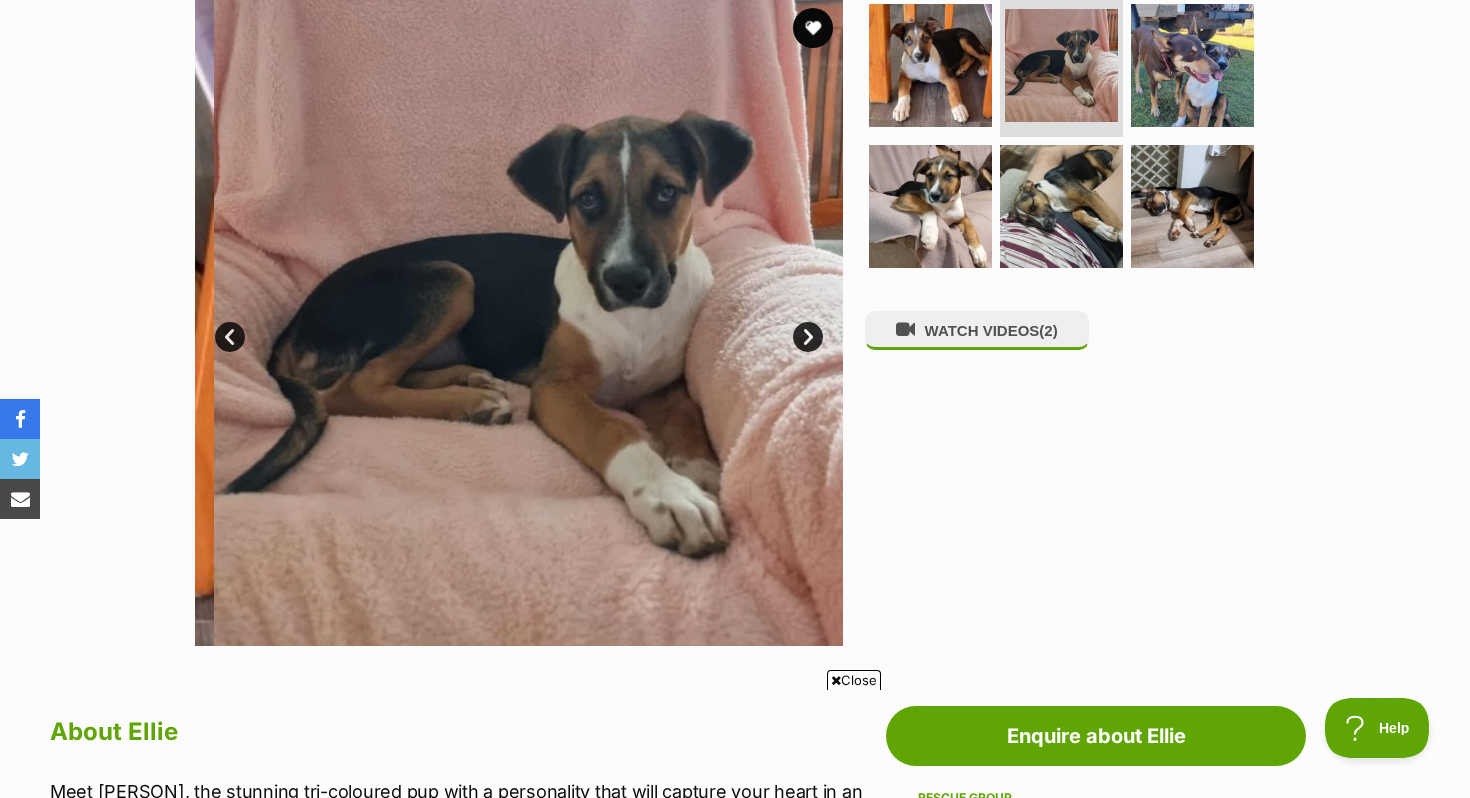 scroll, scrollTop: 0, scrollLeft: 0, axis: both 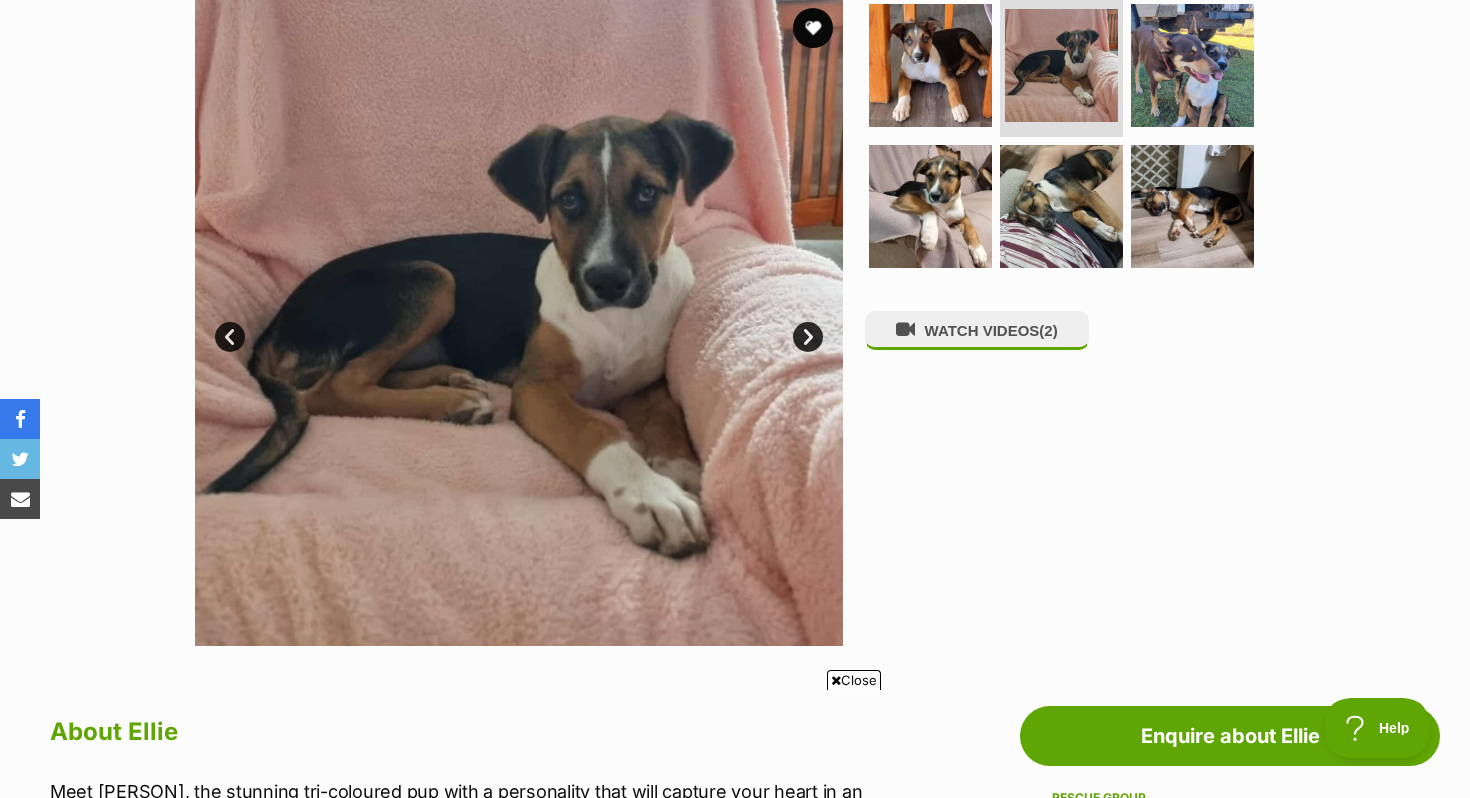 click on "Next" at bounding box center [808, 337] 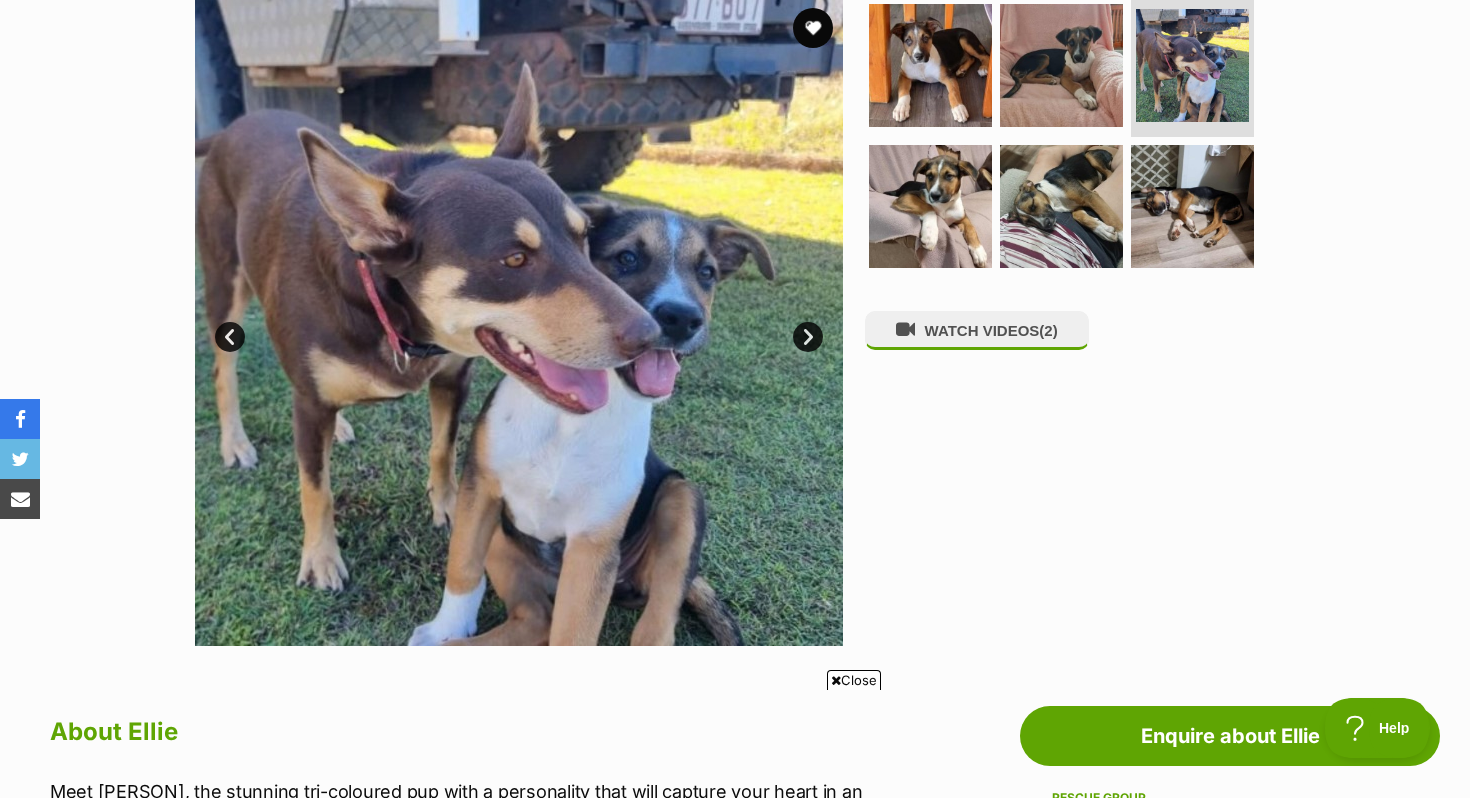 click on "Next" at bounding box center [808, 337] 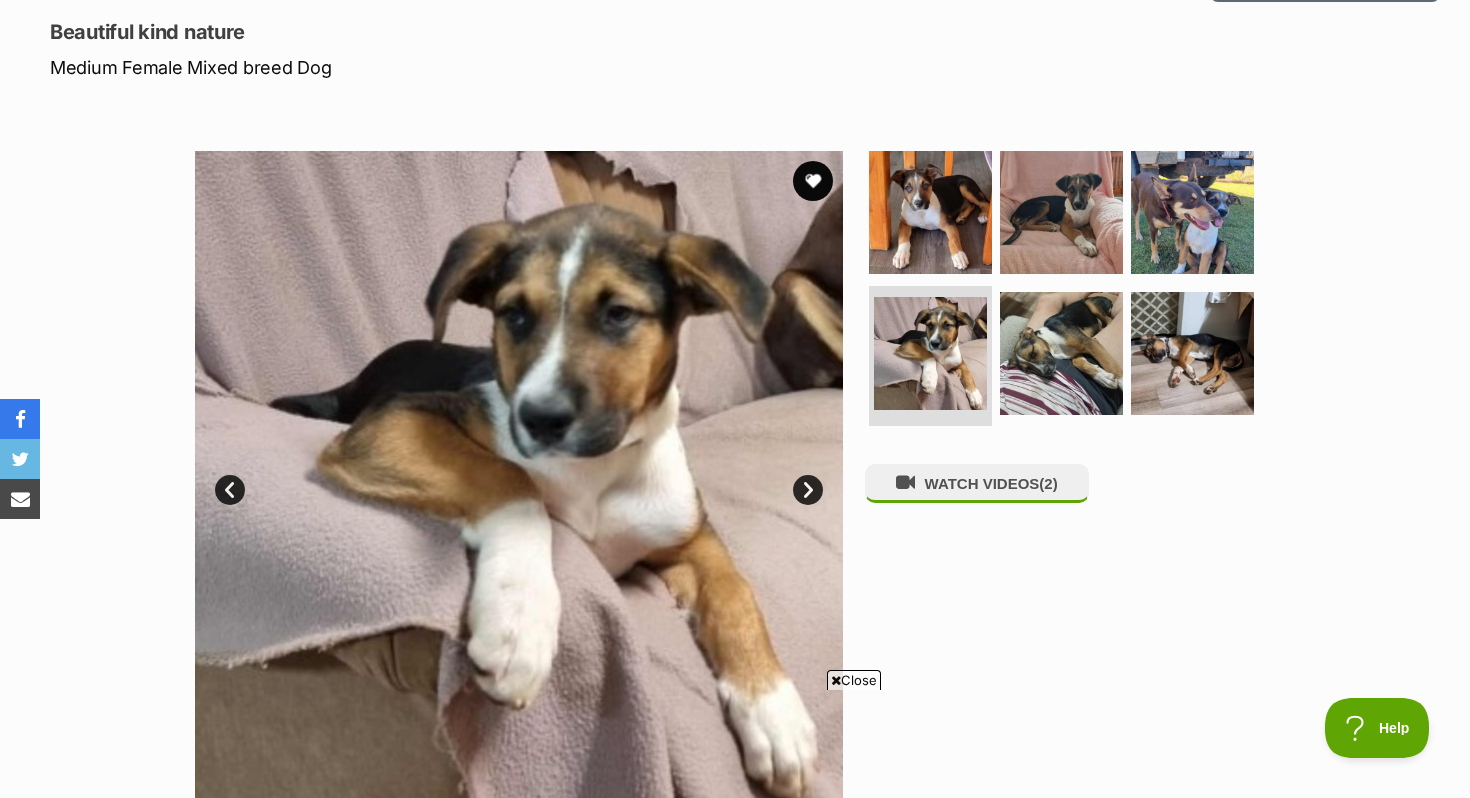 scroll, scrollTop: 275, scrollLeft: 0, axis: vertical 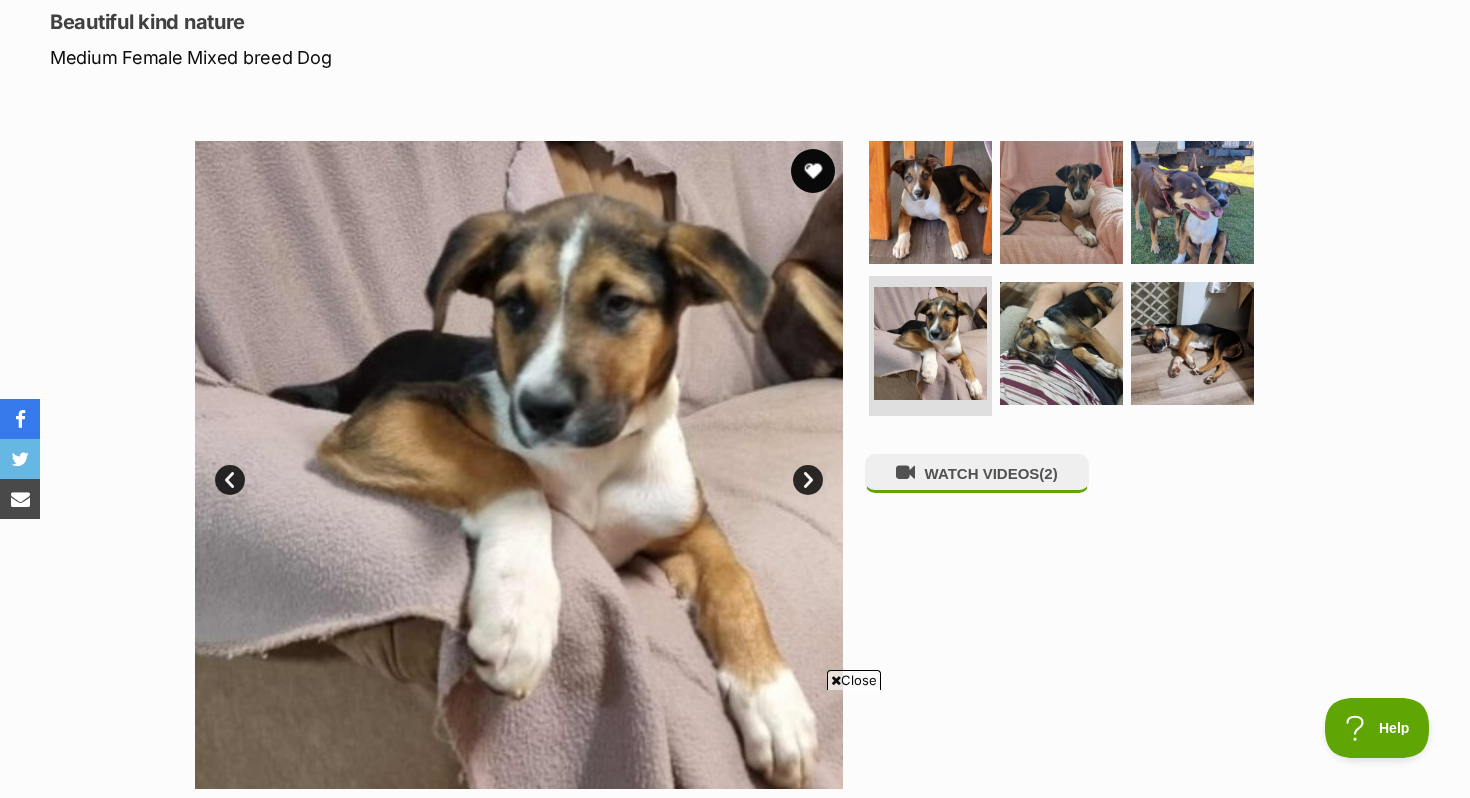 click at bounding box center [813, 171] 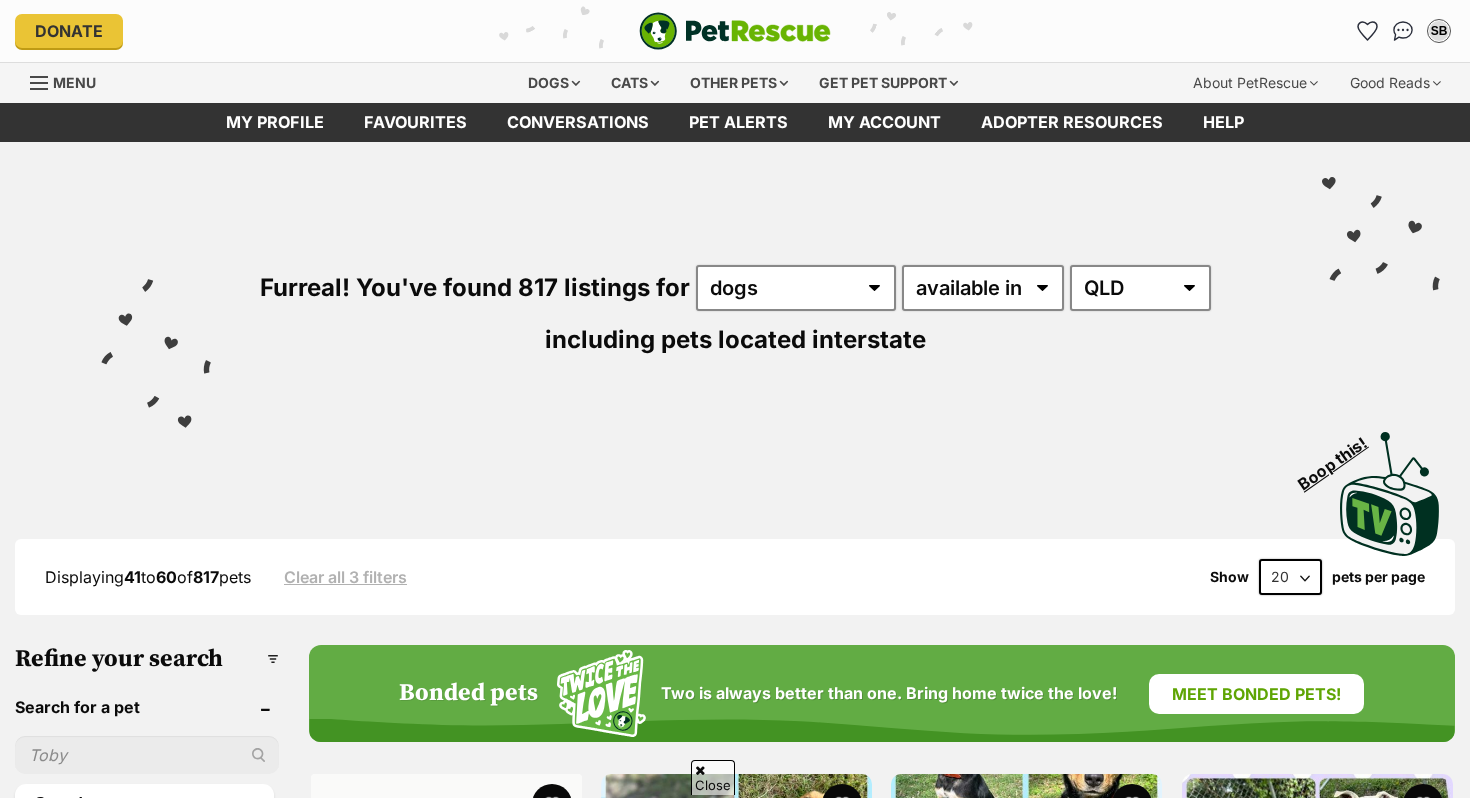 scroll, scrollTop: 2723, scrollLeft: 0, axis: vertical 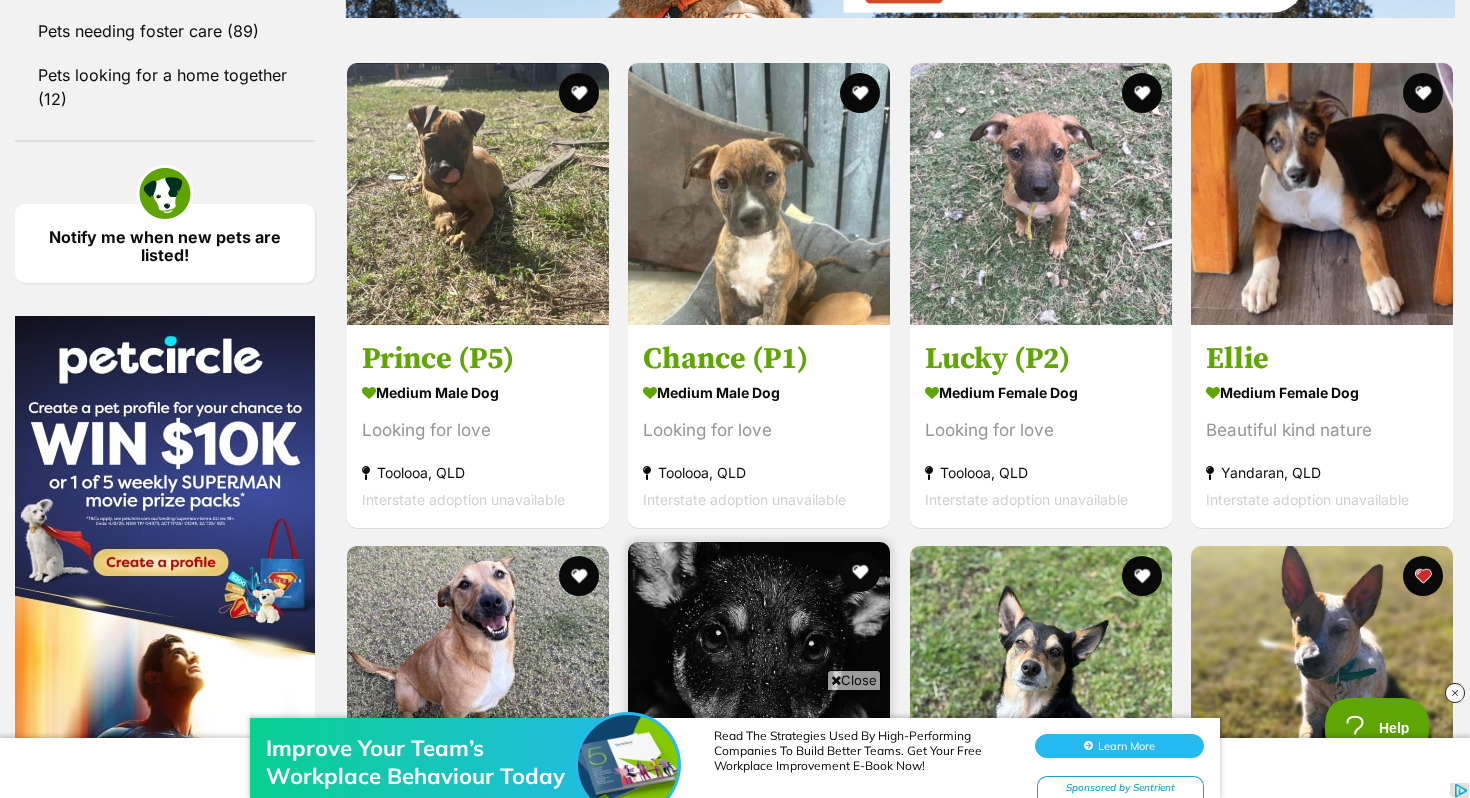 click on "Chase
medium male Dog
Playful and mischievous
Coomera, QLD
Interstate adoption unavailable" at bounding box center [759, 905] 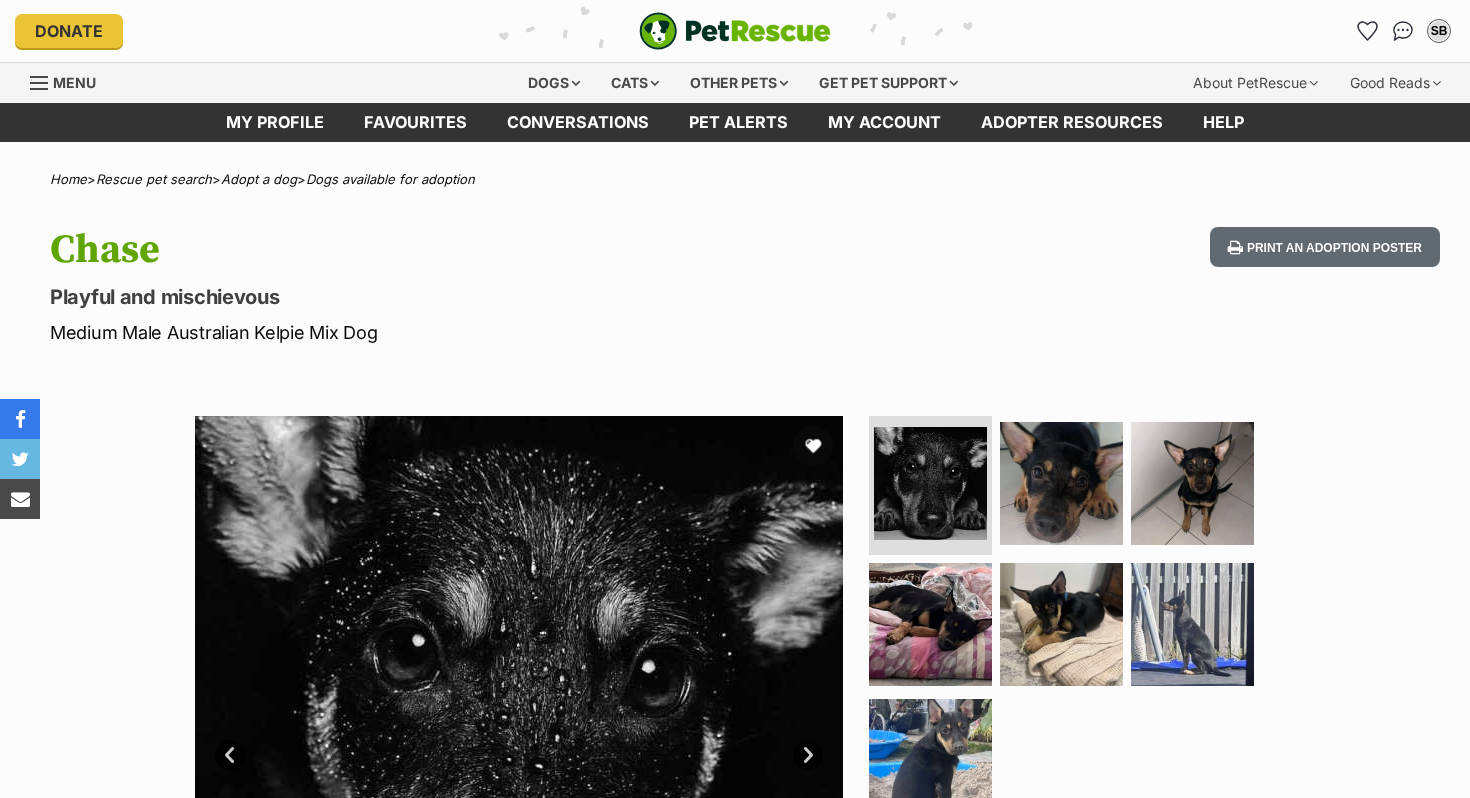 scroll, scrollTop: 0, scrollLeft: 0, axis: both 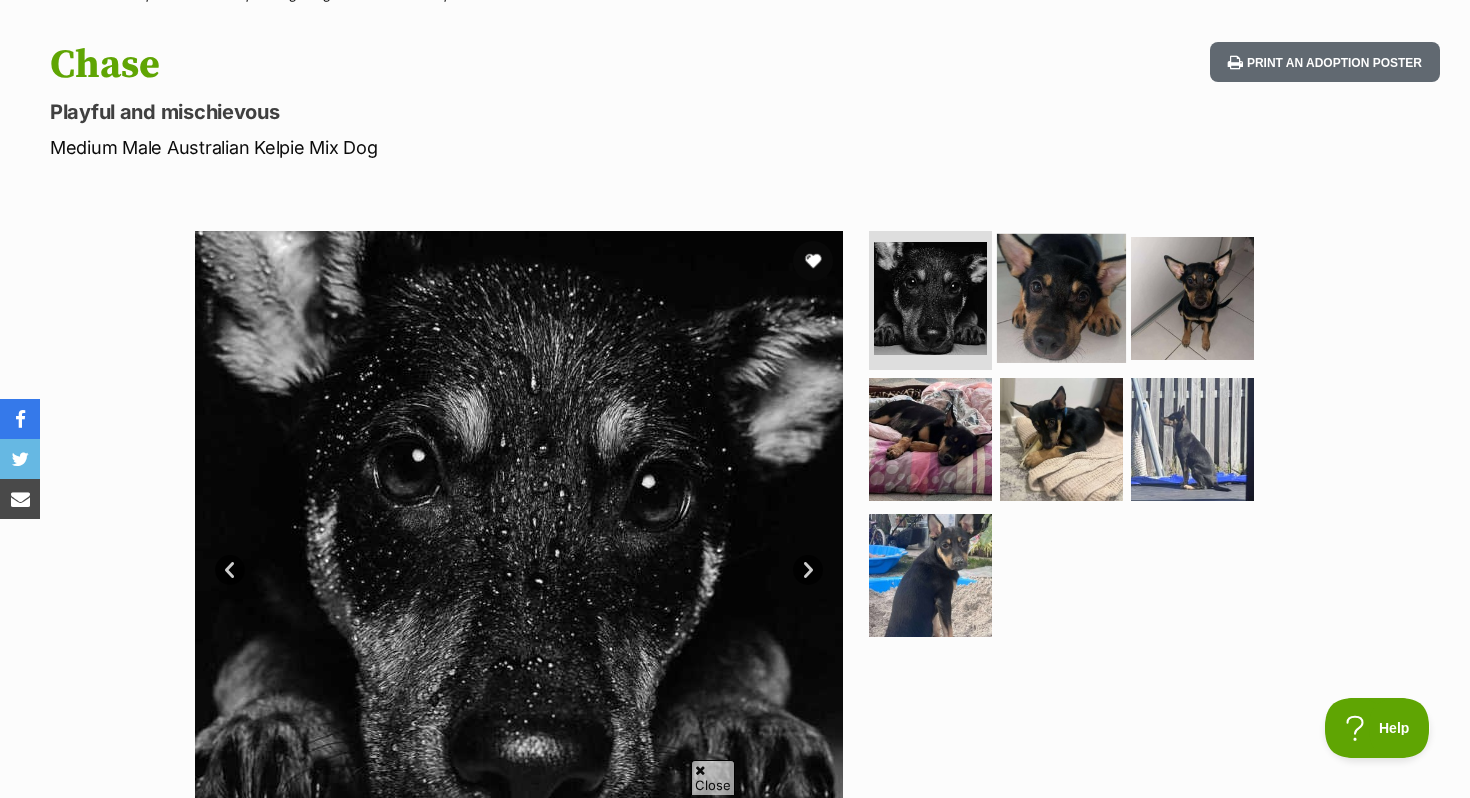 click 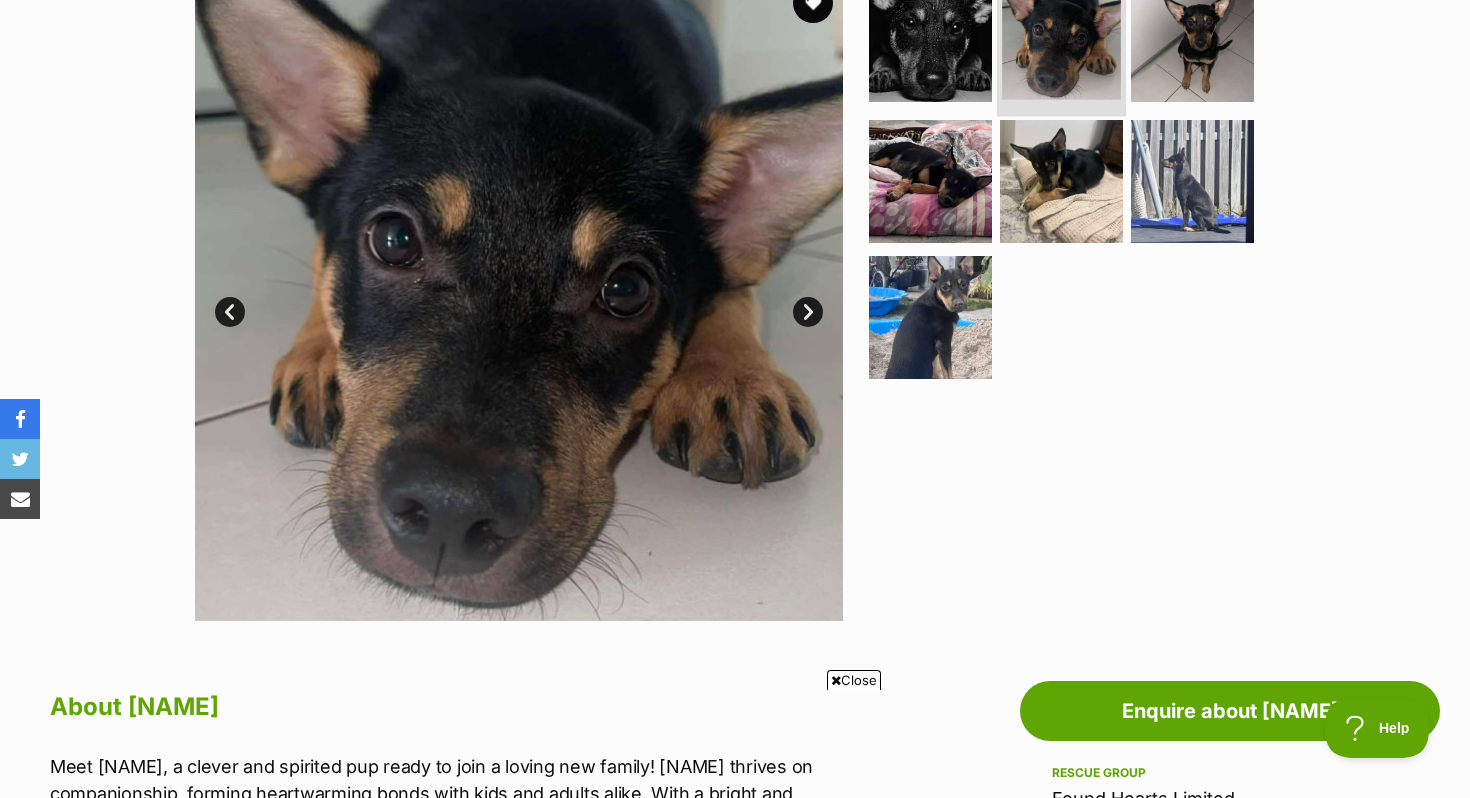 scroll, scrollTop: 448, scrollLeft: 0, axis: vertical 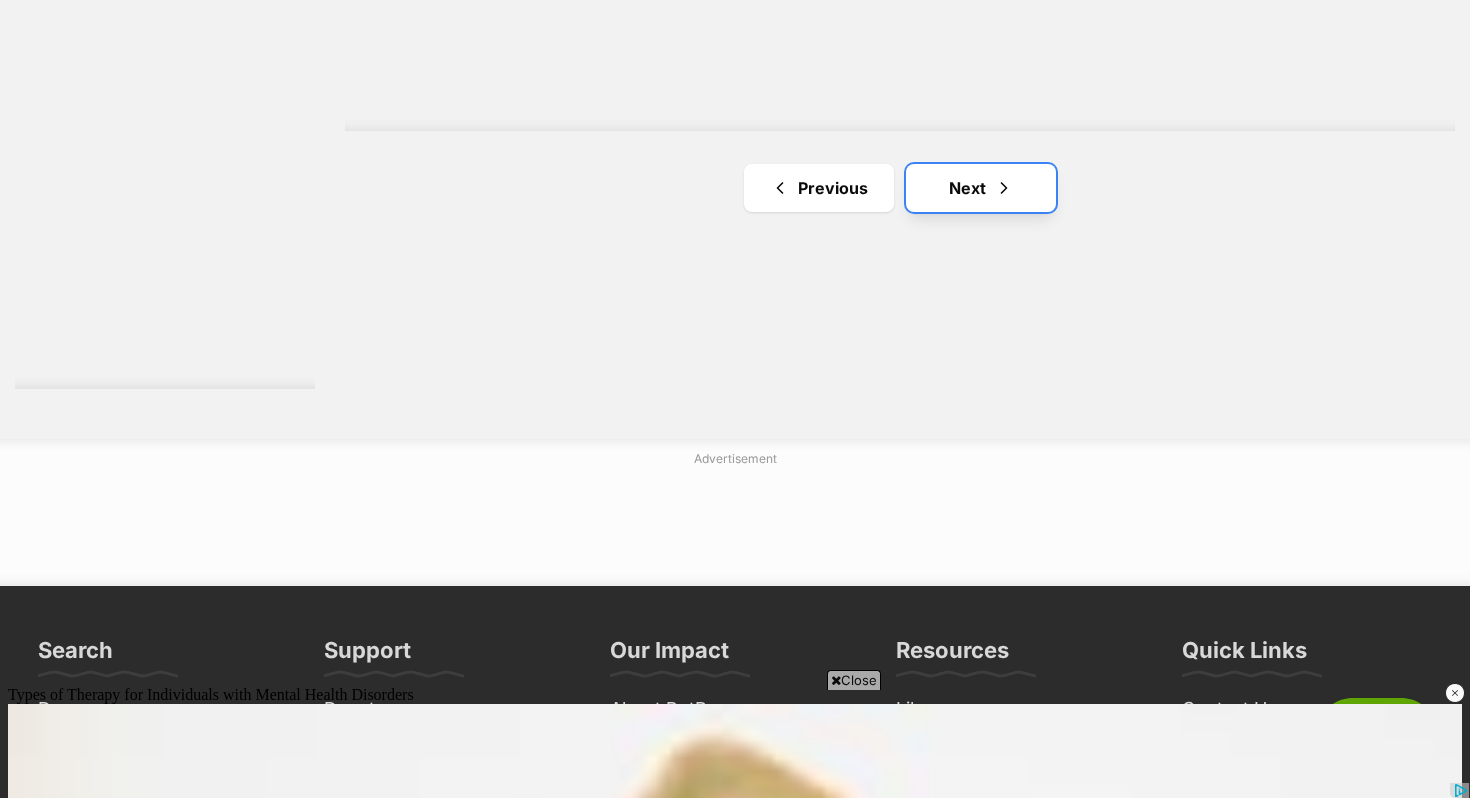 click at bounding box center (1004, 188) 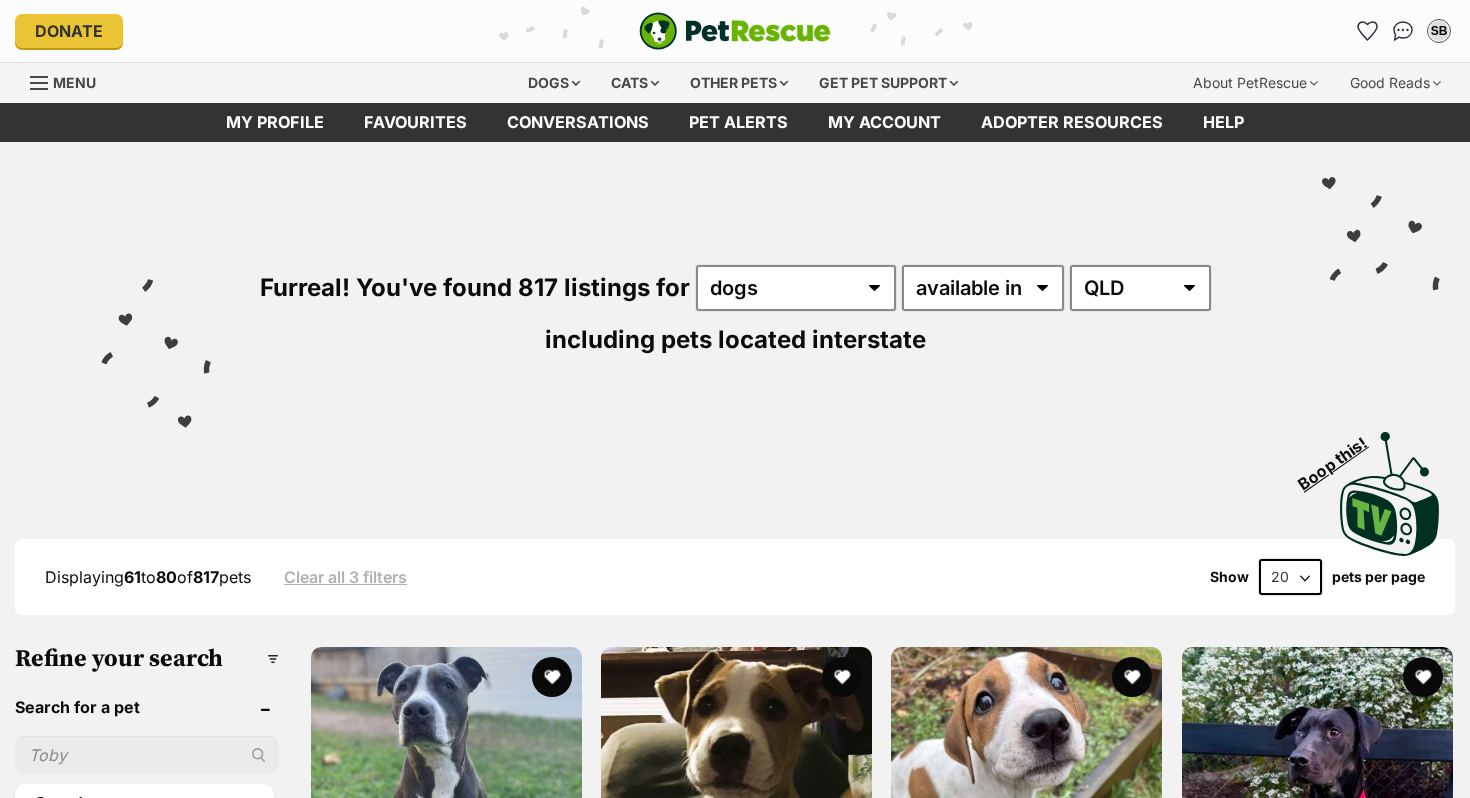 scroll, scrollTop: 0, scrollLeft: 0, axis: both 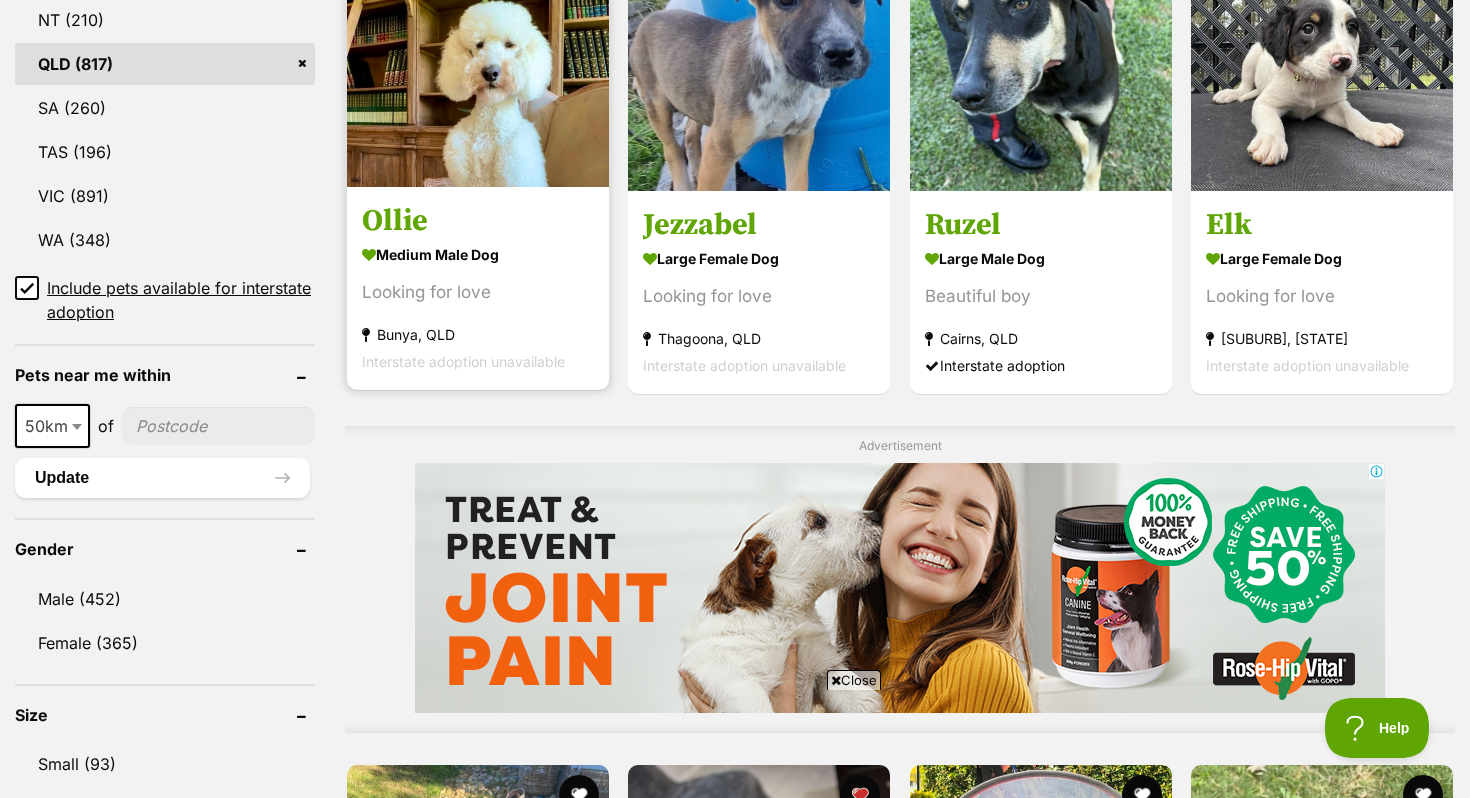 click on "medium male Dog" at bounding box center (478, 254) 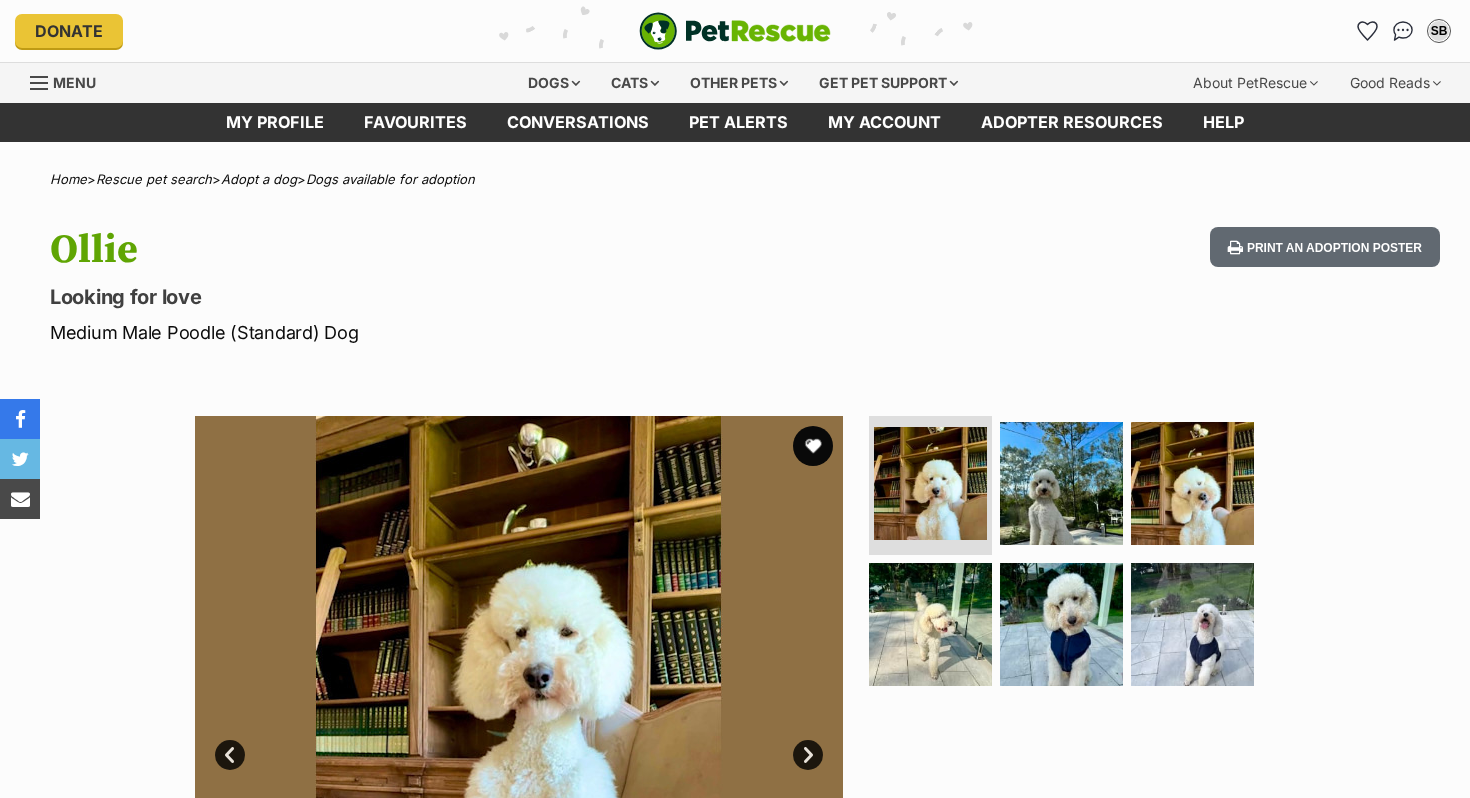 scroll, scrollTop: 0, scrollLeft: 0, axis: both 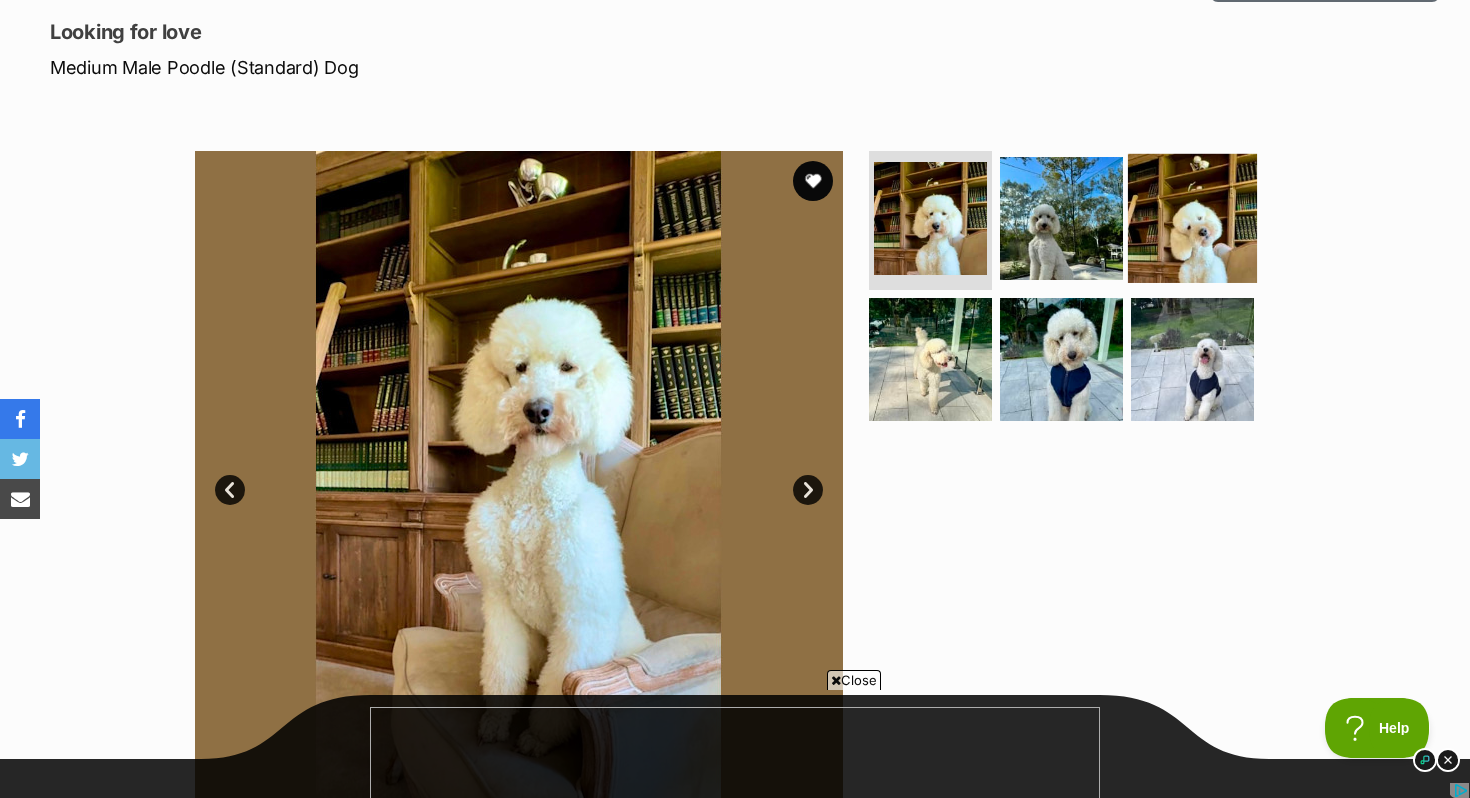 click at bounding box center (1192, 217) 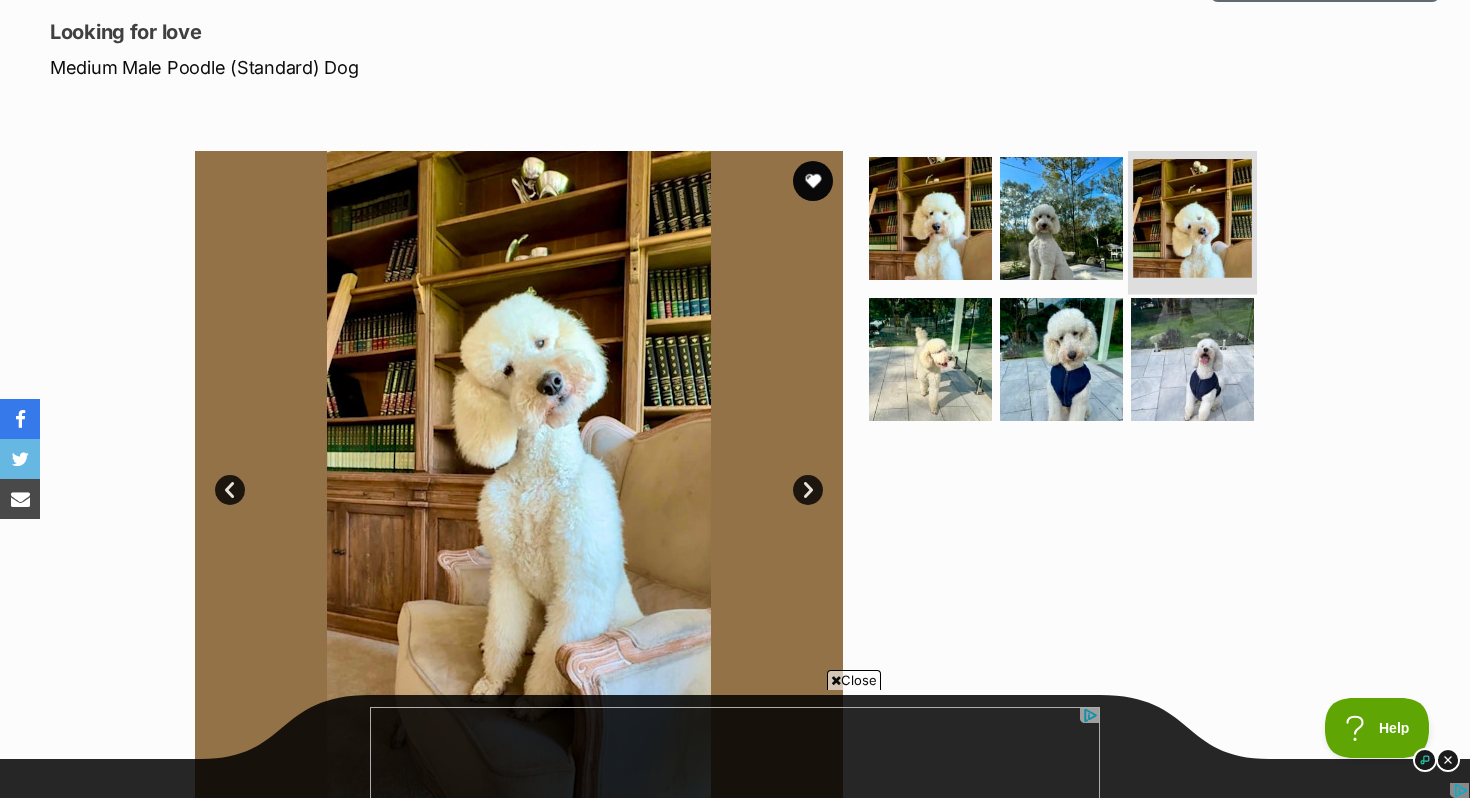 scroll, scrollTop: 0, scrollLeft: 0, axis: both 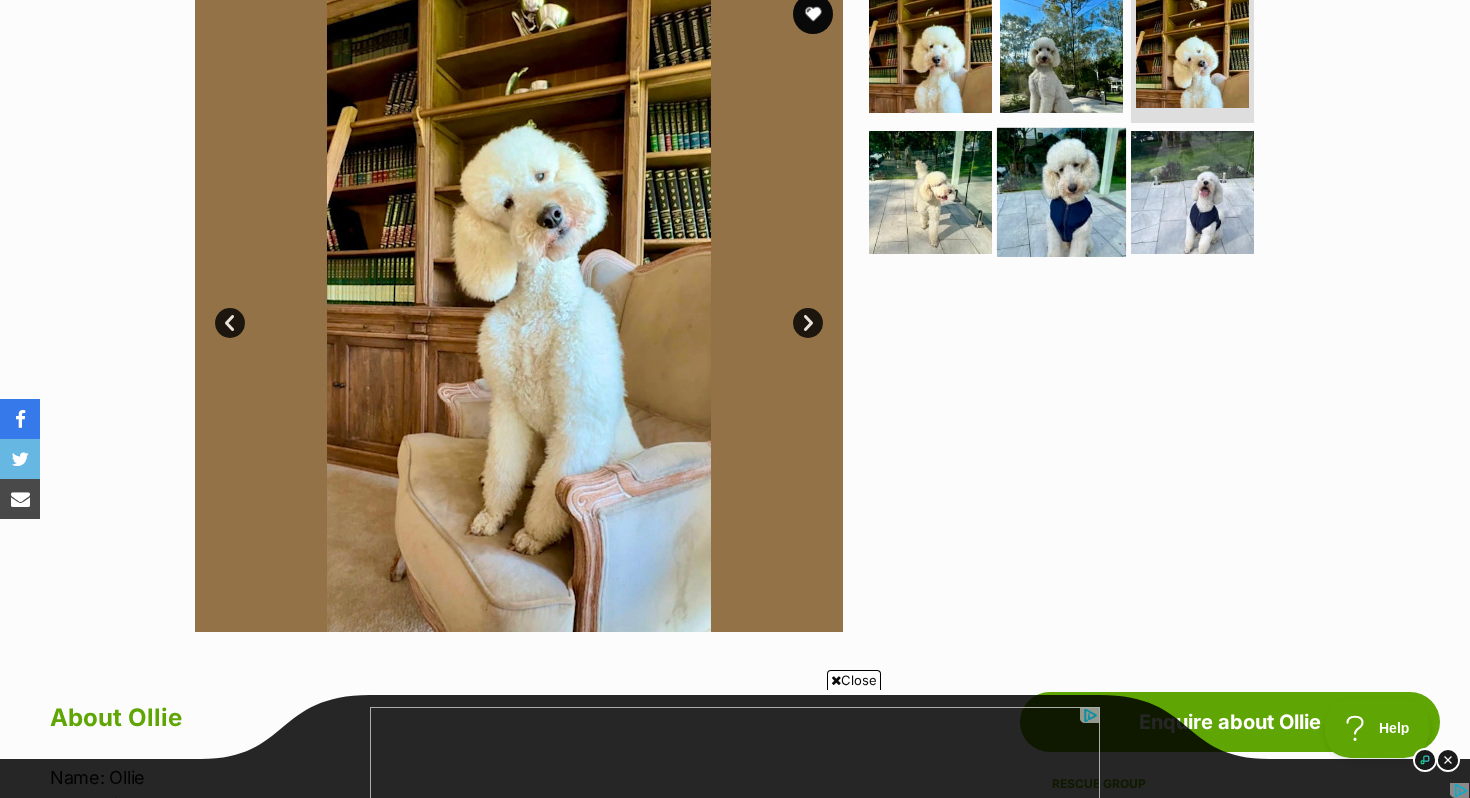 click at bounding box center (1061, 192) 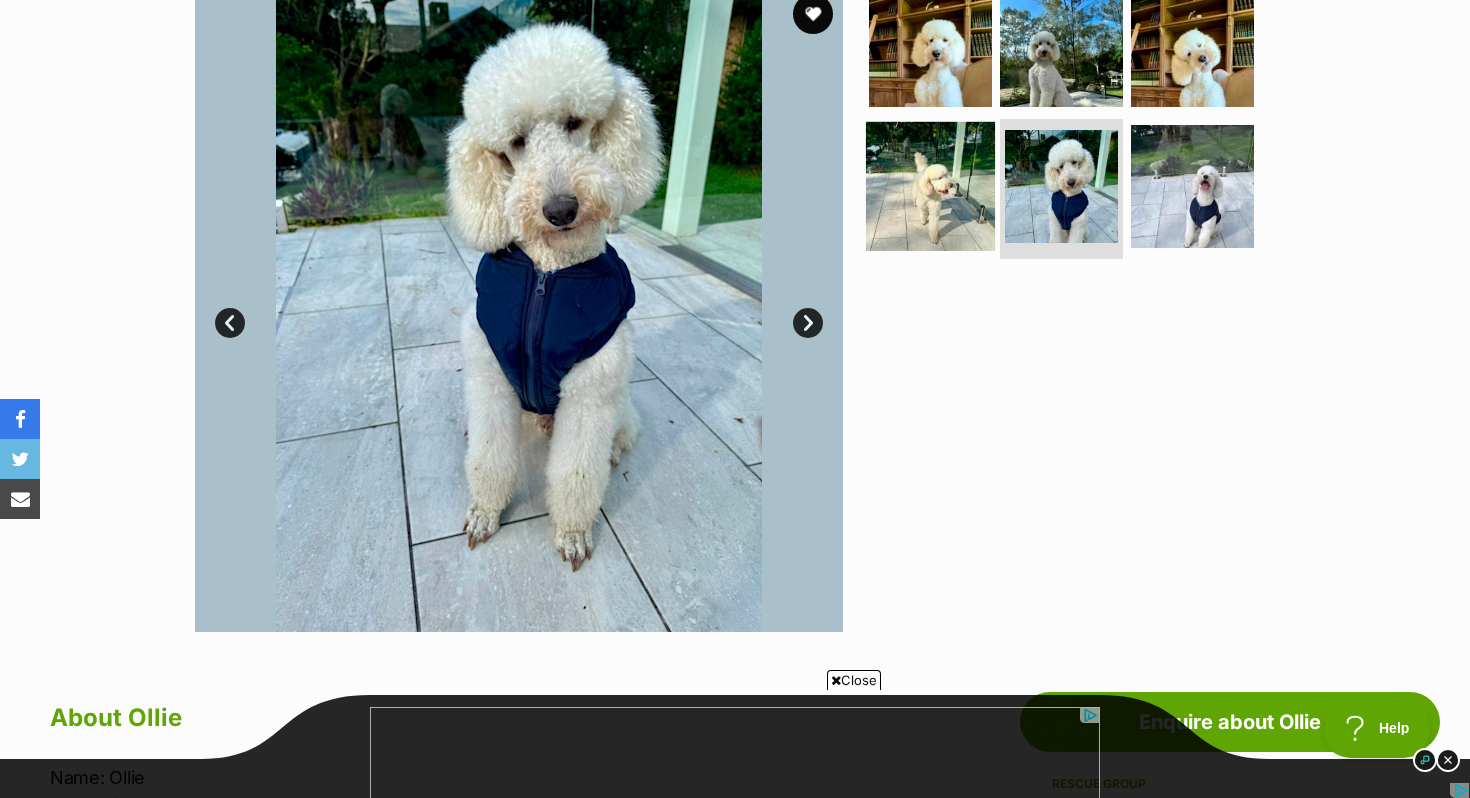 click at bounding box center [930, 186] 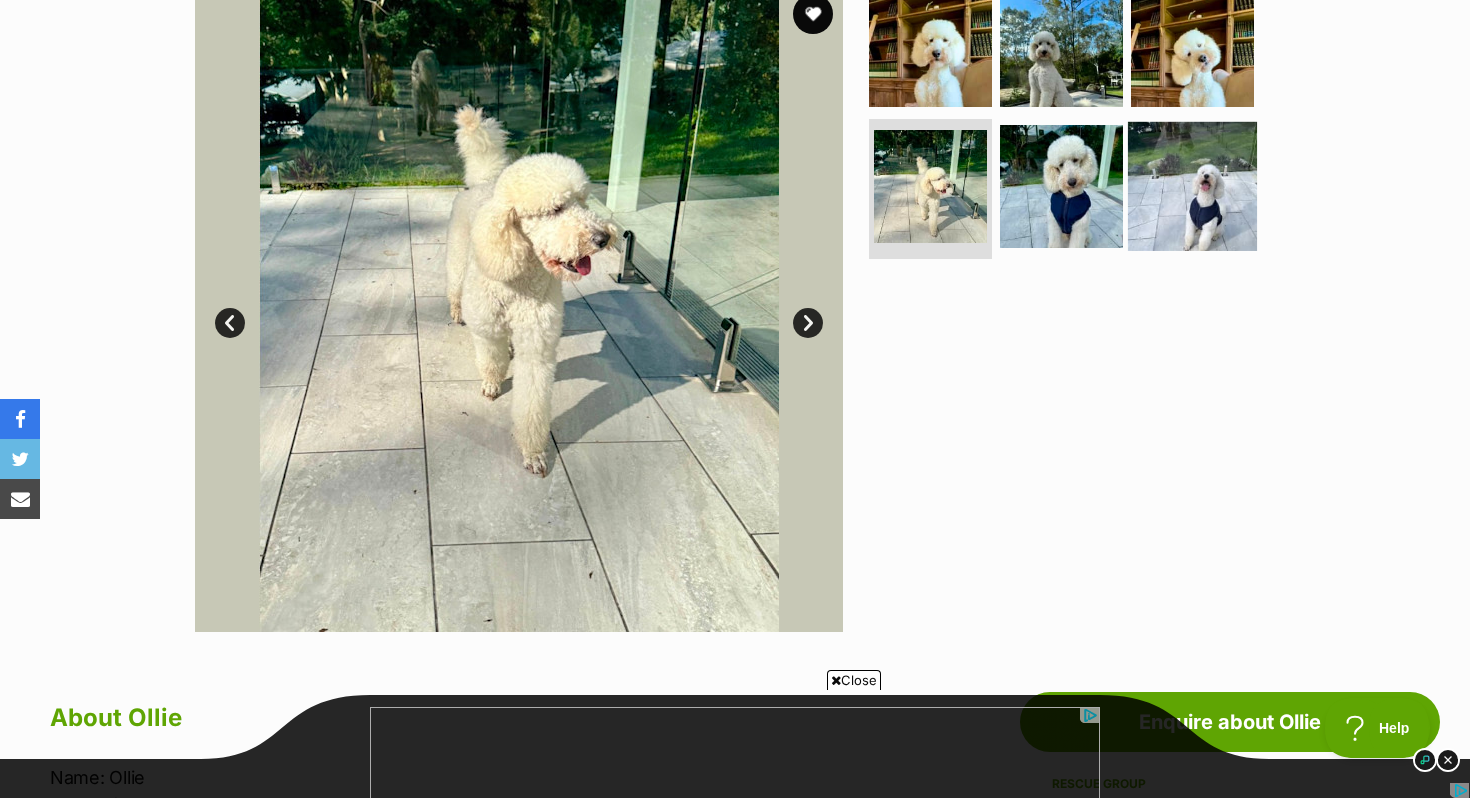 click at bounding box center [1192, 186] 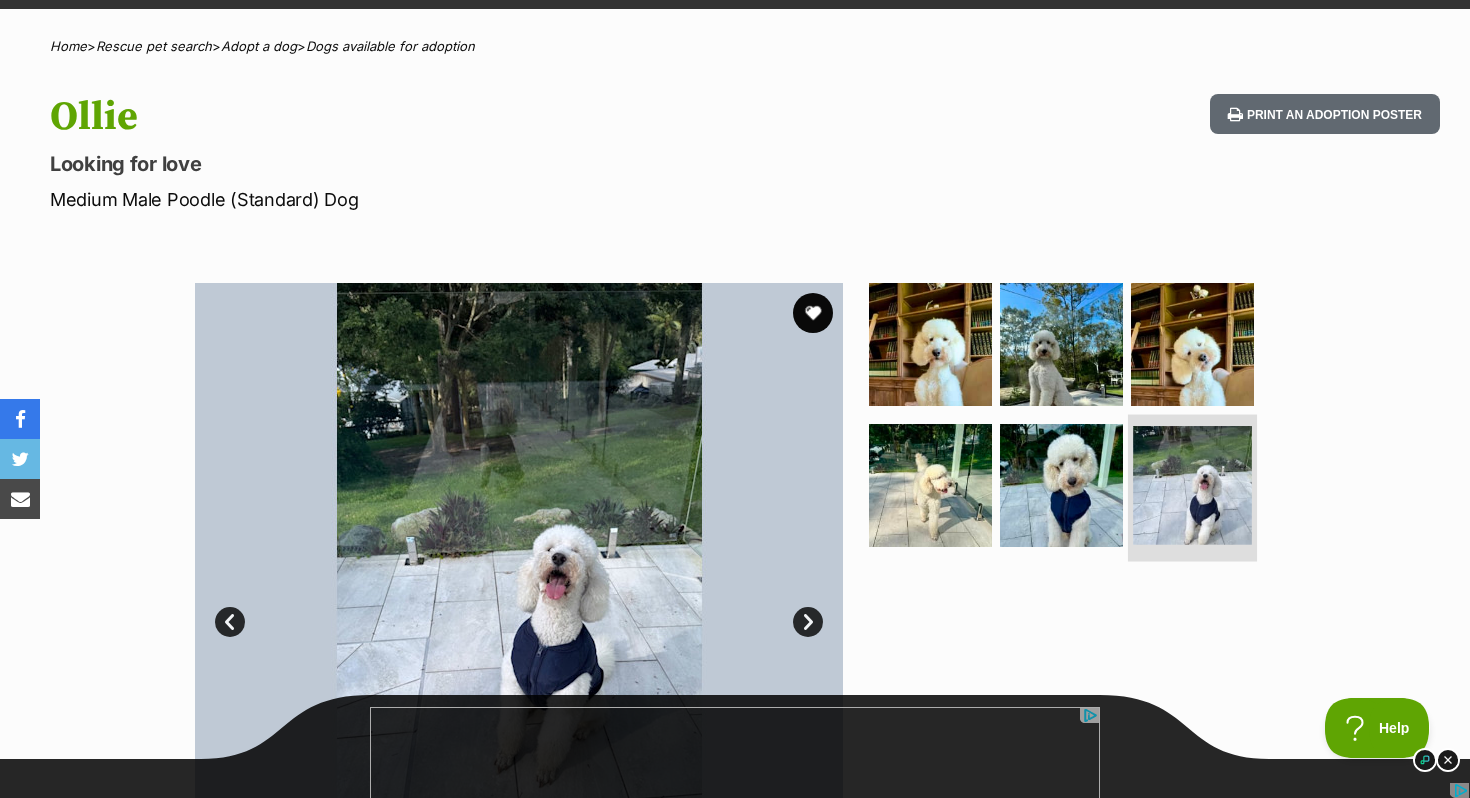 scroll, scrollTop: 0, scrollLeft: 0, axis: both 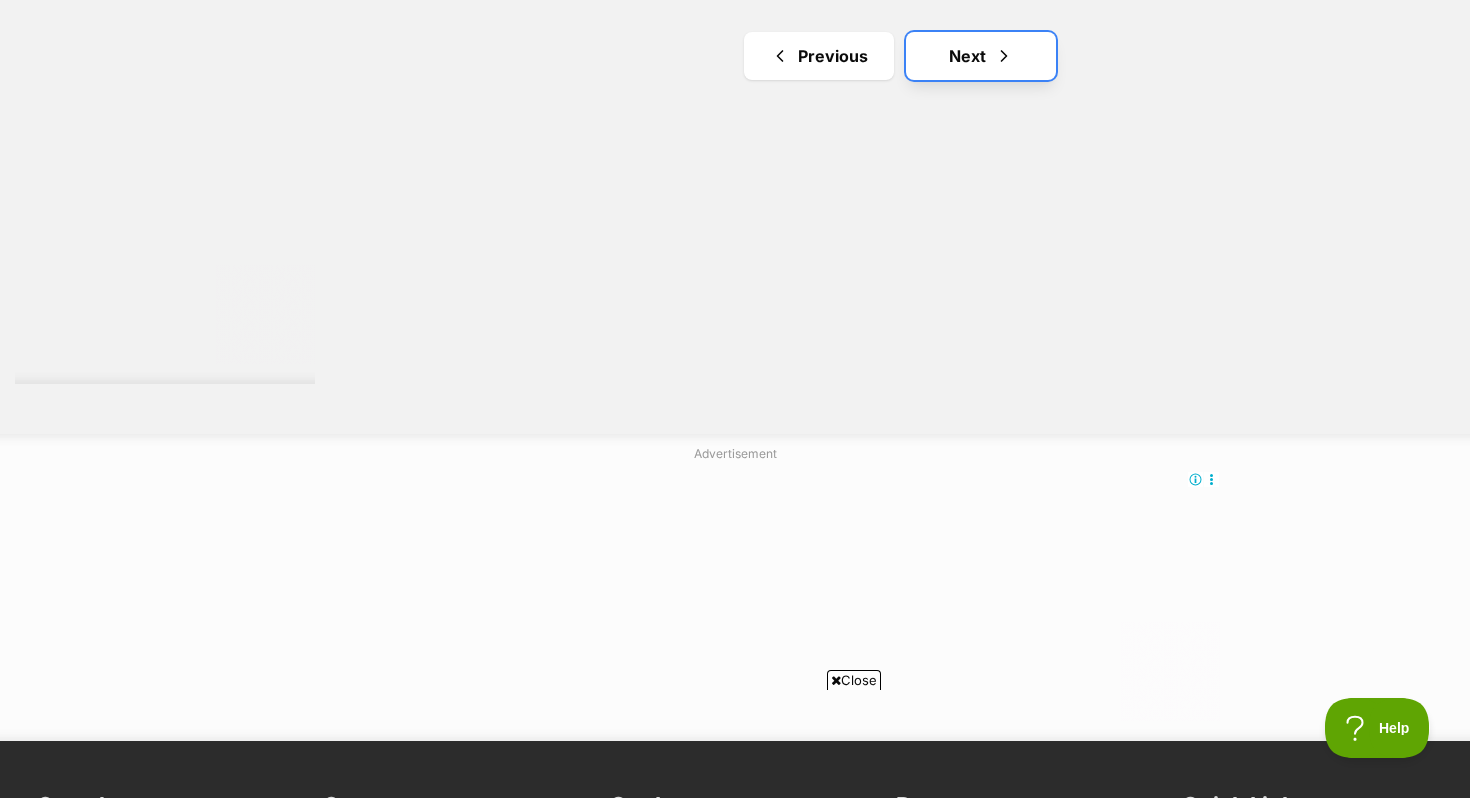 click on "Next" at bounding box center (981, 56) 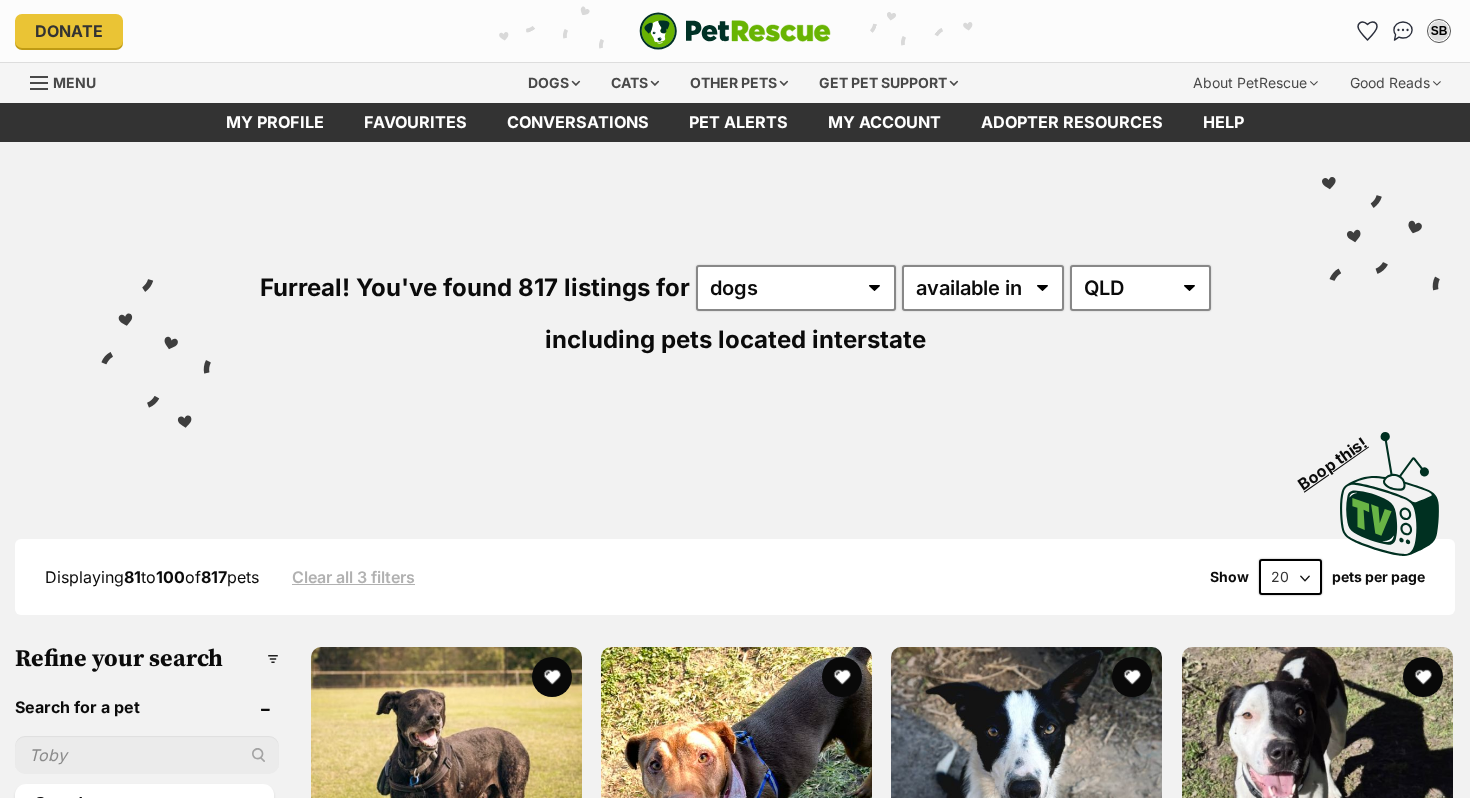 scroll, scrollTop: 0, scrollLeft: 0, axis: both 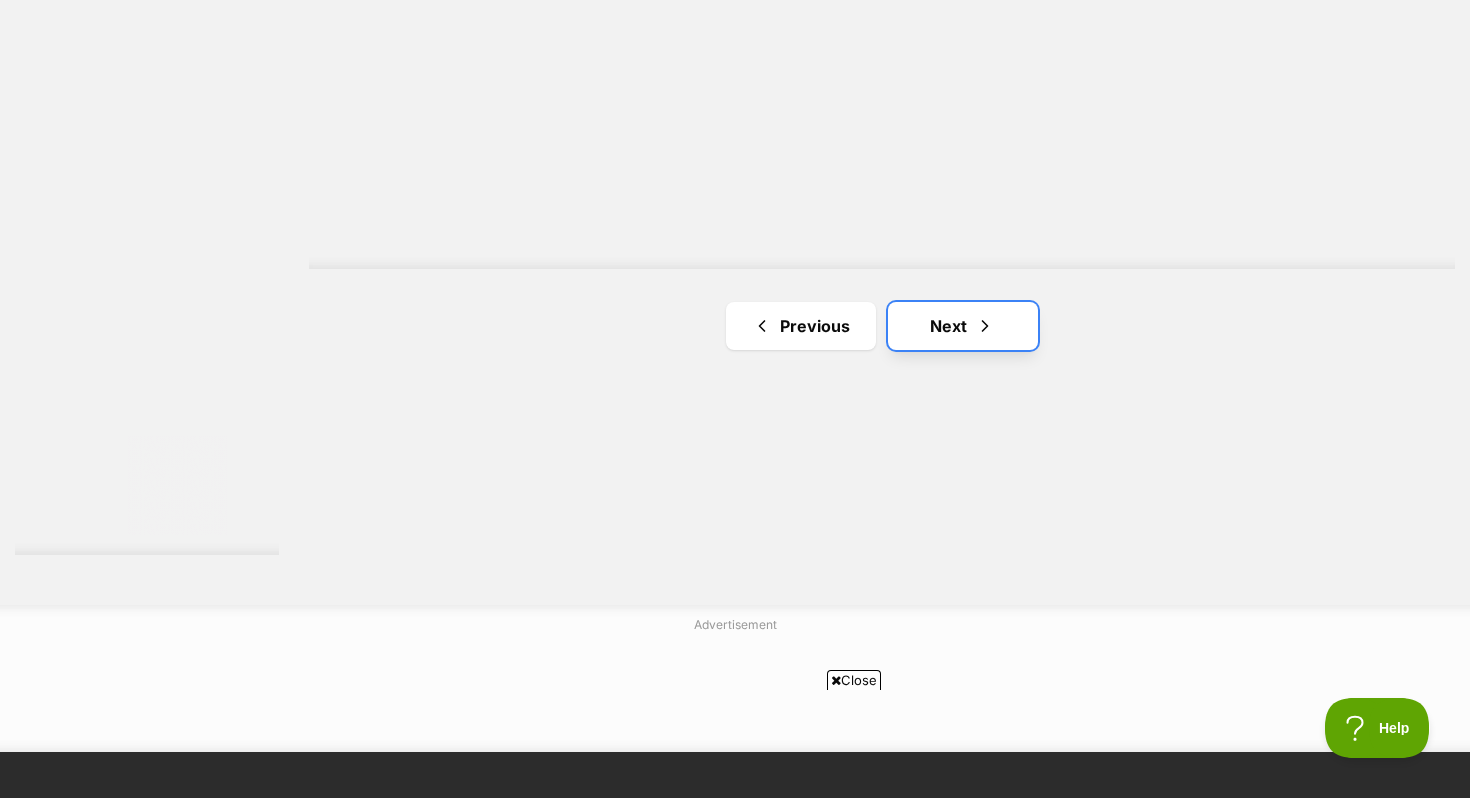 click on "Next" at bounding box center (963, 326) 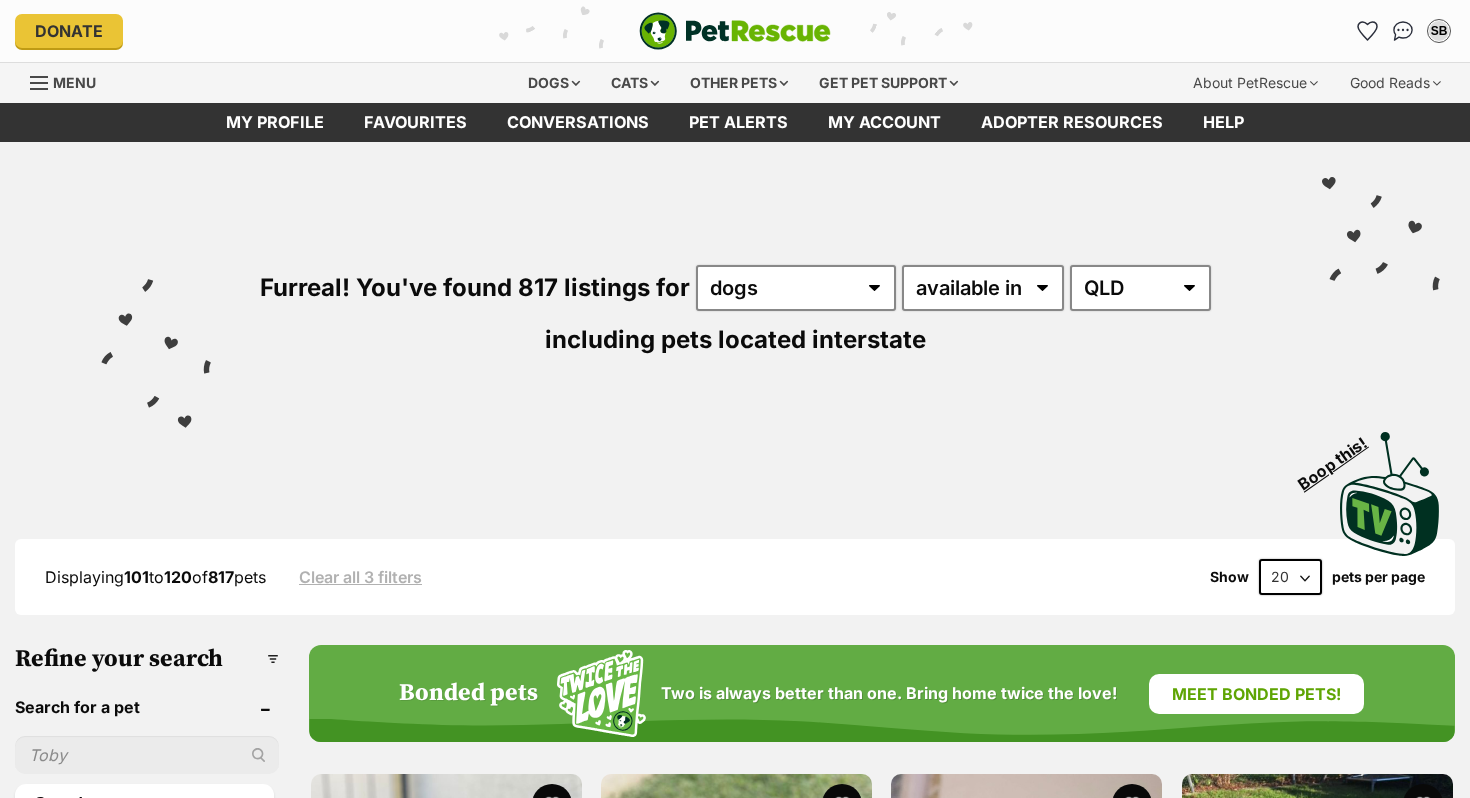 scroll, scrollTop: 0, scrollLeft: 0, axis: both 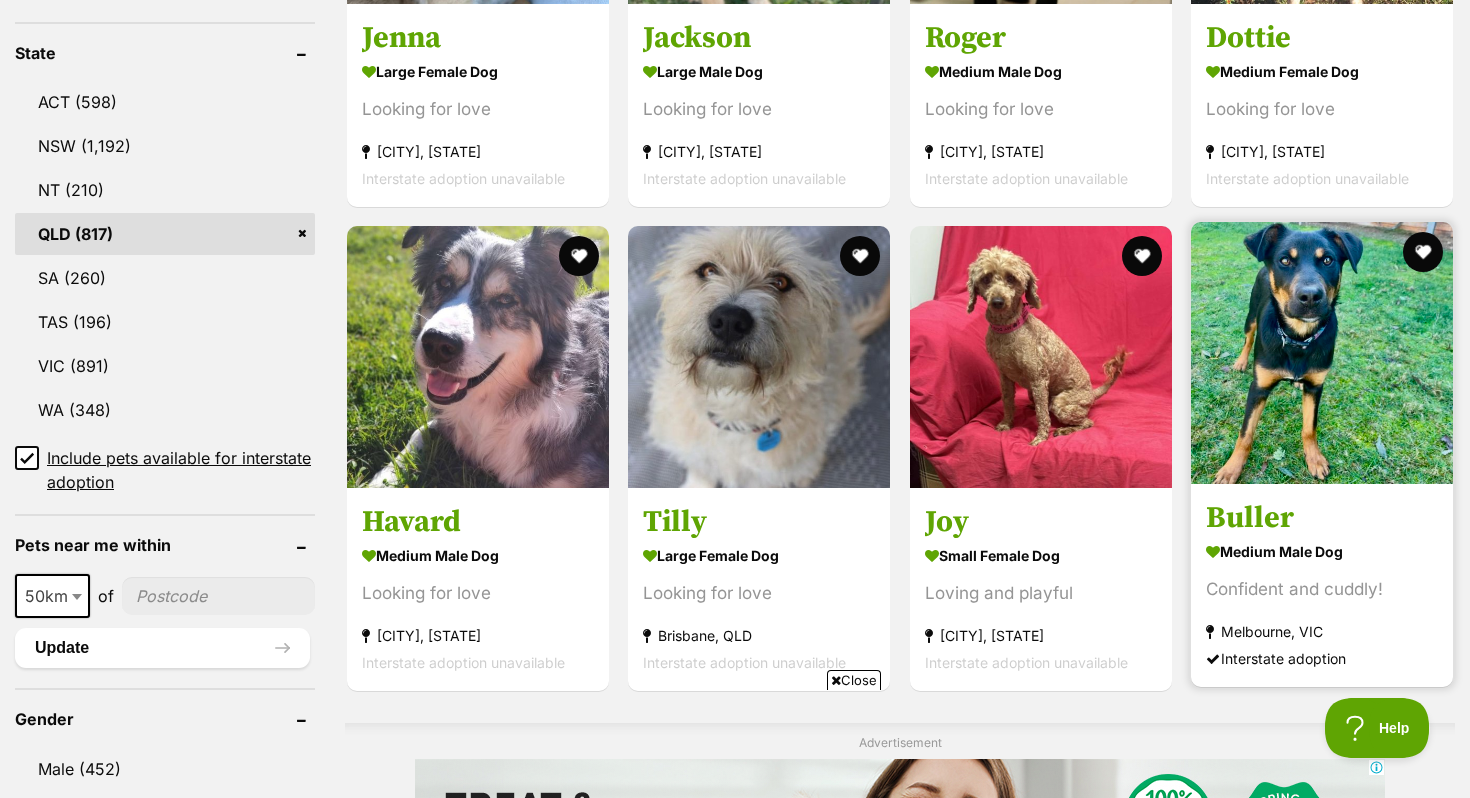 click at bounding box center (1322, 353) 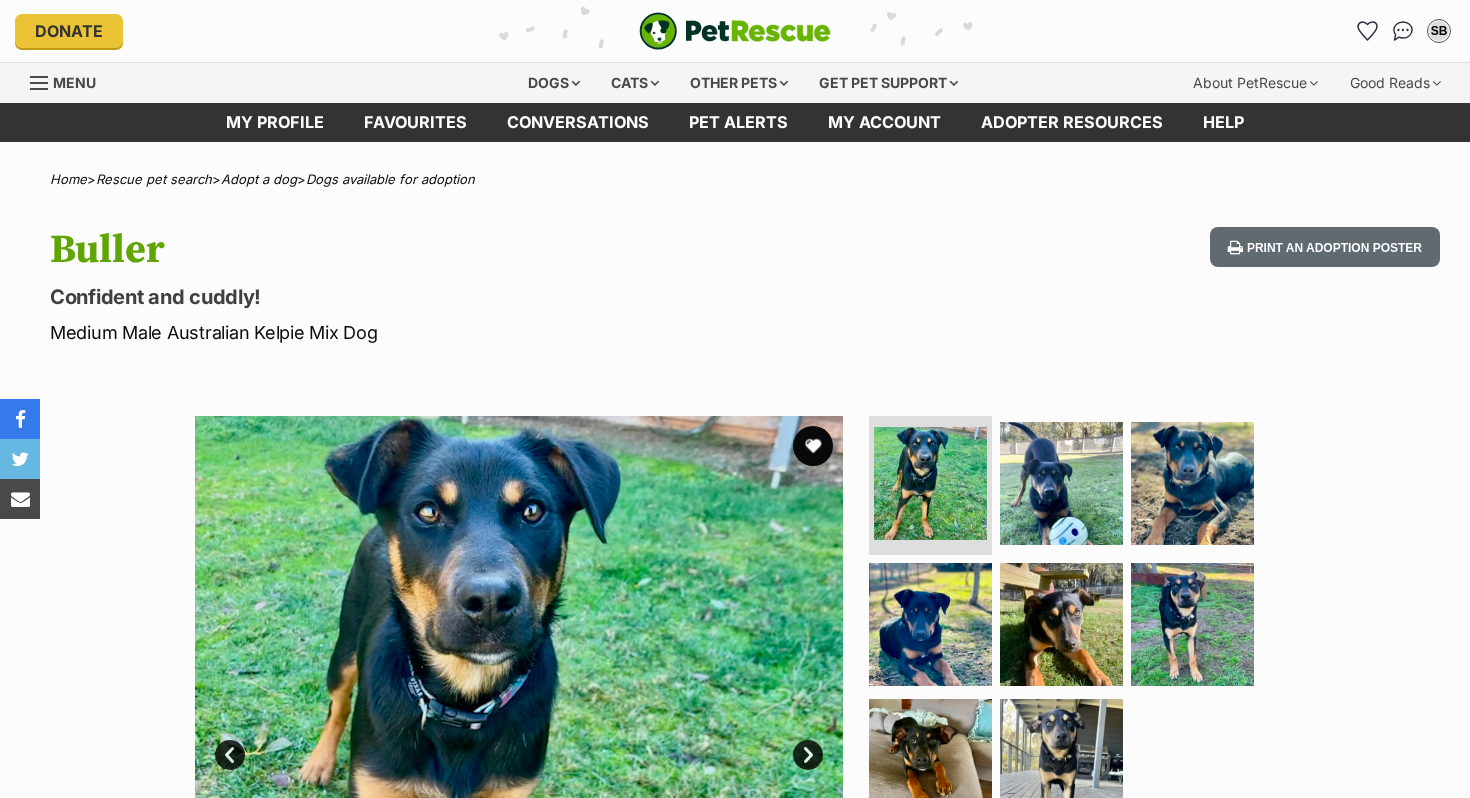 scroll, scrollTop: 0, scrollLeft: 0, axis: both 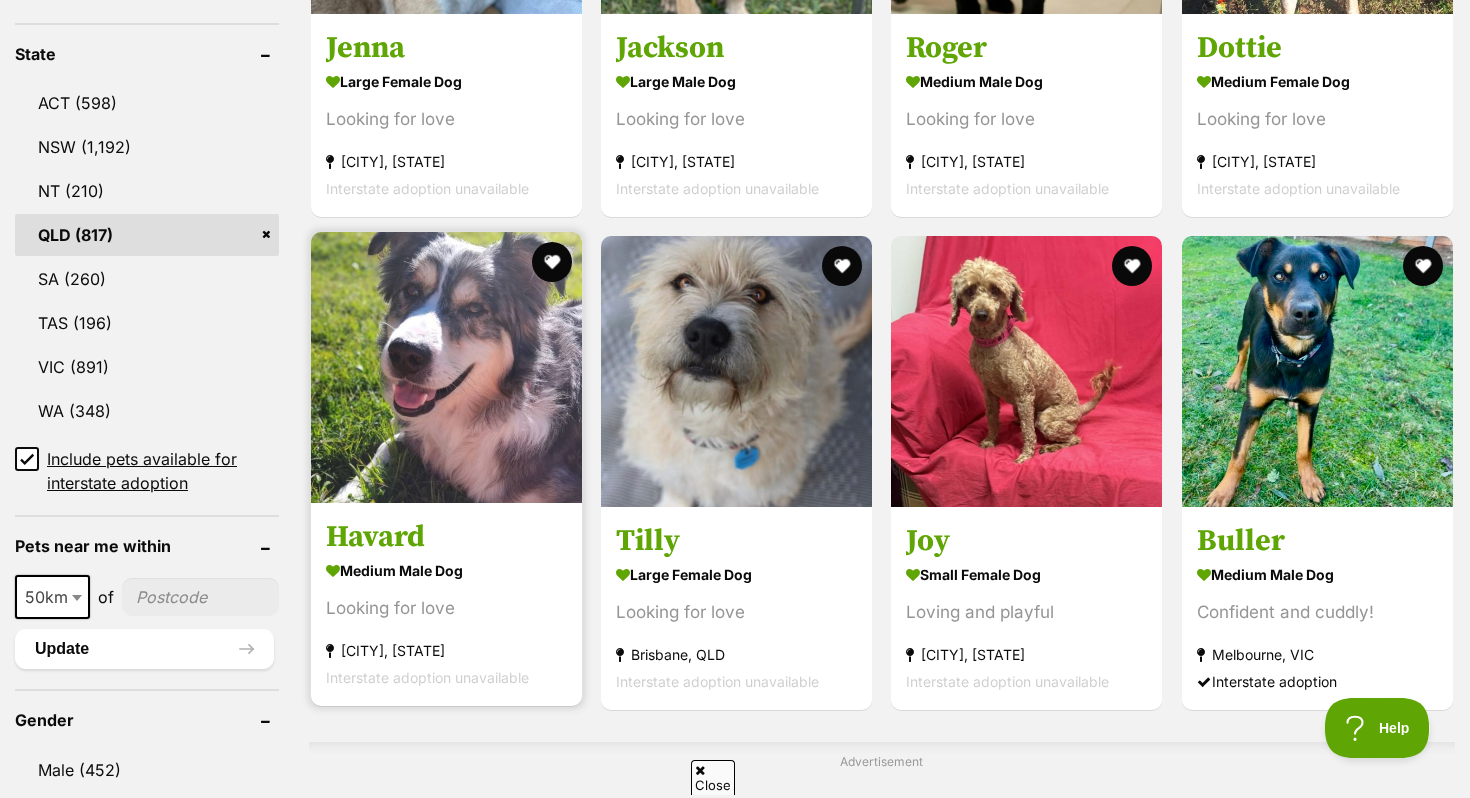 click at bounding box center [446, 367] 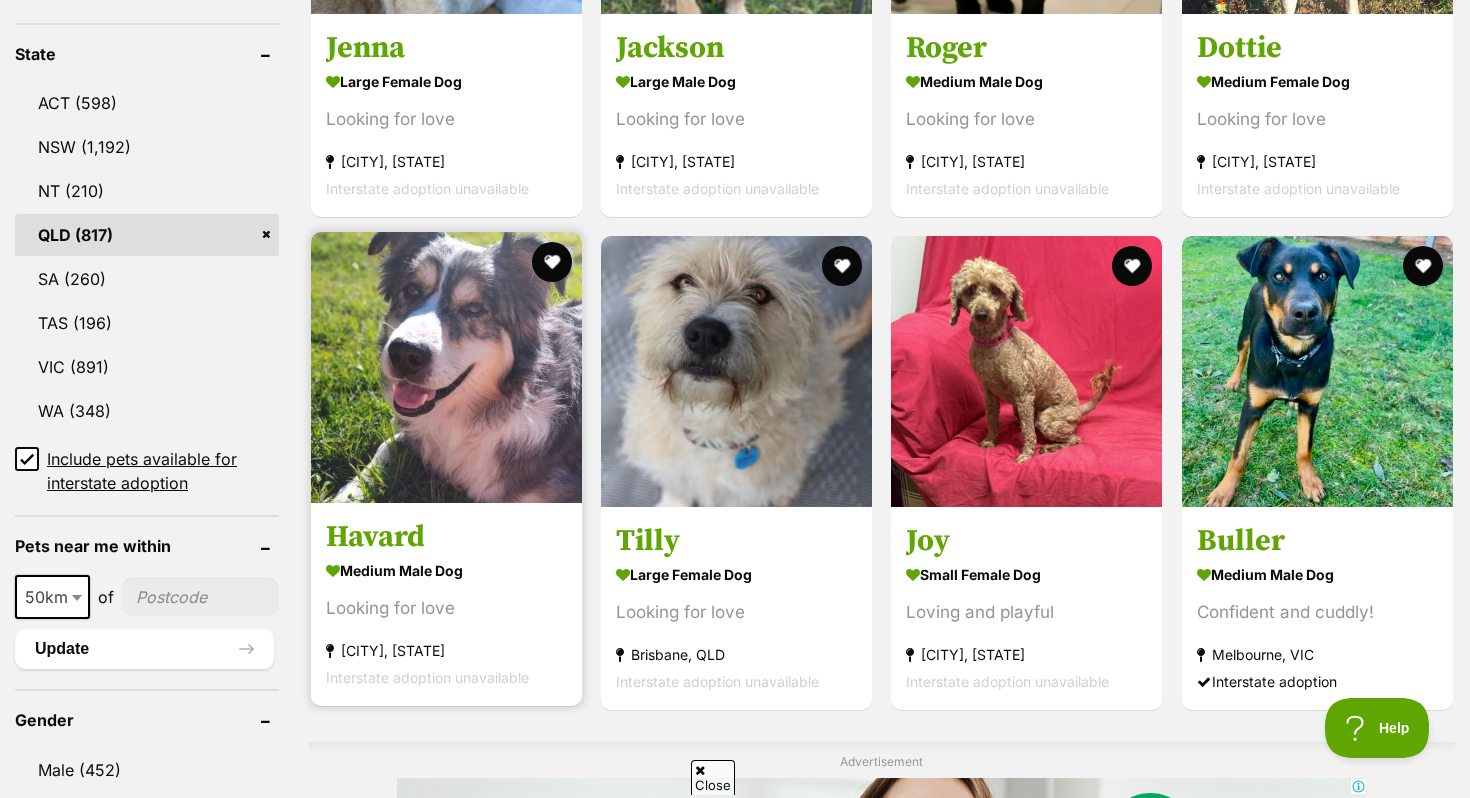 scroll, scrollTop: 0, scrollLeft: 0, axis: both 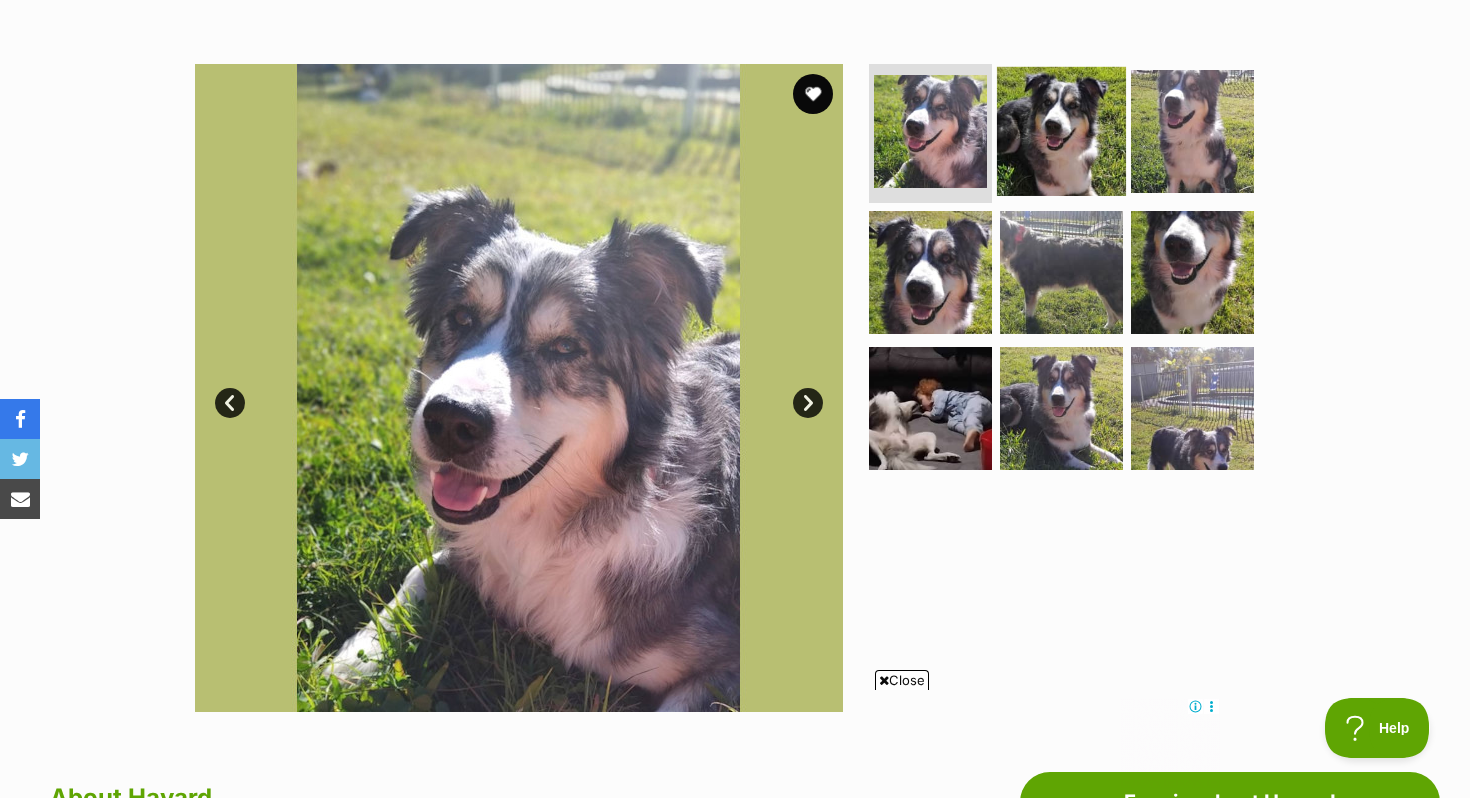 click at bounding box center (1061, 130) 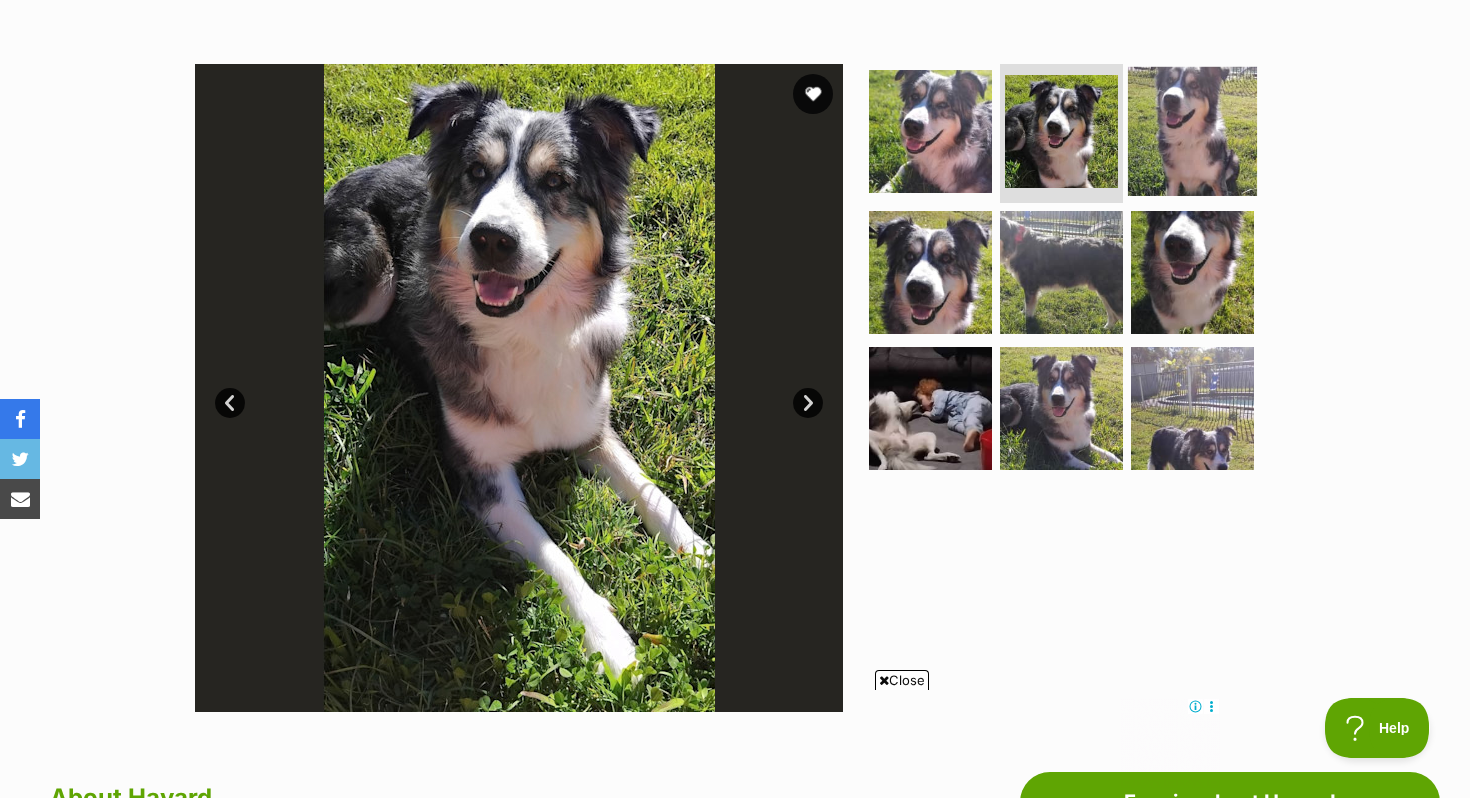 click at bounding box center [1192, 130] 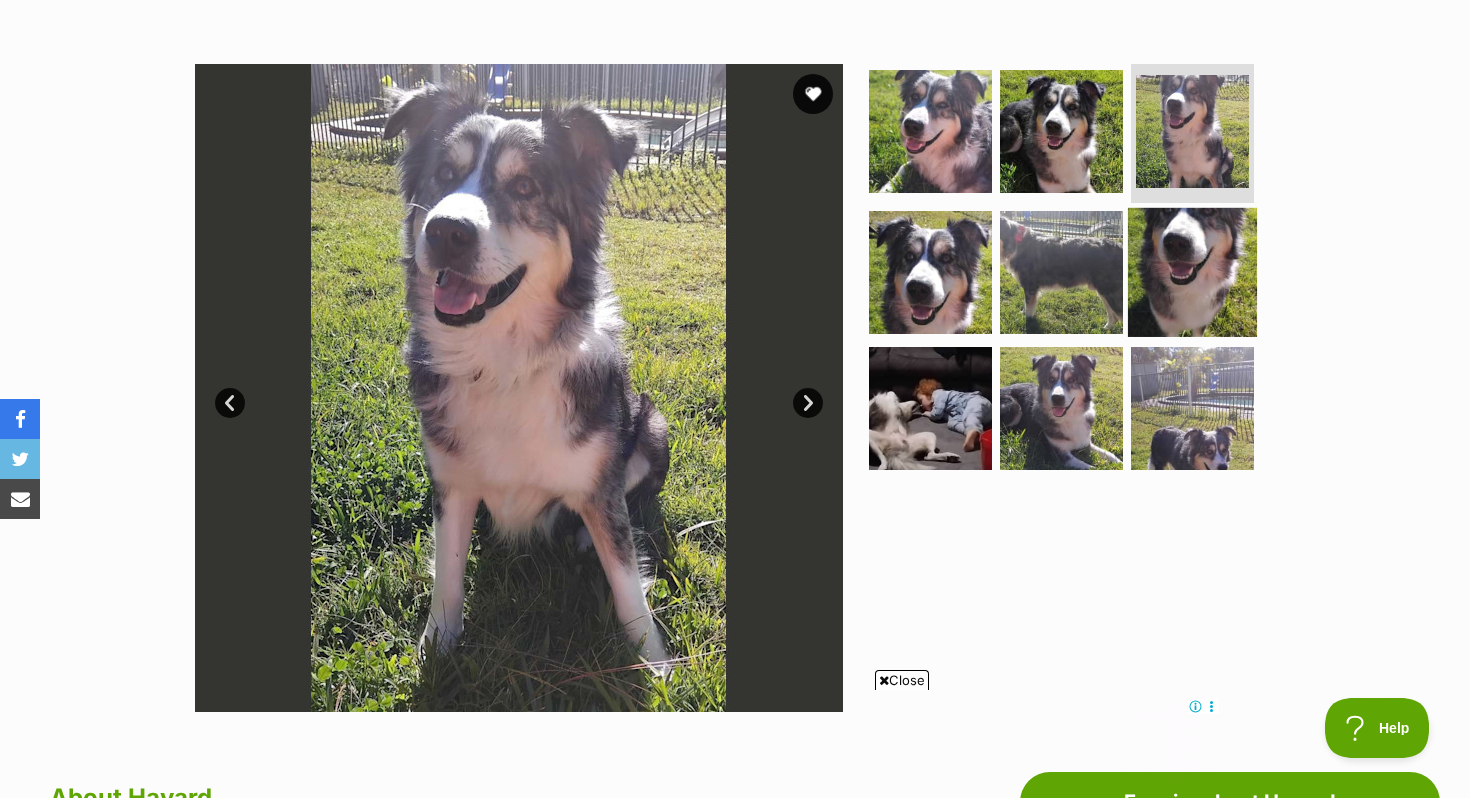 click at bounding box center (1192, 272) 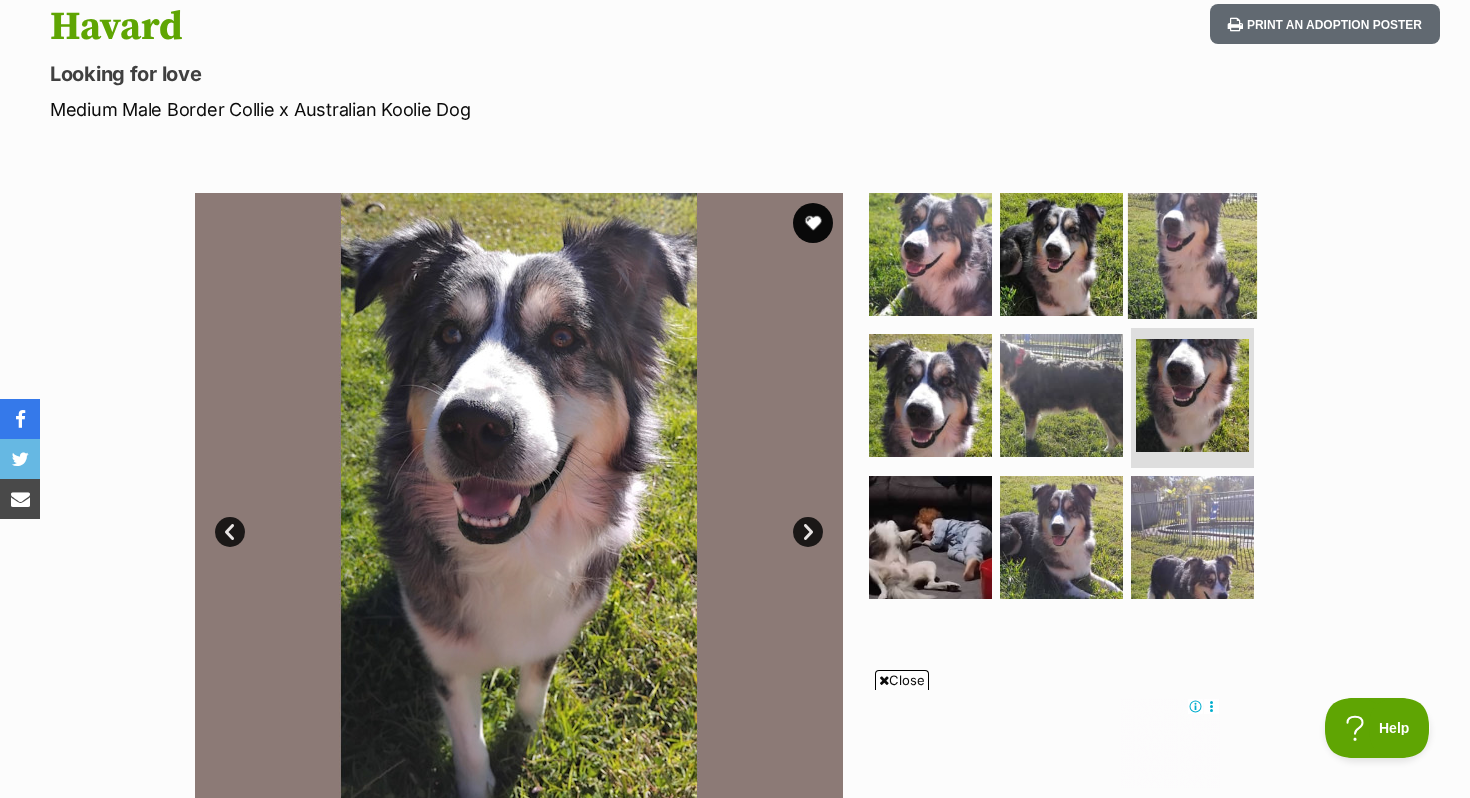 scroll, scrollTop: 220, scrollLeft: 0, axis: vertical 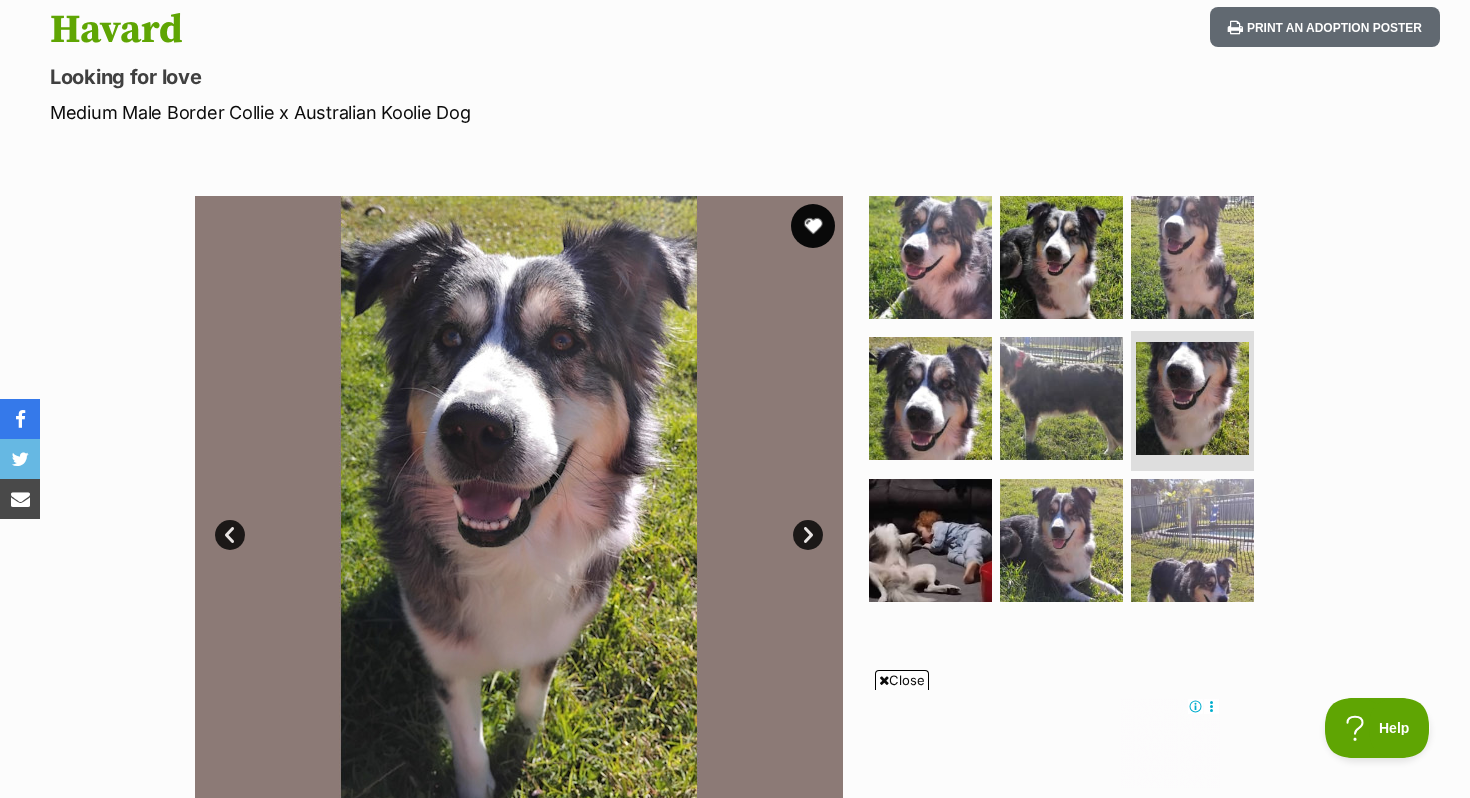 click at bounding box center [813, 226] 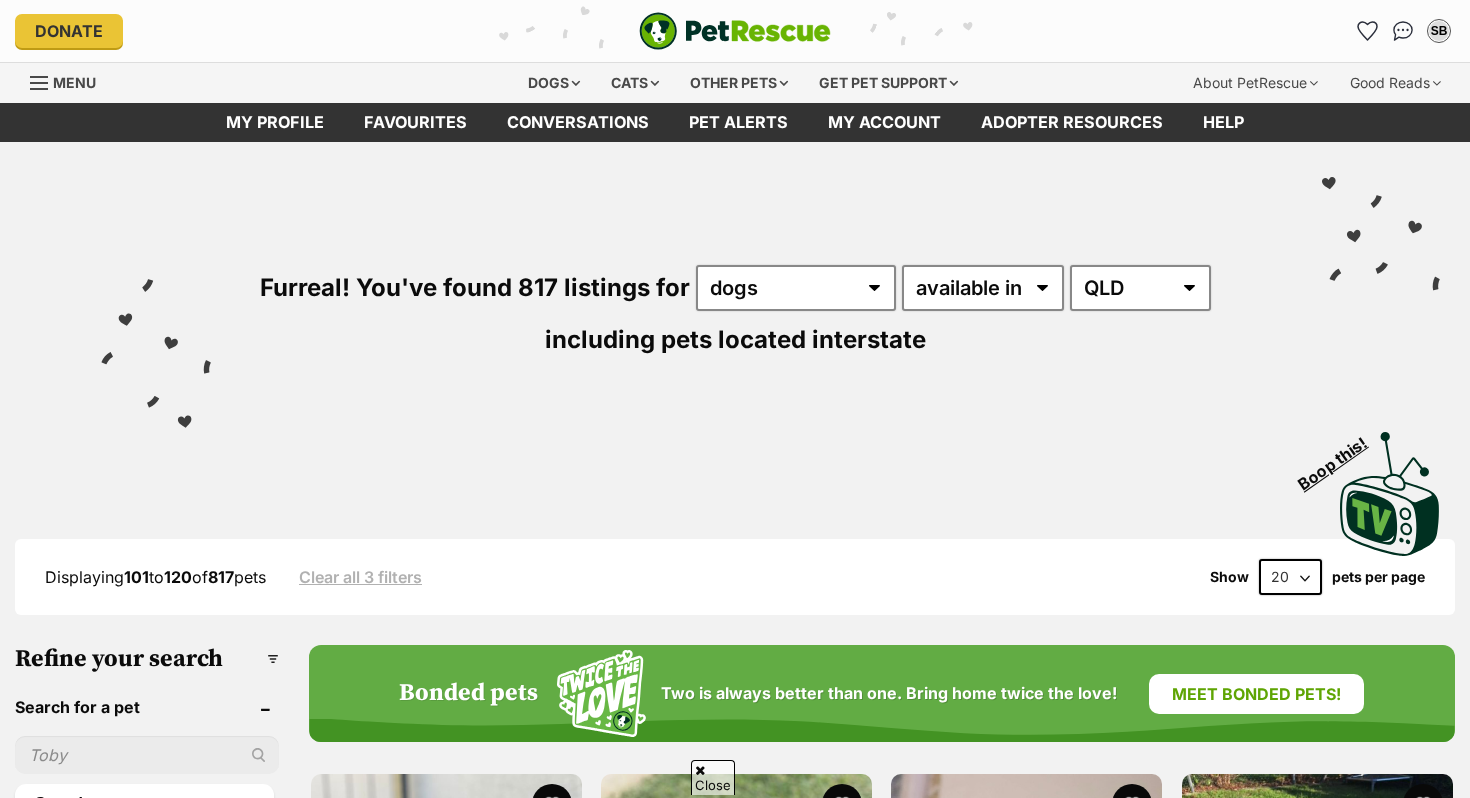scroll, scrollTop: 1031, scrollLeft: 0, axis: vertical 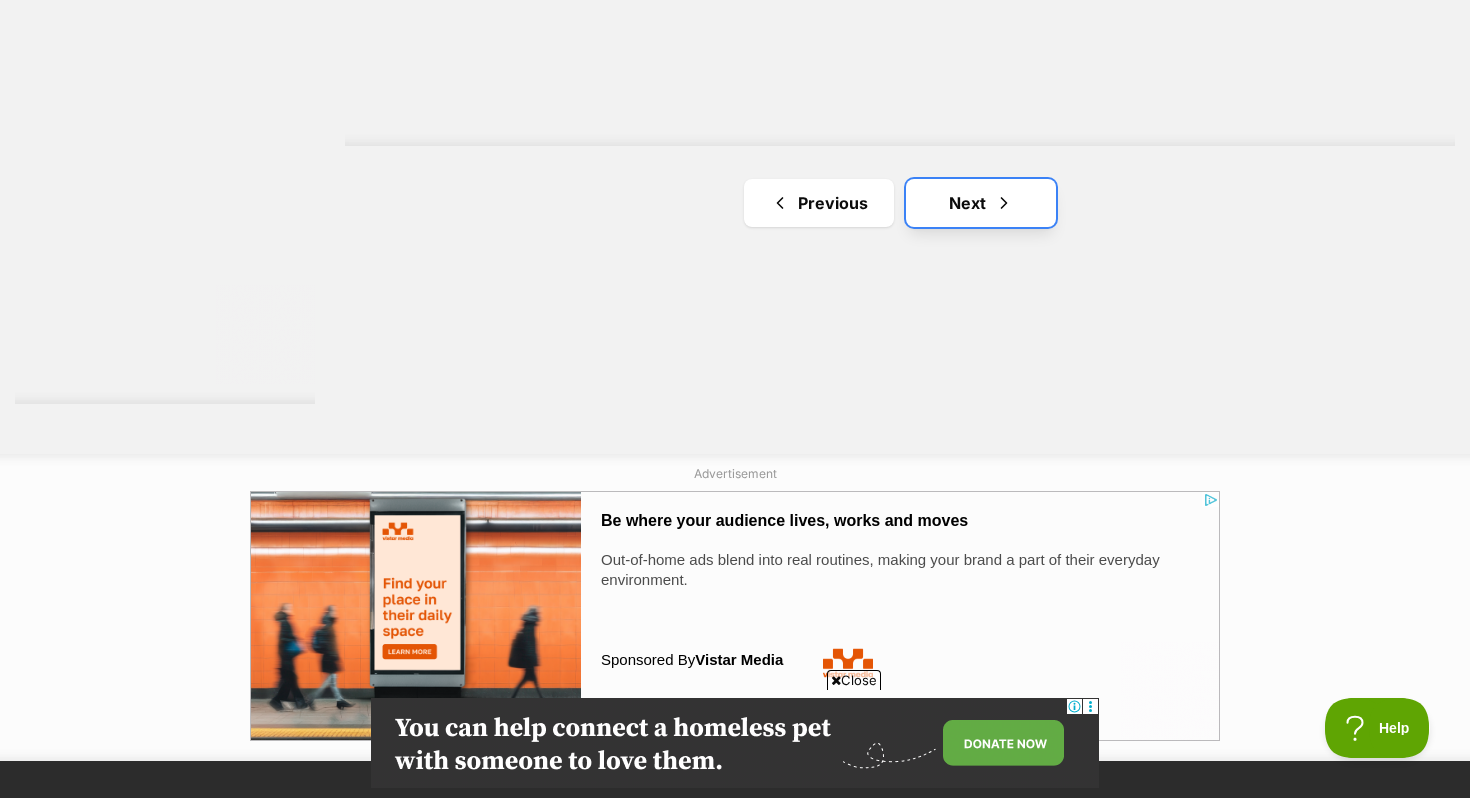 click on "Next" at bounding box center (981, 203) 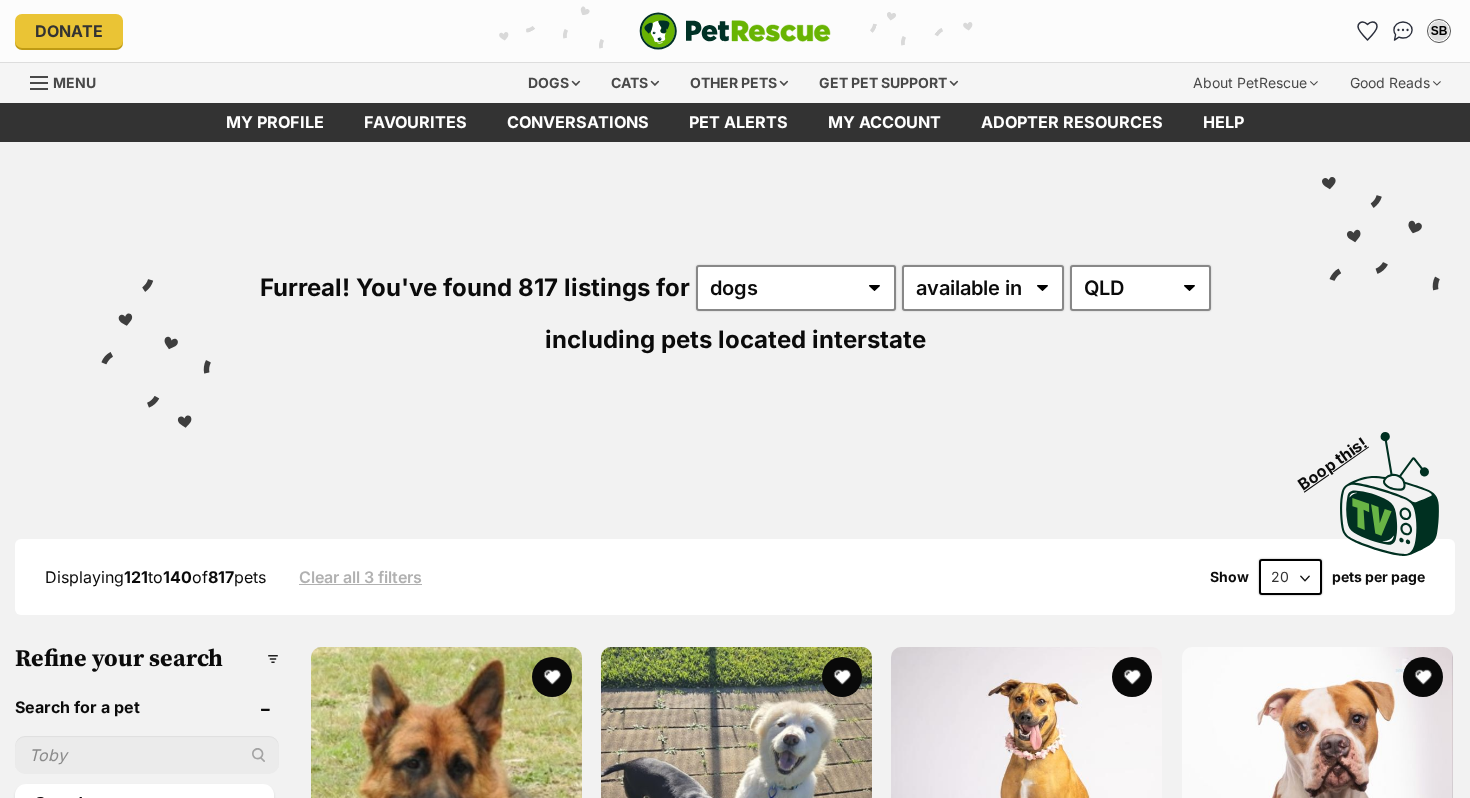 scroll, scrollTop: 0, scrollLeft: 0, axis: both 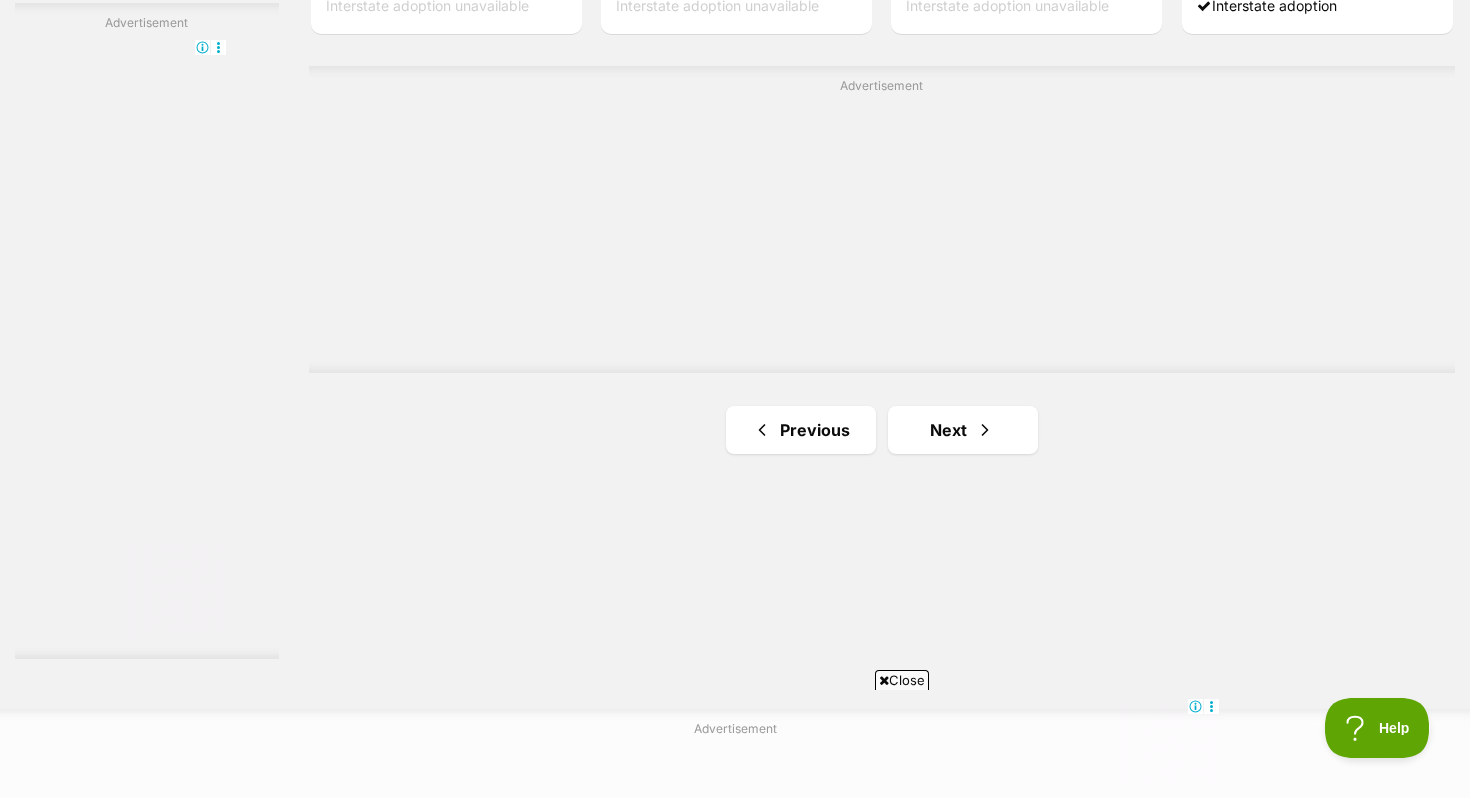 click on "Aurum
large male Dog
German Shepherd
East Kurrajong, NSW
Interstate adoption
Ghost & Zeke - 9&7 YO Spitz & Dachshund
small male Dog
Loving gentle boys
Bolwarra Heights, NSW
Interstate adoption
Rosie - 1.5 Year Old Mixed Breed
medium female Dog
Sweet & loyal girl
Newcastle, NSW
Interstate adoption
Scooby - 2 Year Old American Bulldog
medium male Dog
Fun boy who loves life
Fullerton Cove, NSW
Interstate adoption
Heff - 6 Year Old Staffy X
large male Dog
Fun & lovable boy
Tenambit, NSW
Interstate adoption
Sunny - 1 Year Old Cattle Dog X
medium male Dog
Sweet friendly boy
Shoal Bay, NSW
Interstate adoption
Advertisement
Choc Chip" at bounding box center [882, -1160] 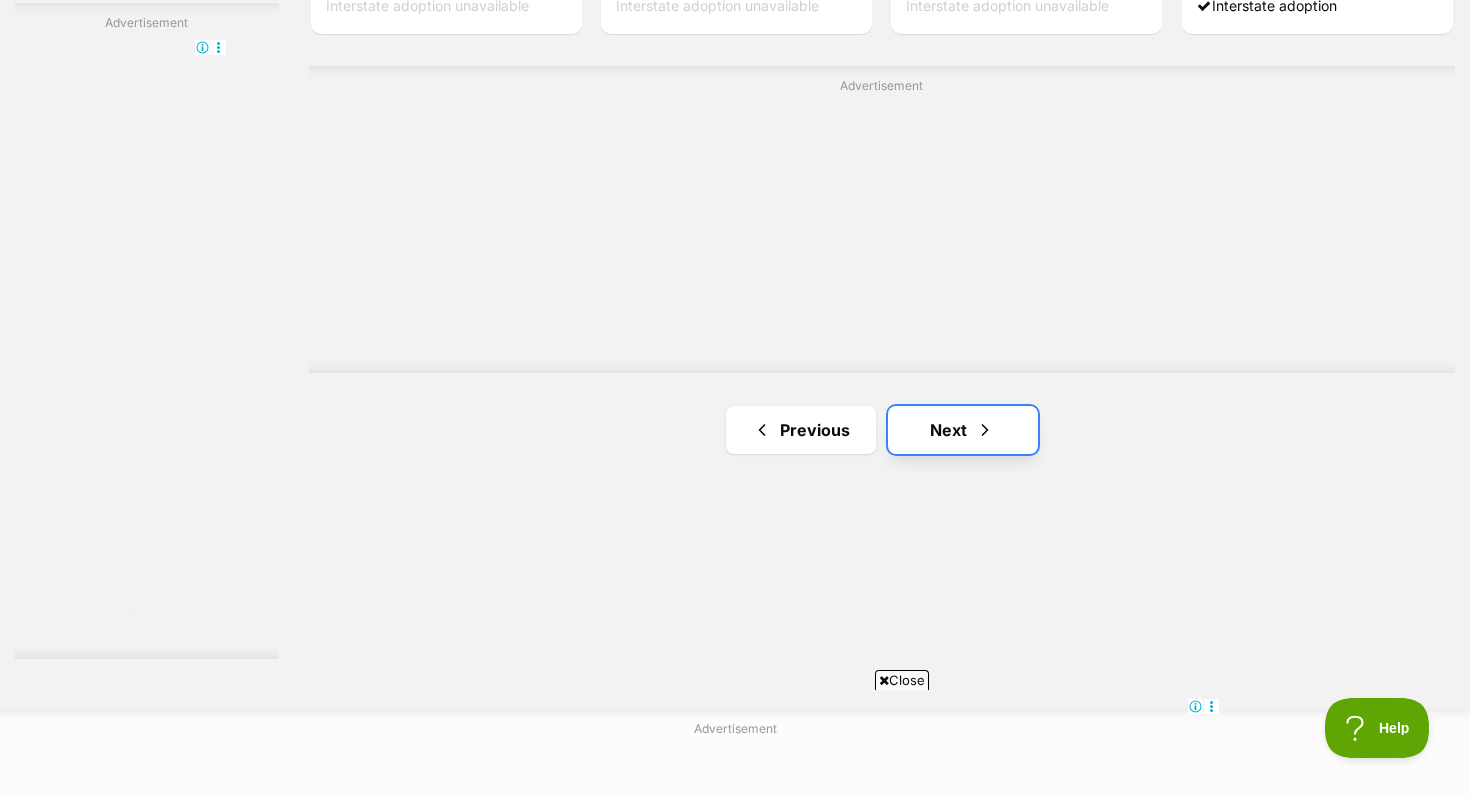 click on "Next" at bounding box center (963, 430) 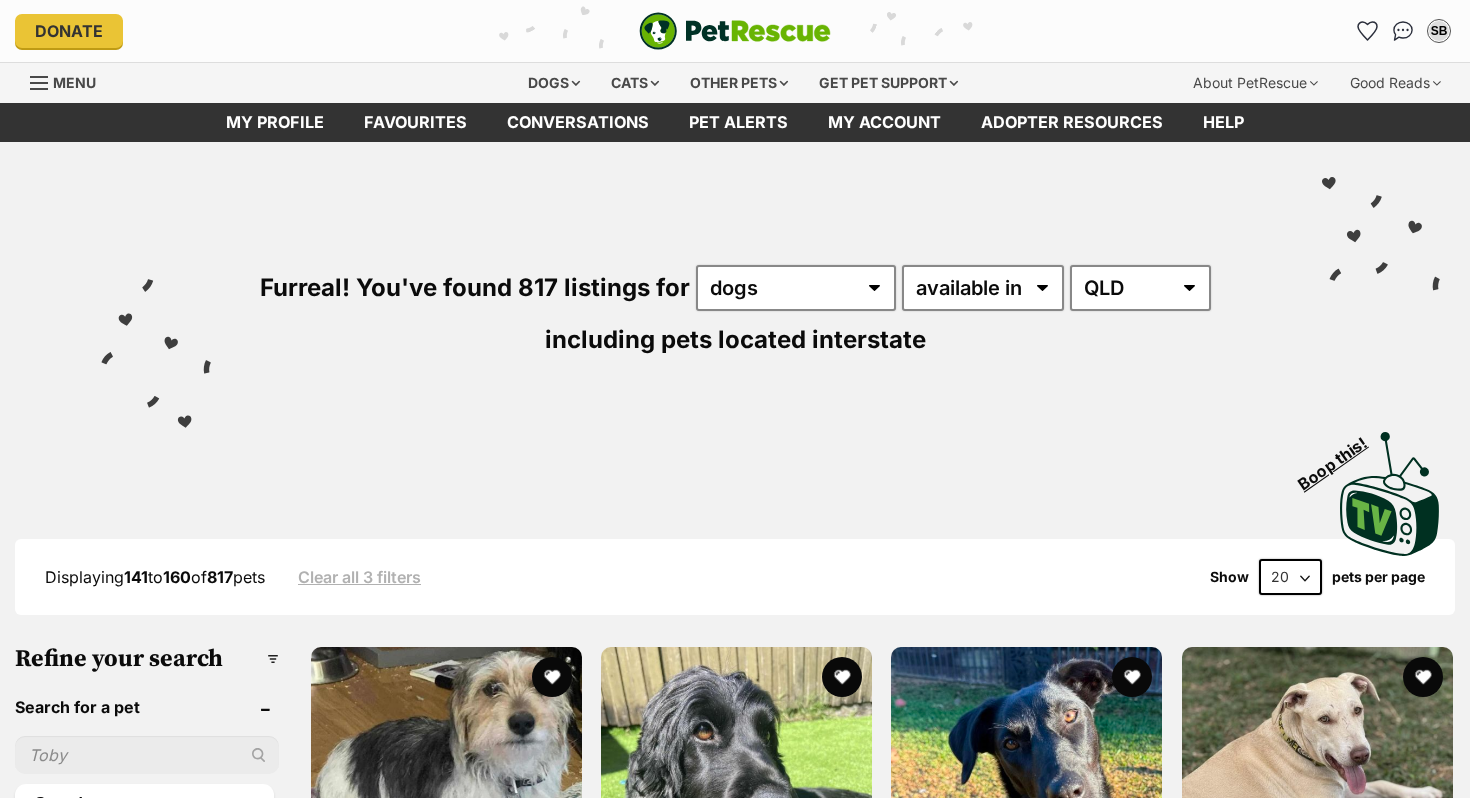 scroll, scrollTop: 0, scrollLeft: 0, axis: both 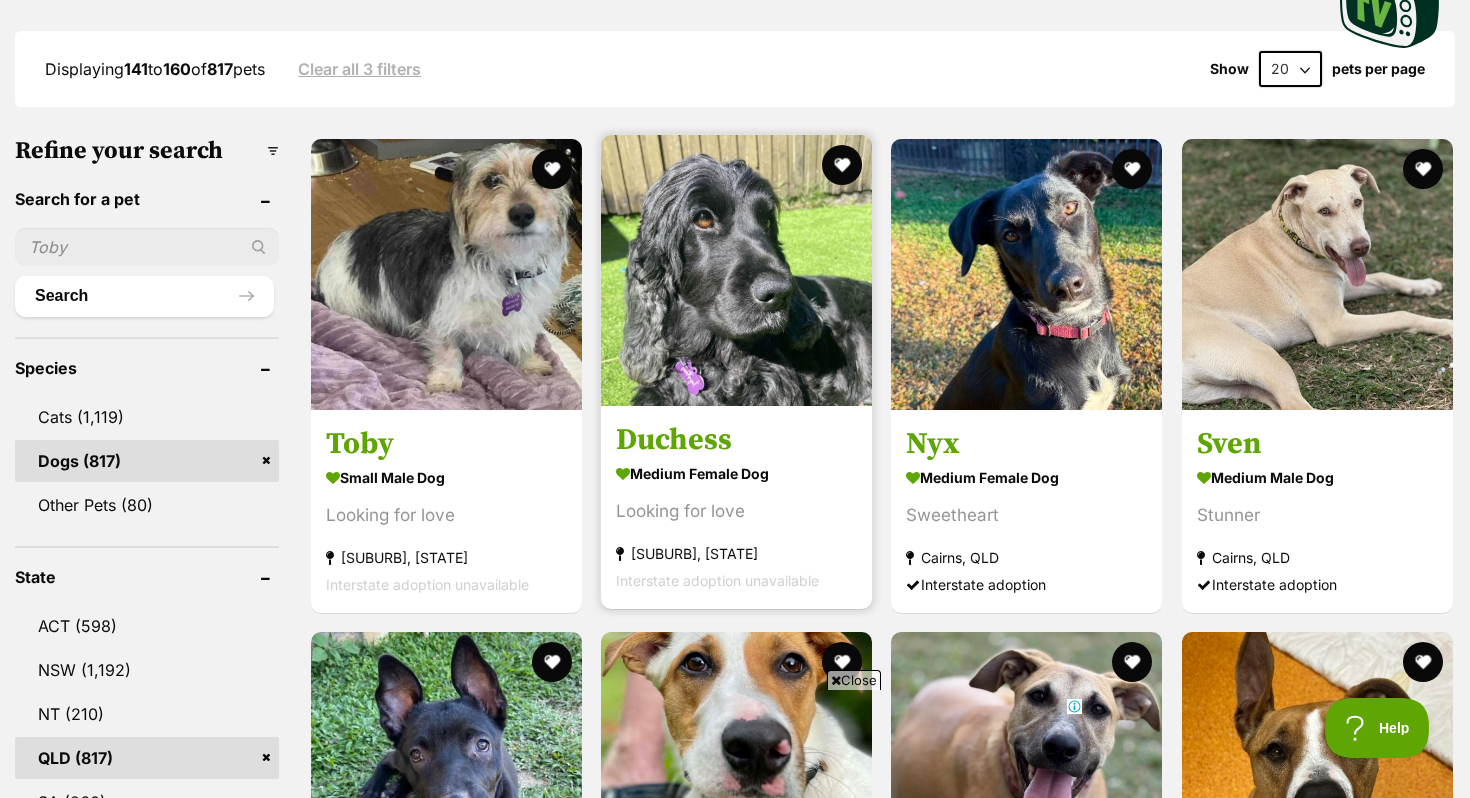 click at bounding box center (736, 270) 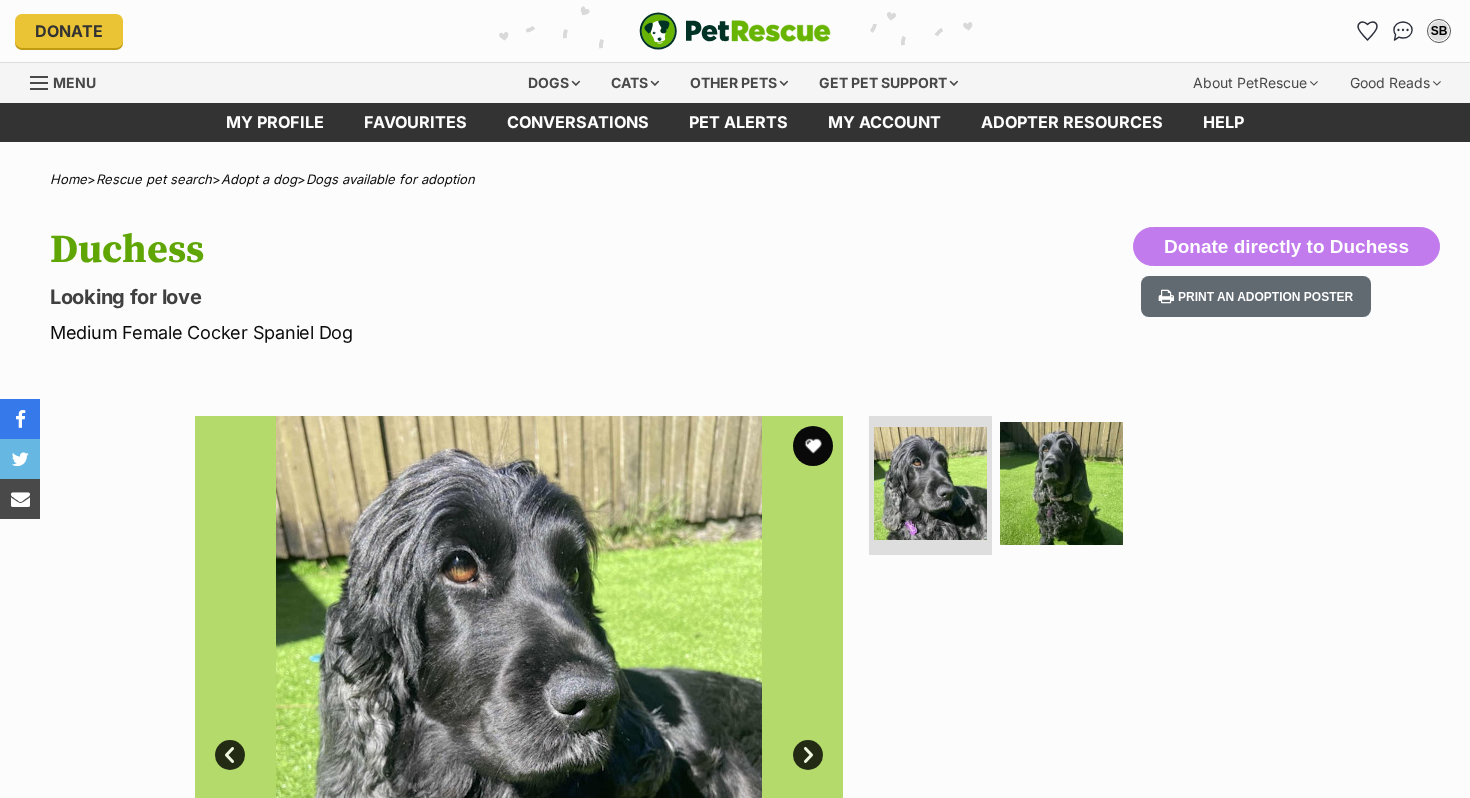 scroll, scrollTop: 0, scrollLeft: 0, axis: both 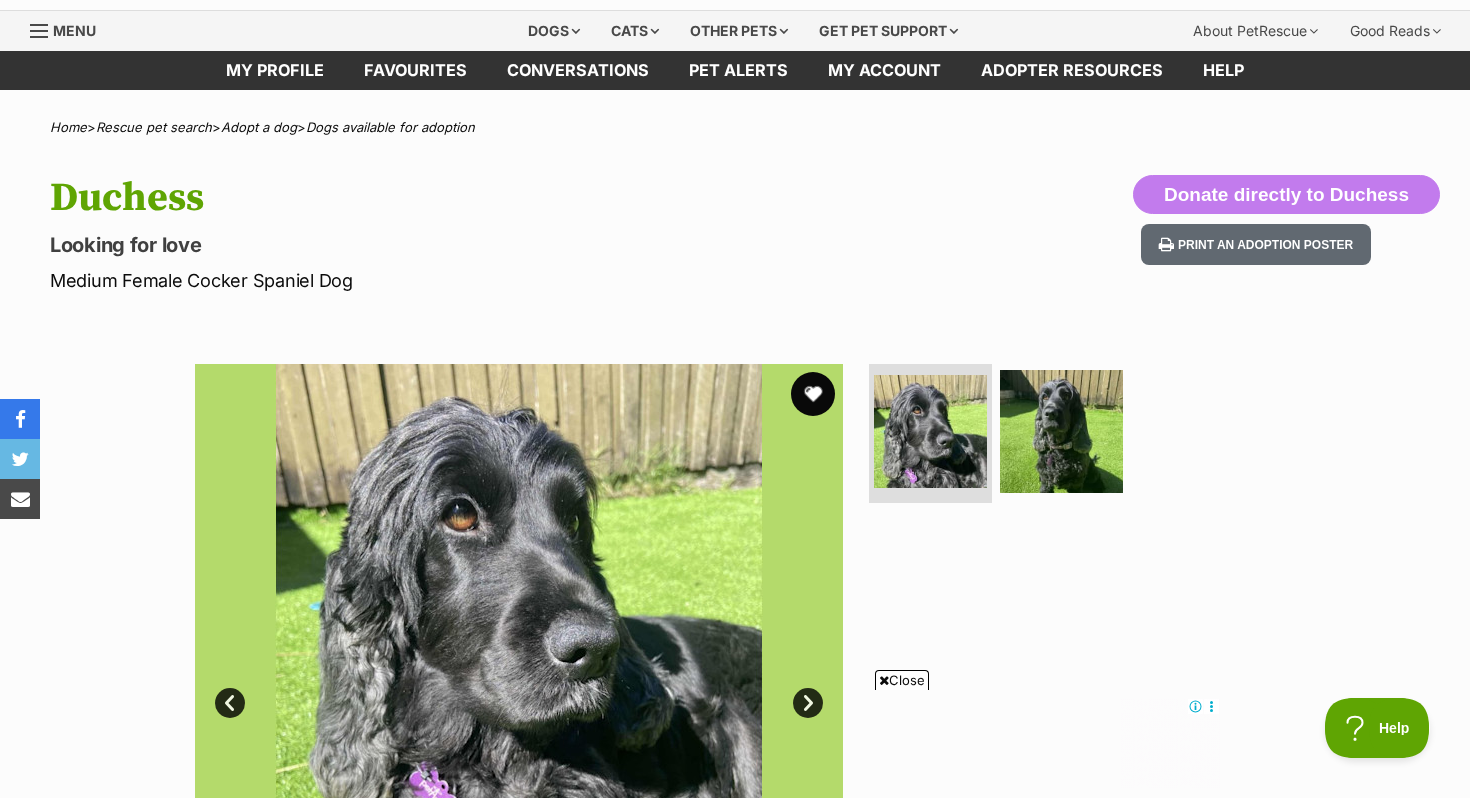 click at bounding box center [813, 394] 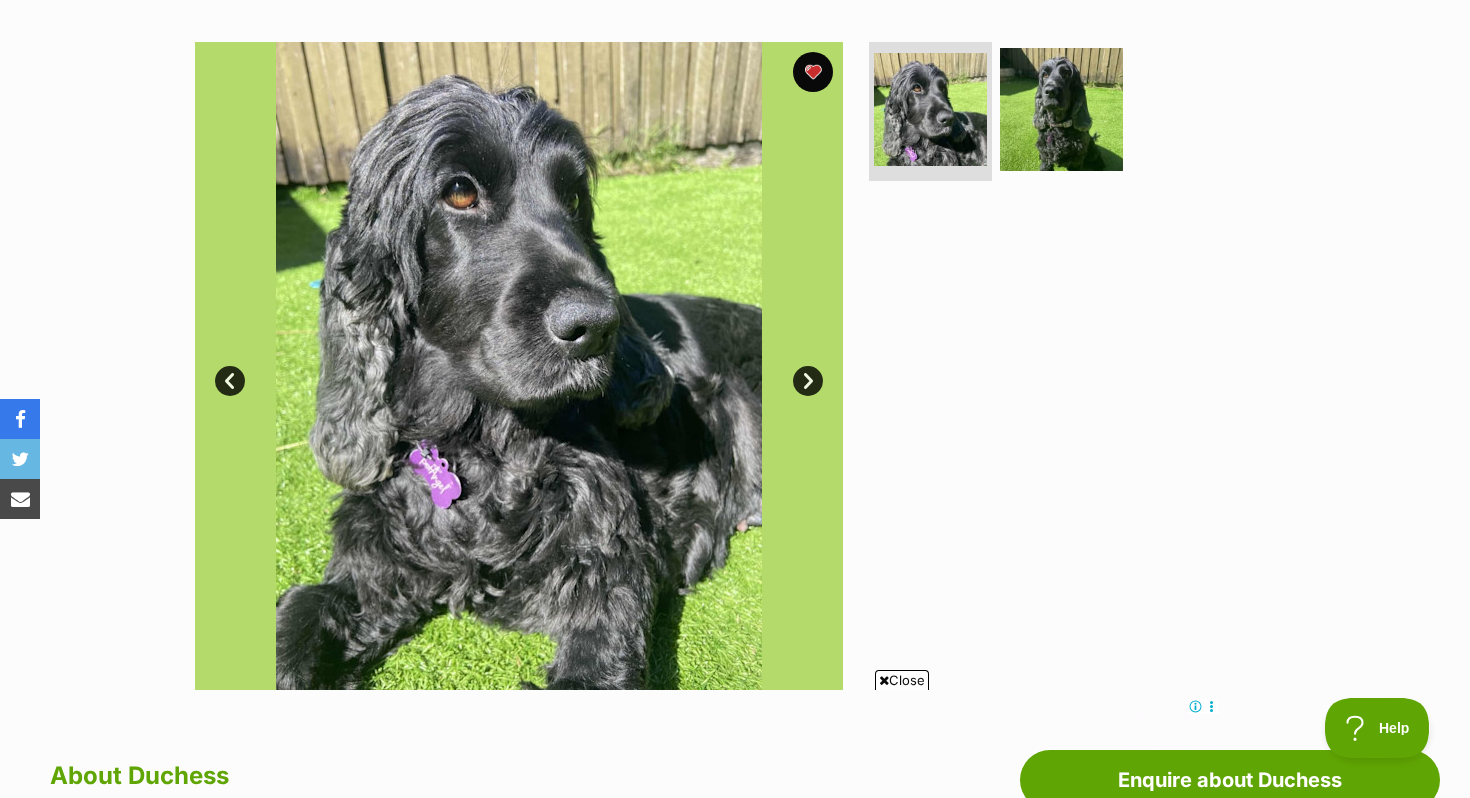 scroll, scrollTop: 373, scrollLeft: 0, axis: vertical 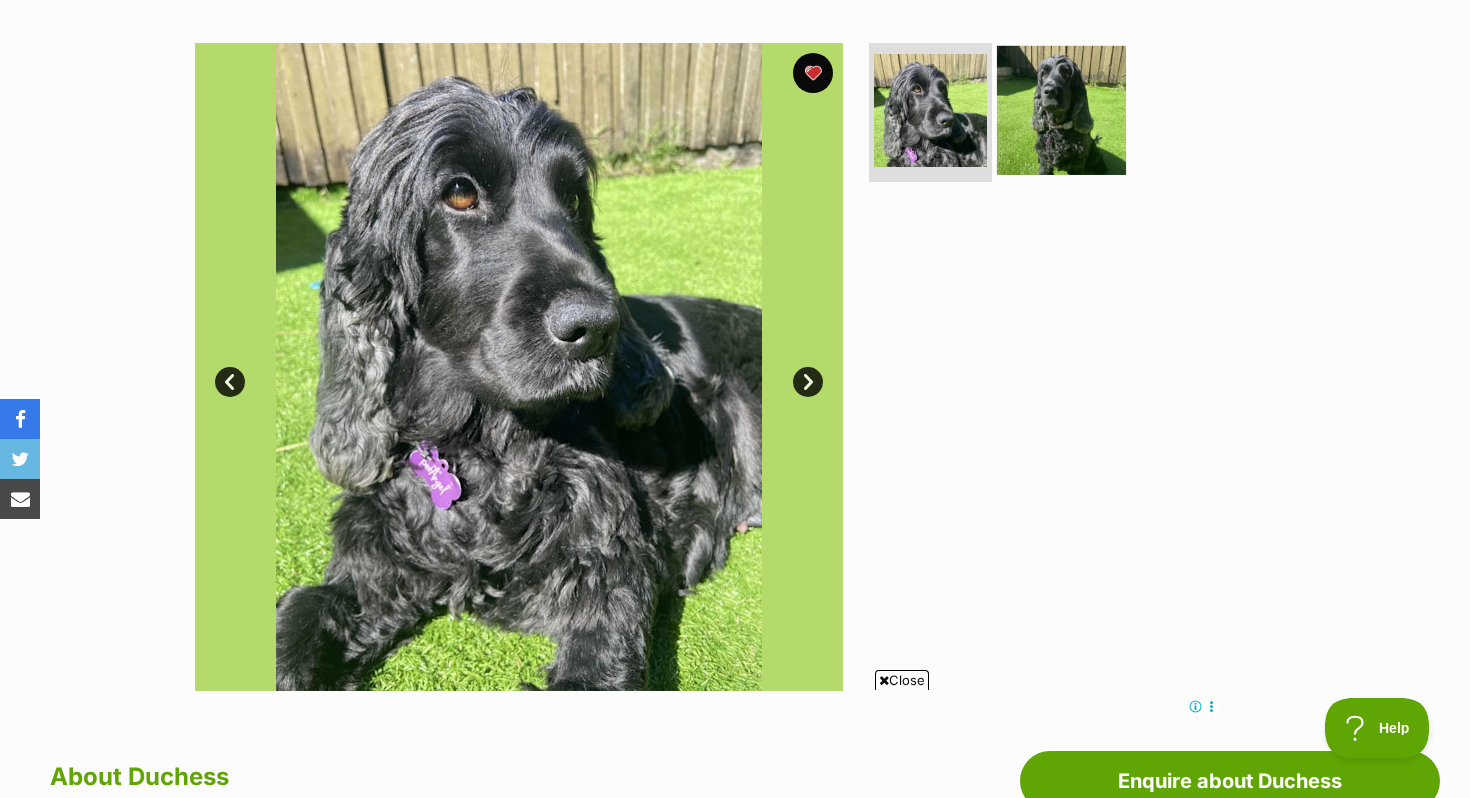 click at bounding box center [1061, 109] 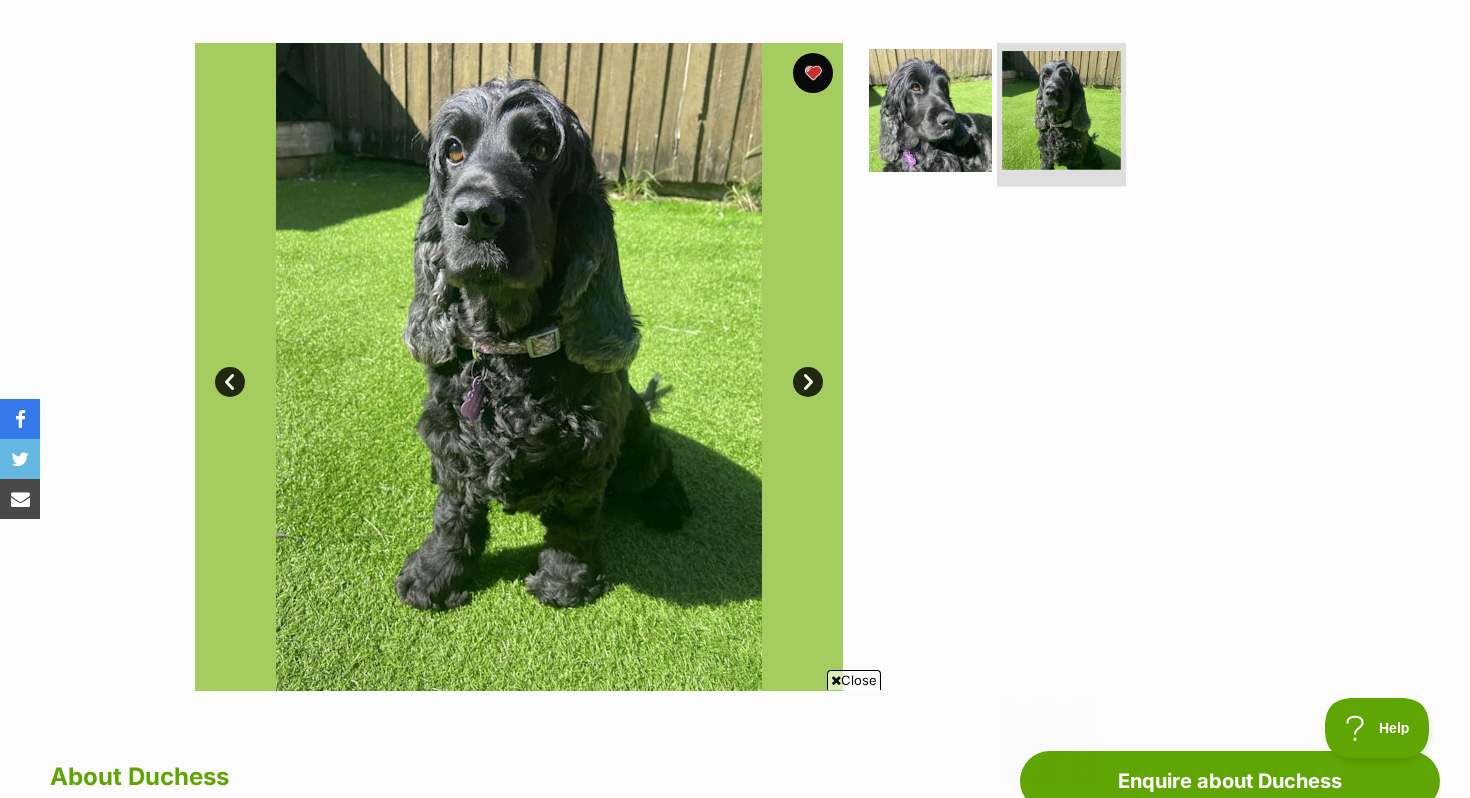 scroll, scrollTop: 0, scrollLeft: 0, axis: both 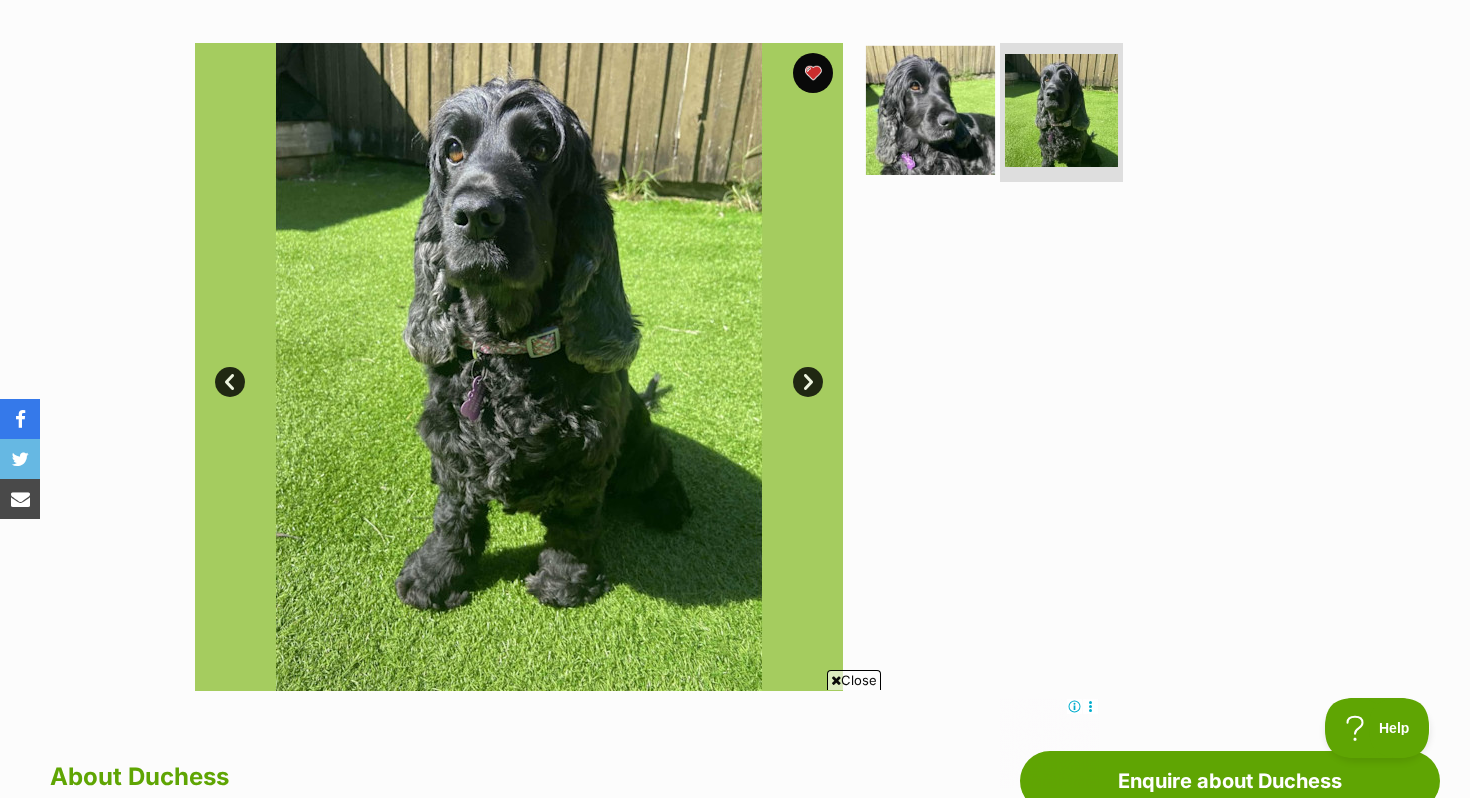 click at bounding box center [930, 109] 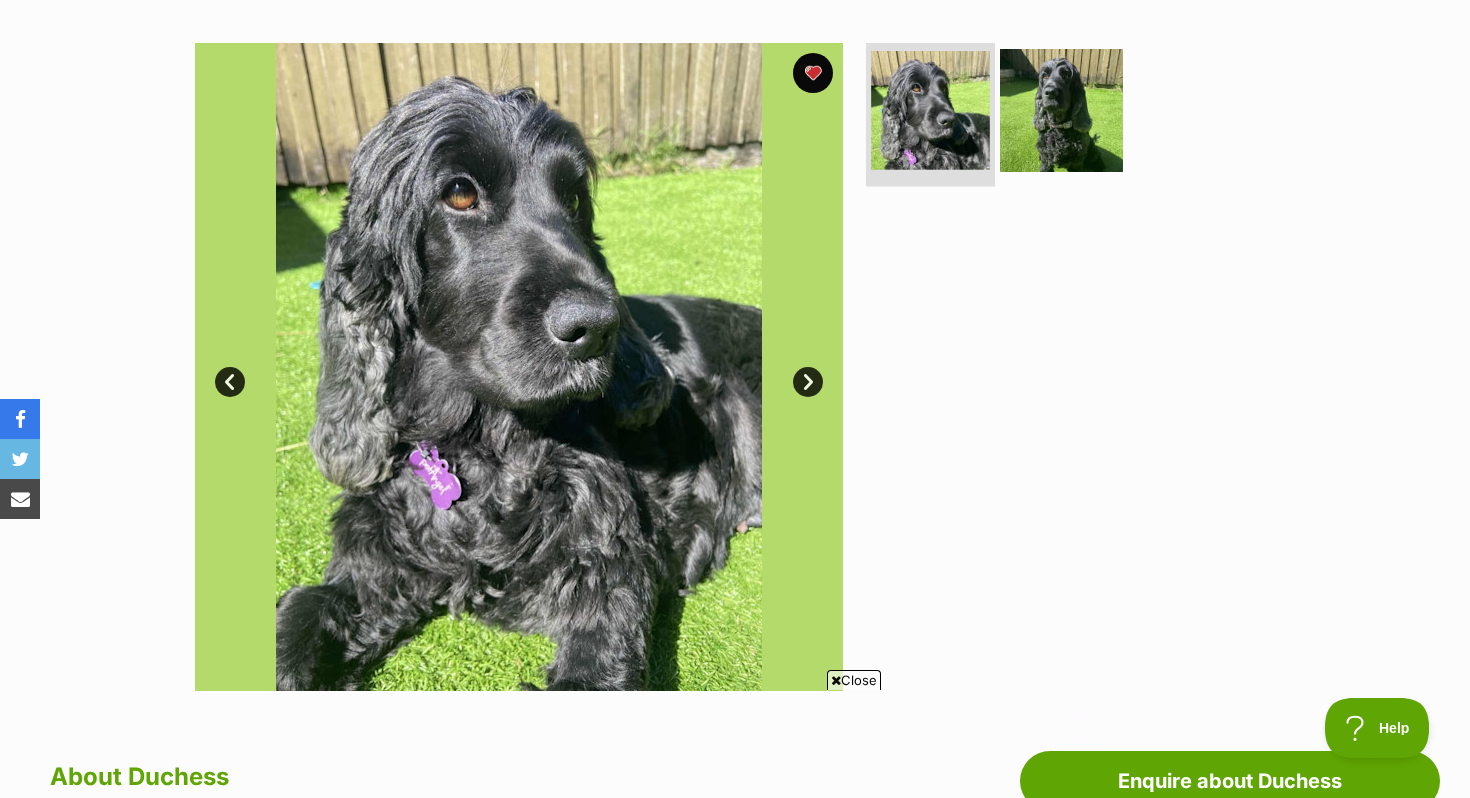 scroll, scrollTop: 0, scrollLeft: 0, axis: both 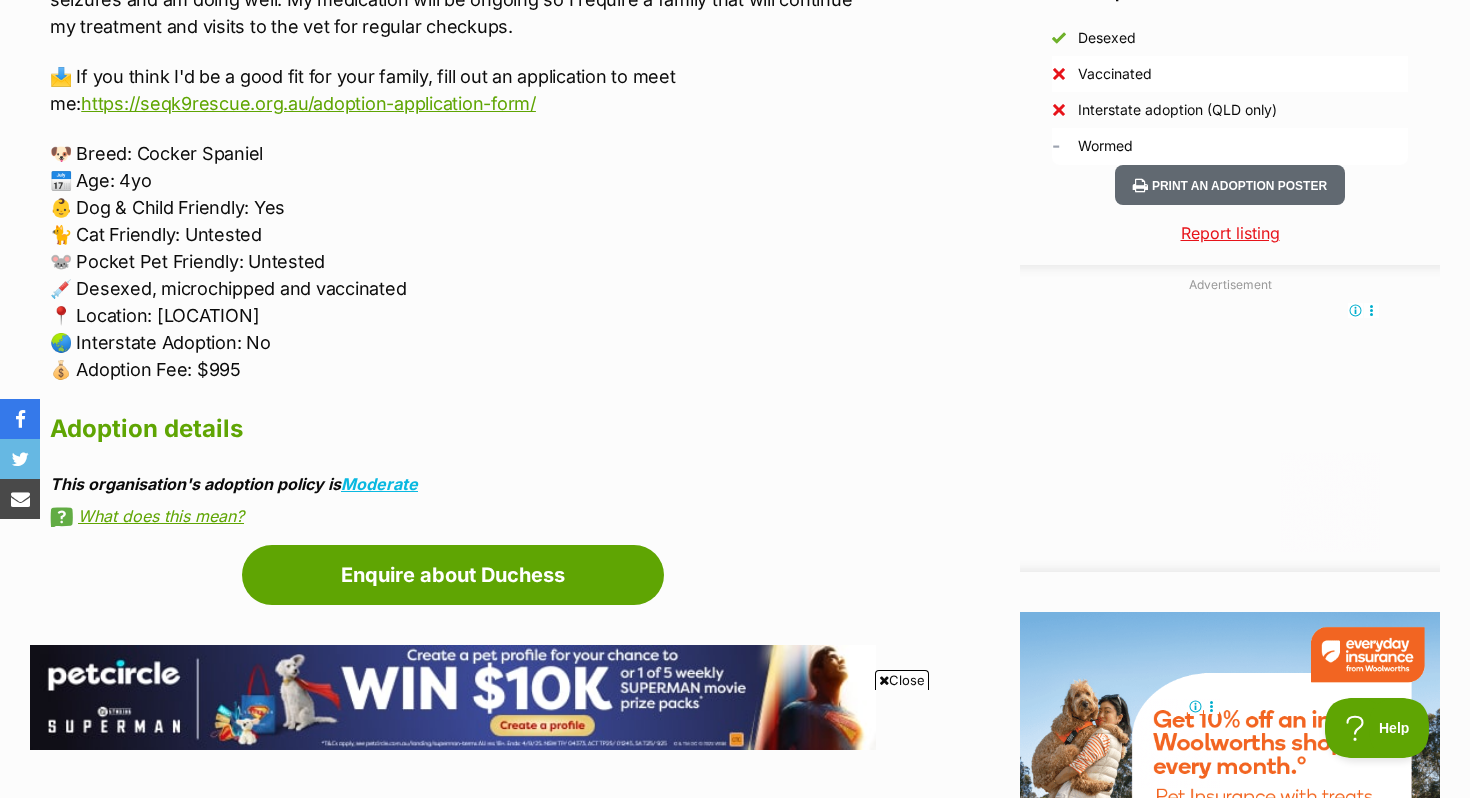 click on "🐶 Breed: Cocker Spaniel
📅 Age: 4yo
👶 Dog & Child Friendly: Yes
🐈 Cat Friendly: Untested
🐭 Pocket Pet Friendly: Untested
💉 Desexed, microchipped and vaccinated
📍 Location: Jindalee QLD
🌏 Interstate Adoption: No
💰 Adoption Fee: $995" at bounding box center (463, 261) 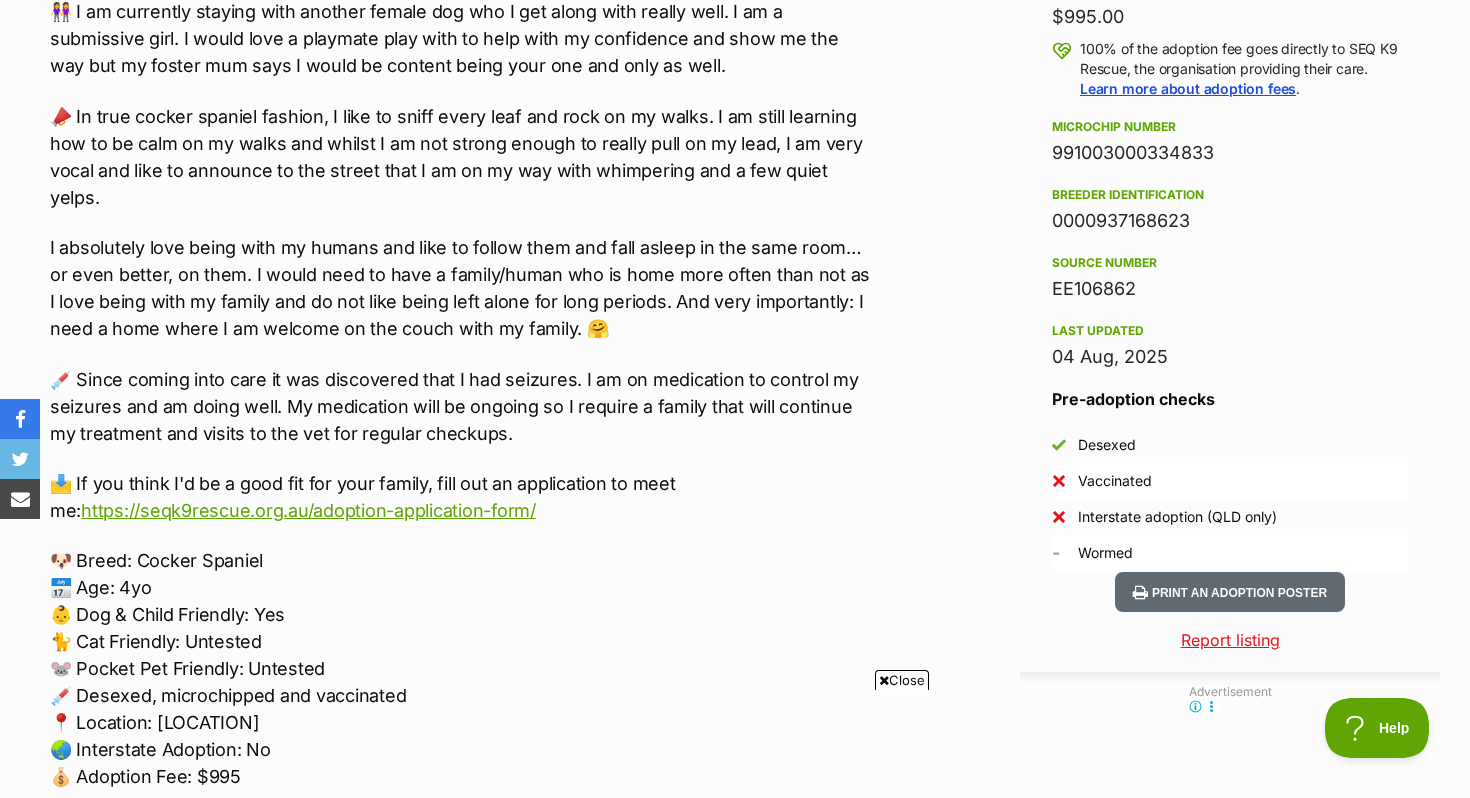 scroll, scrollTop: 1485, scrollLeft: 0, axis: vertical 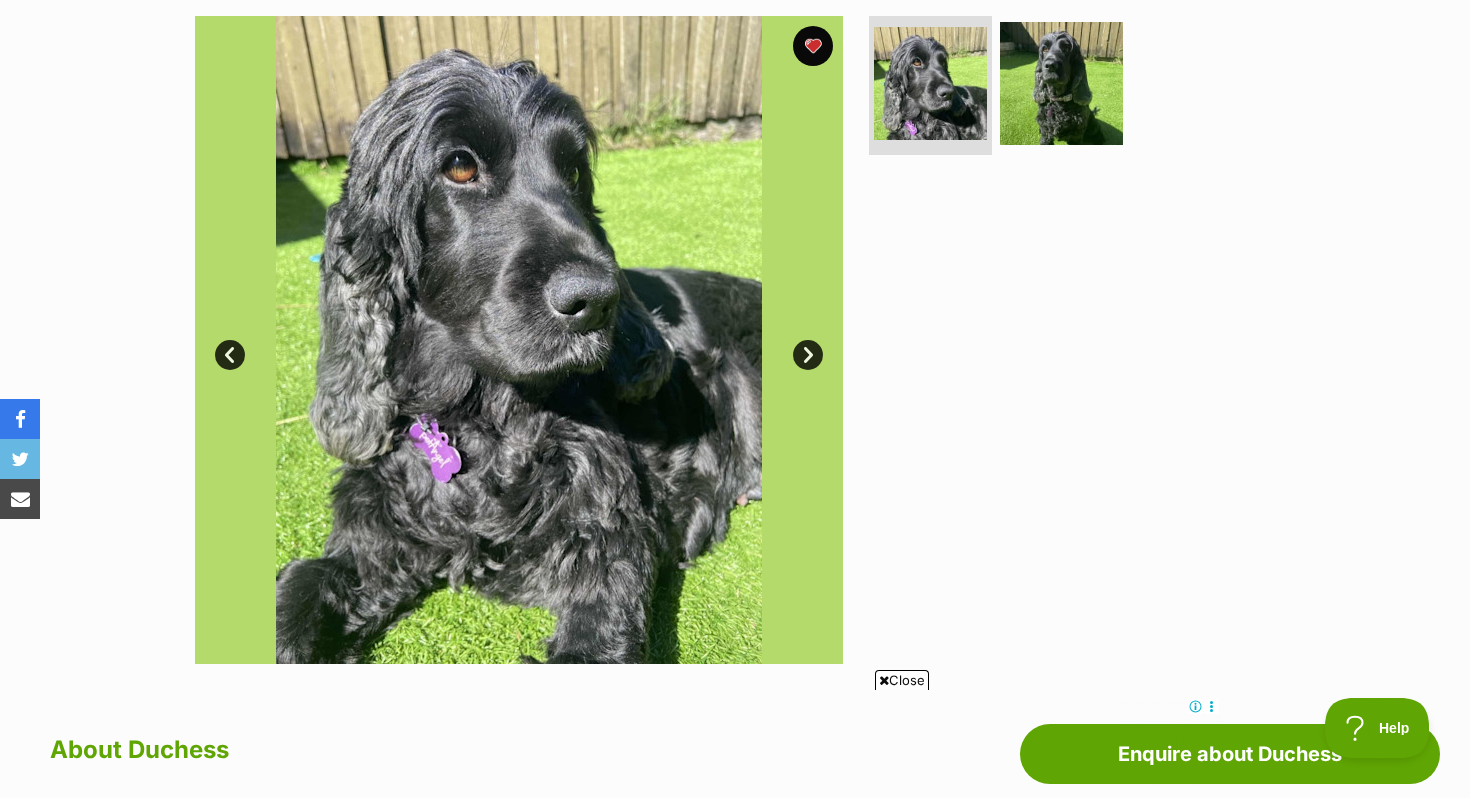 click at bounding box center (519, 340) 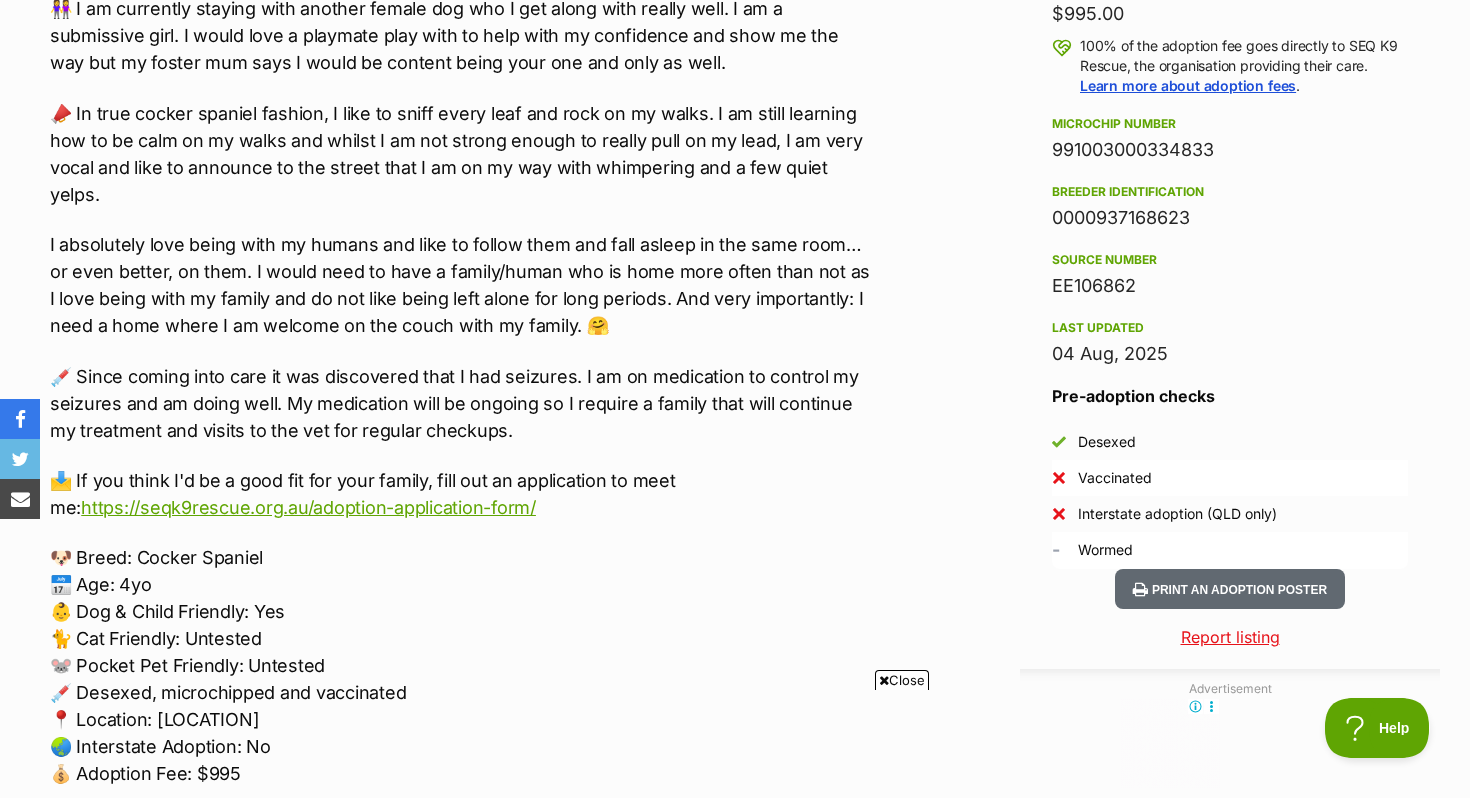 scroll, scrollTop: 1494, scrollLeft: 0, axis: vertical 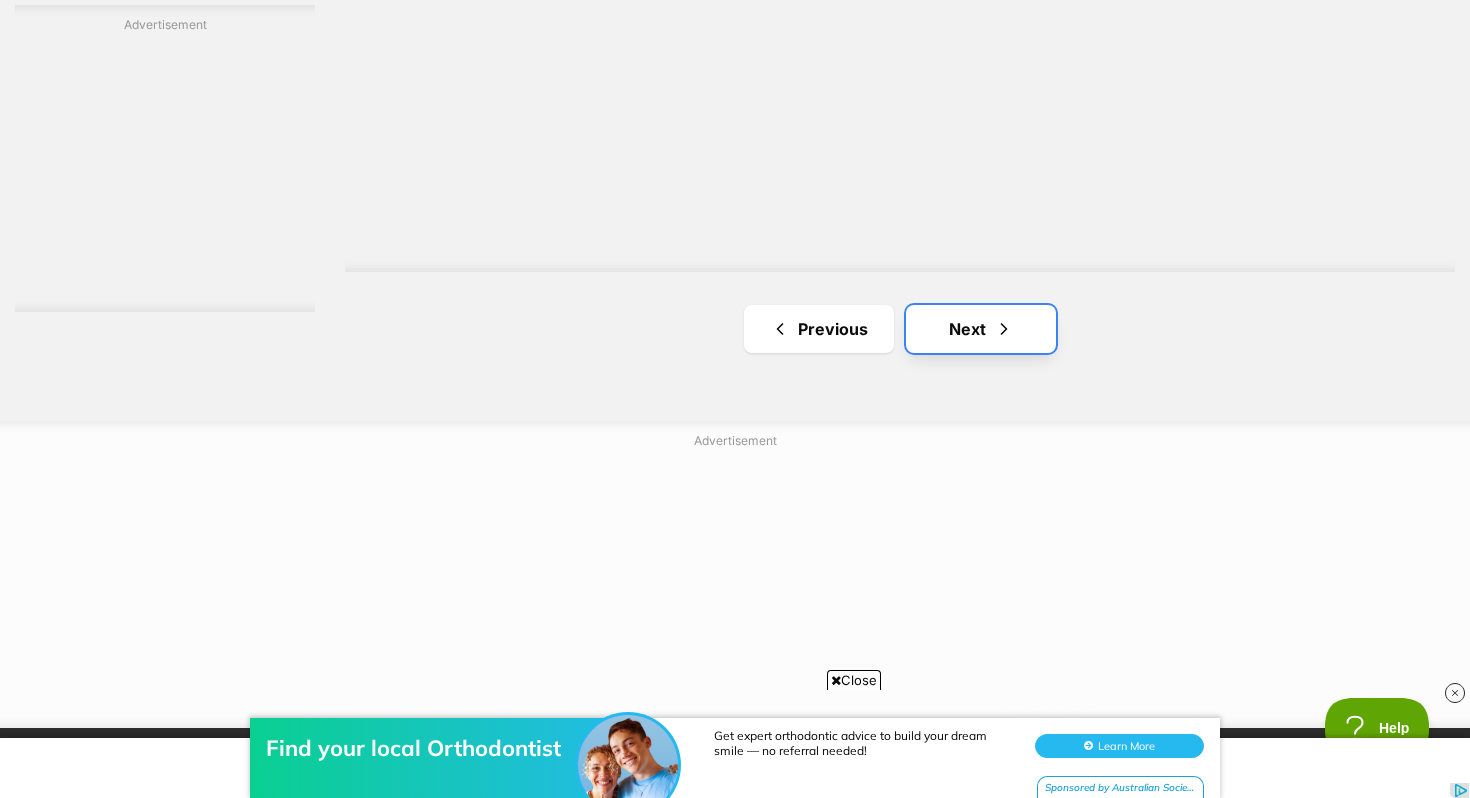 click on "Next" at bounding box center [981, 329] 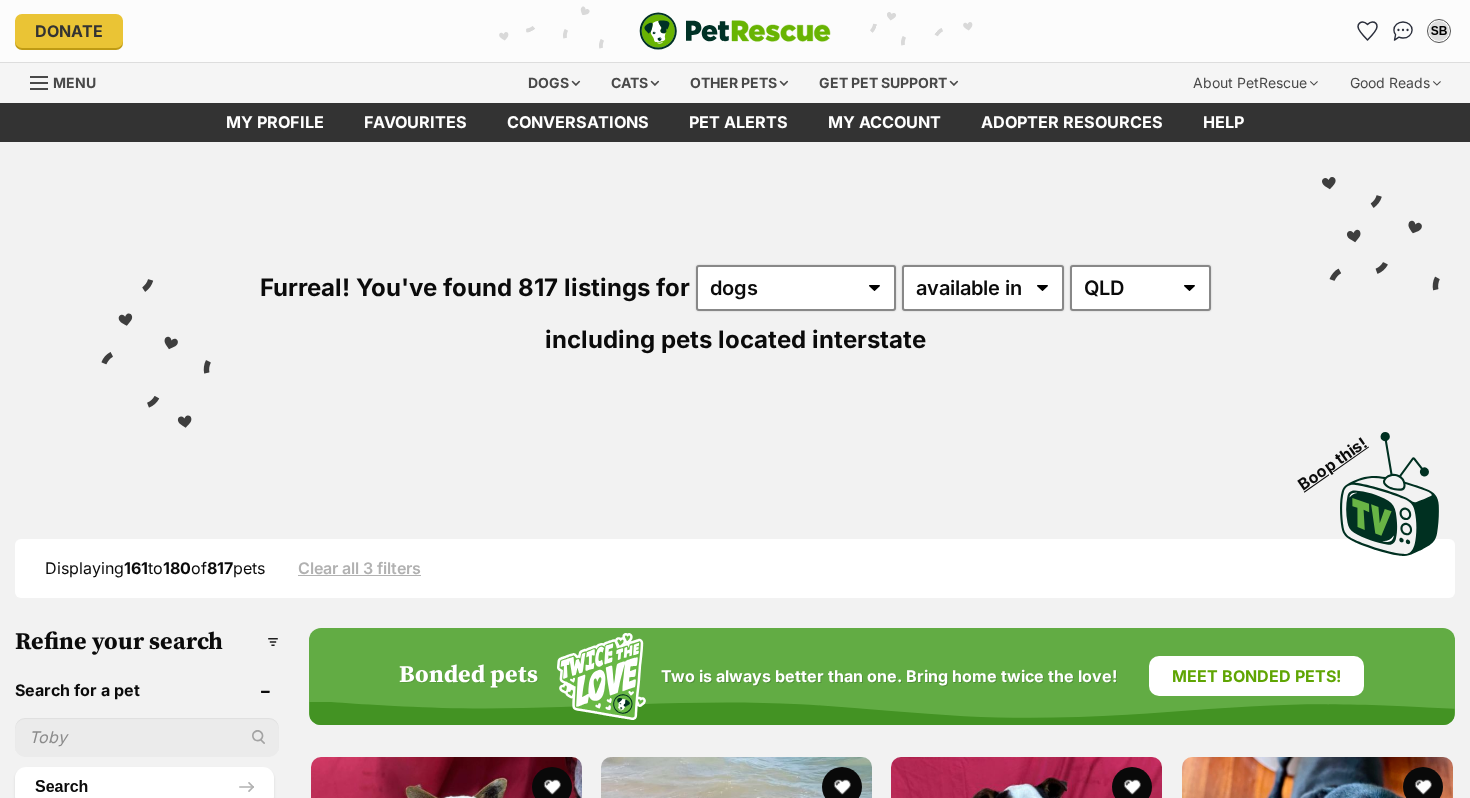 scroll, scrollTop: 0, scrollLeft: 0, axis: both 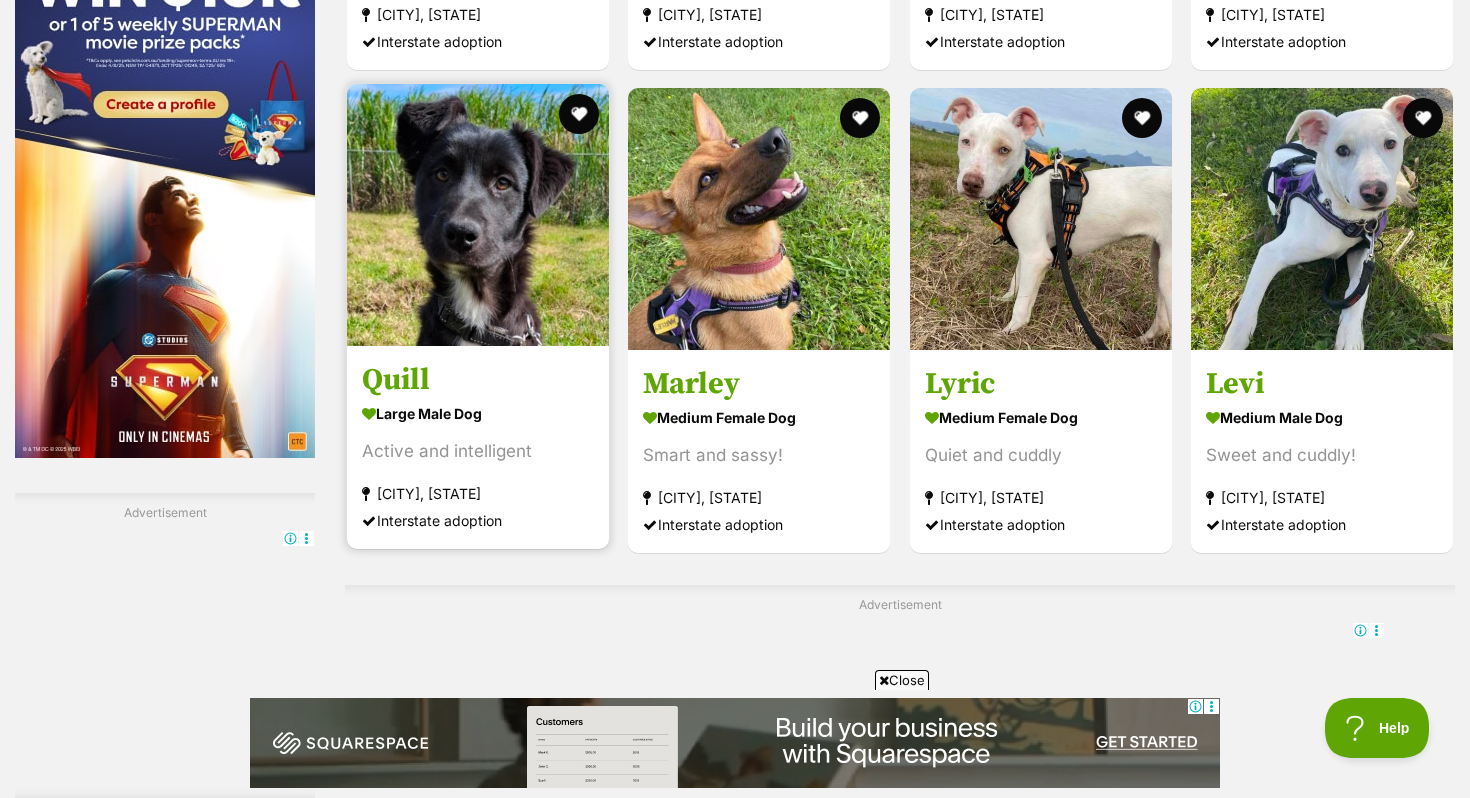 click at bounding box center [478, 215] 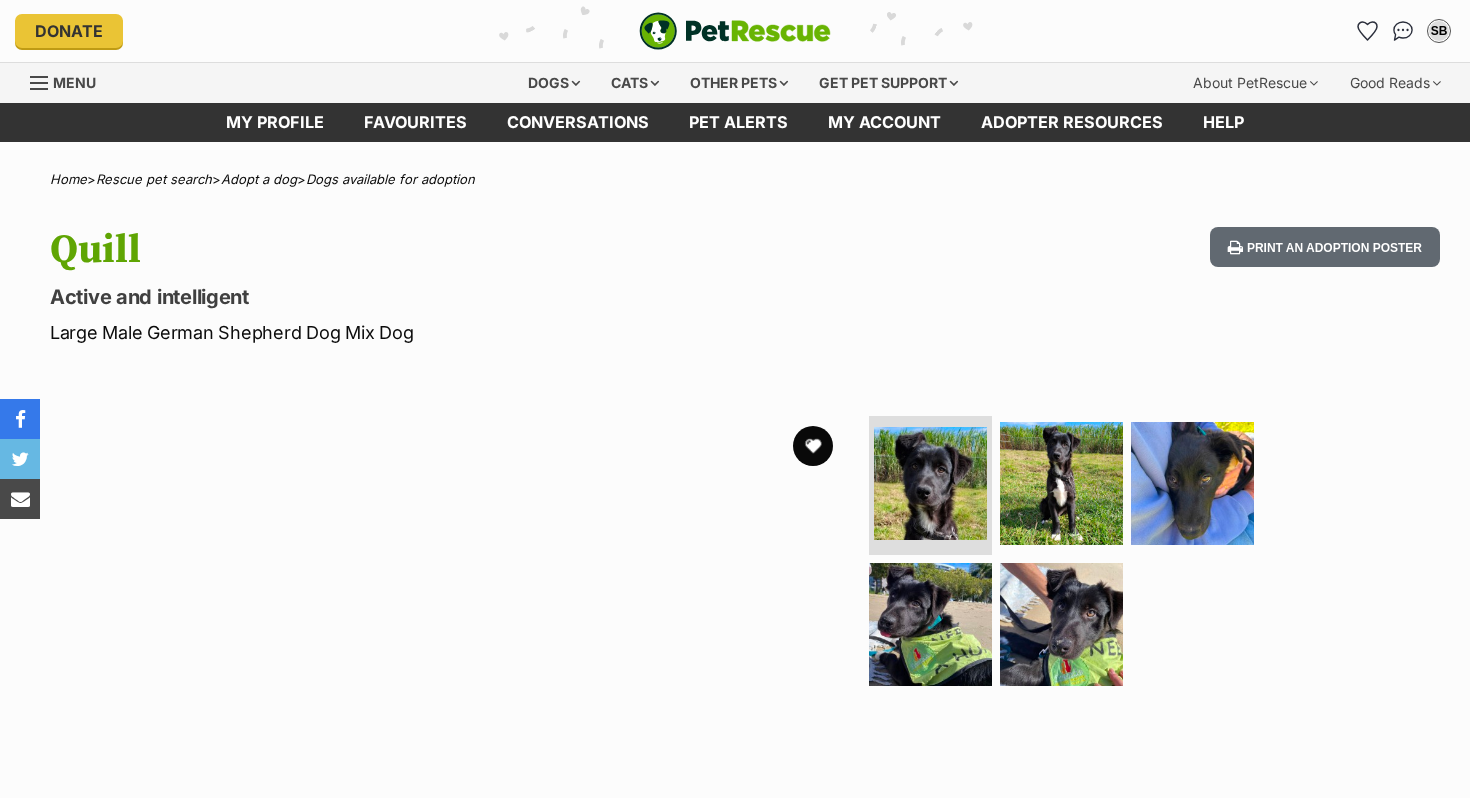 scroll, scrollTop: 0, scrollLeft: 0, axis: both 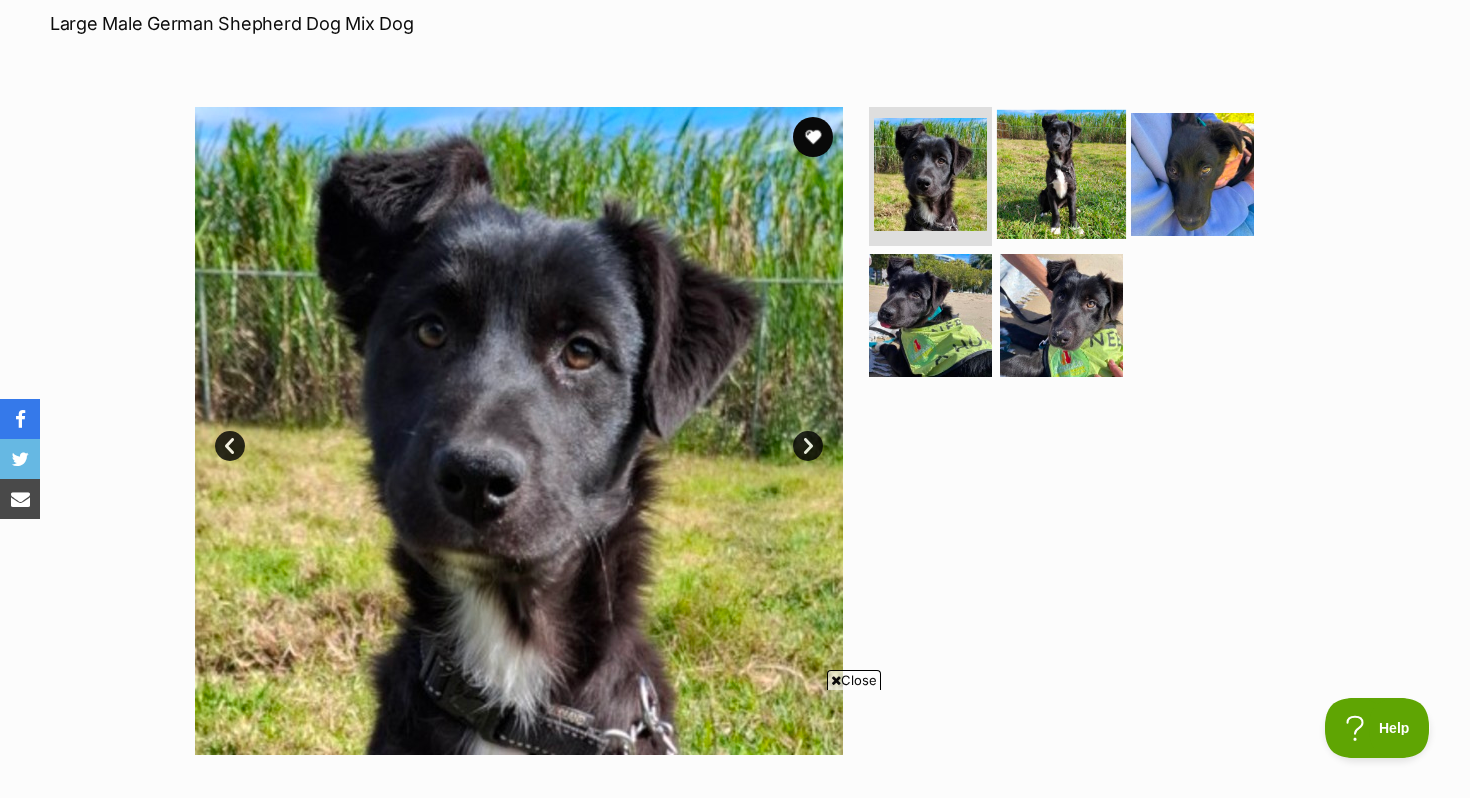 click at bounding box center [1061, 173] 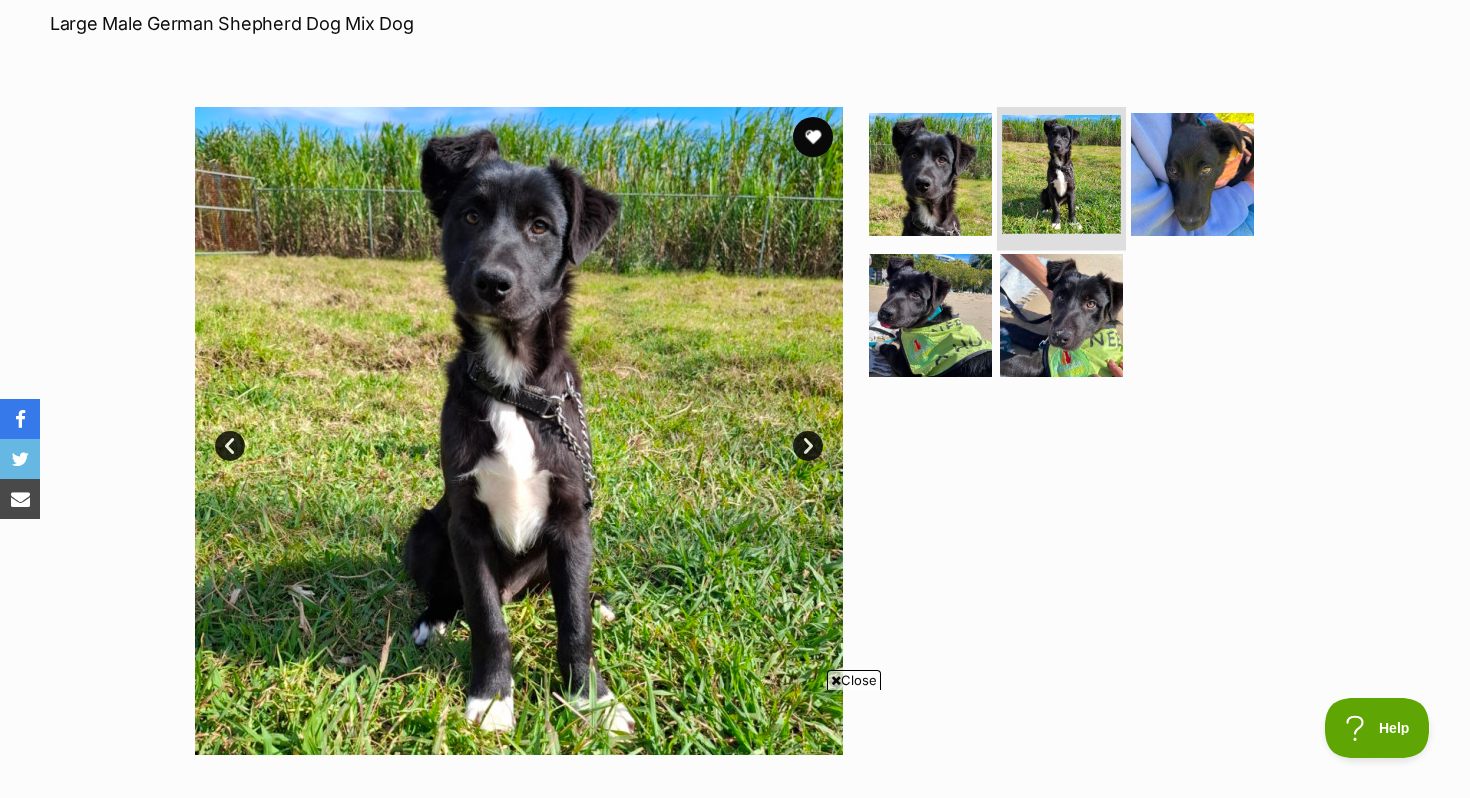 scroll, scrollTop: 0, scrollLeft: 0, axis: both 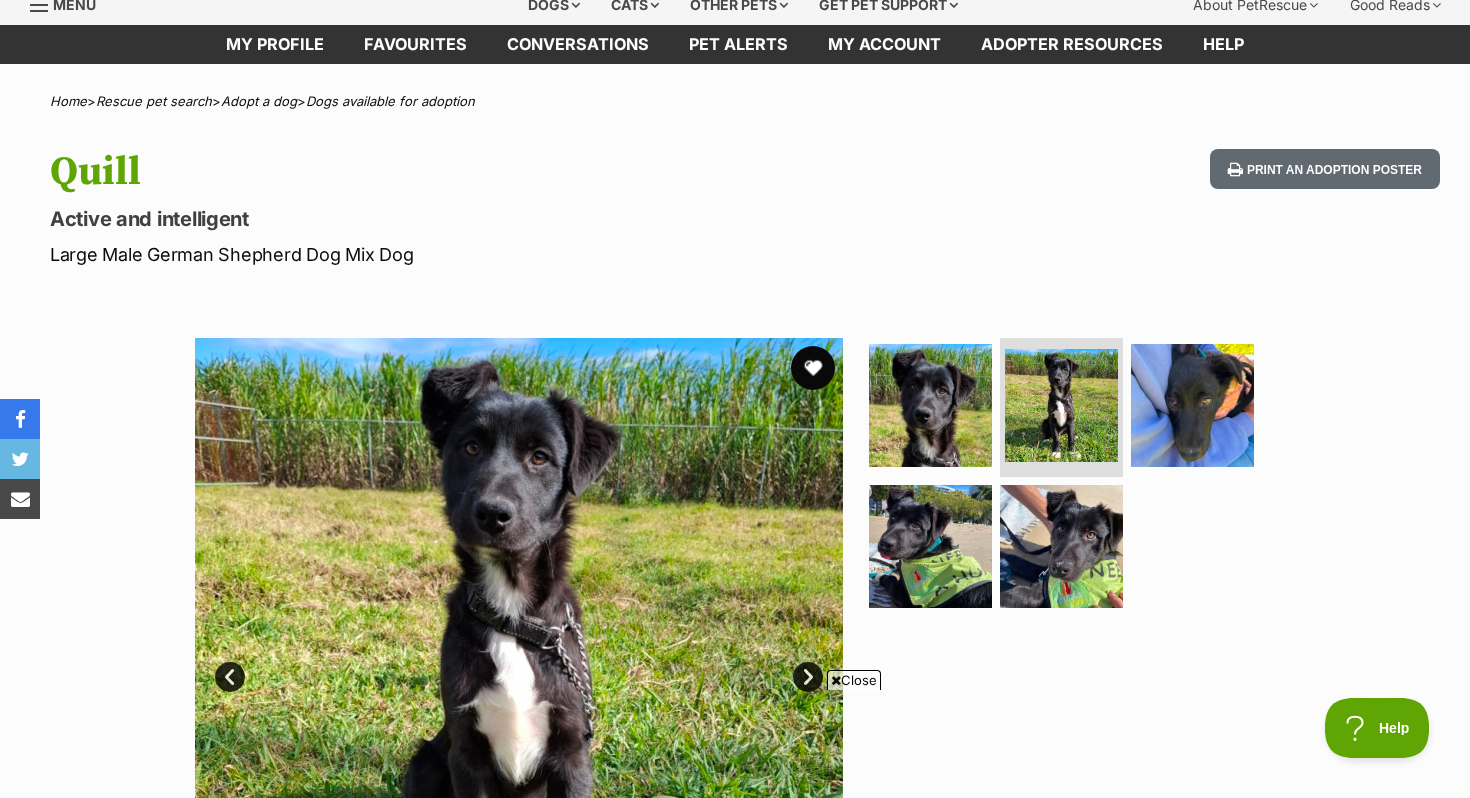 click at bounding box center (813, 368) 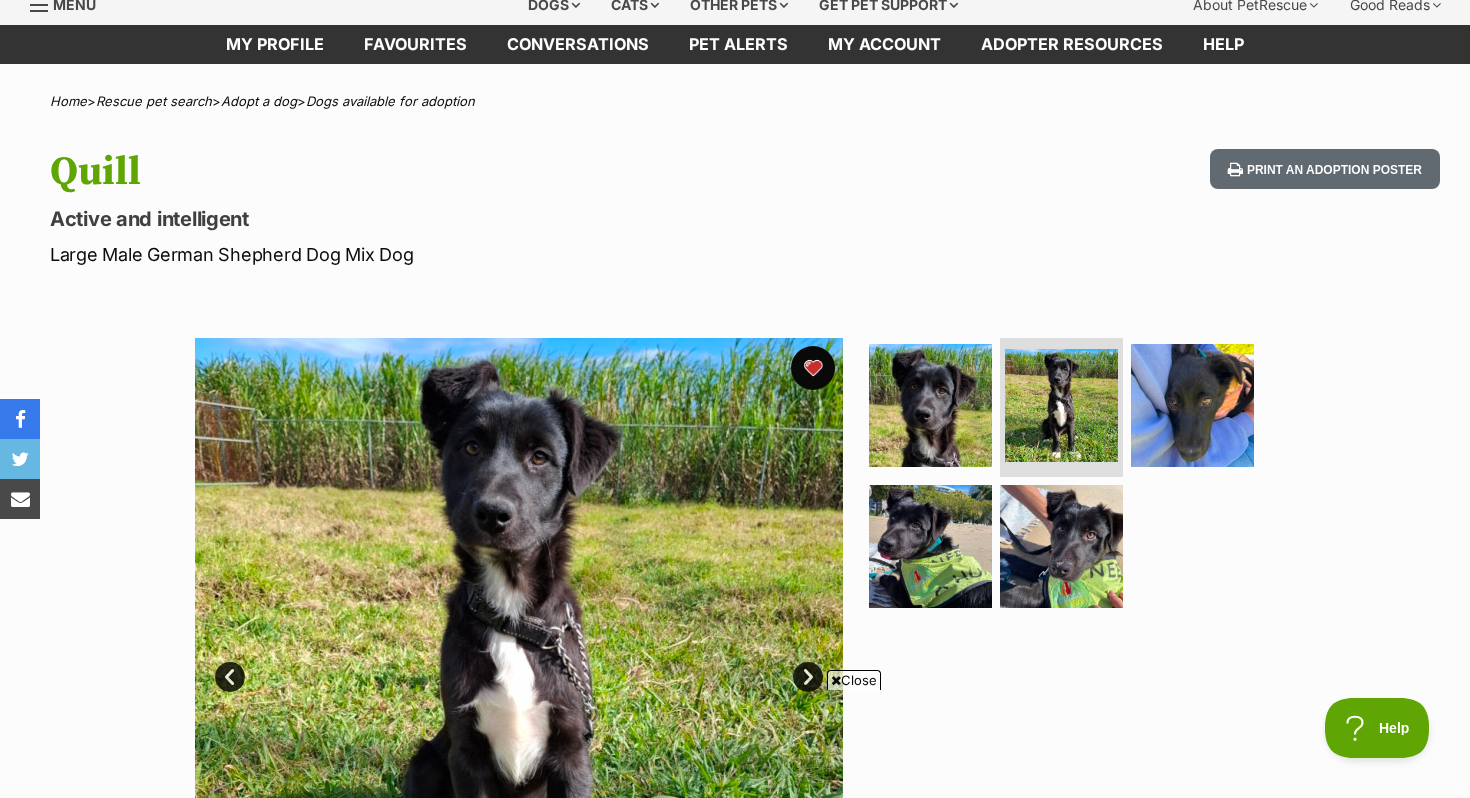 scroll, scrollTop: 0, scrollLeft: 0, axis: both 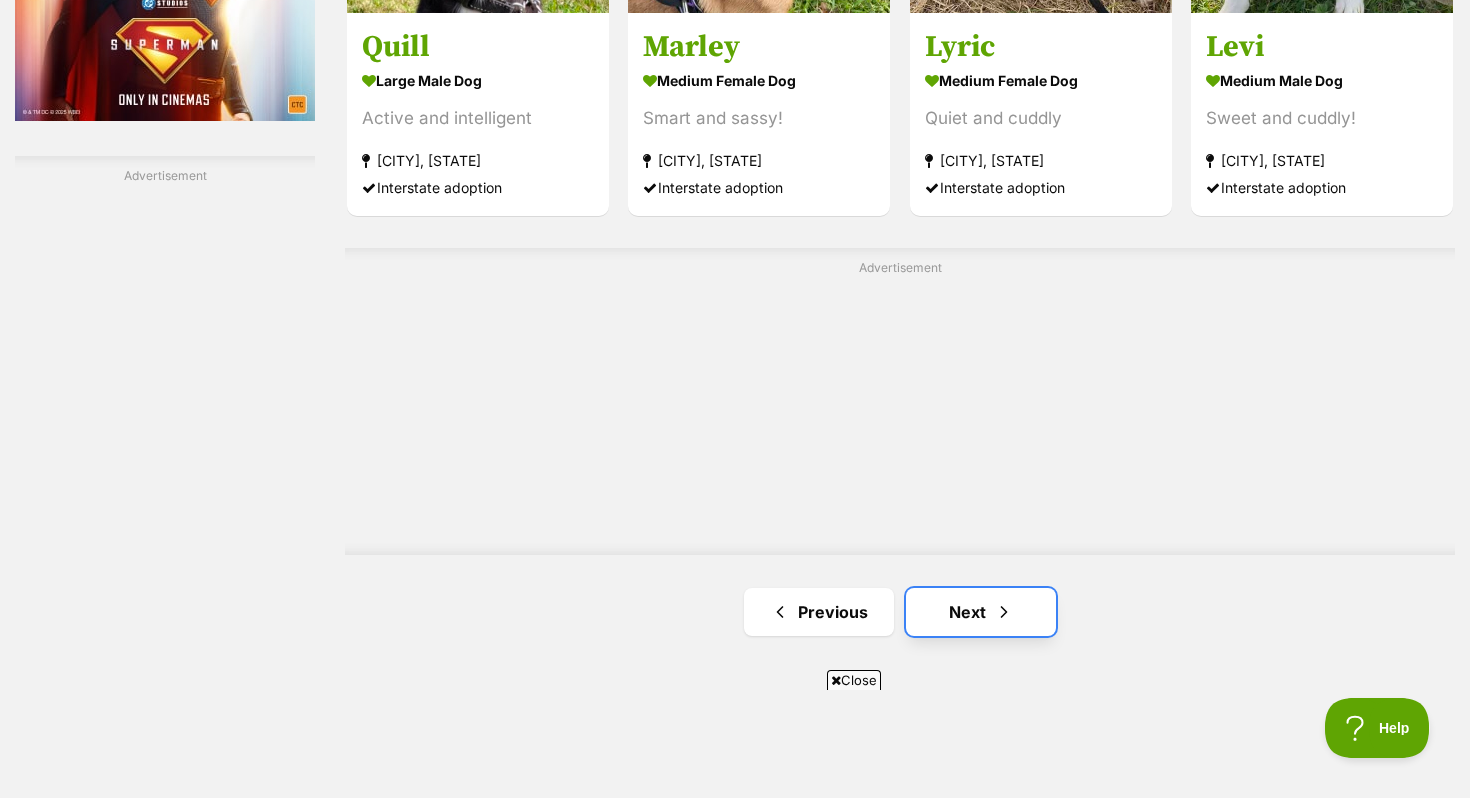 click on "Next" at bounding box center [981, 612] 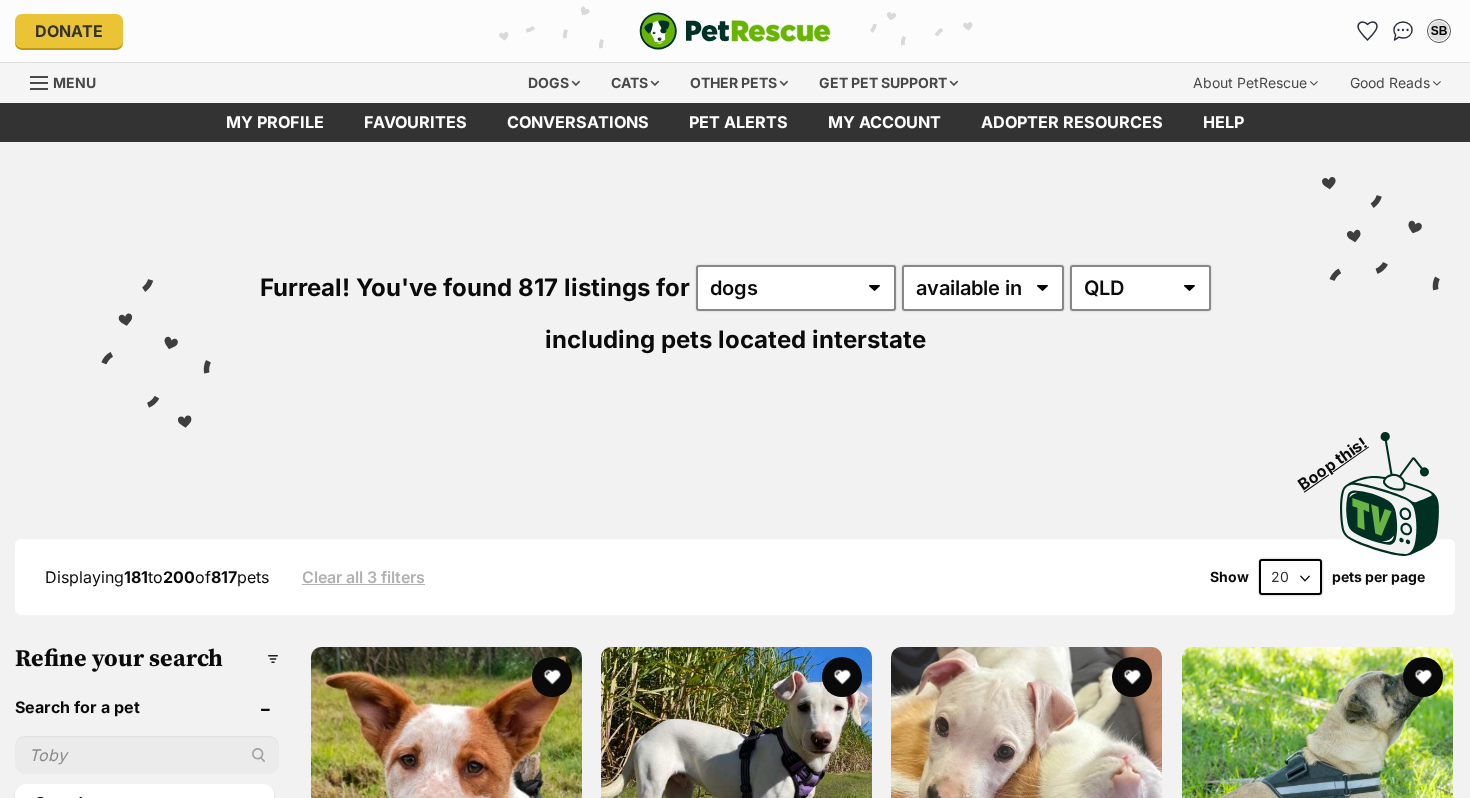 scroll, scrollTop: 0, scrollLeft: 0, axis: both 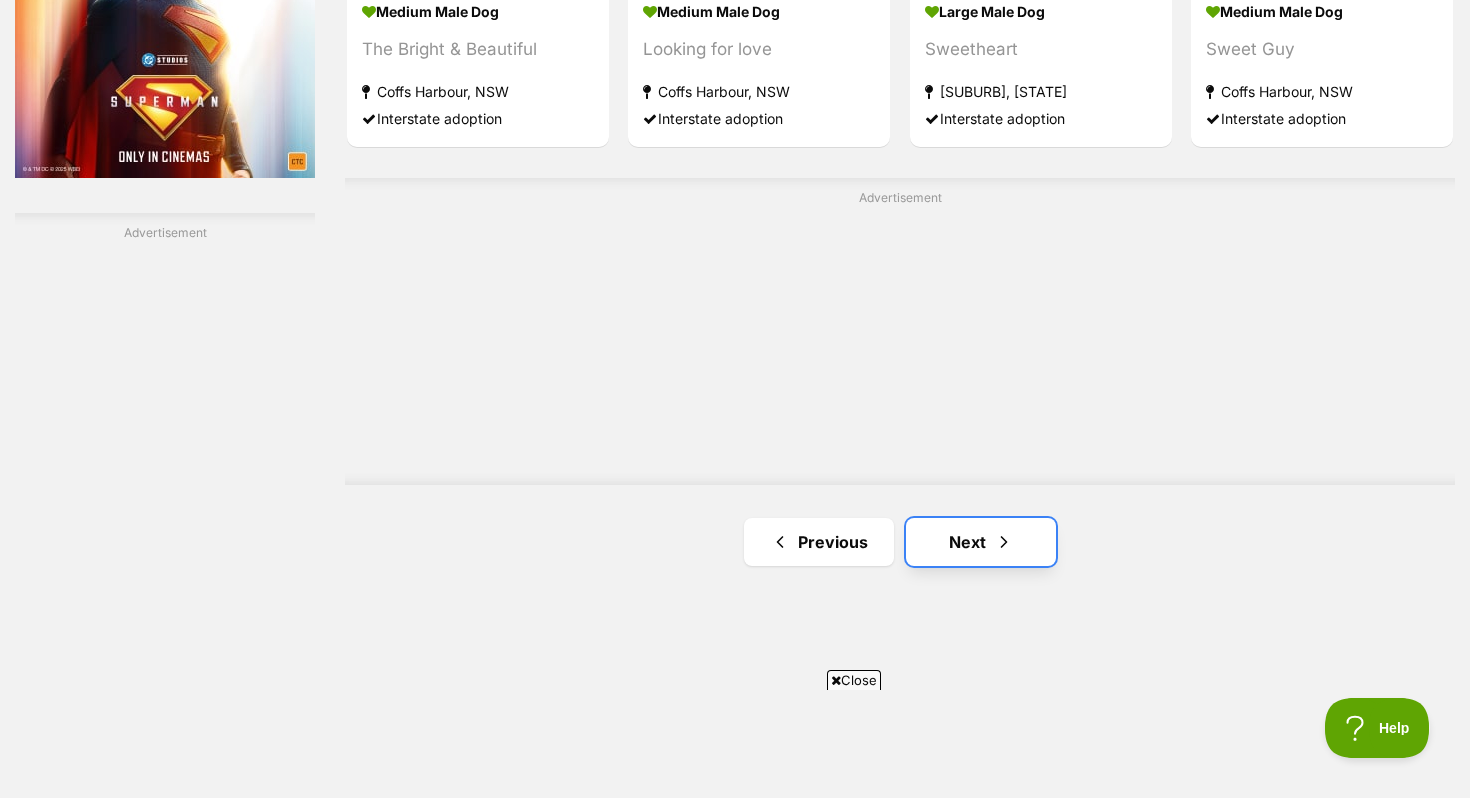 click on "Next" at bounding box center (981, 542) 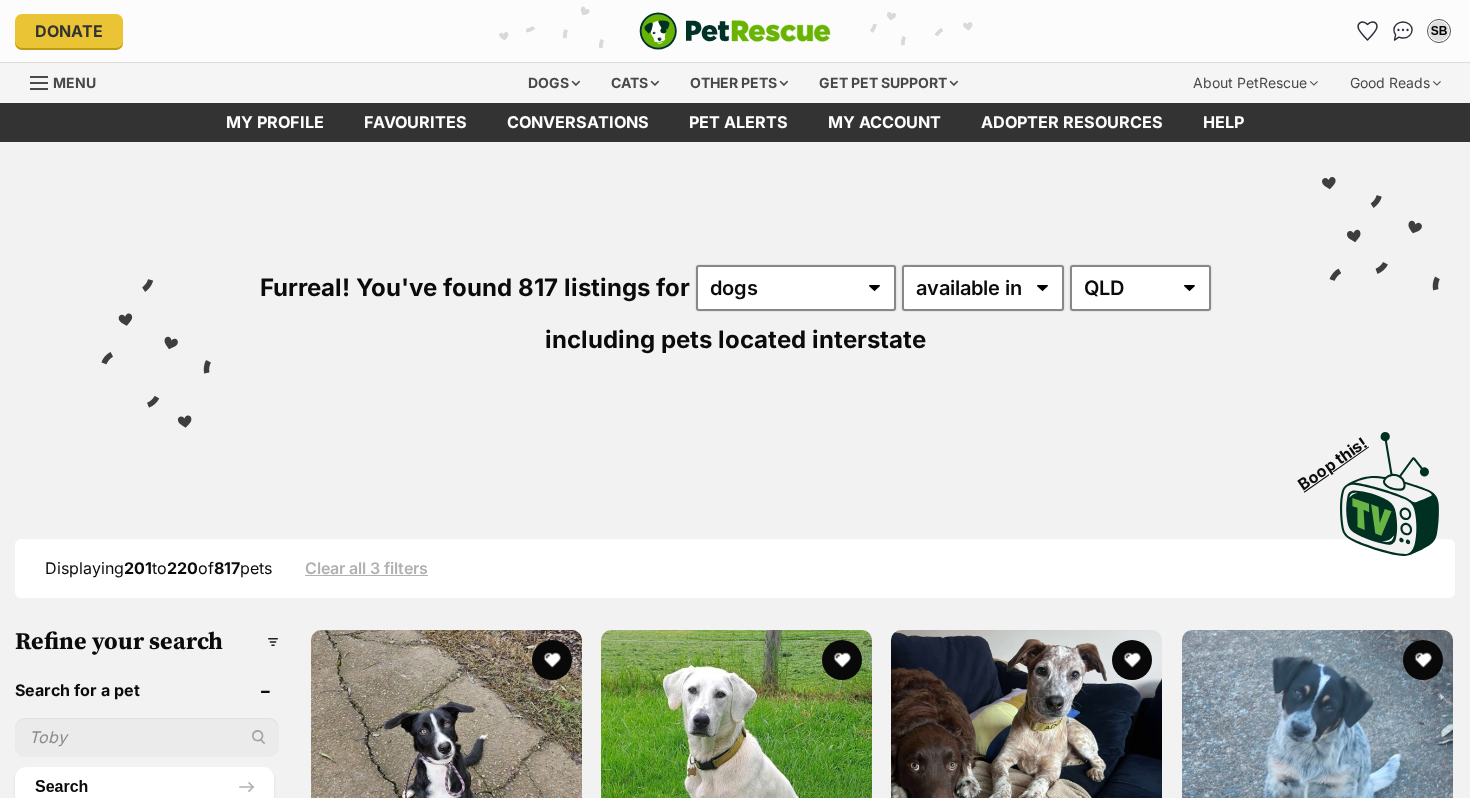 scroll, scrollTop: 0, scrollLeft: 0, axis: both 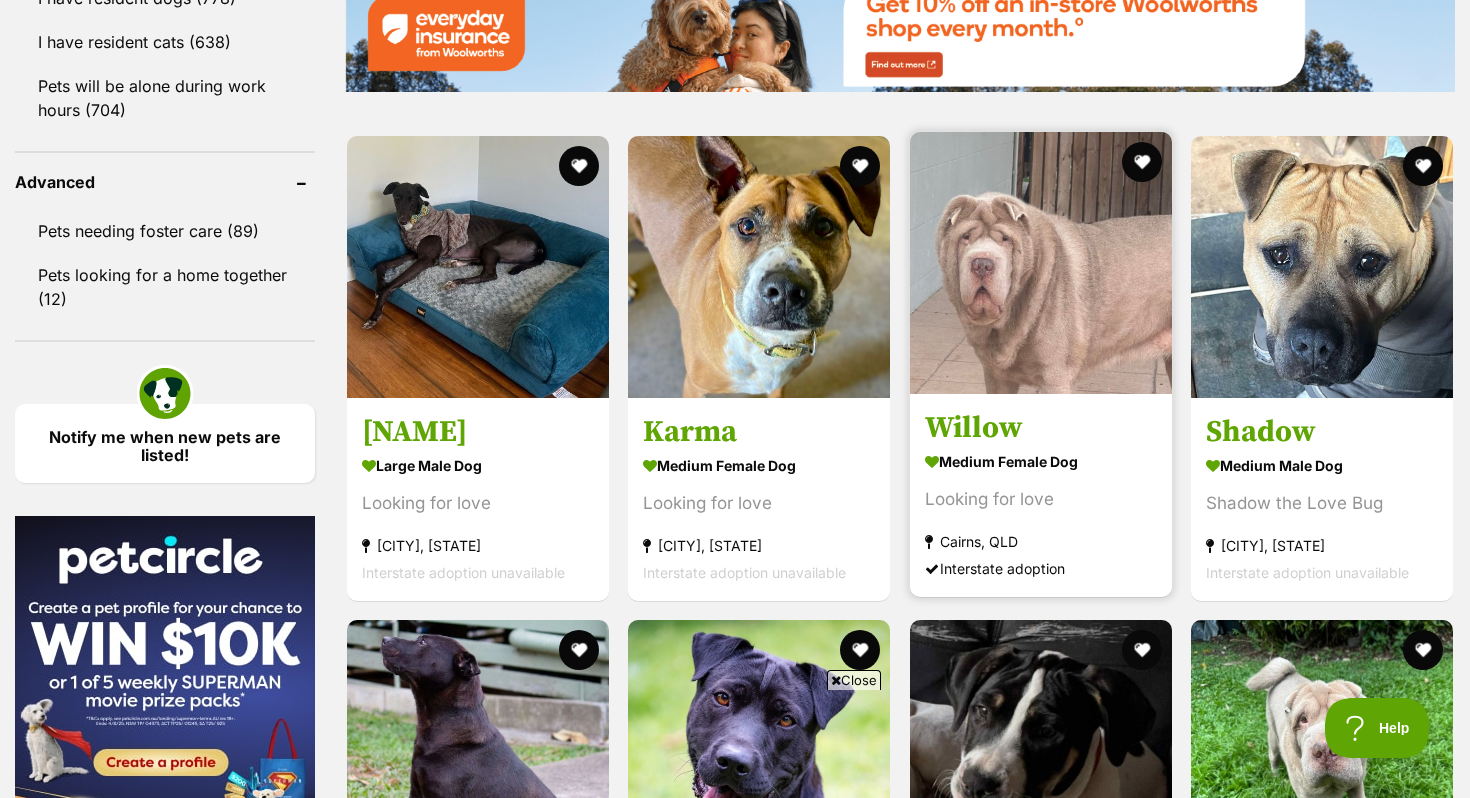 click on "Willow
medium female Dog
Looking for love
Cairns, QLD
Interstate adoption" at bounding box center (1041, 495) 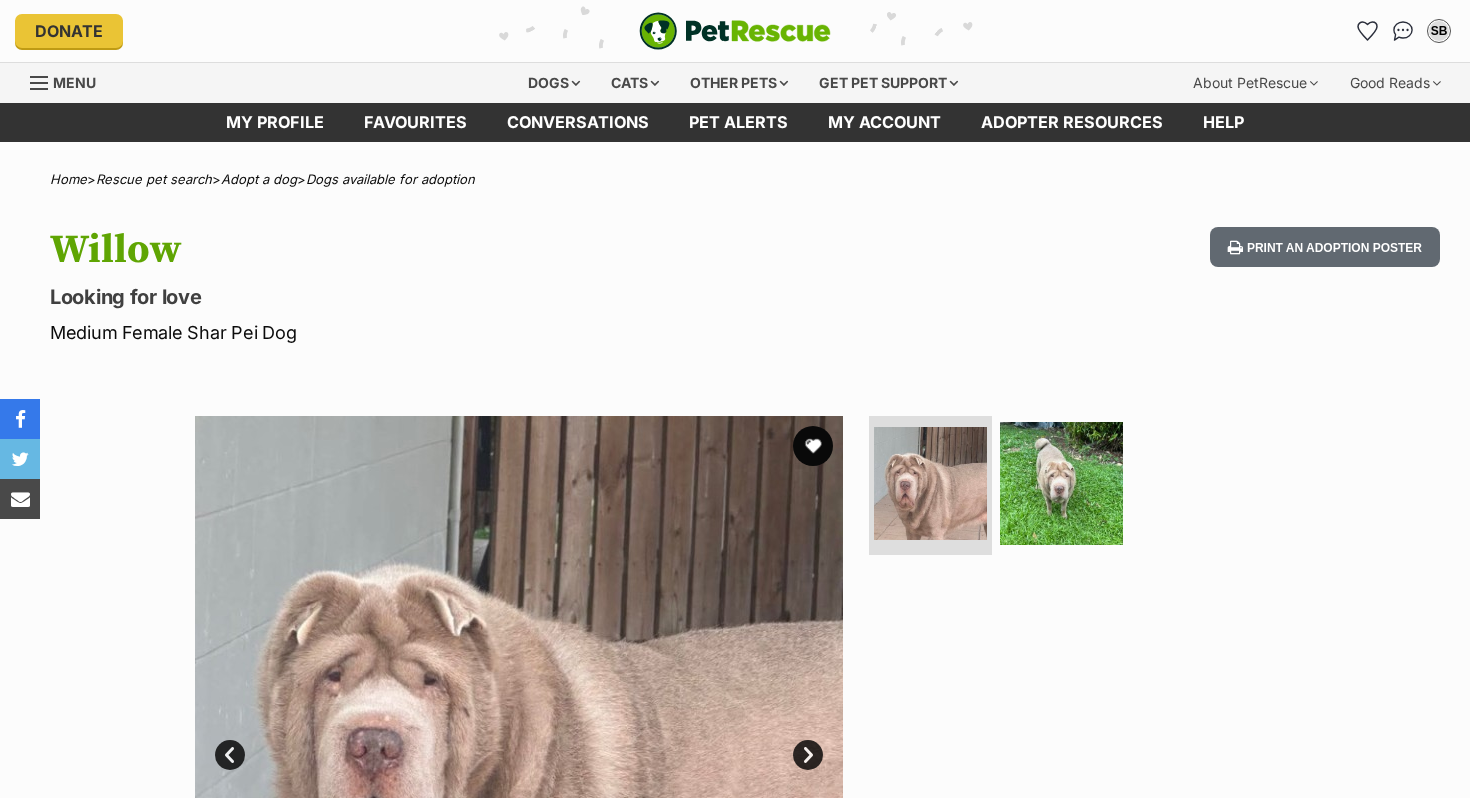scroll, scrollTop: 0, scrollLeft: 0, axis: both 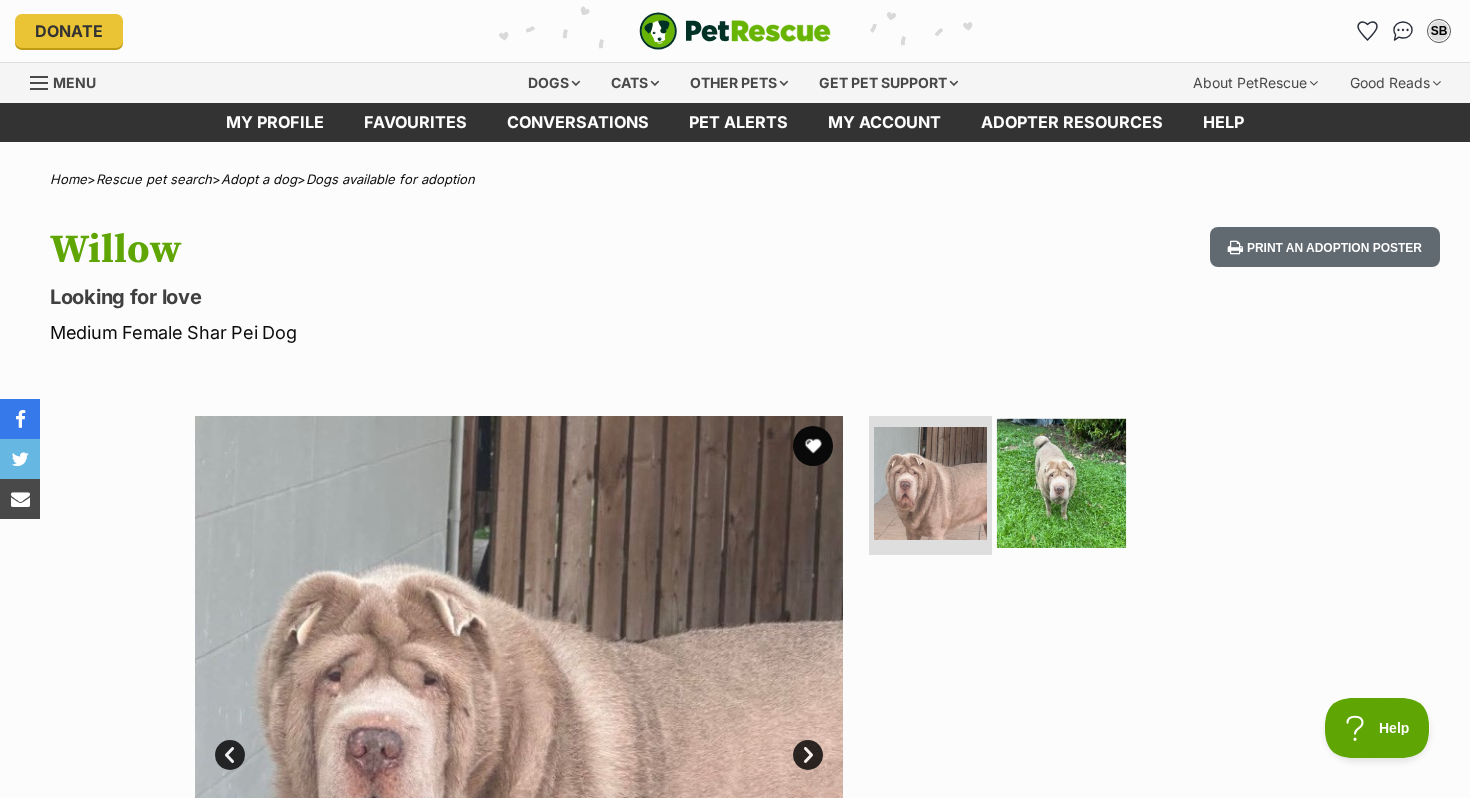 click at bounding box center [1061, 482] 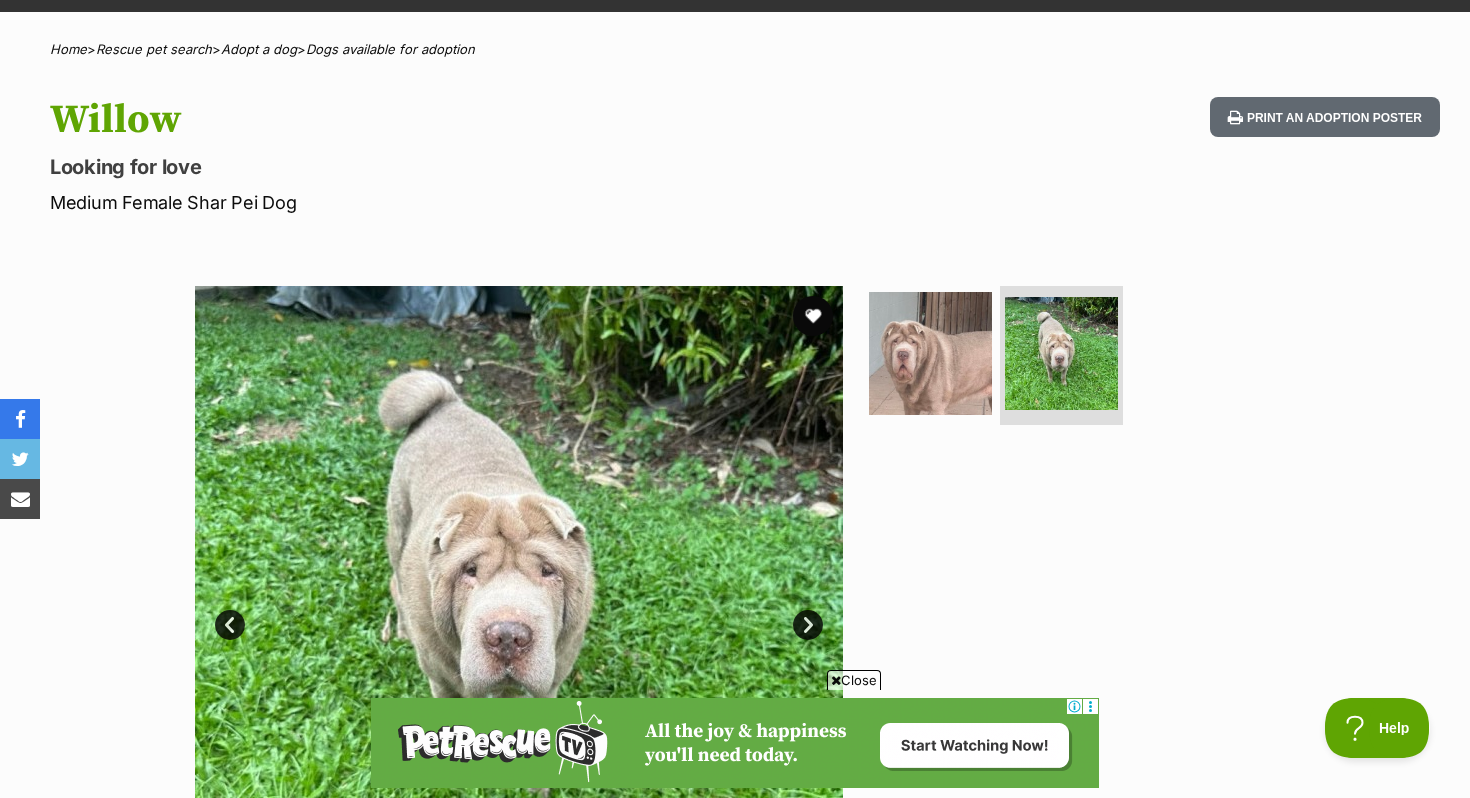 scroll, scrollTop: 120, scrollLeft: 0, axis: vertical 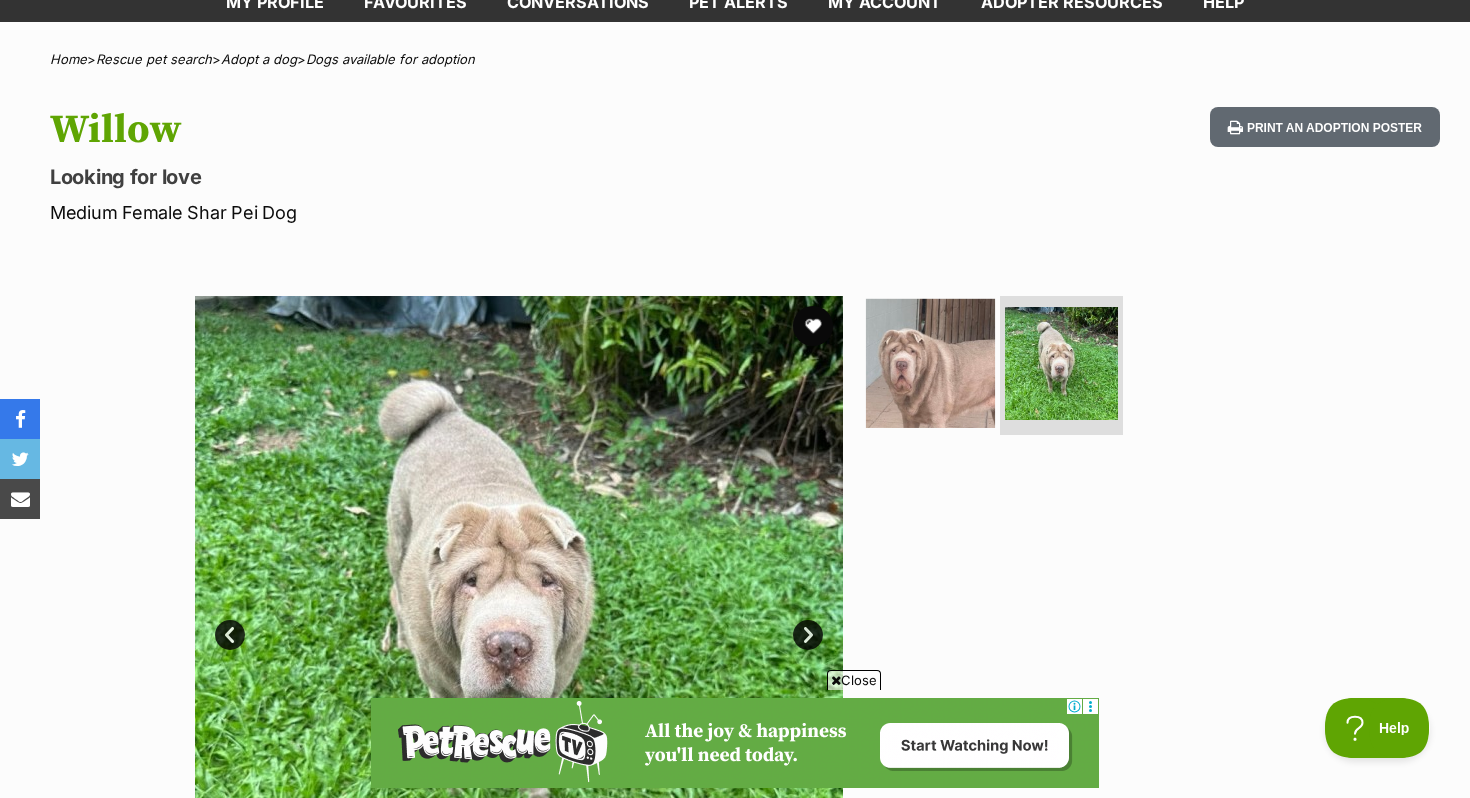 click at bounding box center [930, 362] 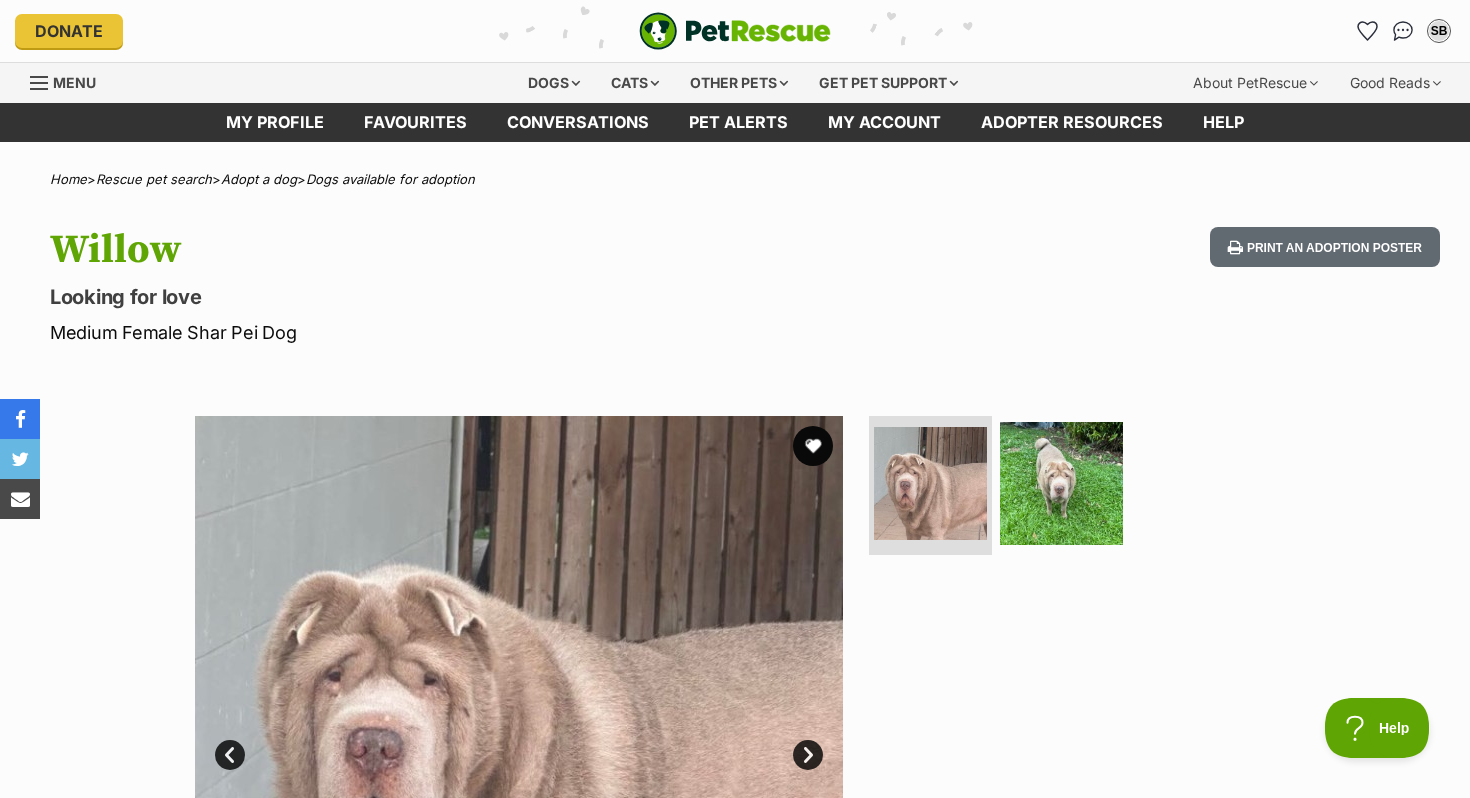 scroll, scrollTop: 0, scrollLeft: 0, axis: both 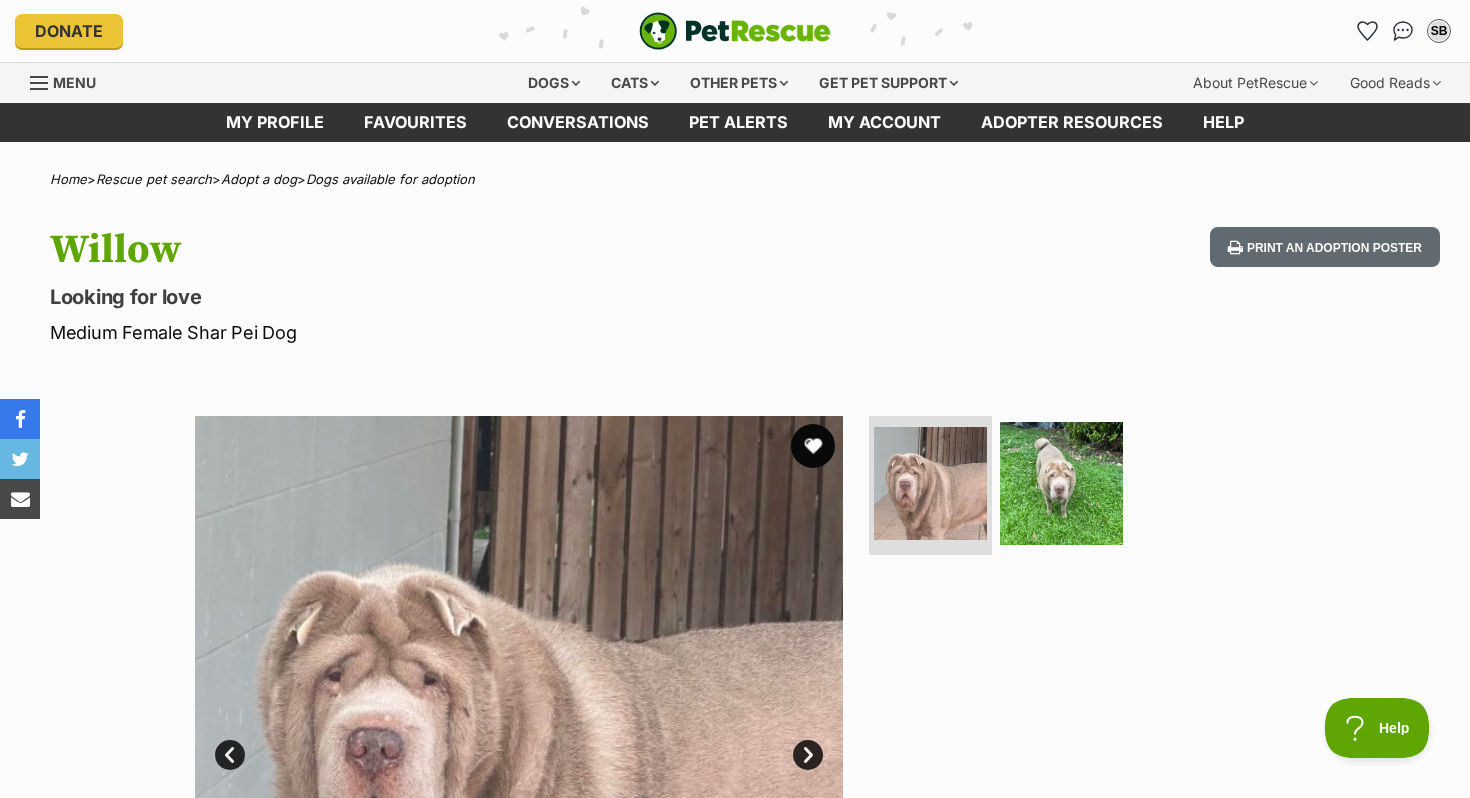click at bounding box center (813, 446) 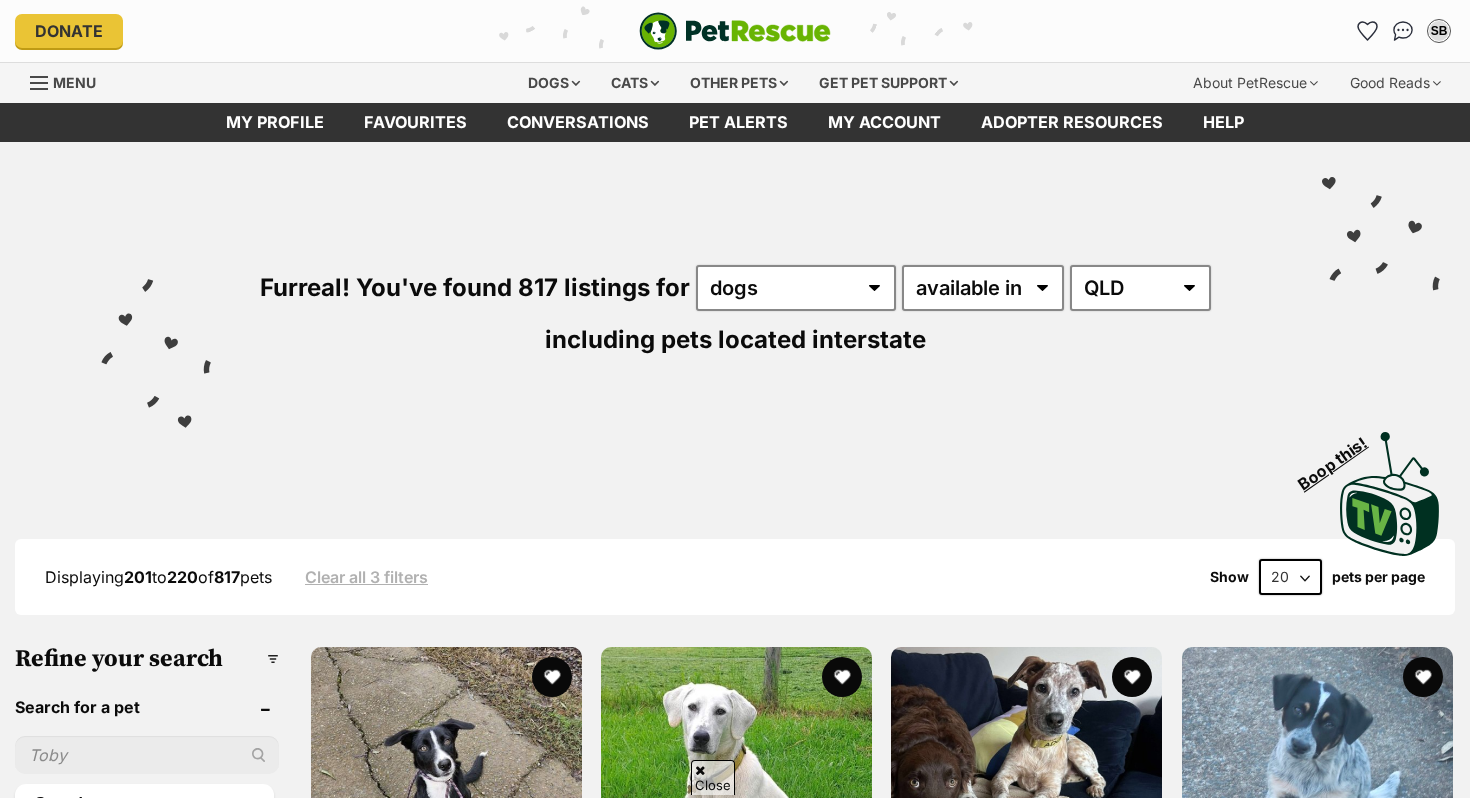 scroll, scrollTop: 2512, scrollLeft: 0, axis: vertical 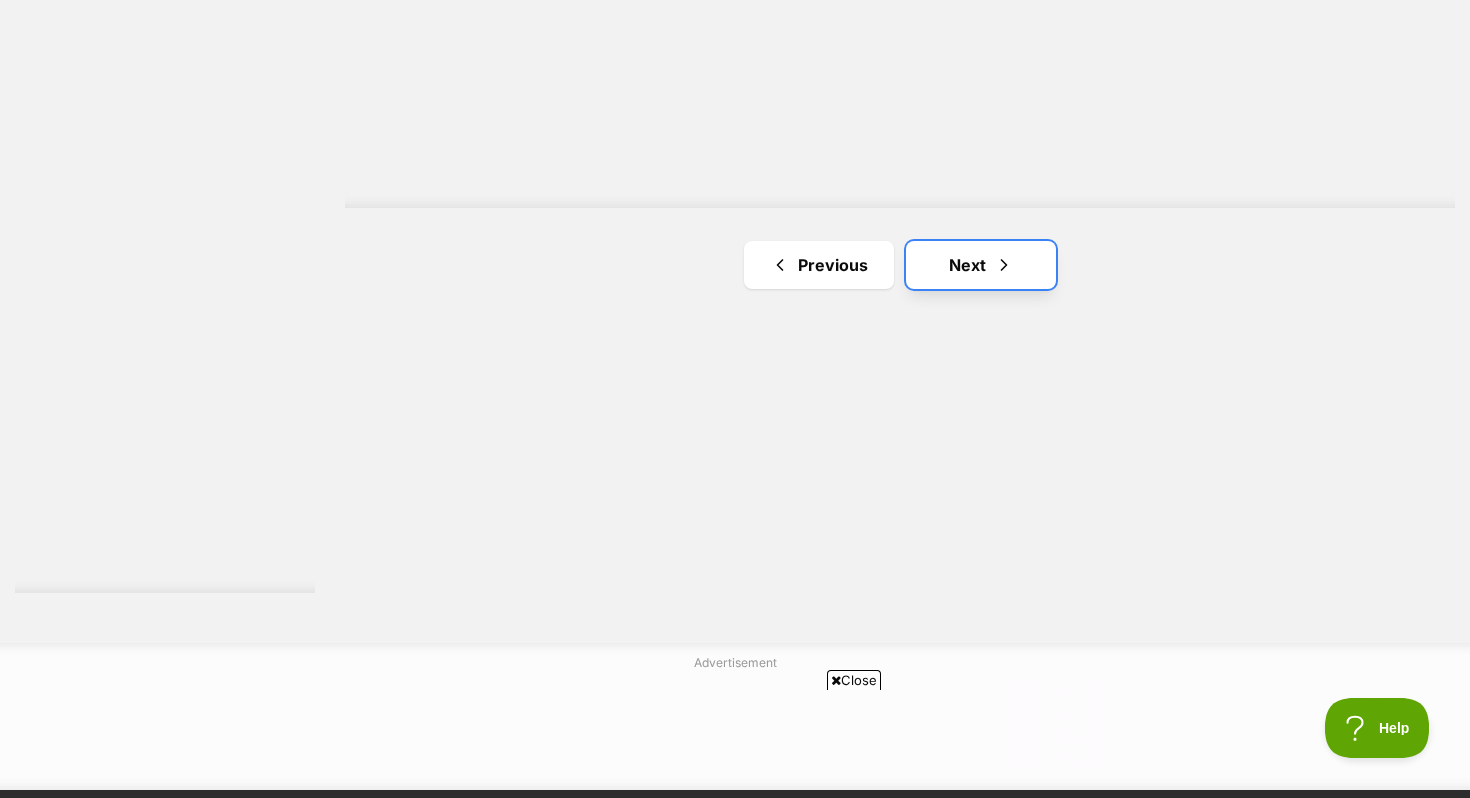 click at bounding box center (1004, 265) 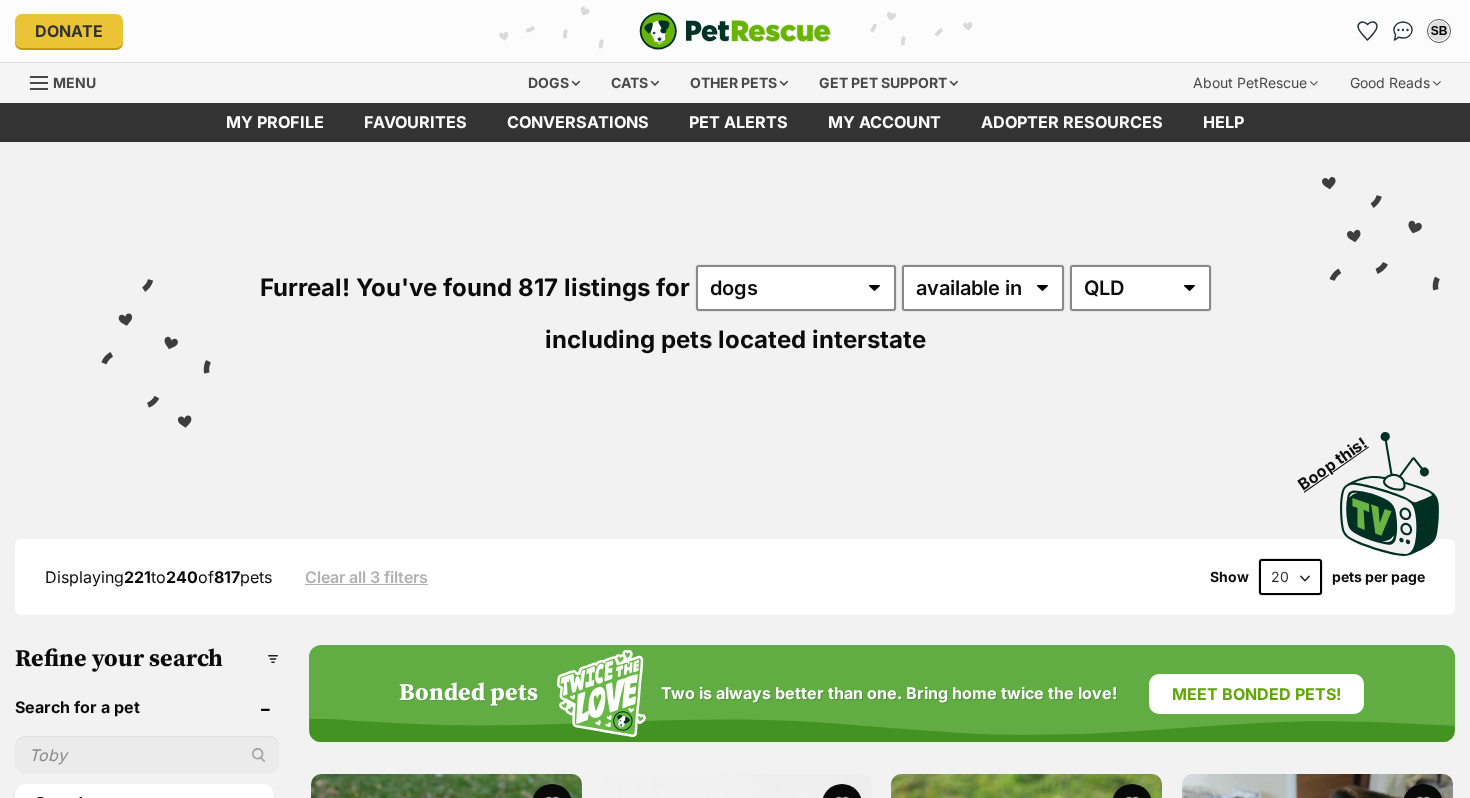 scroll, scrollTop: 0, scrollLeft: 0, axis: both 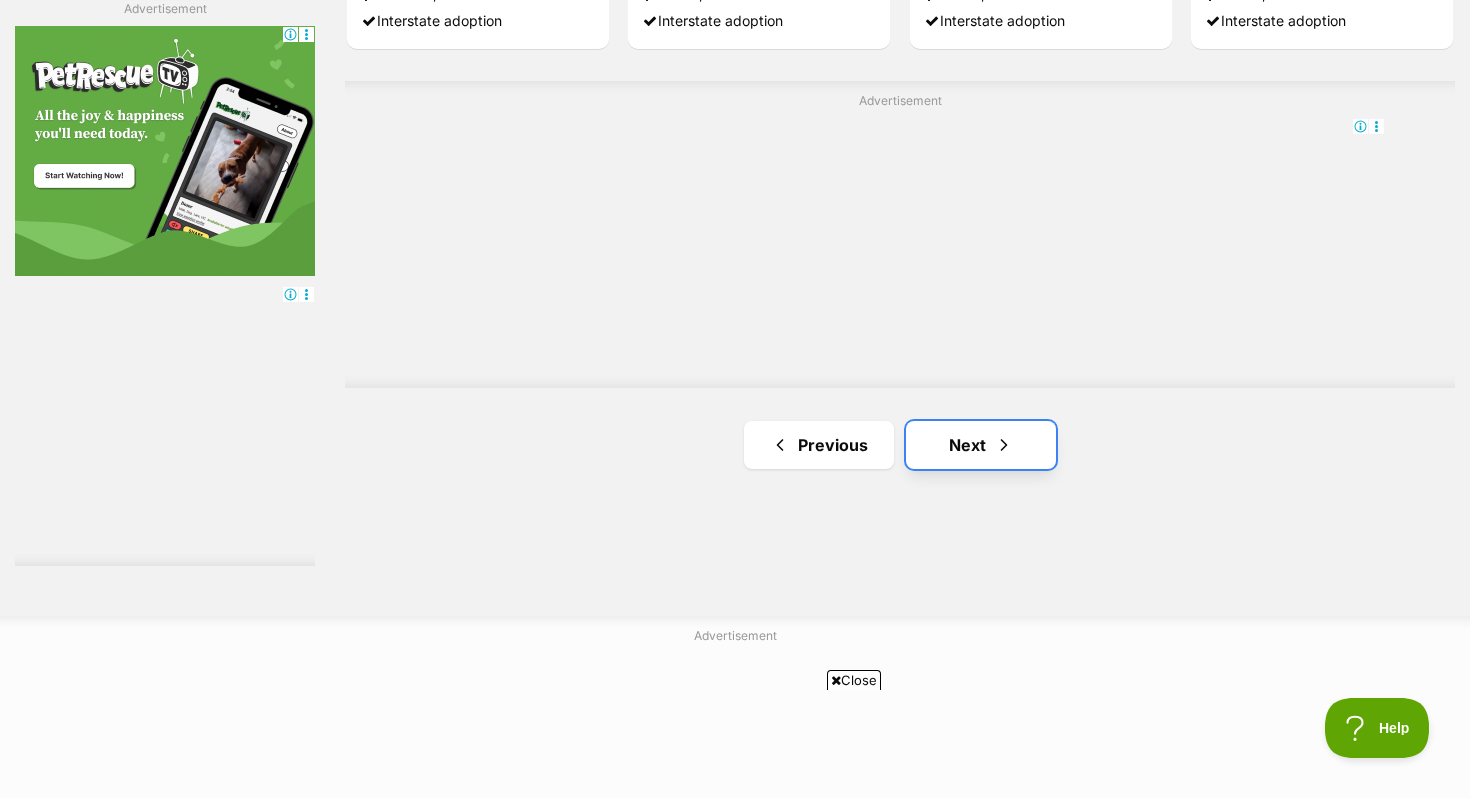 click on "Next" at bounding box center [981, 445] 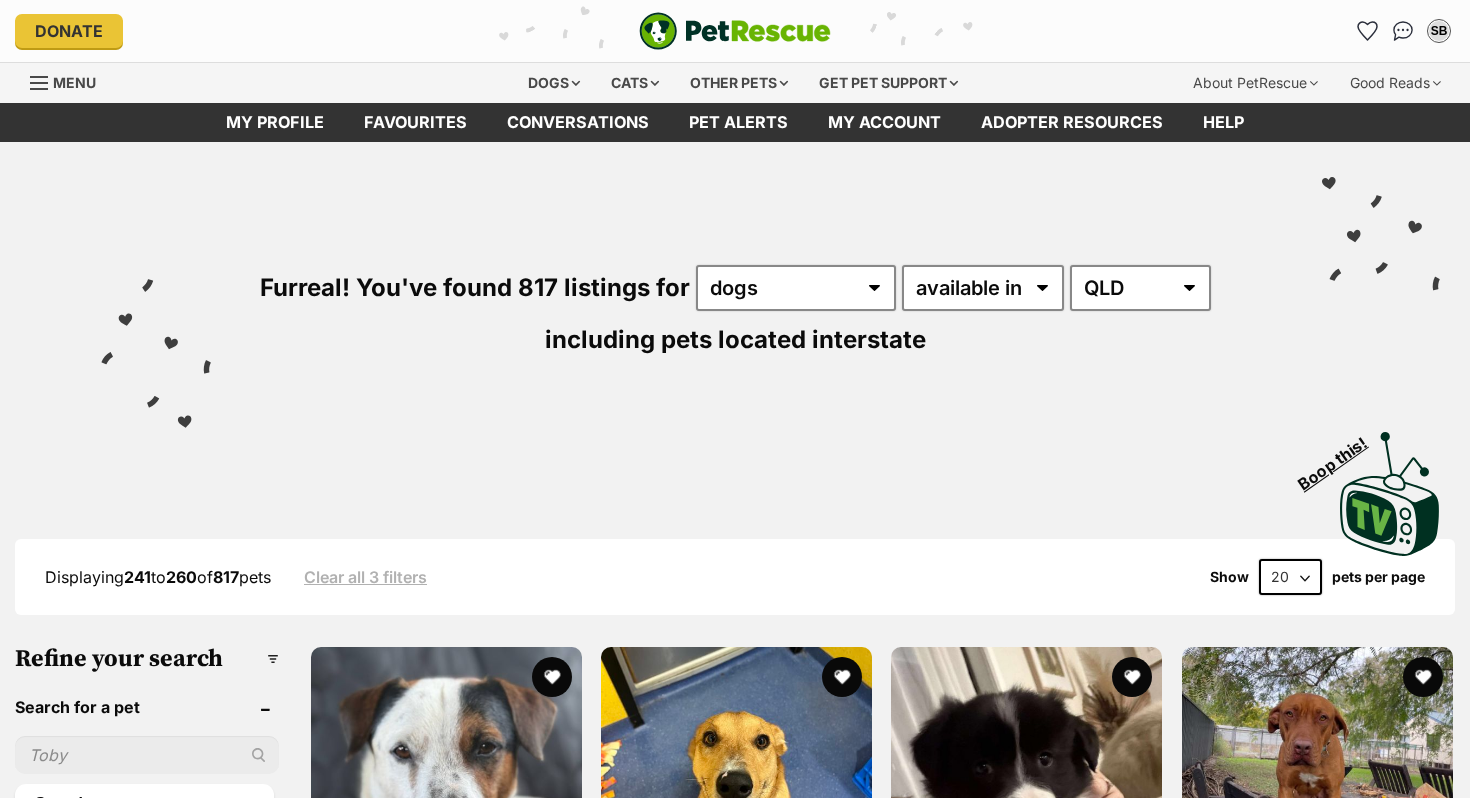 scroll, scrollTop: 0, scrollLeft: 0, axis: both 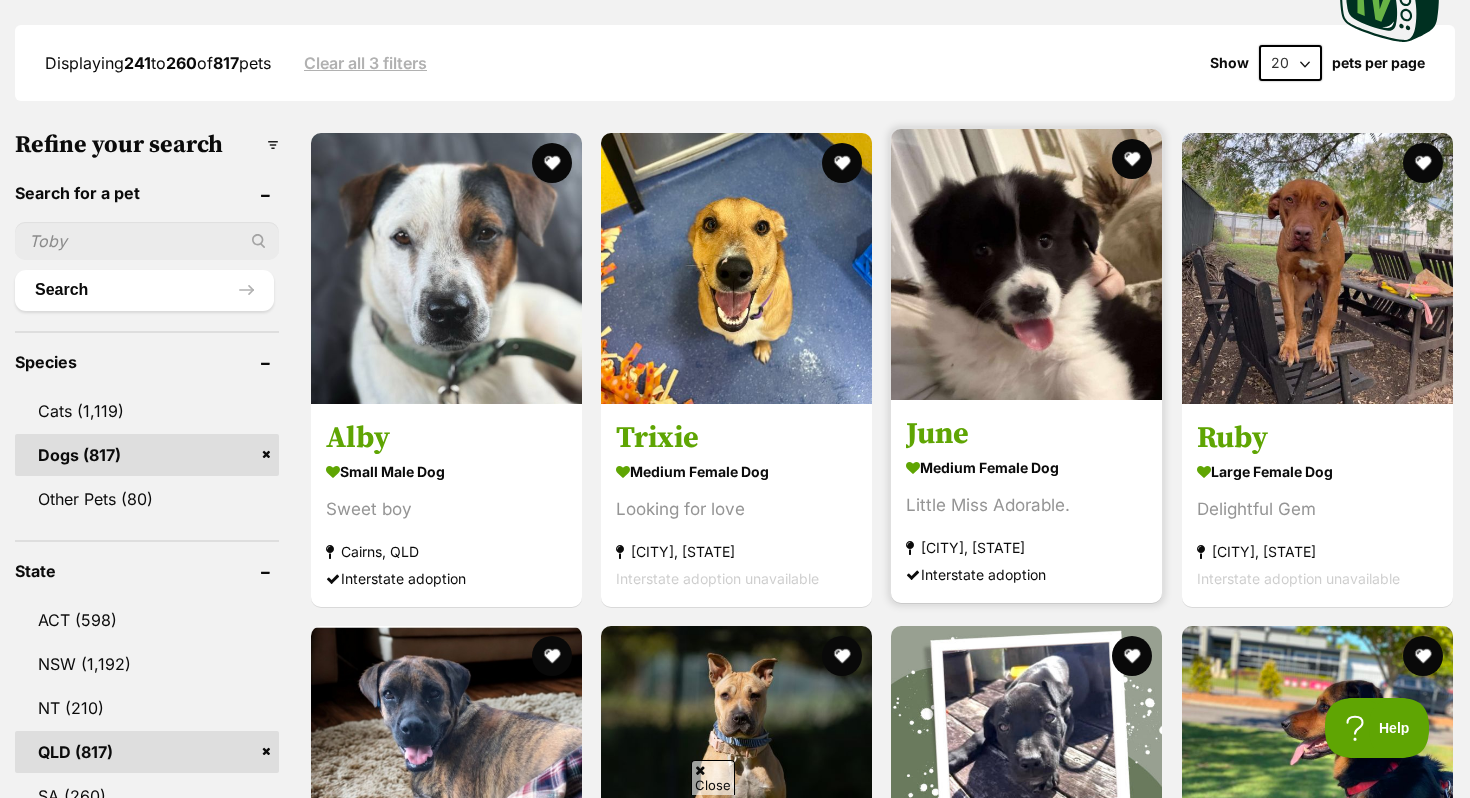 click at bounding box center [1026, 264] 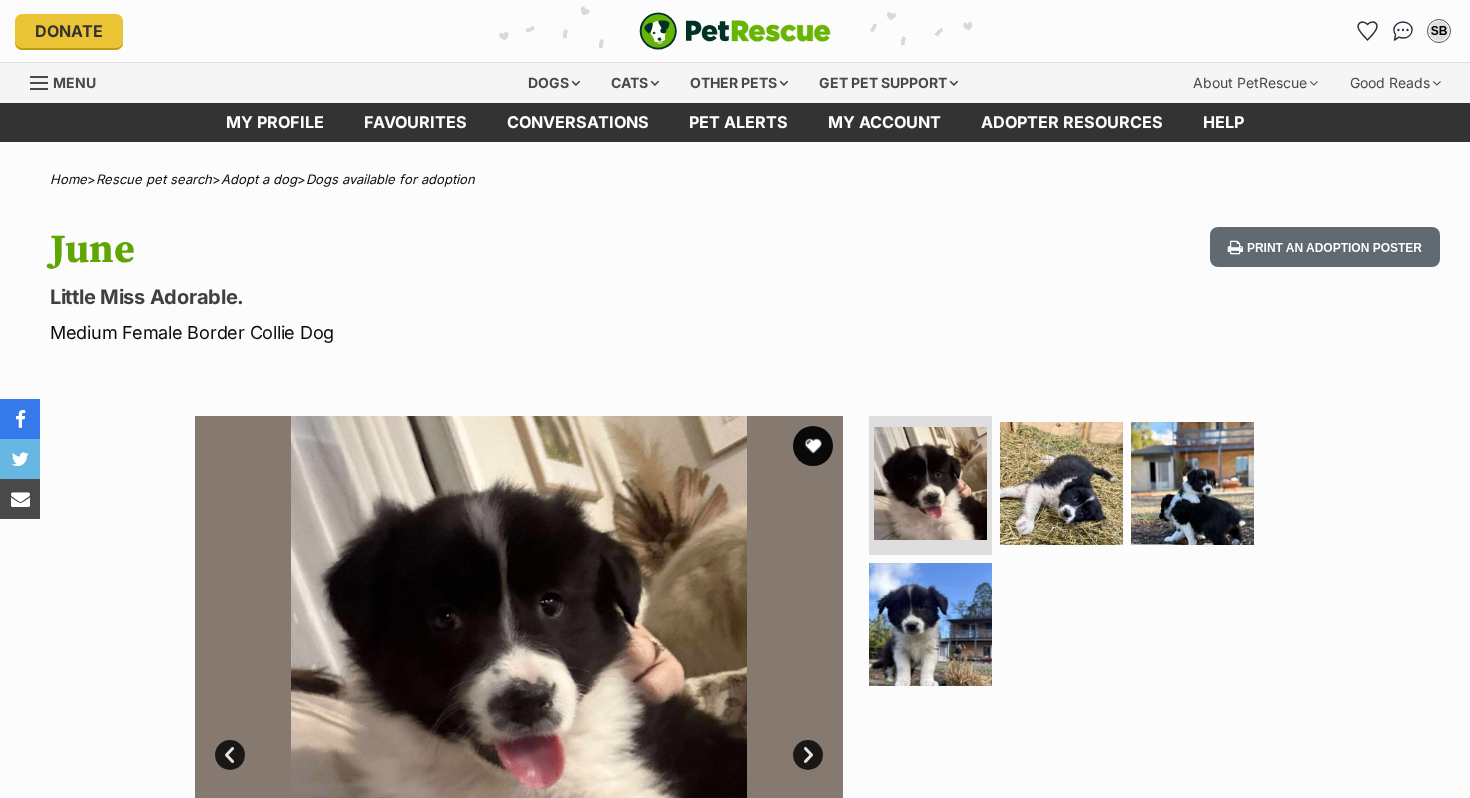 scroll, scrollTop: 0, scrollLeft: 0, axis: both 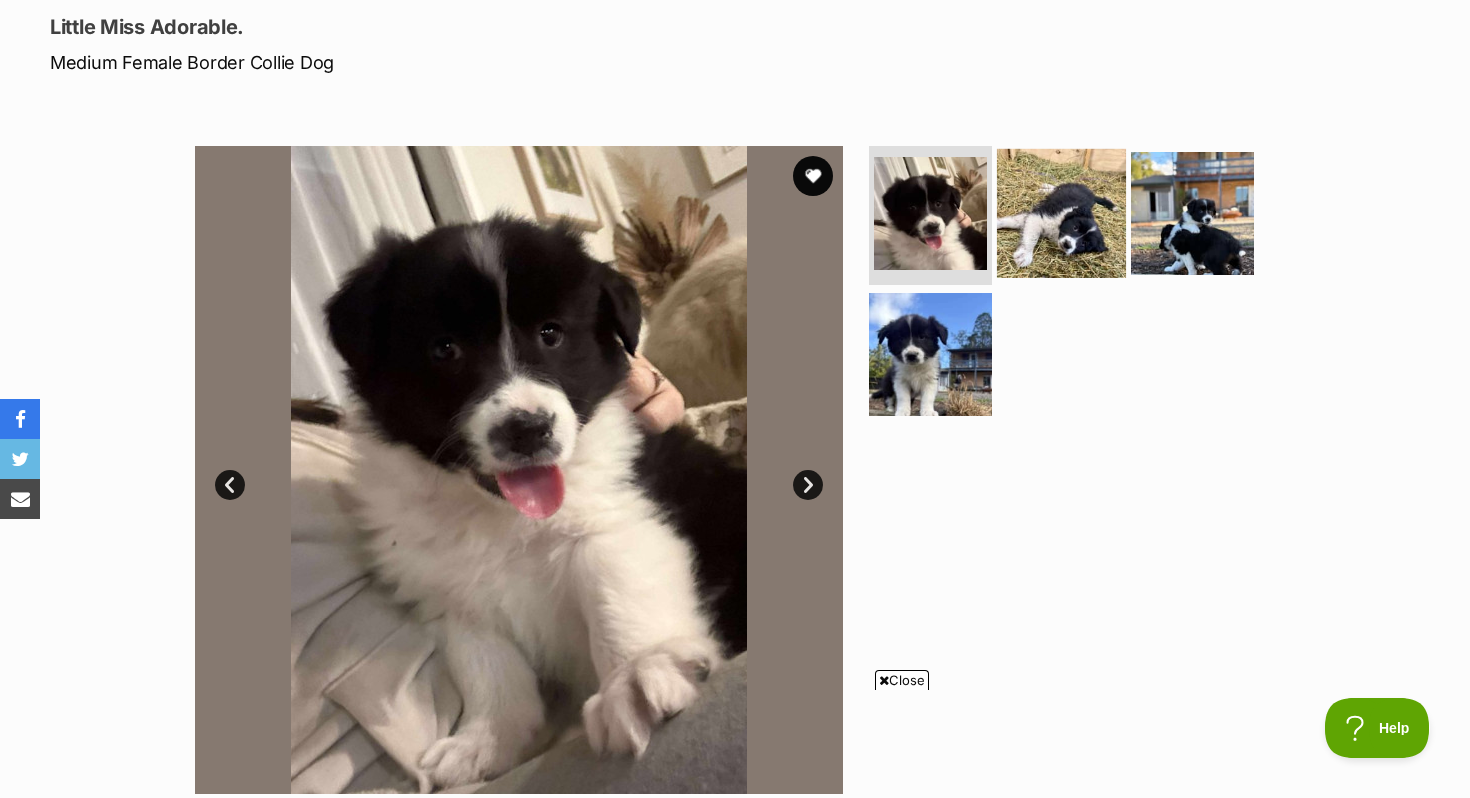 click at bounding box center [1061, 212] 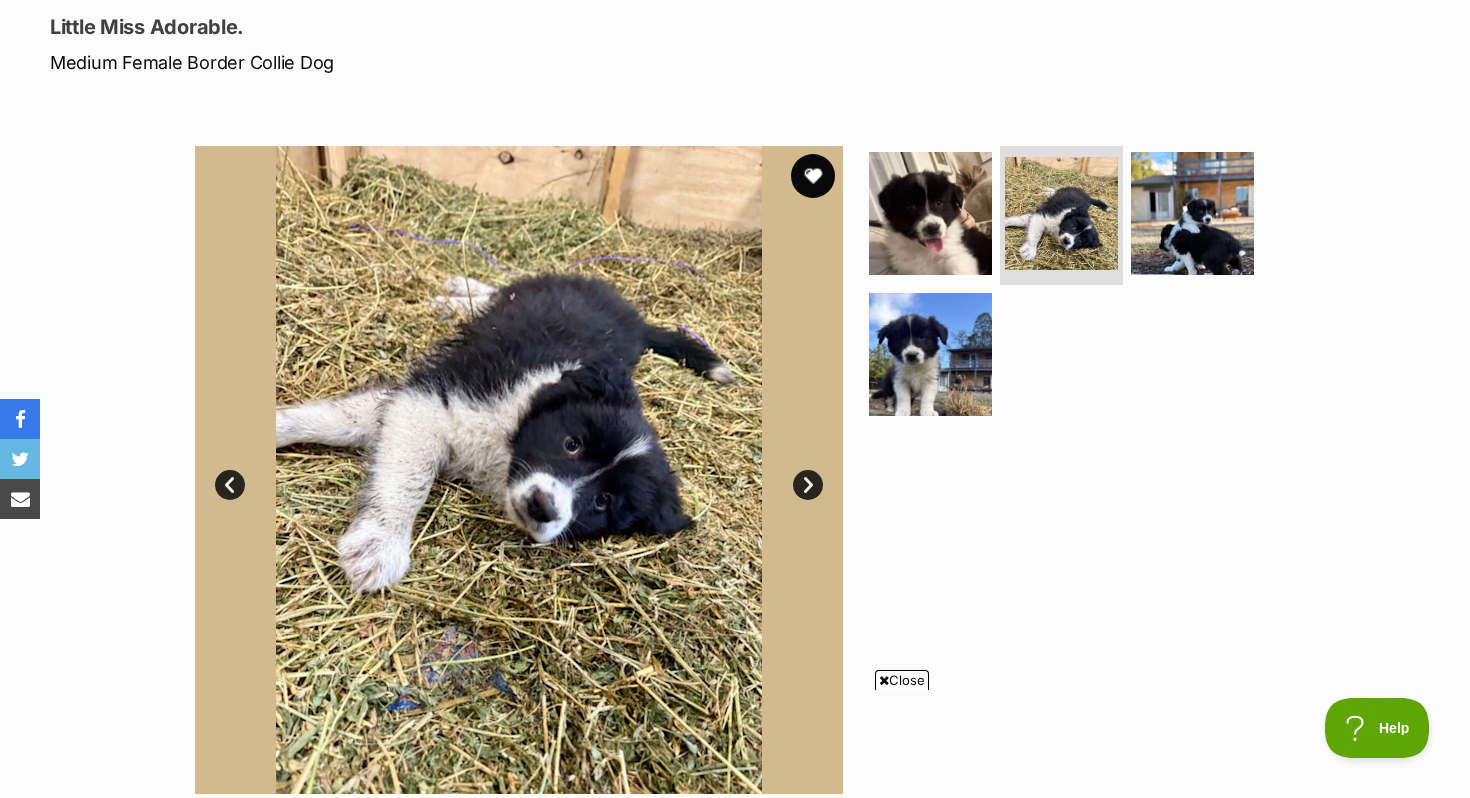 click at bounding box center (813, 176) 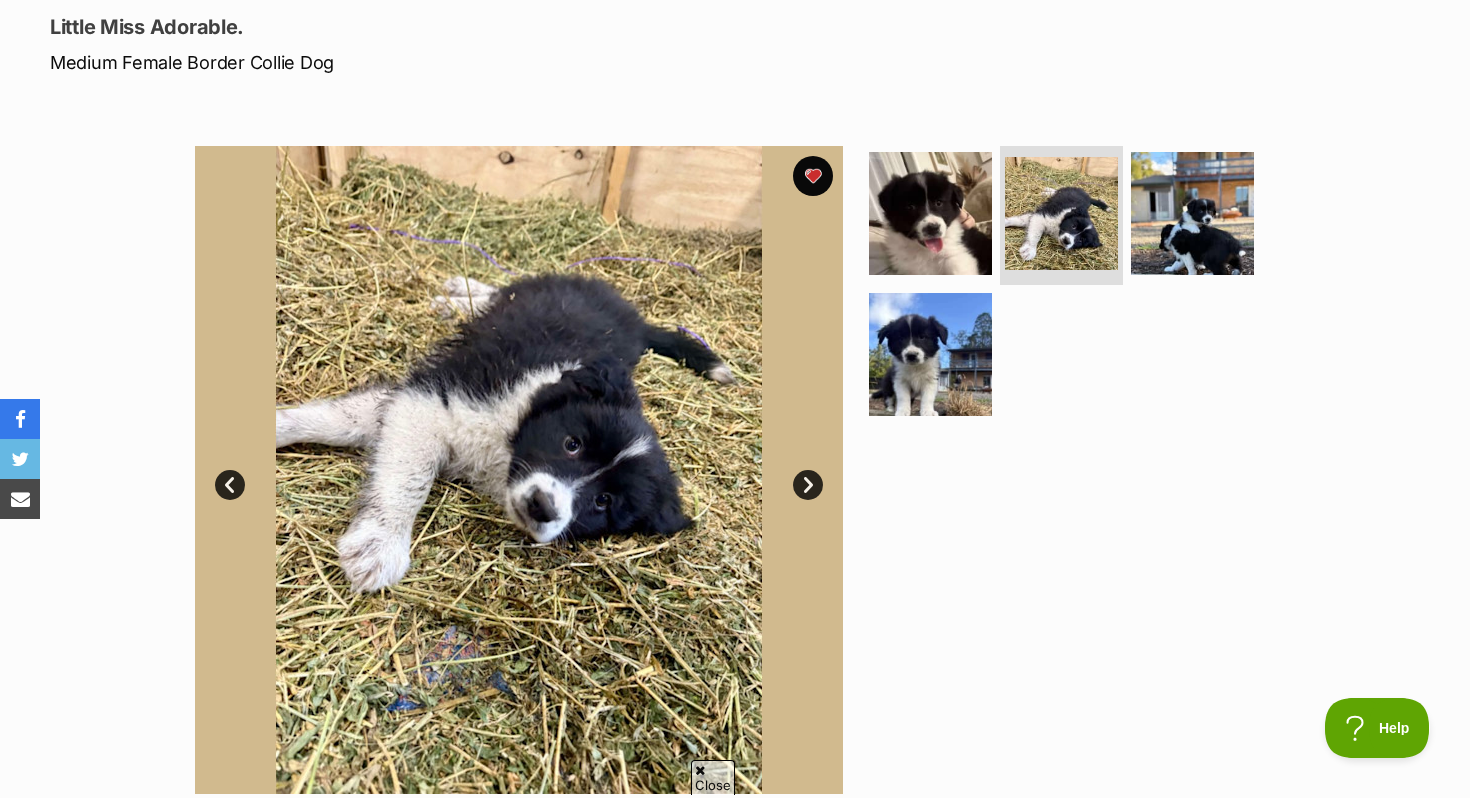 scroll, scrollTop: 0, scrollLeft: 0, axis: both 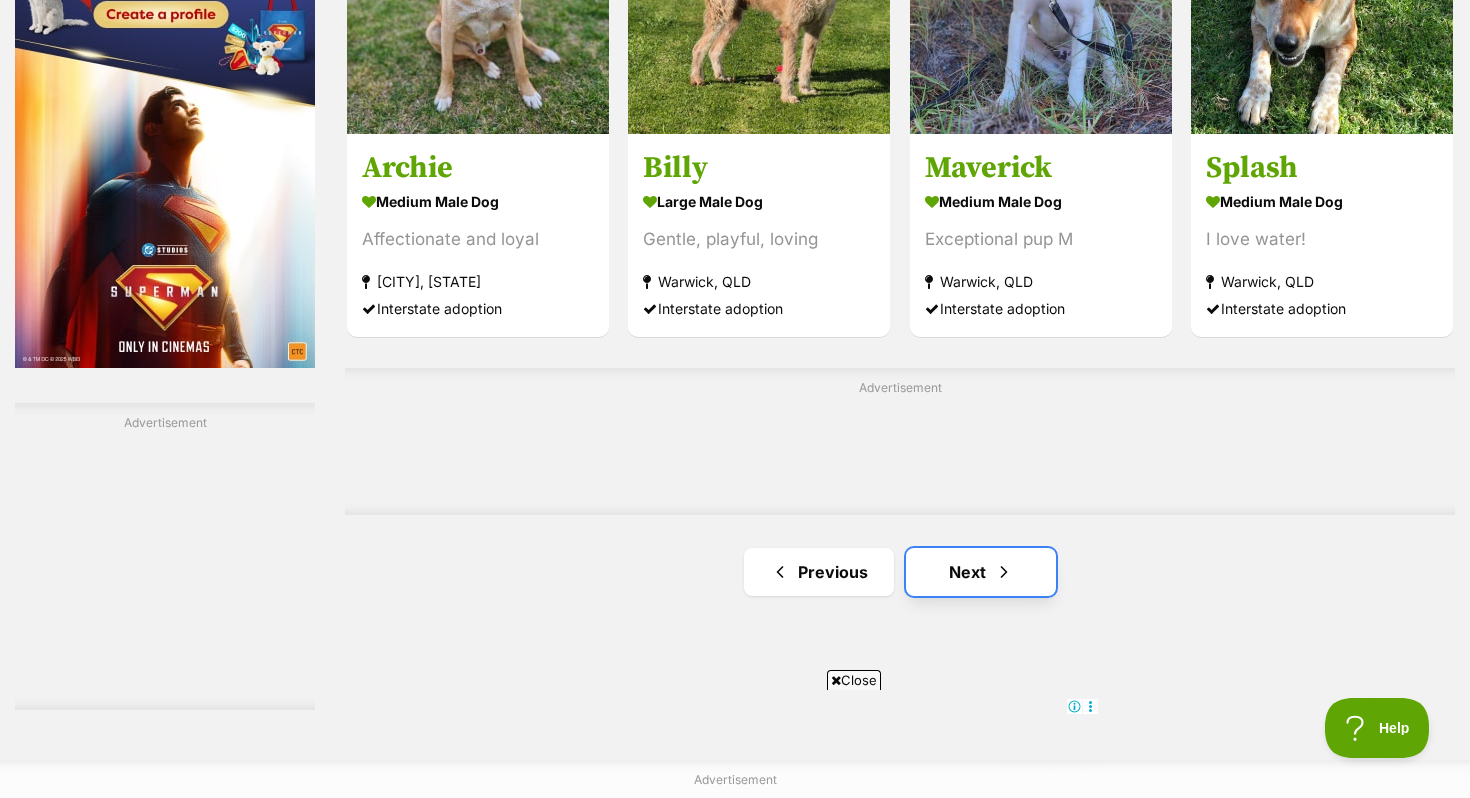 click on "Next" at bounding box center [981, 572] 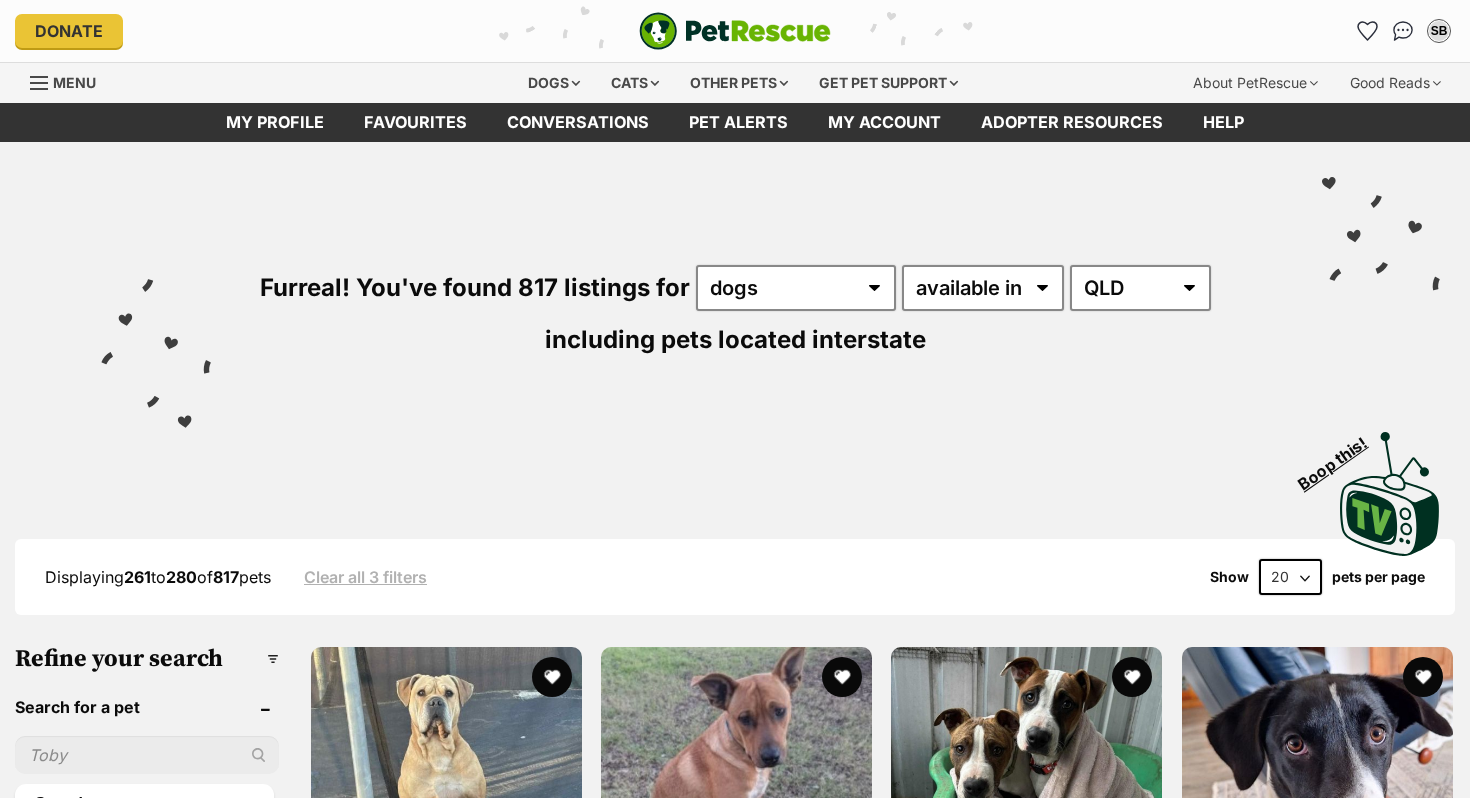 scroll, scrollTop: 0, scrollLeft: 0, axis: both 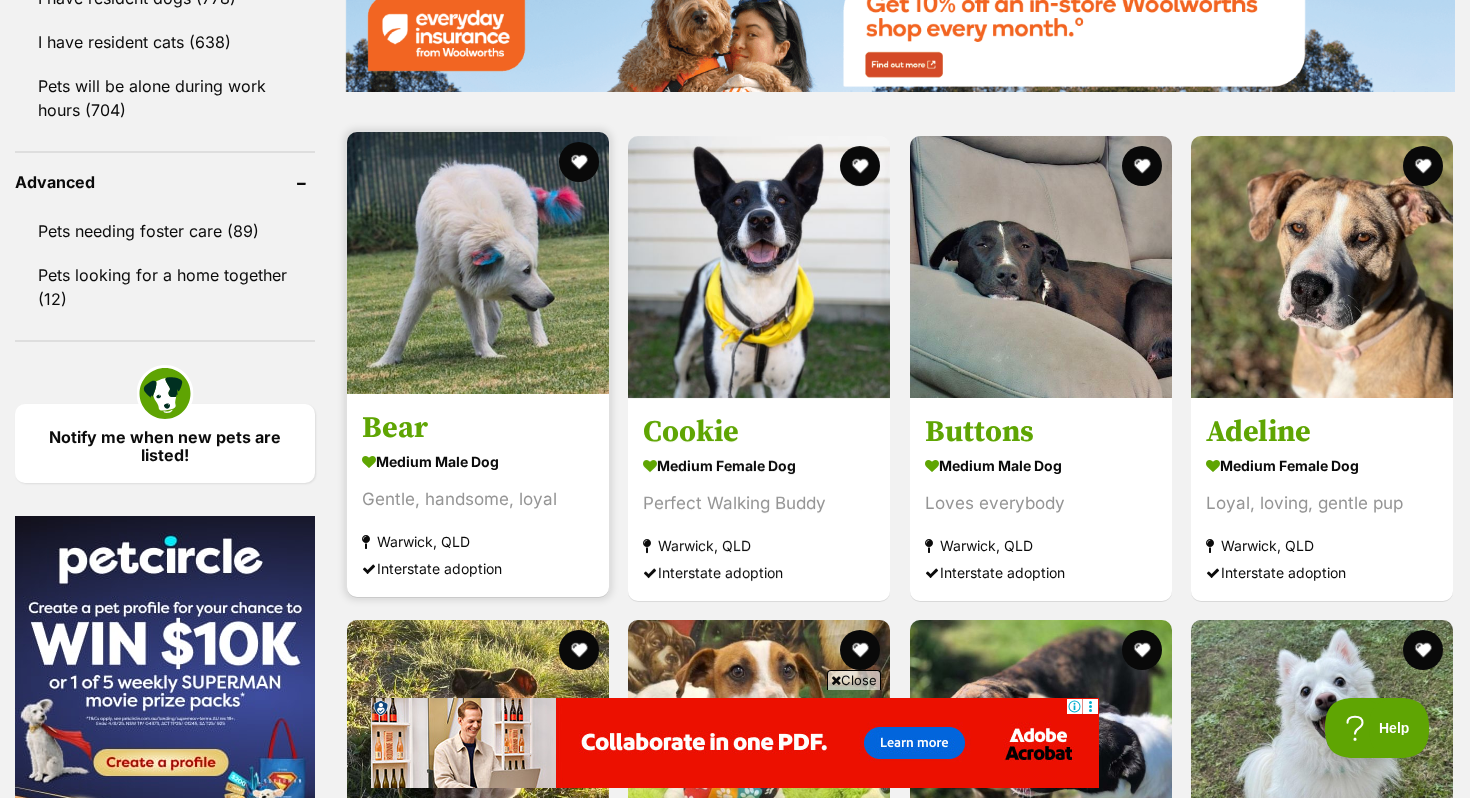 click at bounding box center (478, 263) 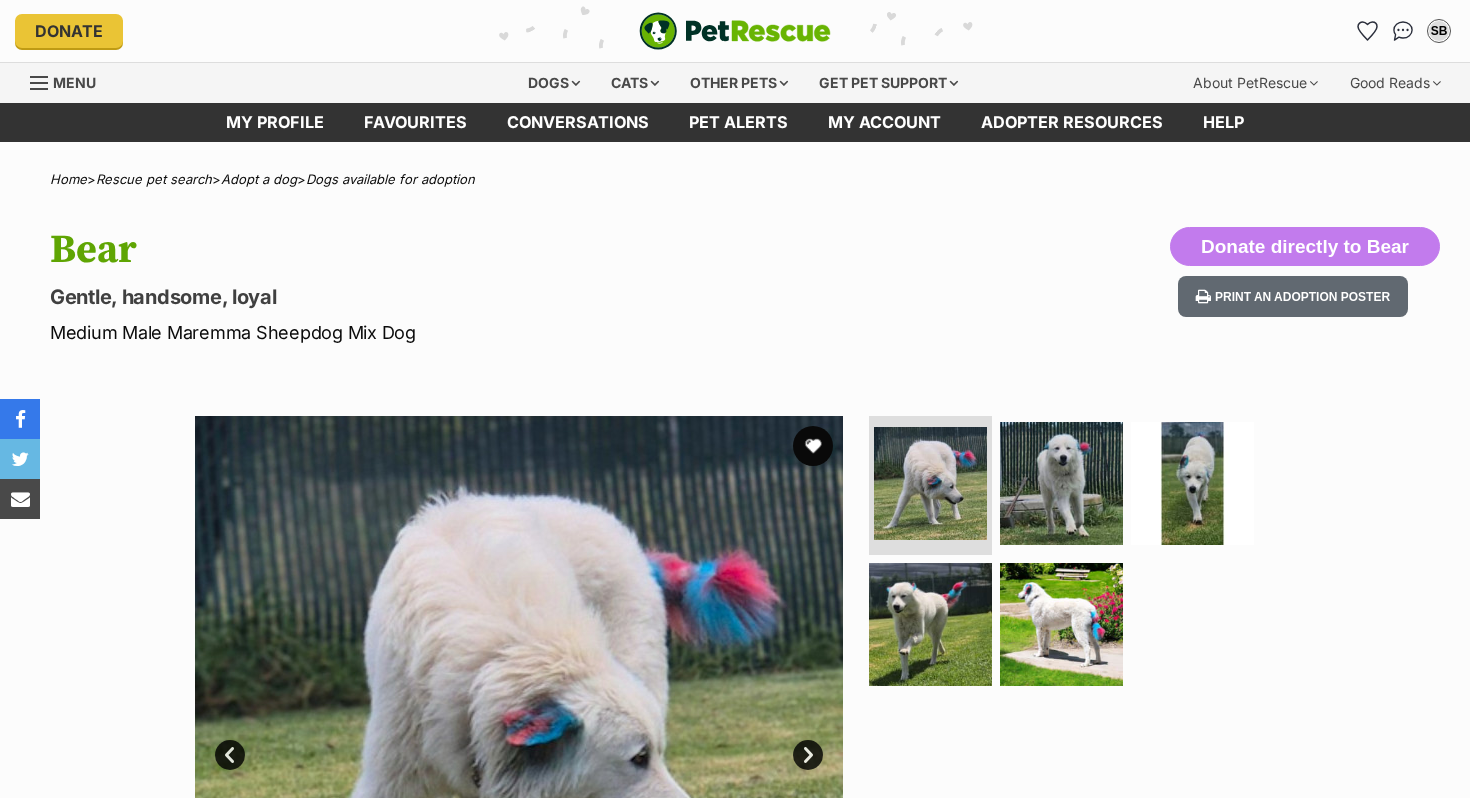scroll, scrollTop: 0, scrollLeft: 0, axis: both 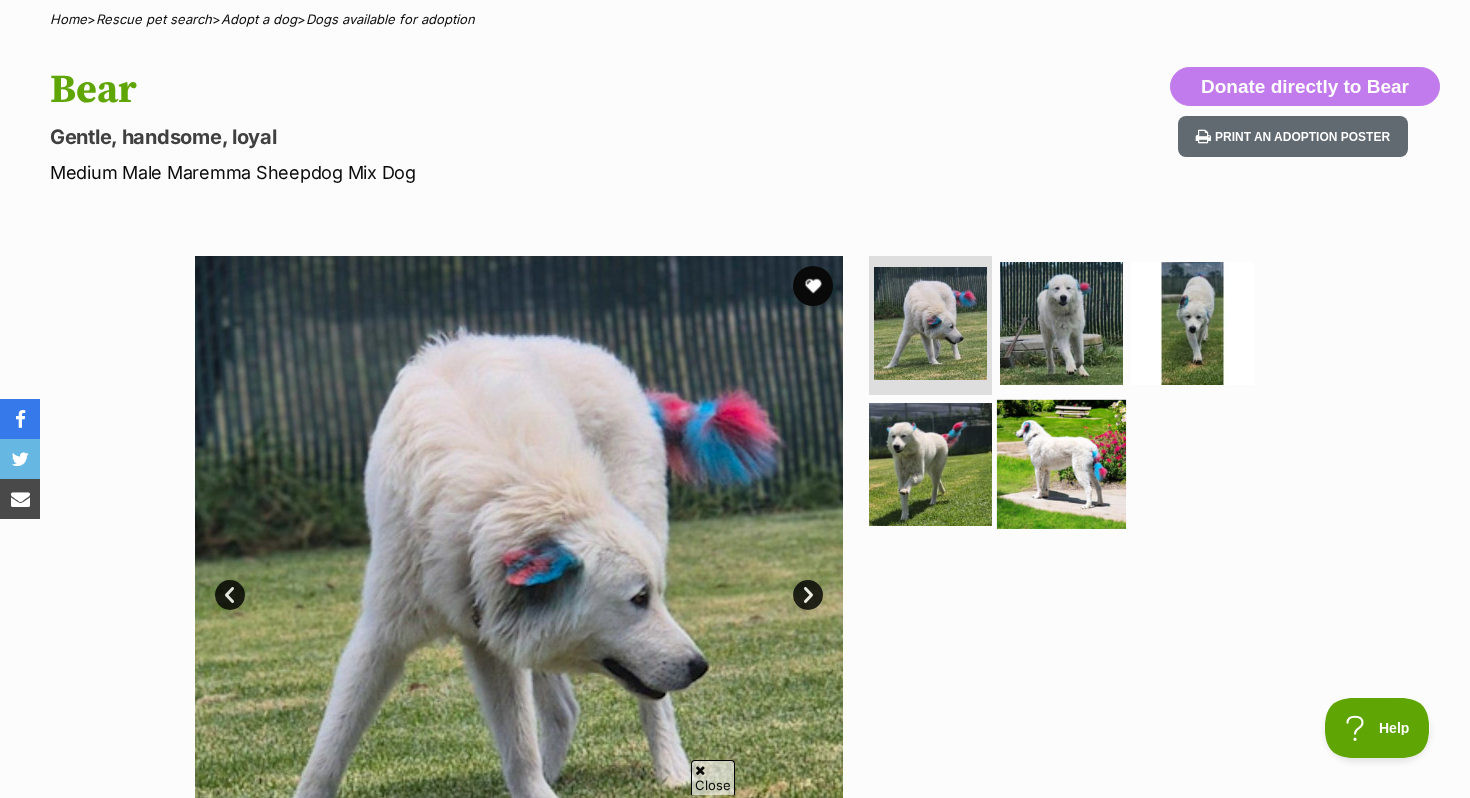 click at bounding box center (1061, 464) 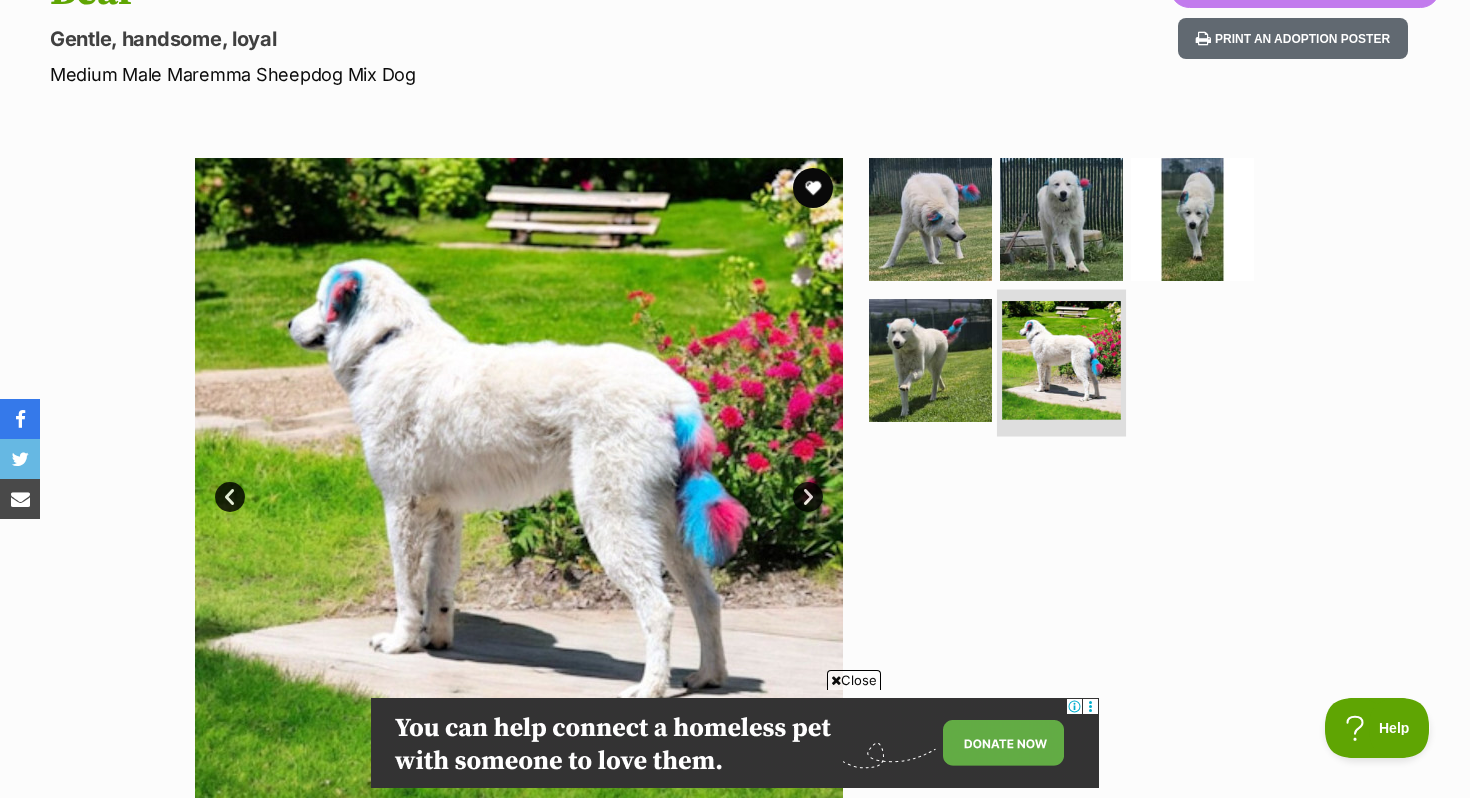 scroll, scrollTop: 0, scrollLeft: 0, axis: both 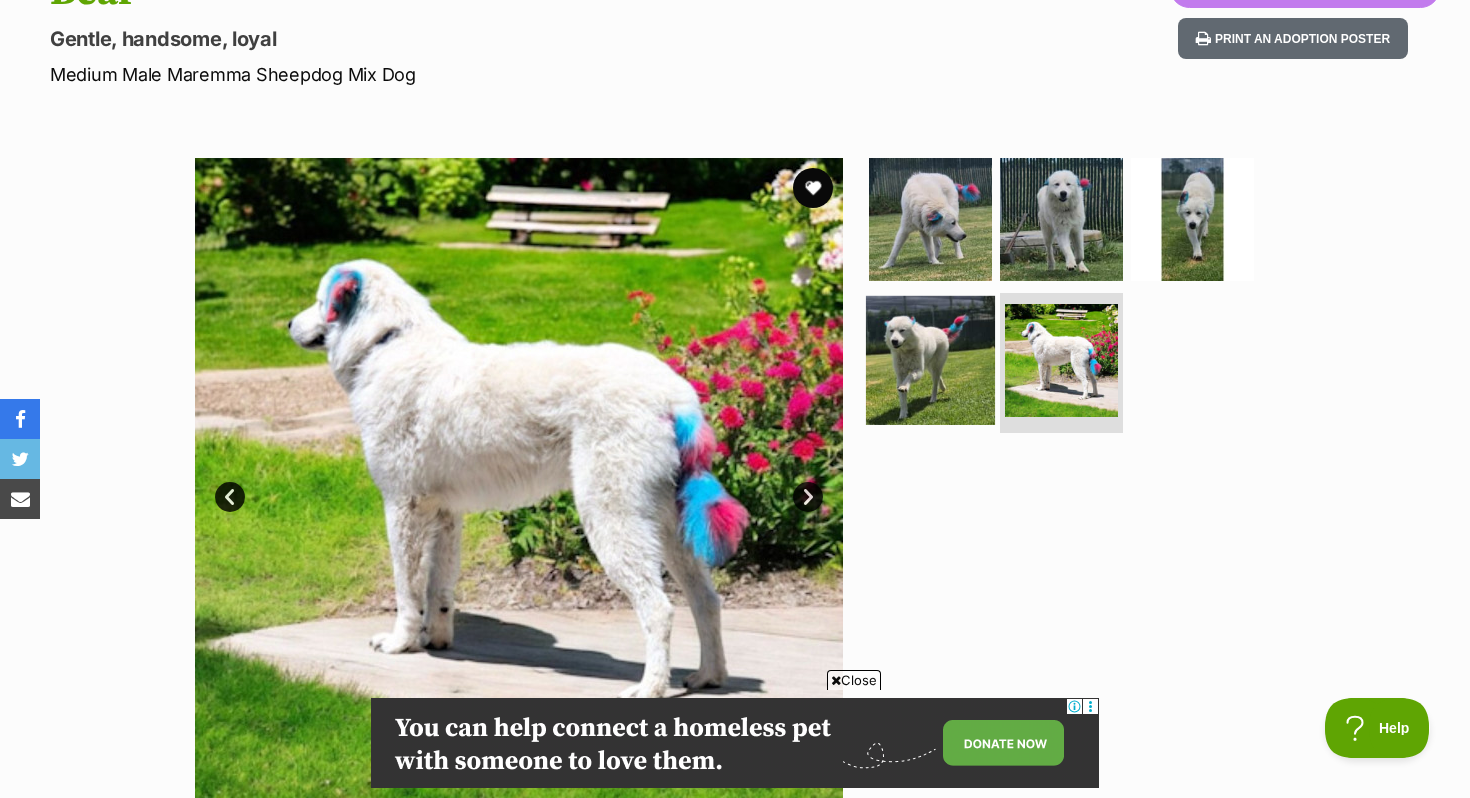 click at bounding box center [930, 360] 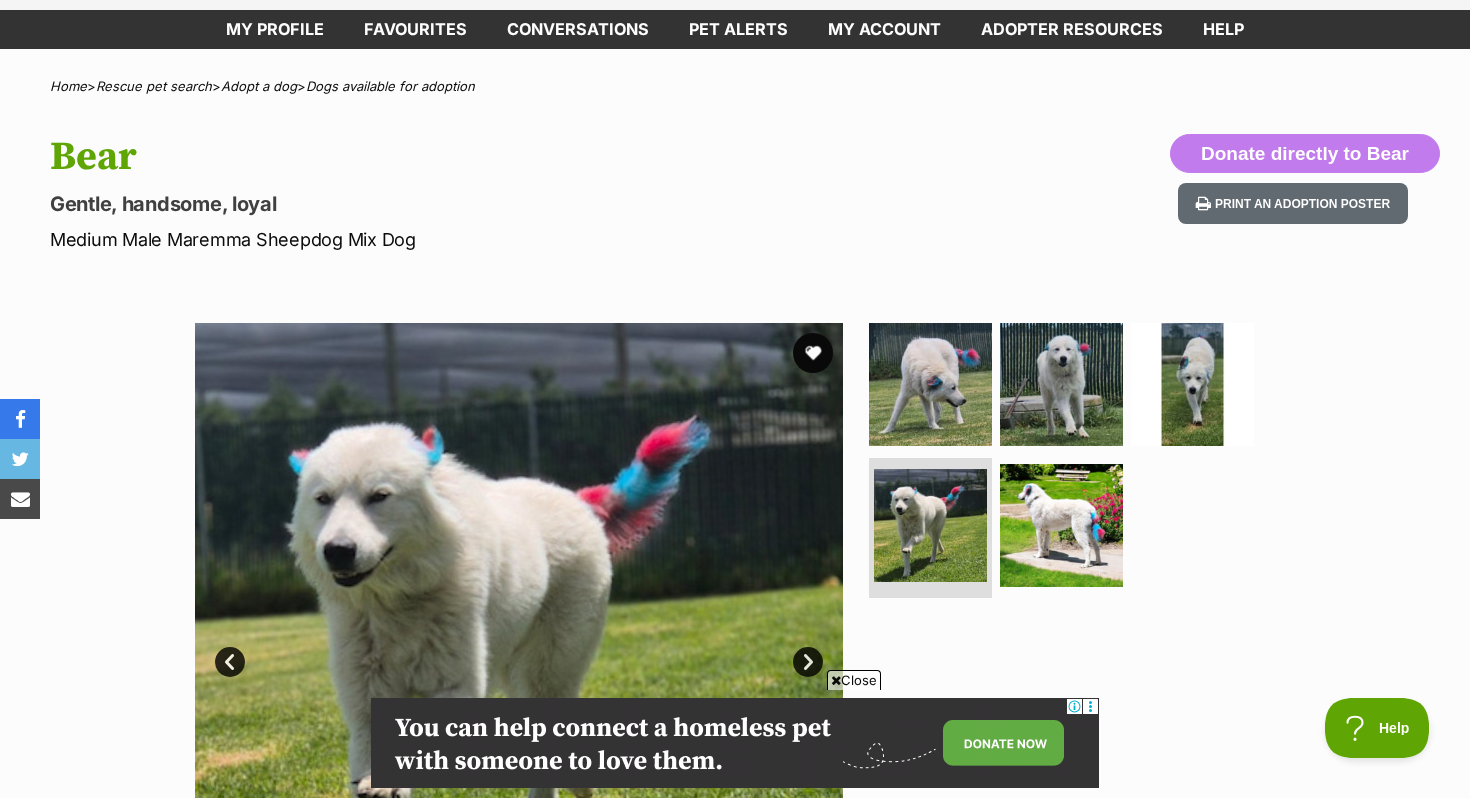 scroll, scrollTop: 51, scrollLeft: 0, axis: vertical 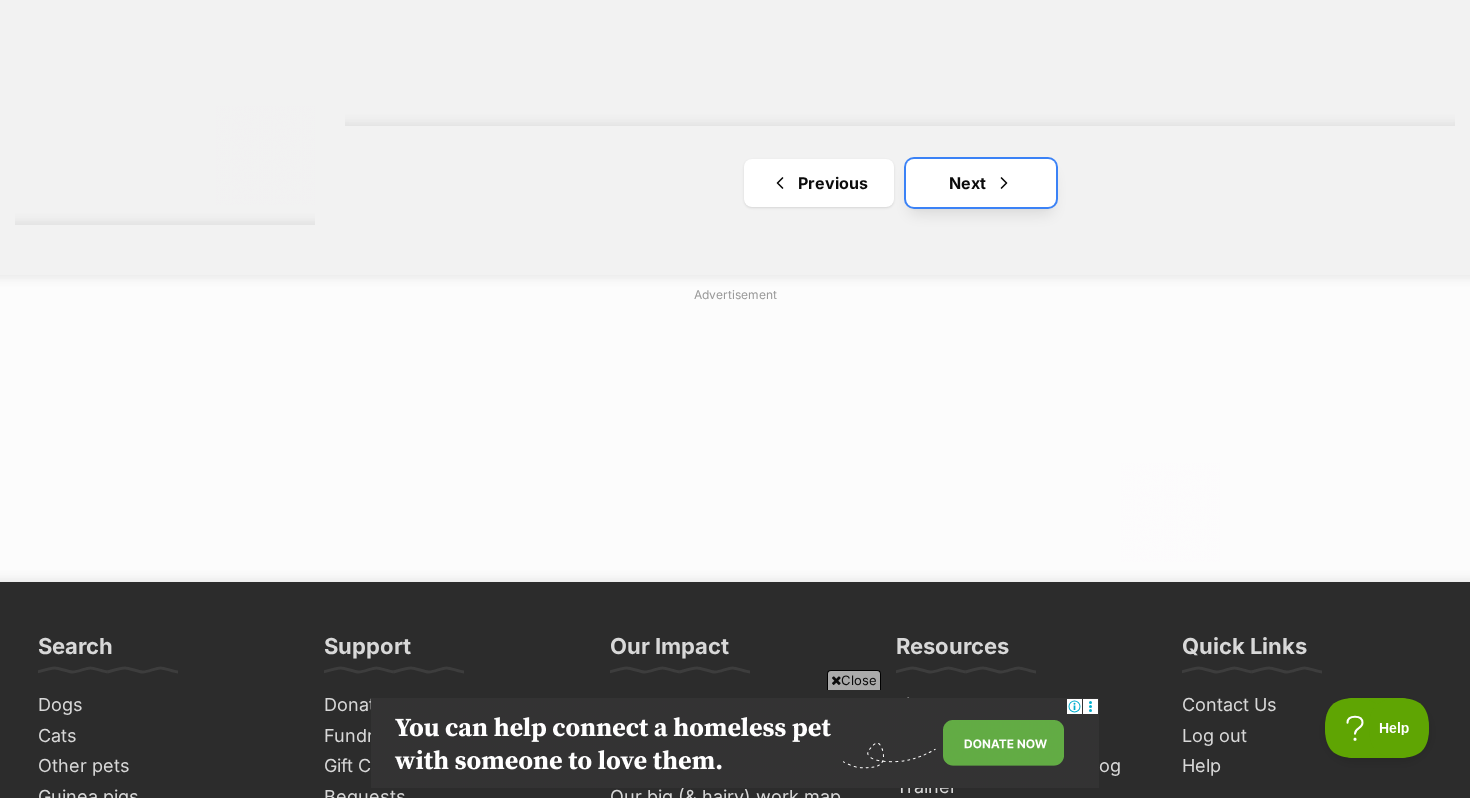 click on "Next" at bounding box center [981, 183] 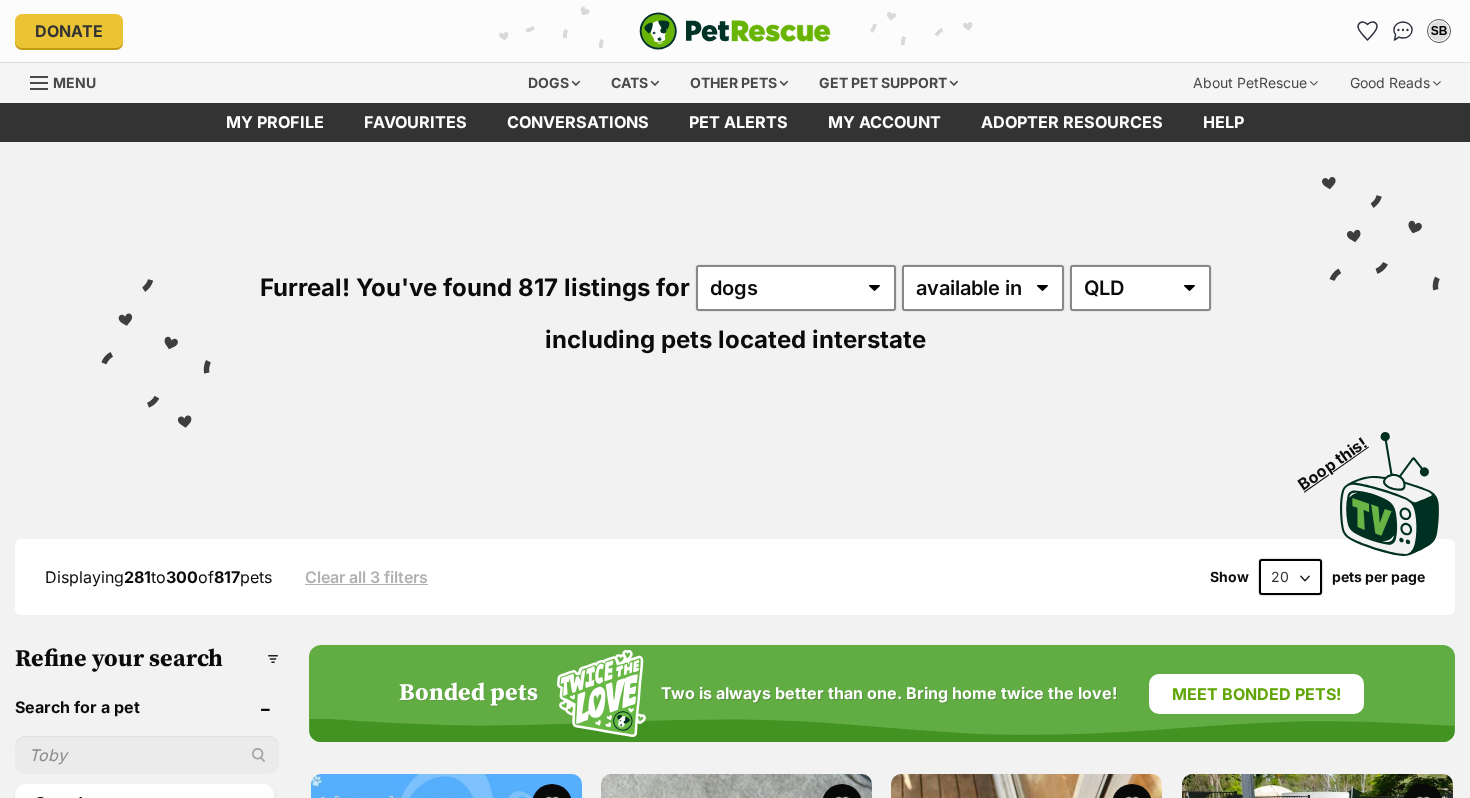 scroll, scrollTop: 0, scrollLeft: 0, axis: both 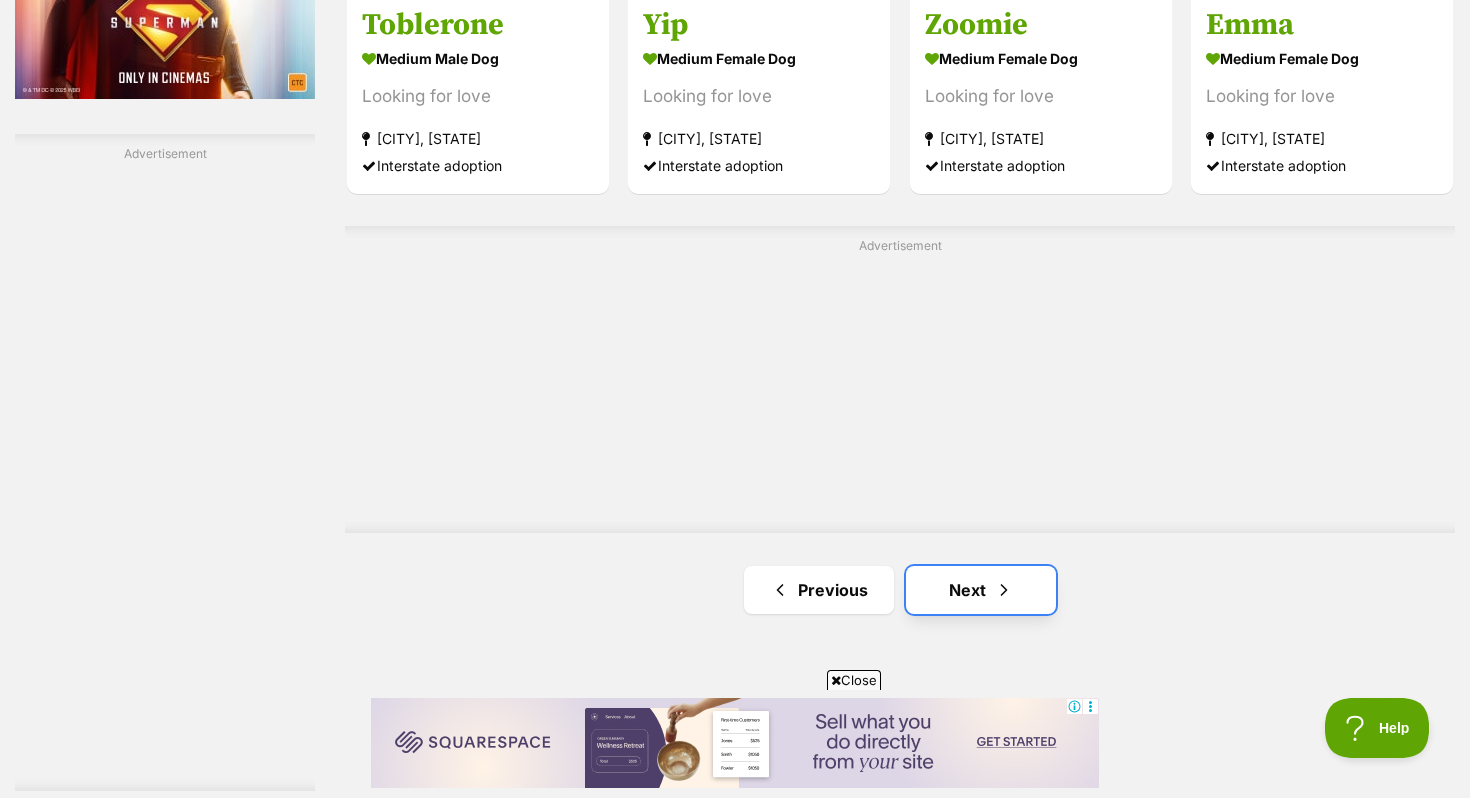 click at bounding box center [1004, 590] 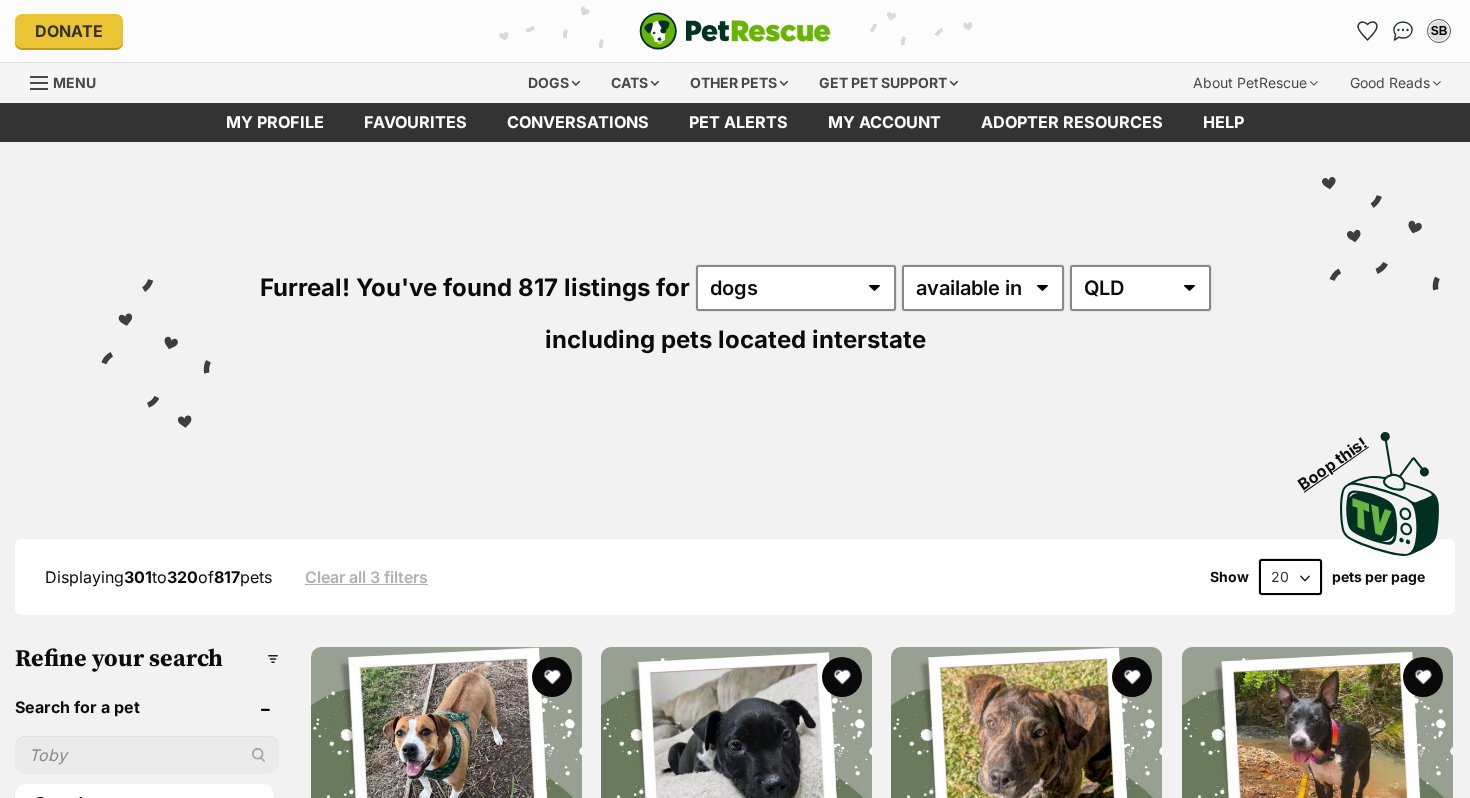 scroll, scrollTop: 0, scrollLeft: 0, axis: both 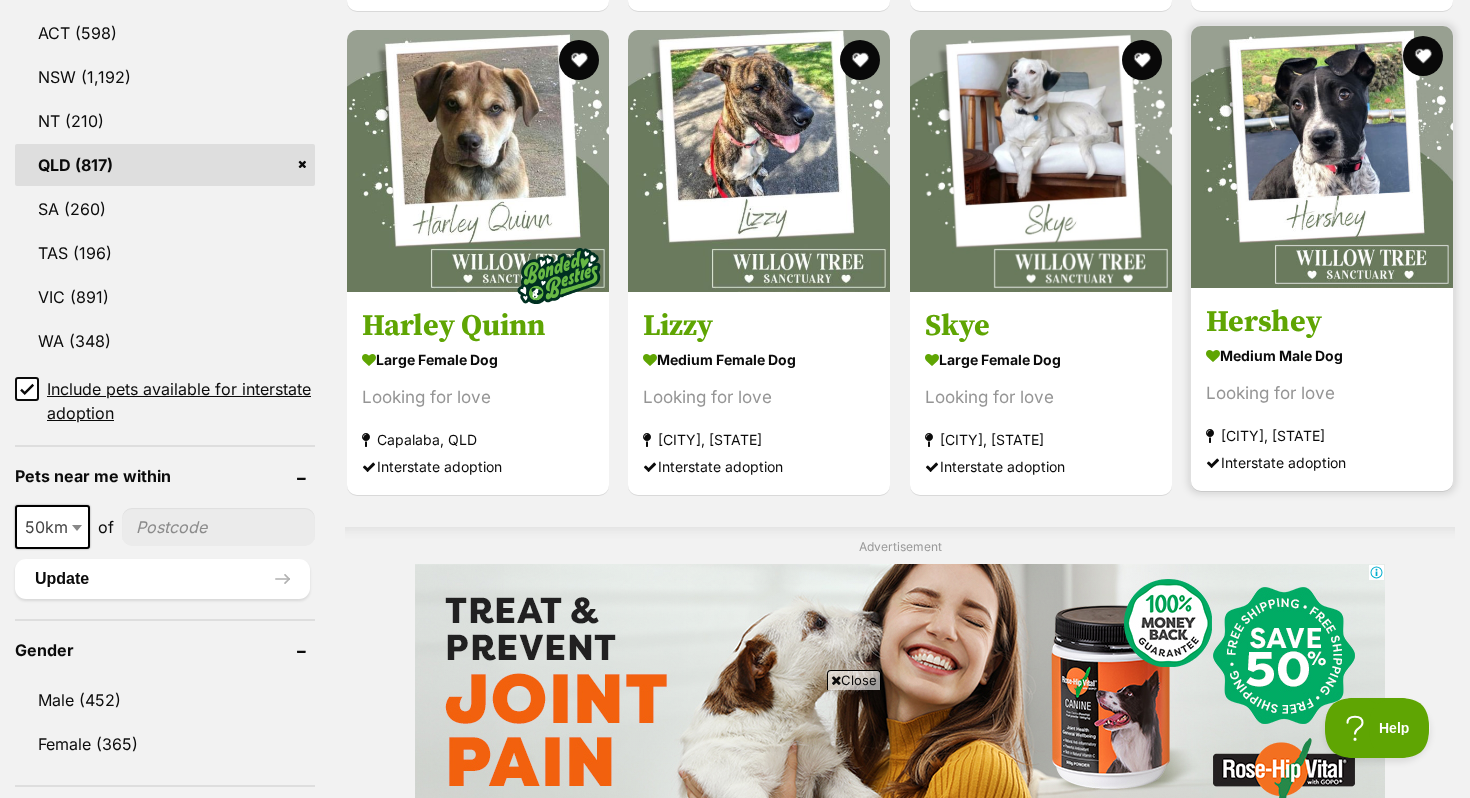 click at bounding box center (1322, 157) 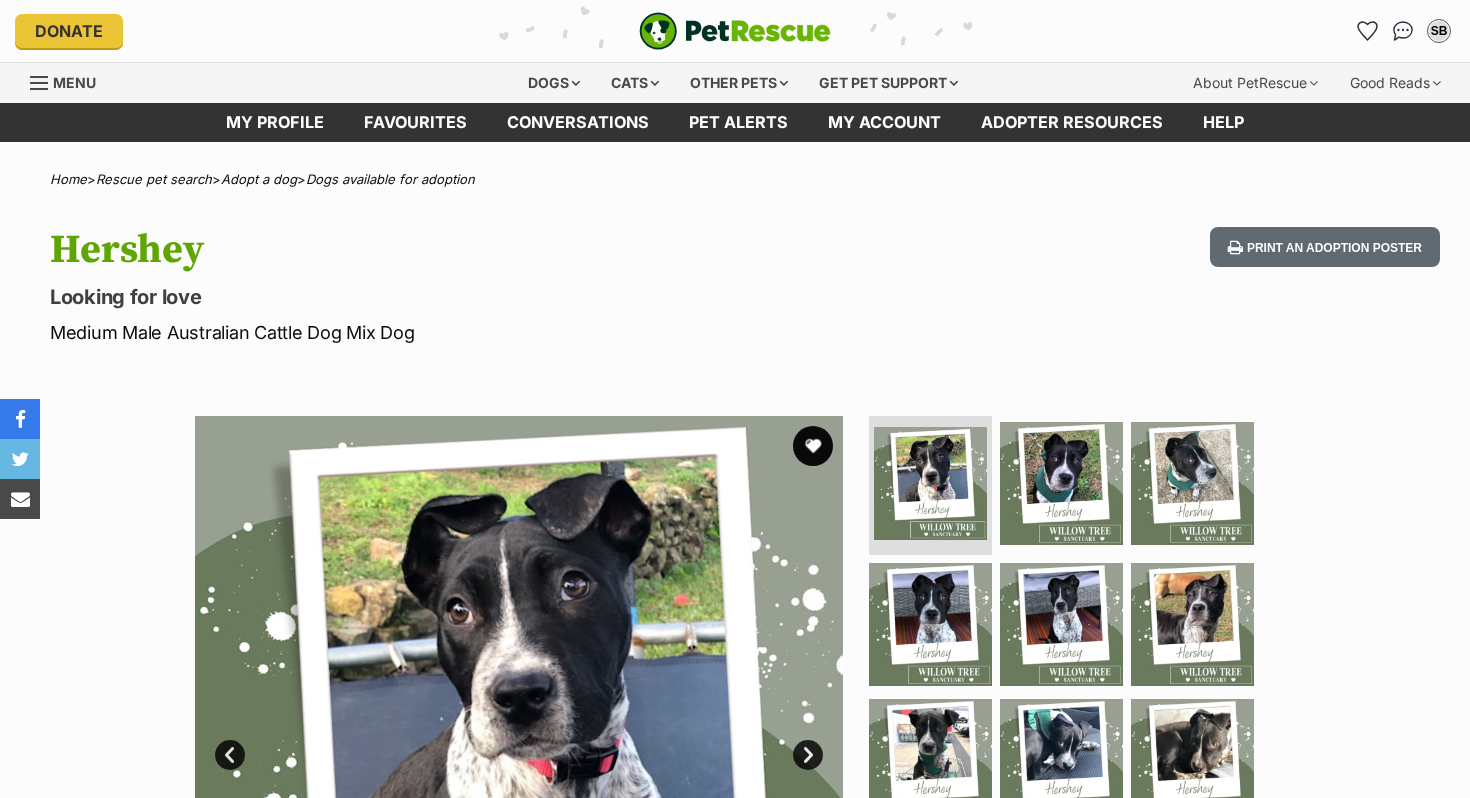 scroll, scrollTop: 0, scrollLeft: 0, axis: both 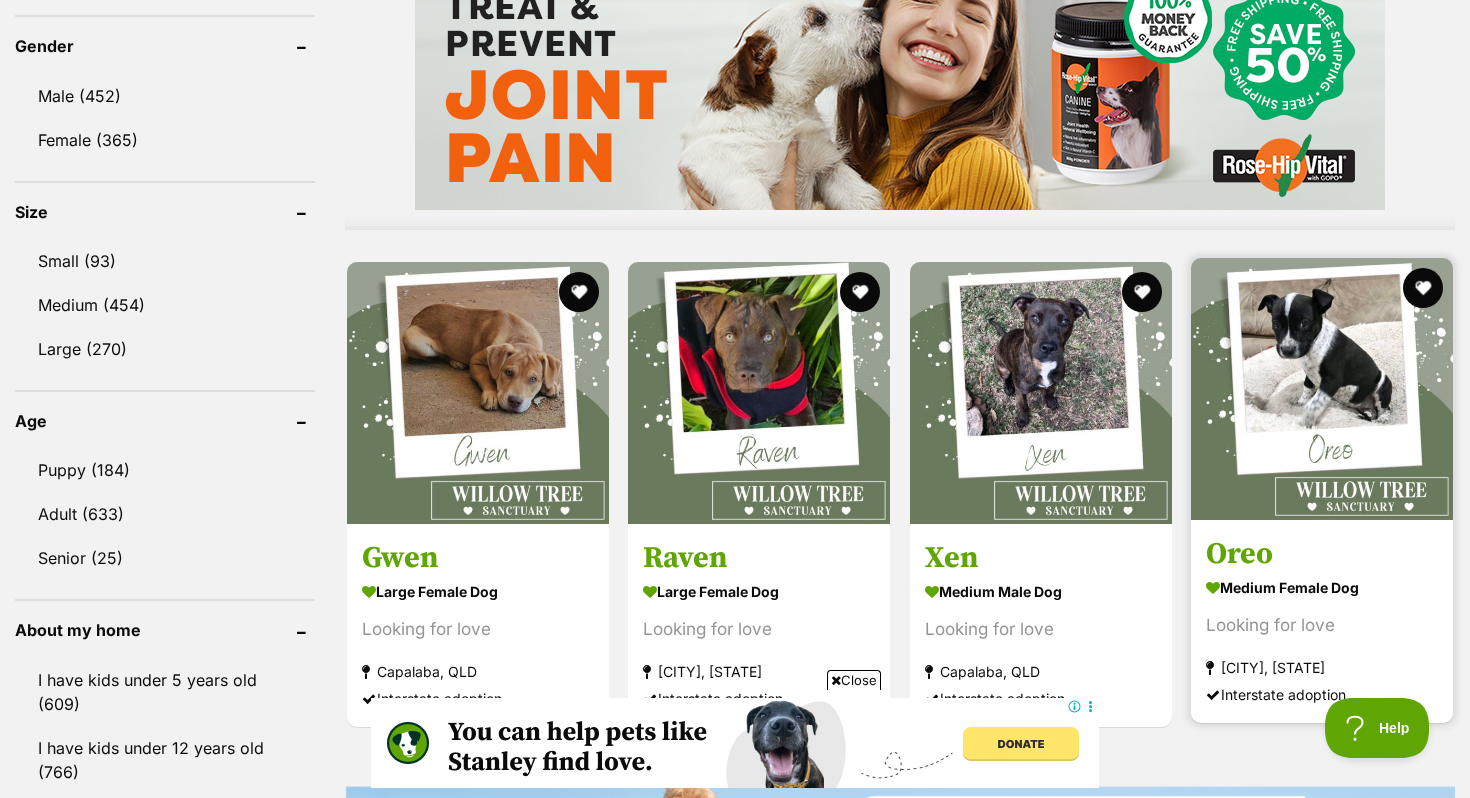 click at bounding box center [1322, 389] 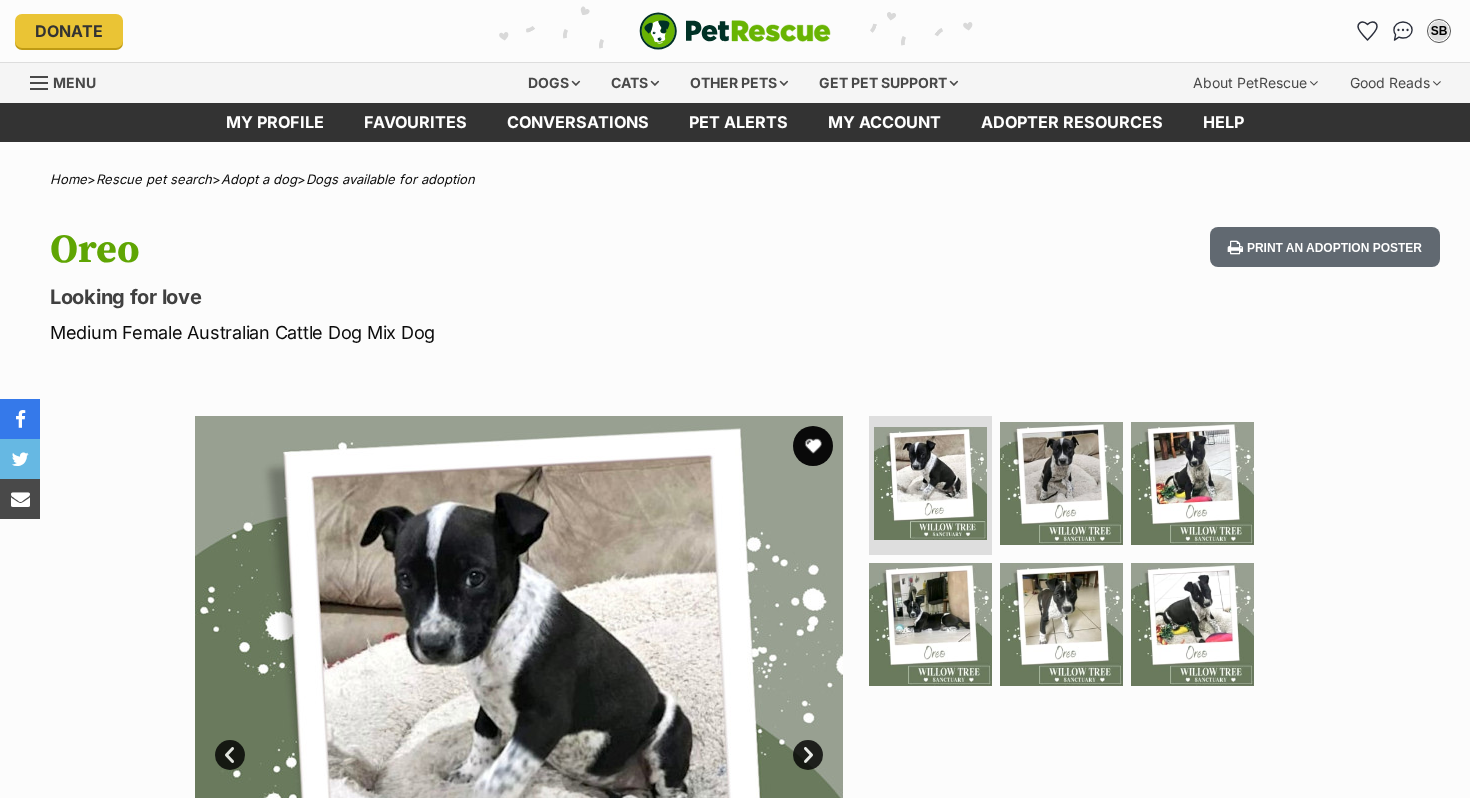 scroll, scrollTop: 0, scrollLeft: 0, axis: both 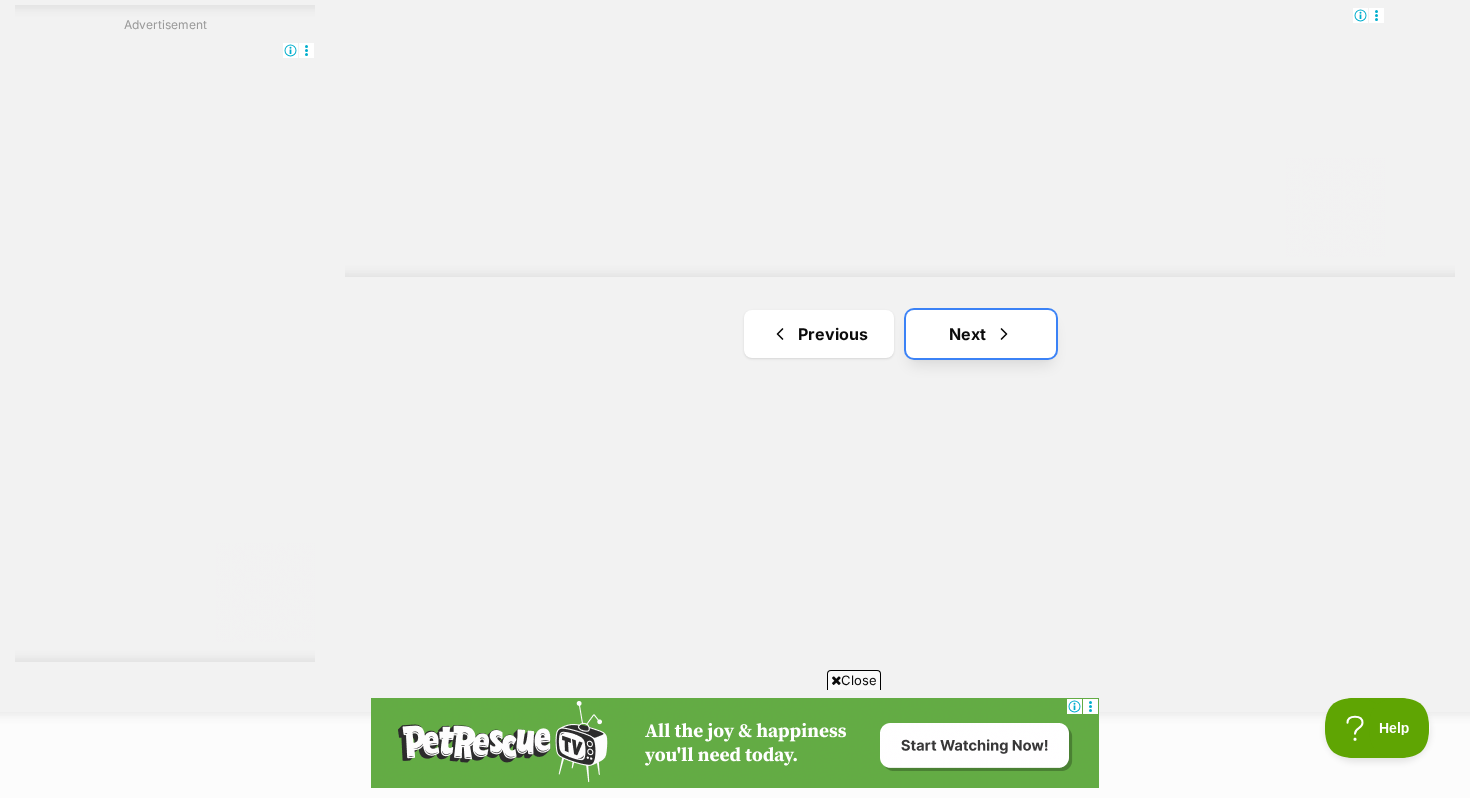 click on "Next" at bounding box center [981, 334] 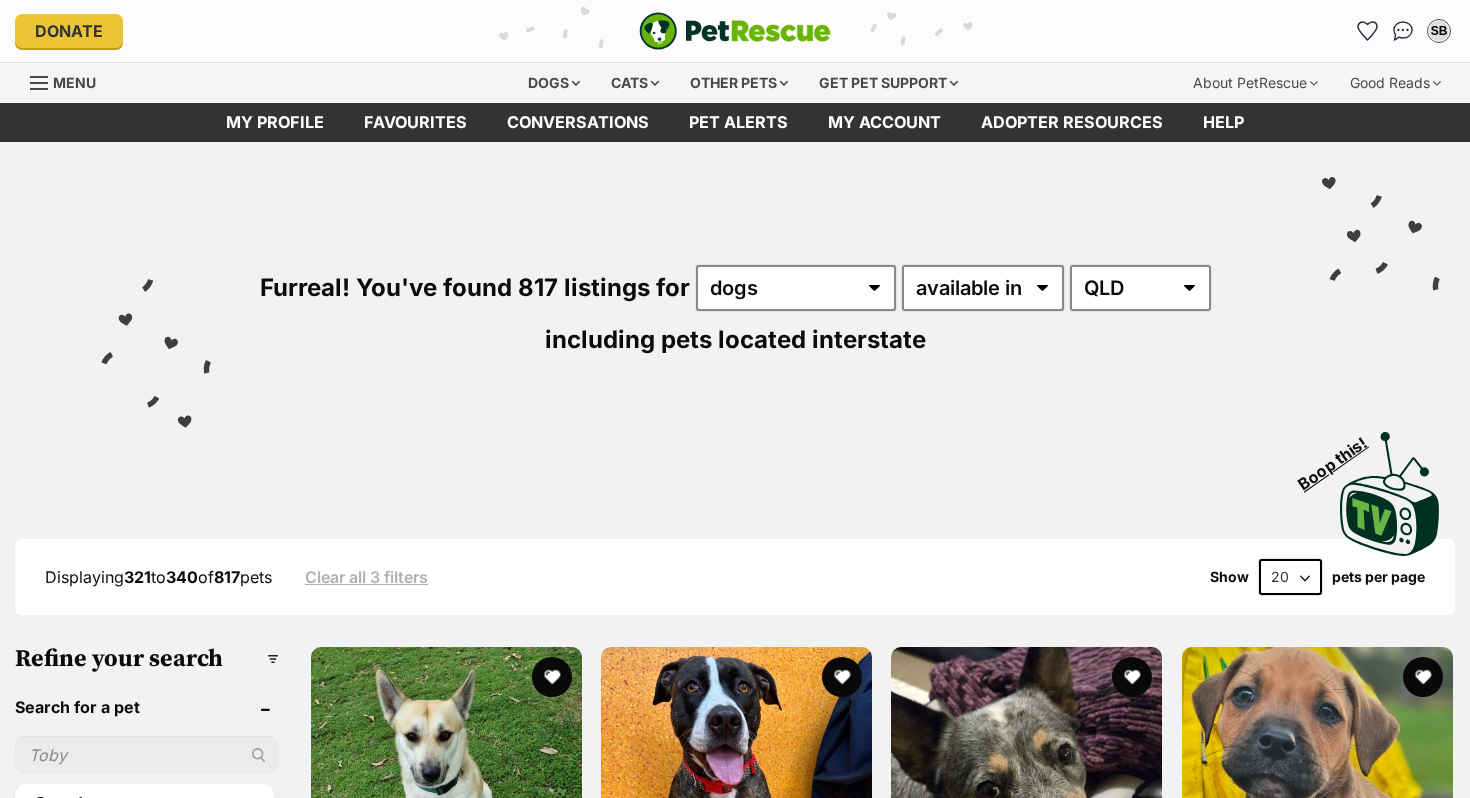 scroll, scrollTop: 0, scrollLeft: 0, axis: both 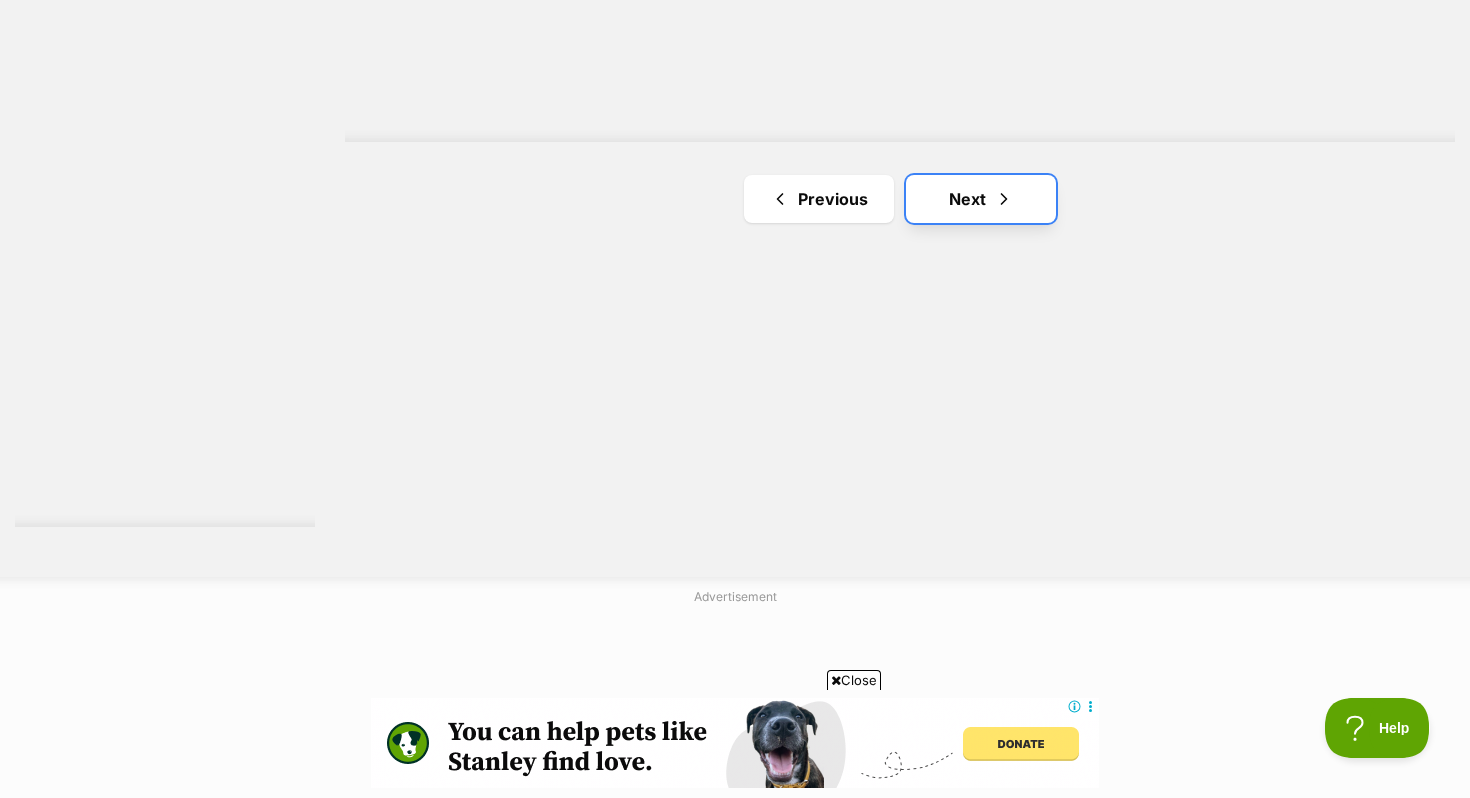 click on "Next" at bounding box center [981, 199] 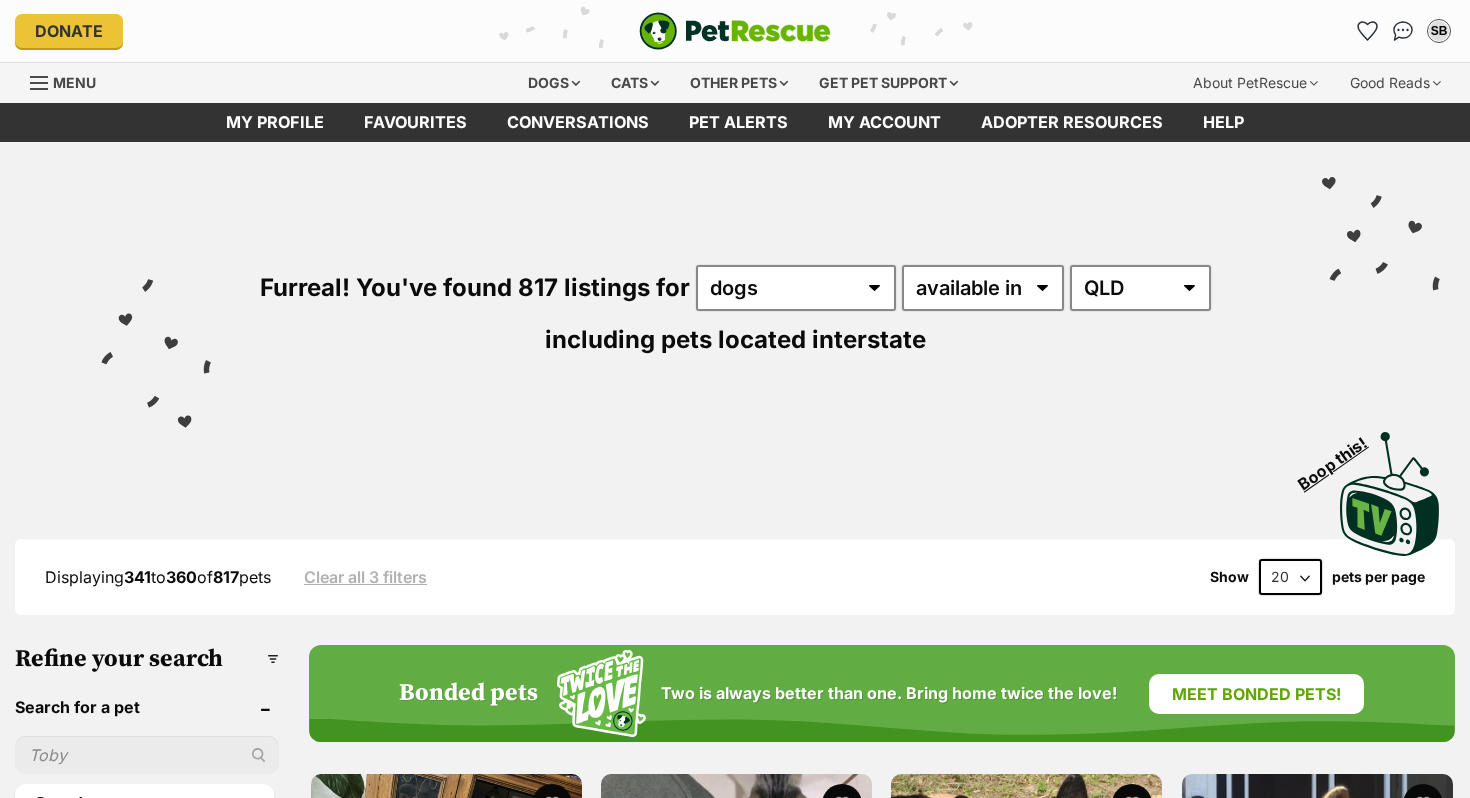 scroll, scrollTop: 0, scrollLeft: 0, axis: both 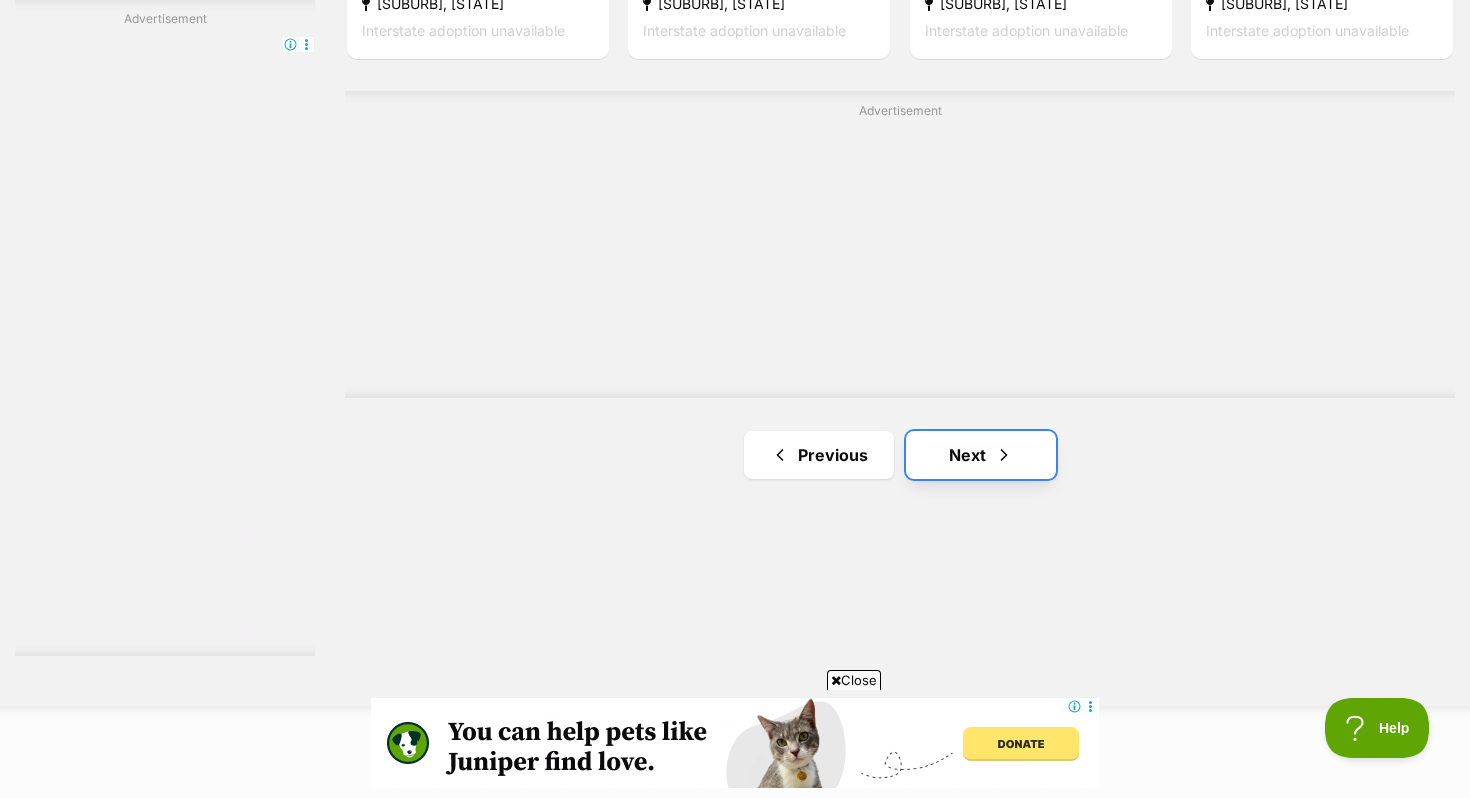 click on "Next" at bounding box center [981, 455] 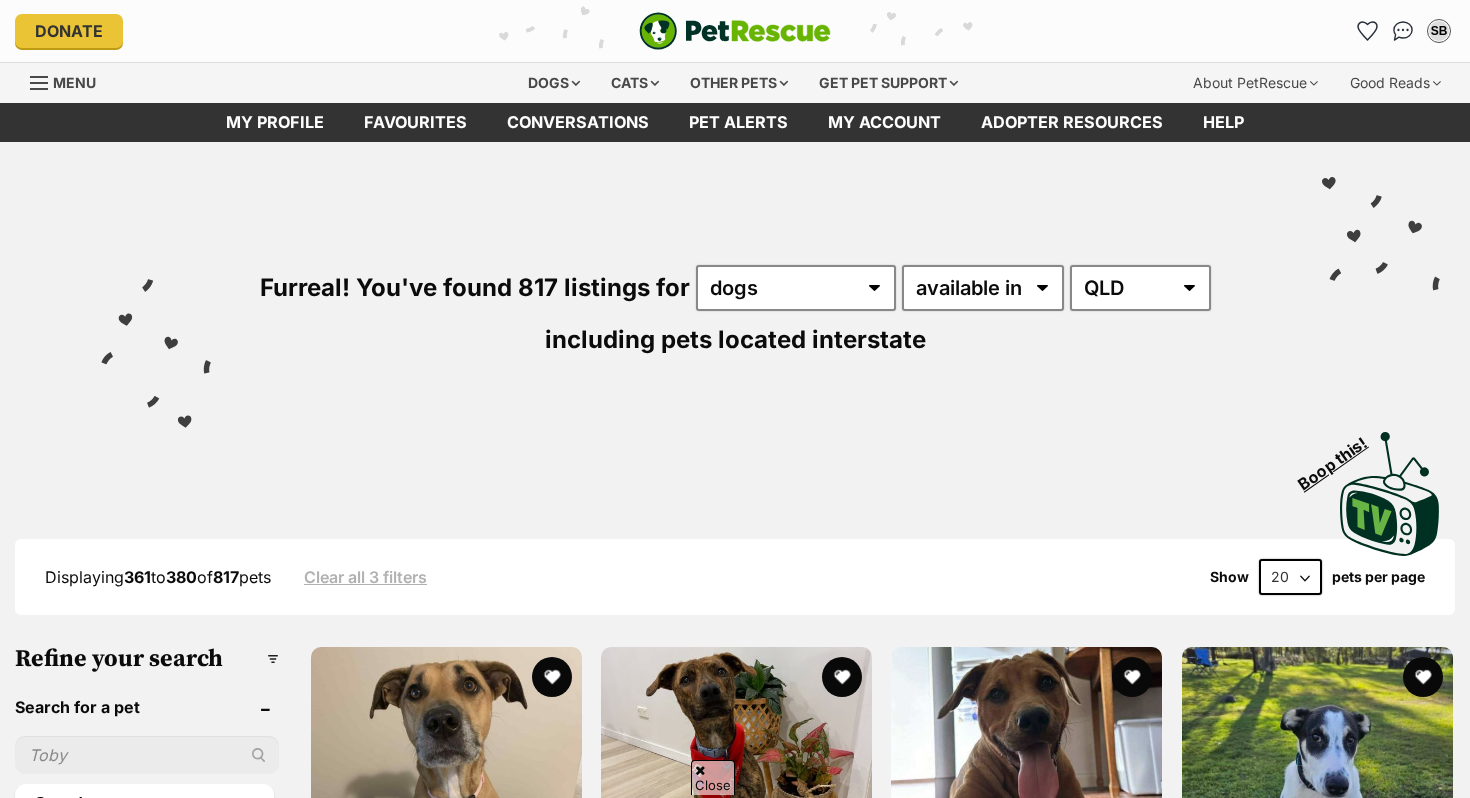 scroll, scrollTop: 269, scrollLeft: 0, axis: vertical 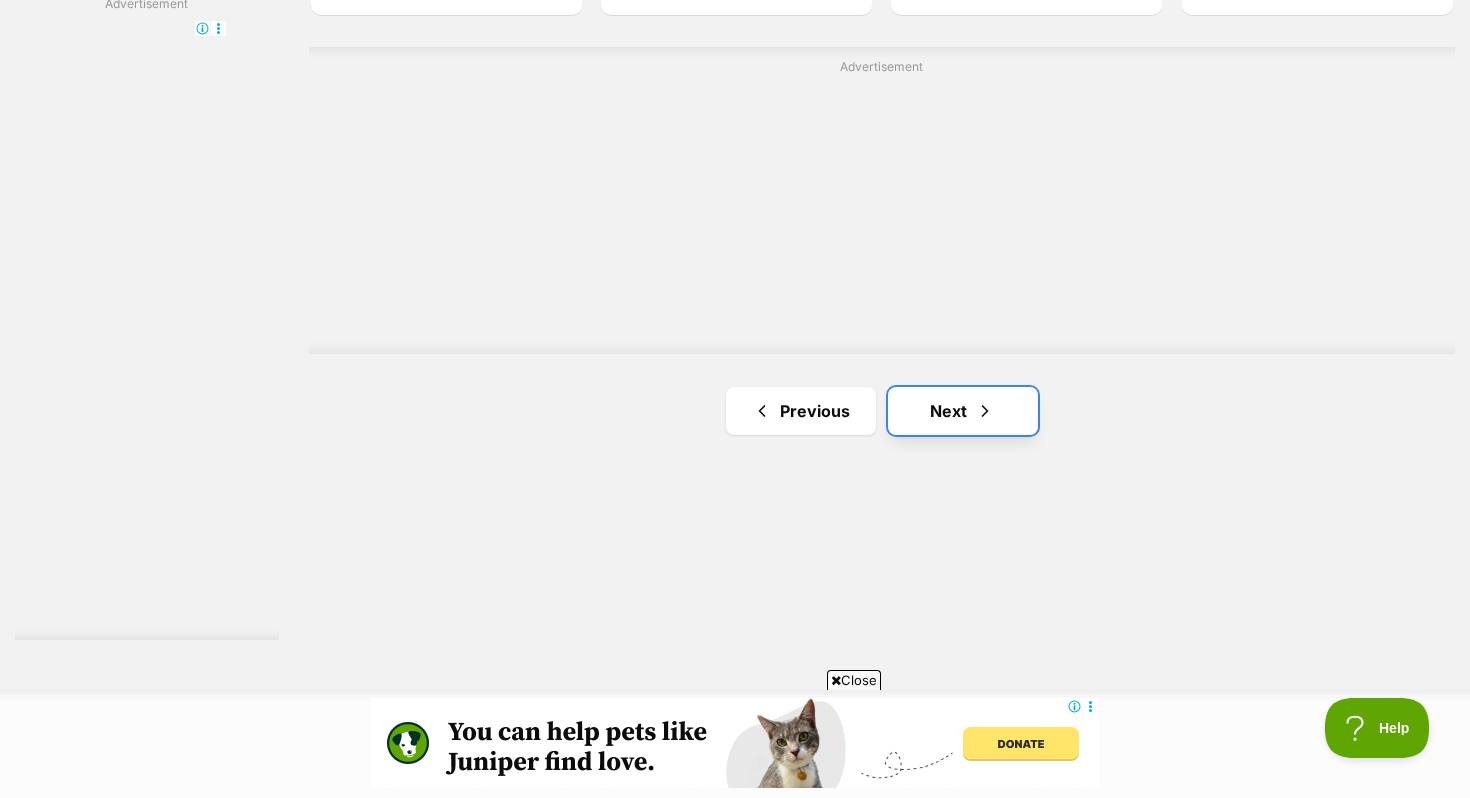 click on "Next" at bounding box center [963, 411] 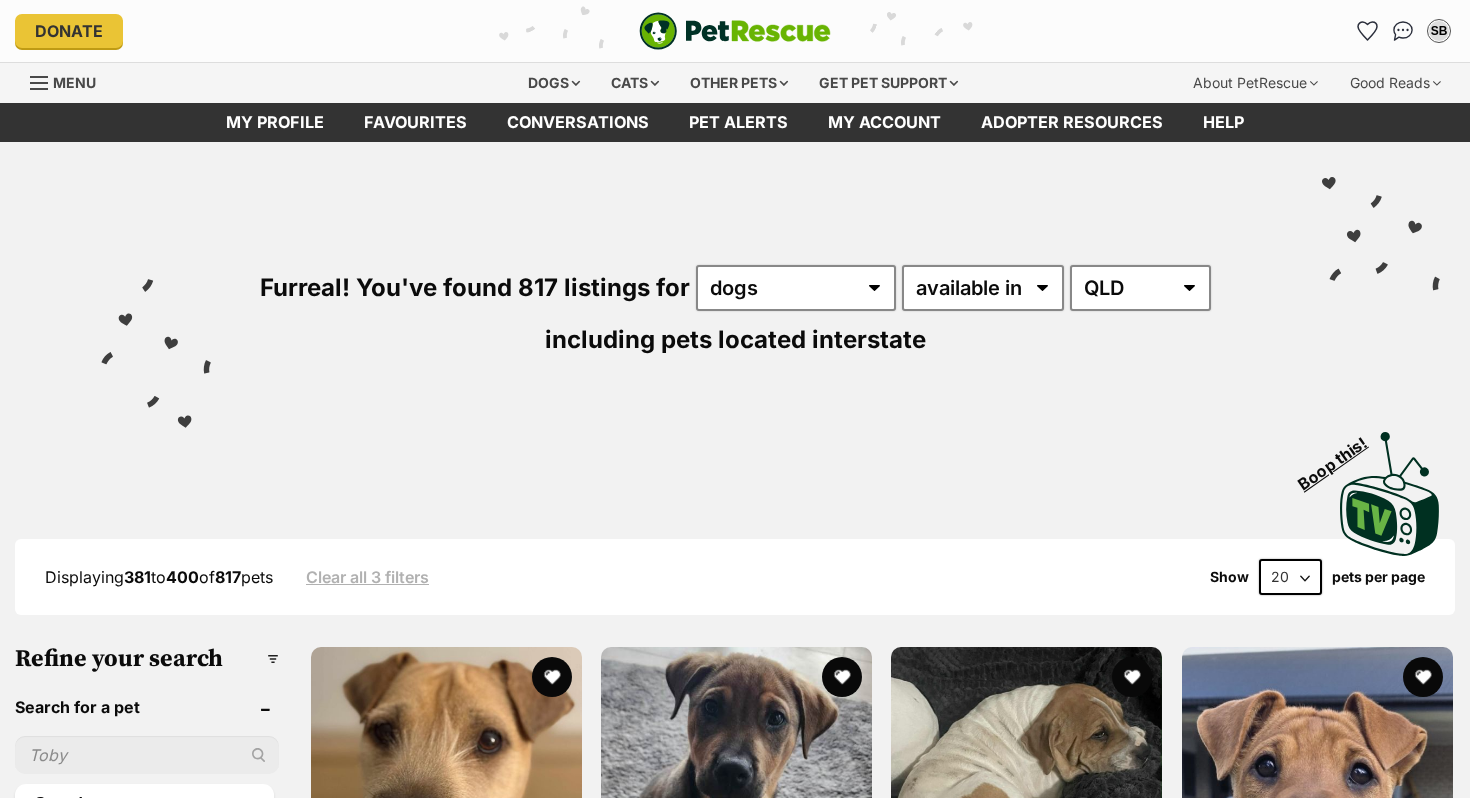 scroll, scrollTop: 0, scrollLeft: 0, axis: both 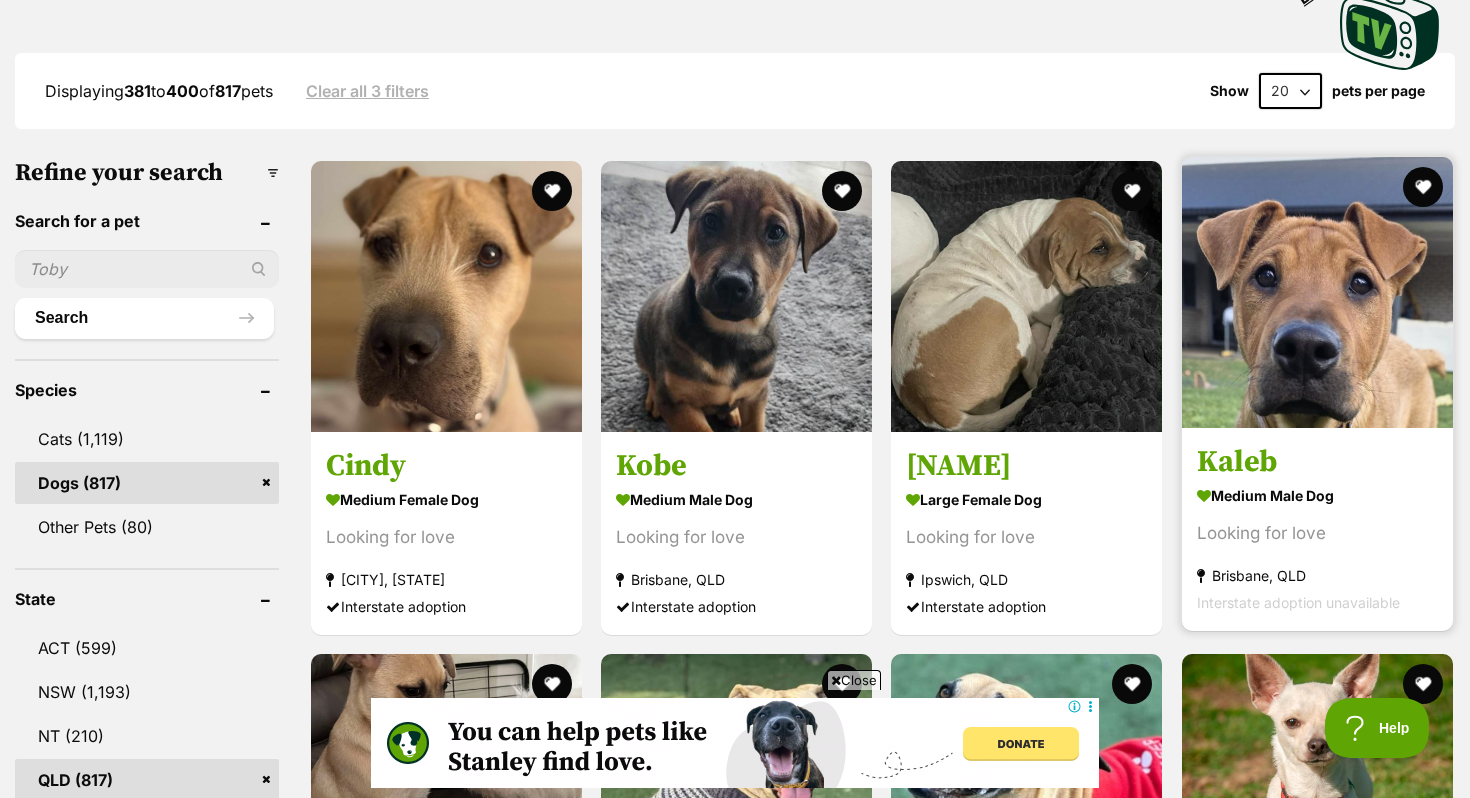 click on "Kaleb" at bounding box center [1317, 462] 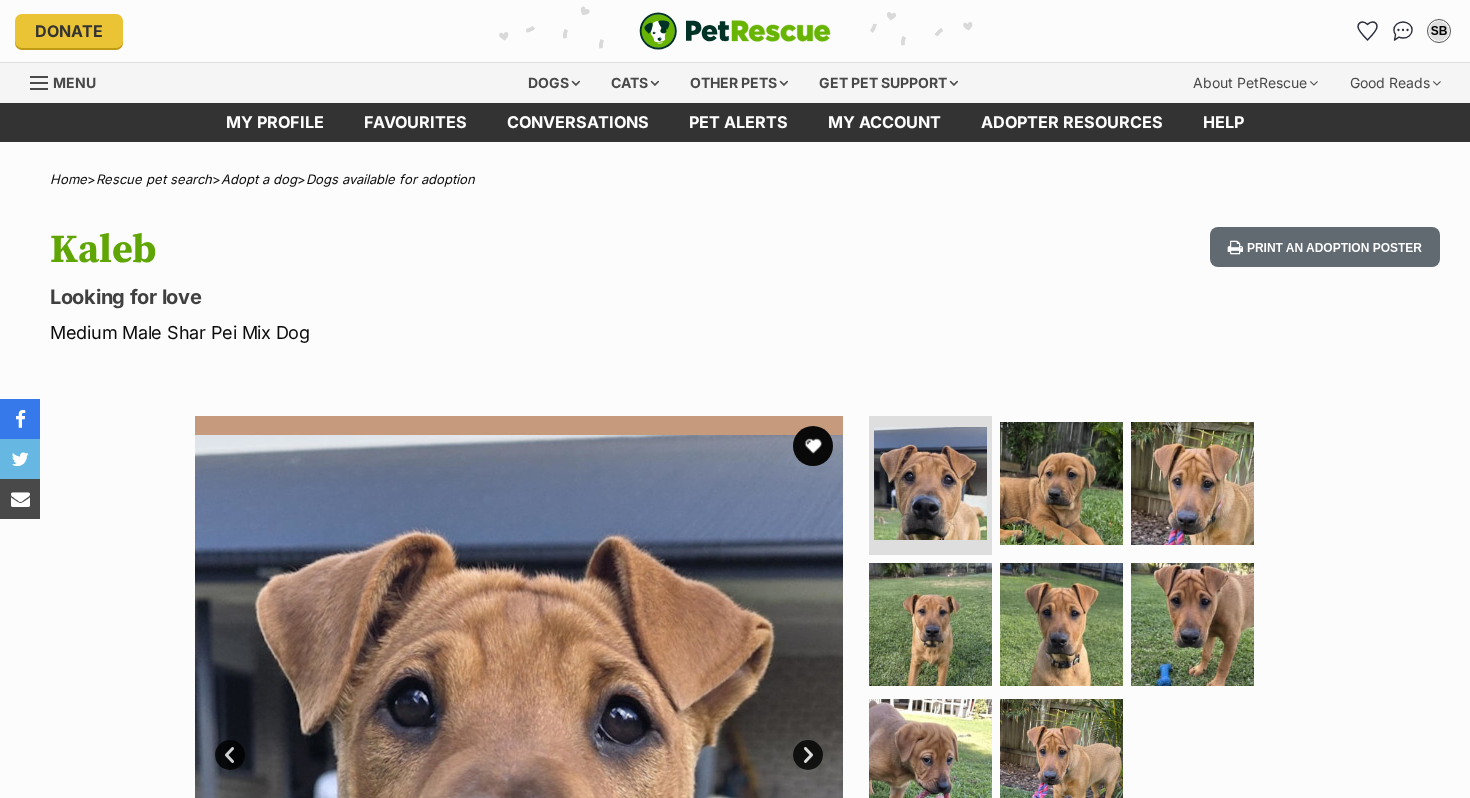 scroll, scrollTop: 0, scrollLeft: 0, axis: both 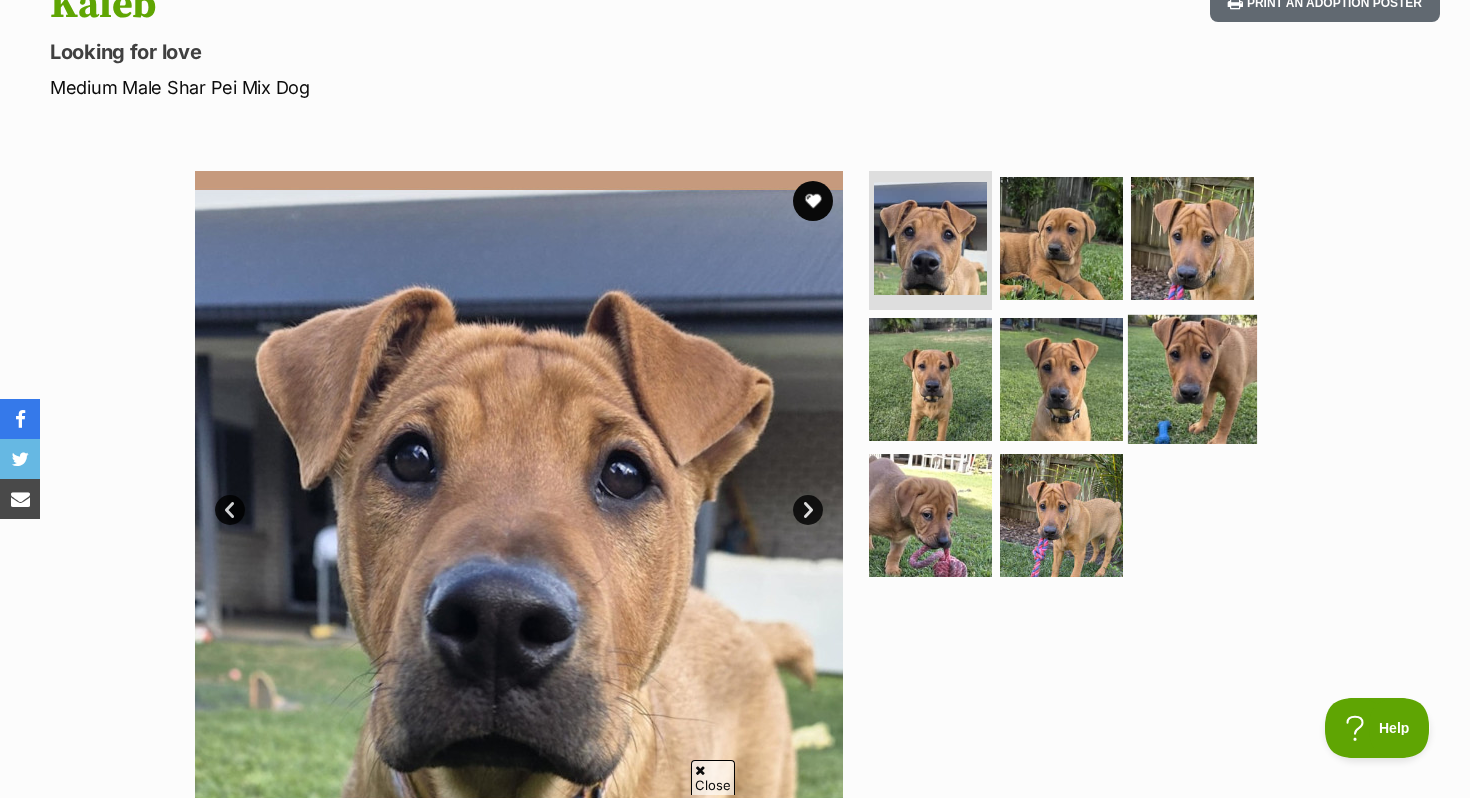 click at bounding box center [1192, 379] 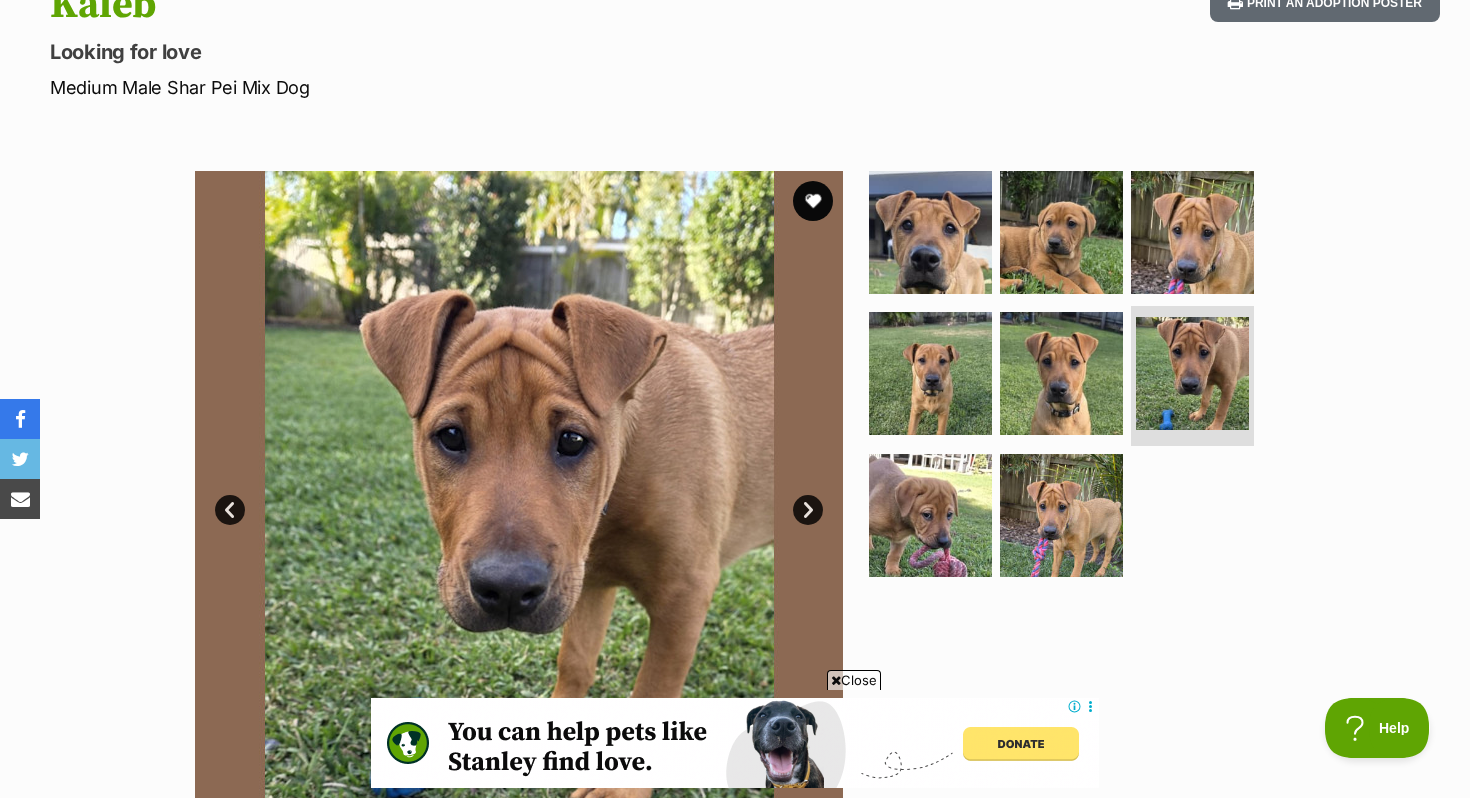 scroll, scrollTop: 0, scrollLeft: 0, axis: both 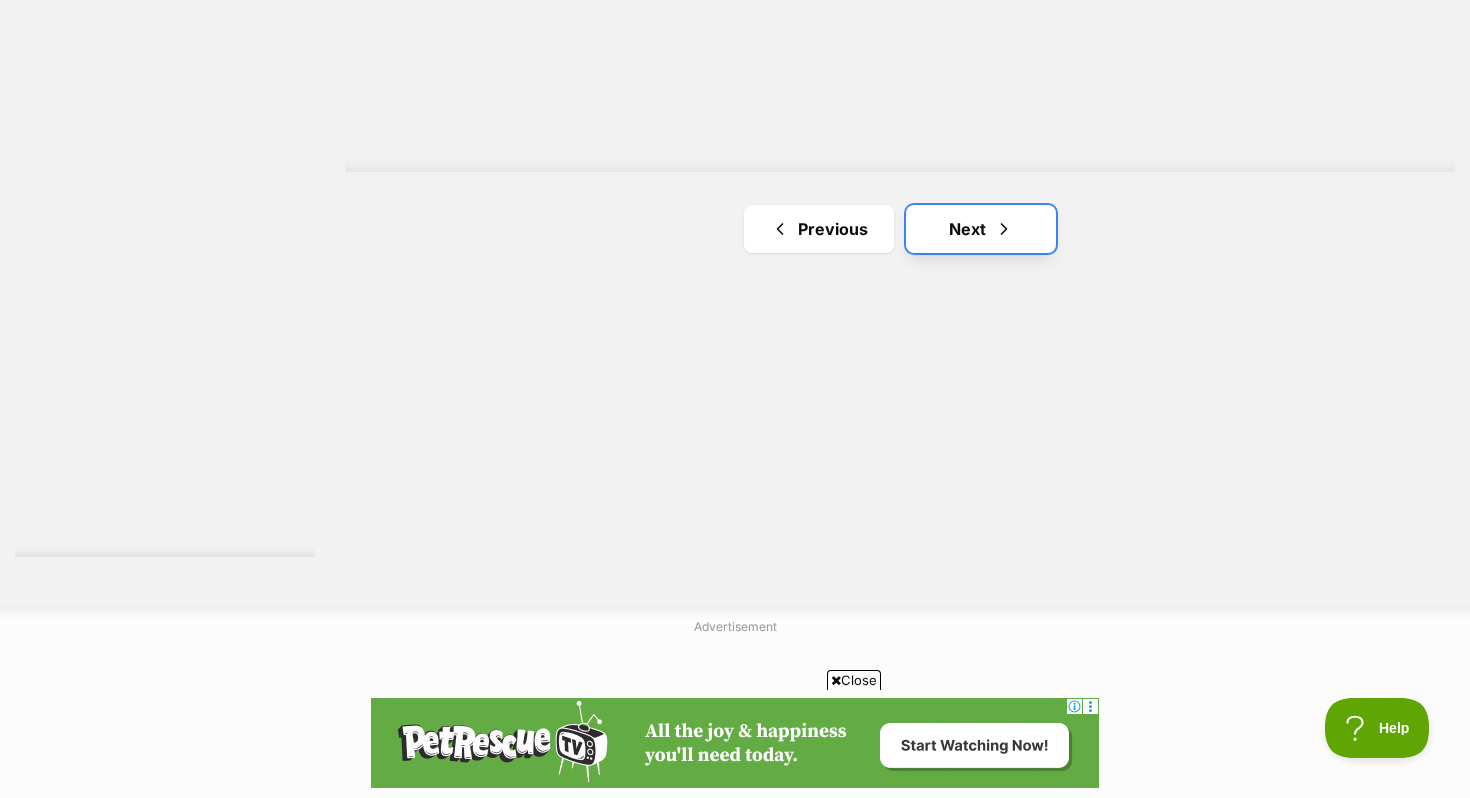click on "Next" at bounding box center (981, 229) 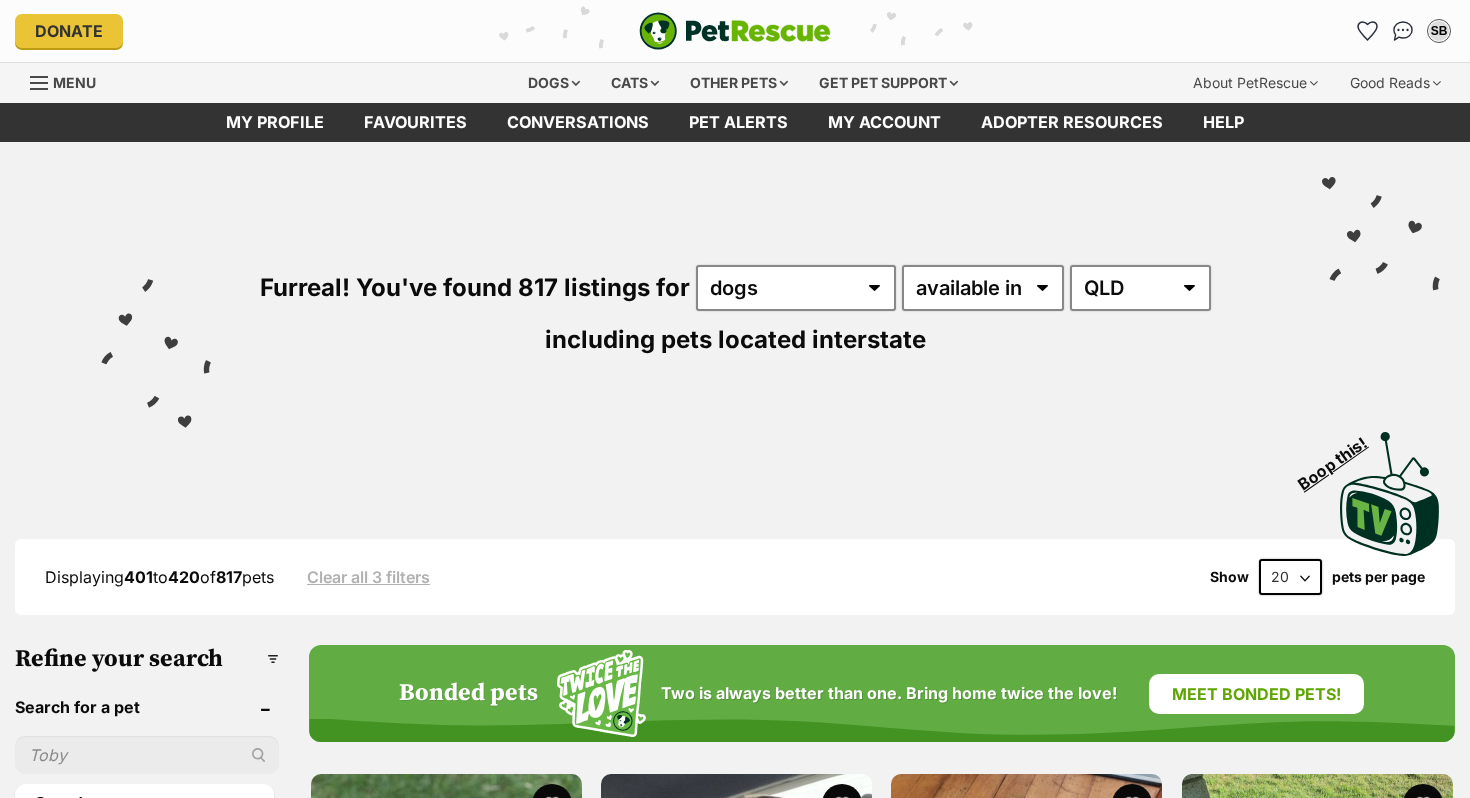 scroll, scrollTop: 0, scrollLeft: 0, axis: both 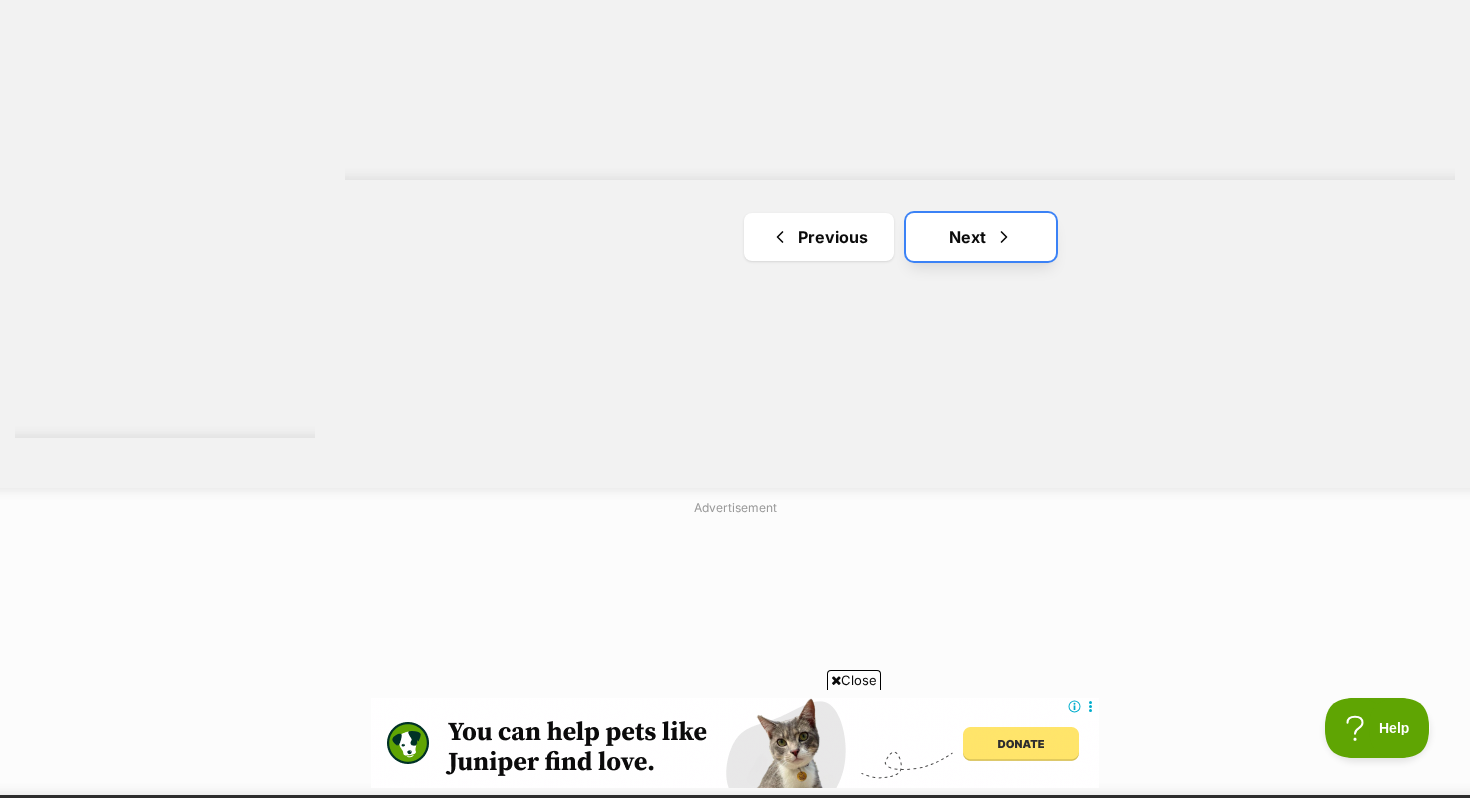 click on "Next" at bounding box center (981, 237) 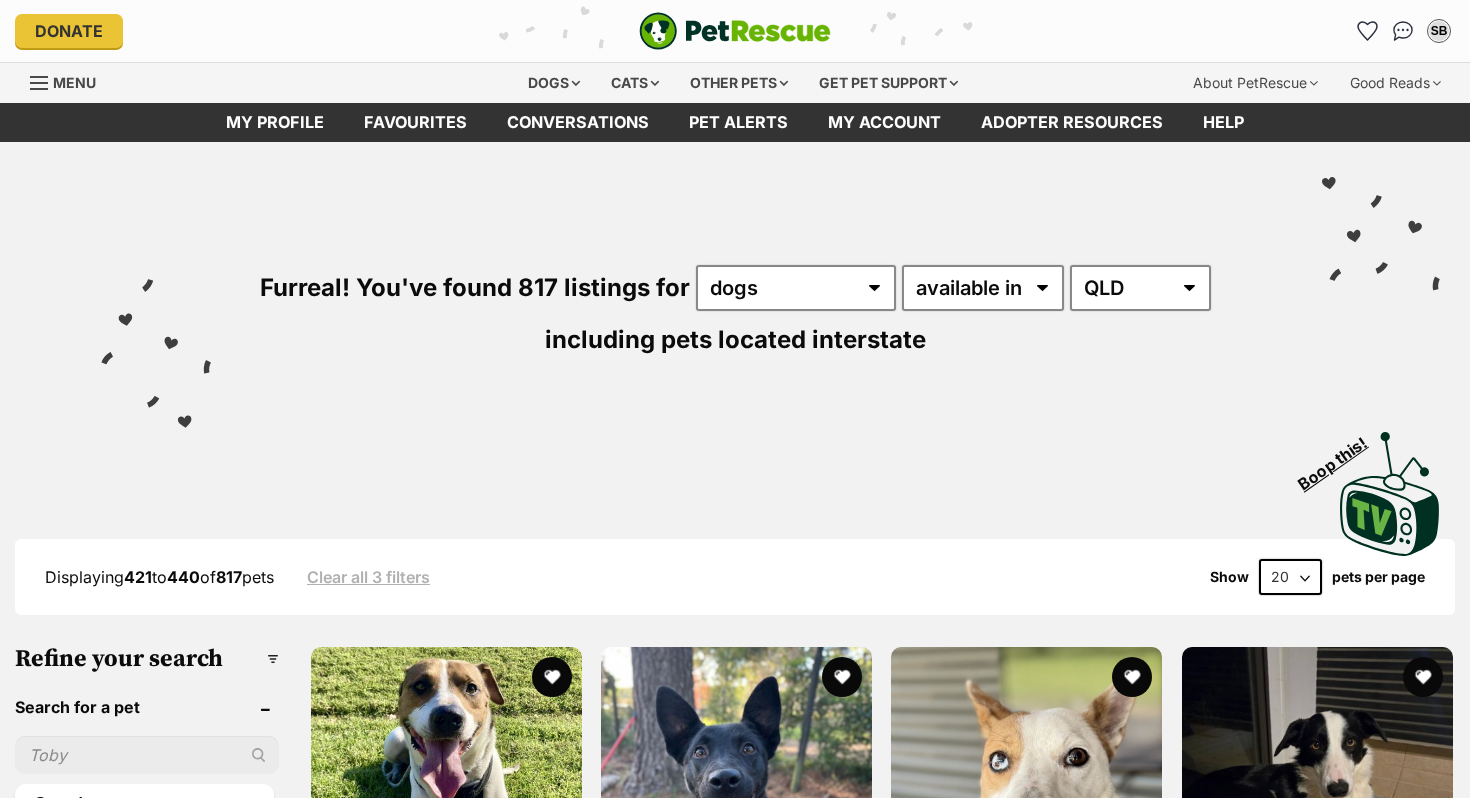 scroll, scrollTop: 0, scrollLeft: 0, axis: both 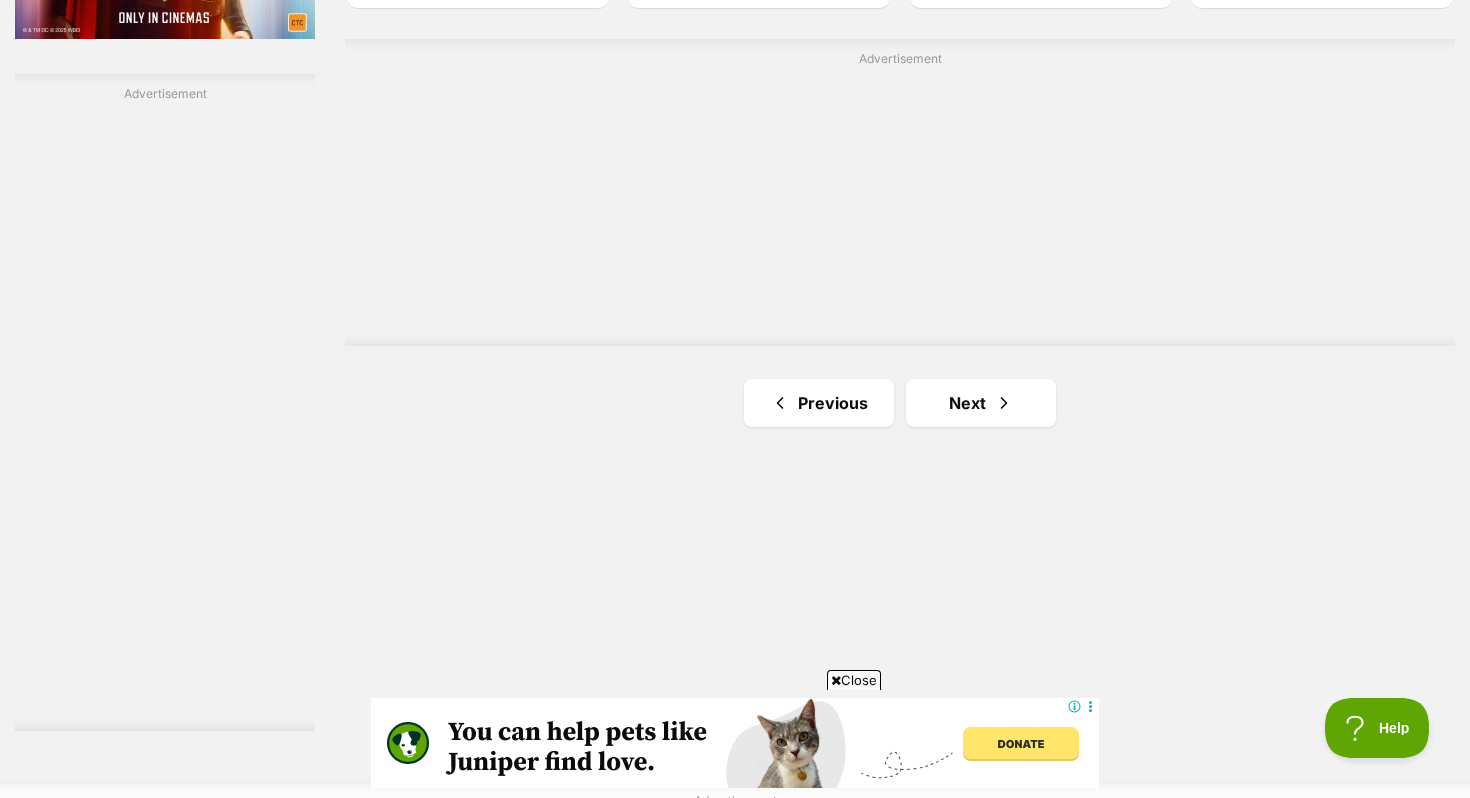 click on "Rusty
large male Dog
Looking for love
Hillview, QLD
Interstate adoption unavailable
Lucy
medium female Dog
Star athlete!
Gorokan, NSW
Interstate adoption
Poppy
medium female Dog
Just look into my eyes!
Wyee, NSW
Interstate adoption
Panda
medium female Dog
Cute and cuddly!
Thornlands, QLD
Interstate adoption
Missy
small female Dog
Looking for love
Hillview, QLD
Interstate adoption unavailable
Mac
small male Dog
Looking for love
Hillview, QLD
Interstate adoption unavailable
Advertisement
Yarcov
large male Dog
Looking for love
Jimboomba, QLD
Interstate adoption unavailable
Paddy" at bounding box center [900, -1112] 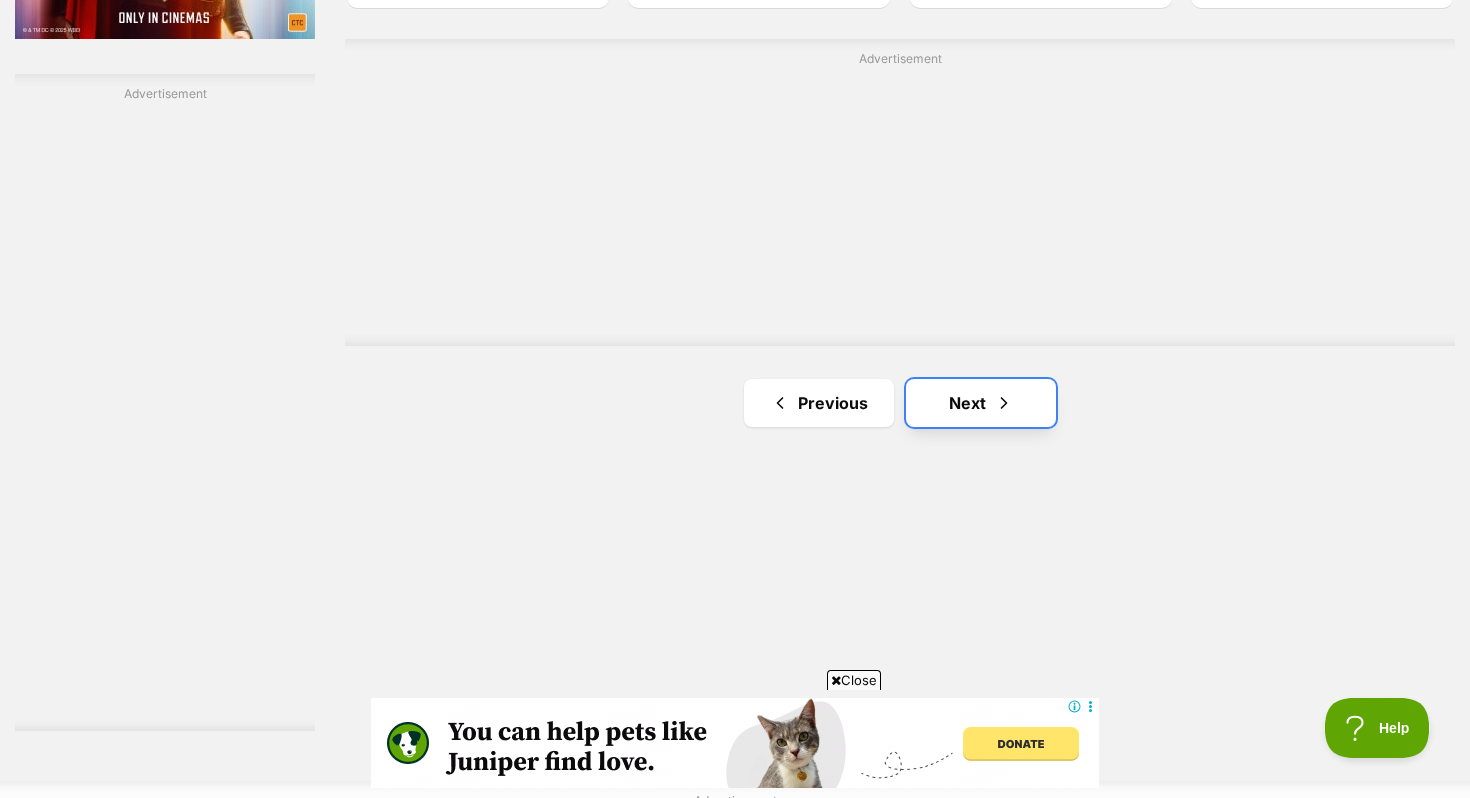click on "Next" at bounding box center [981, 403] 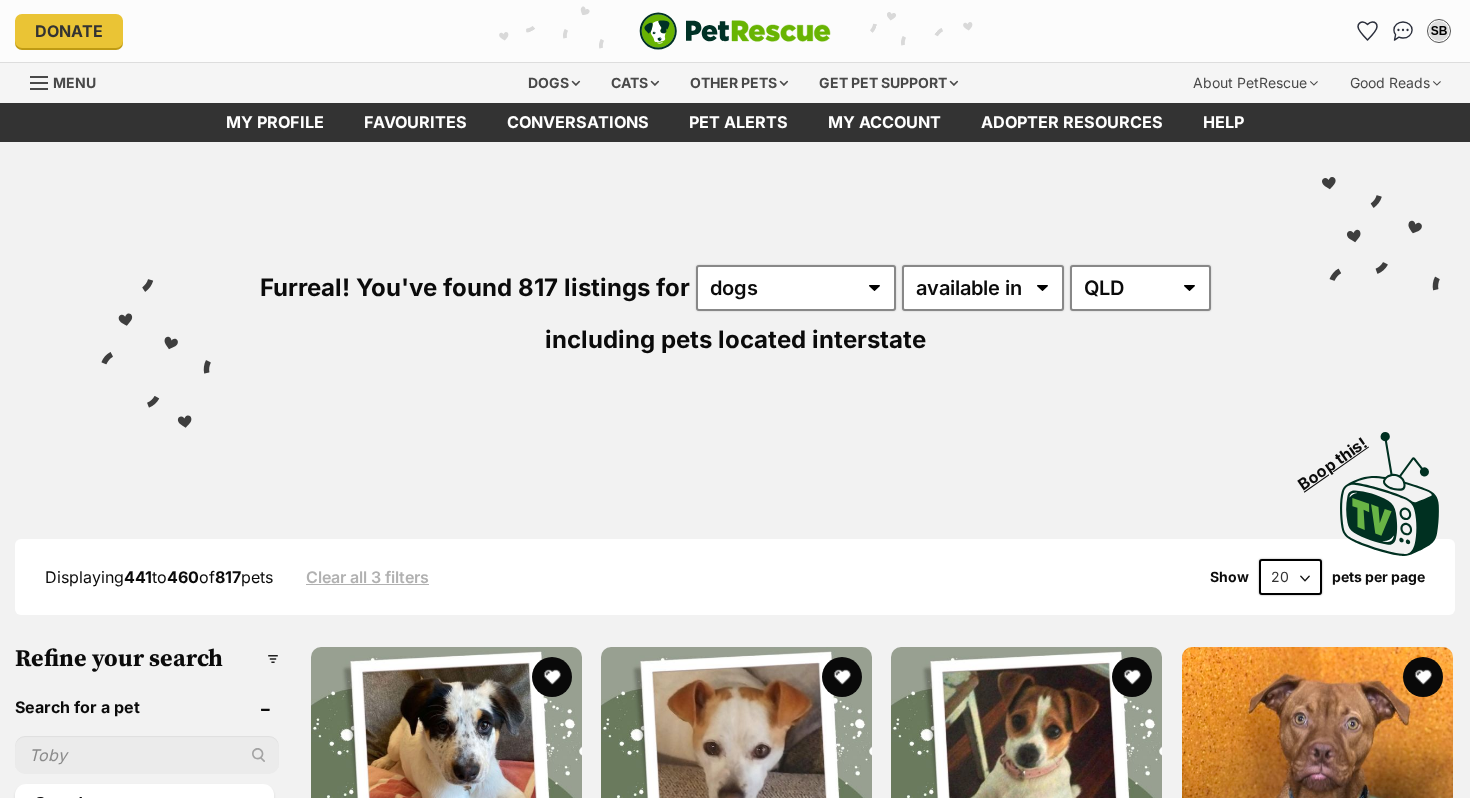 scroll, scrollTop: 0, scrollLeft: 0, axis: both 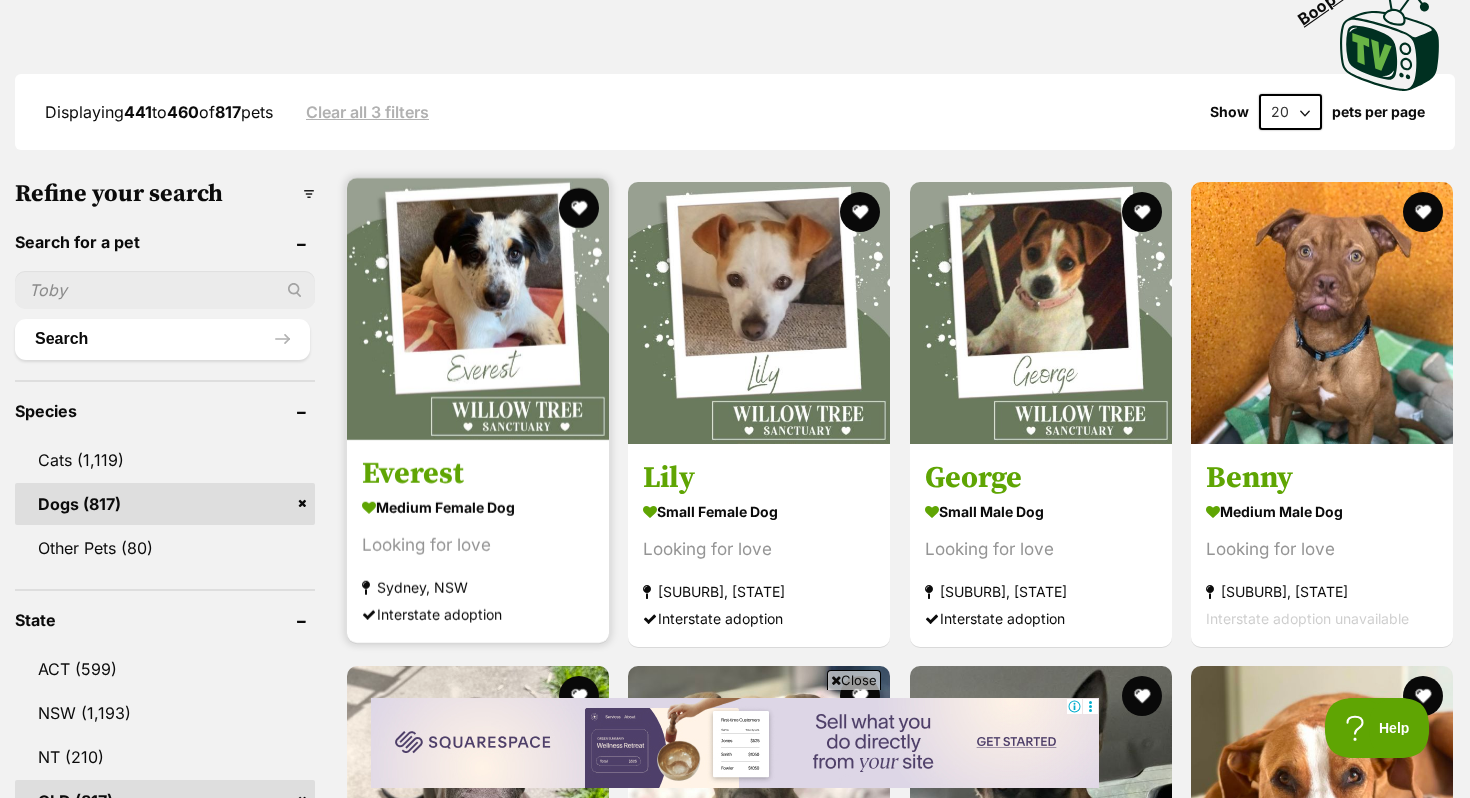 click on "Everest" at bounding box center (478, 474) 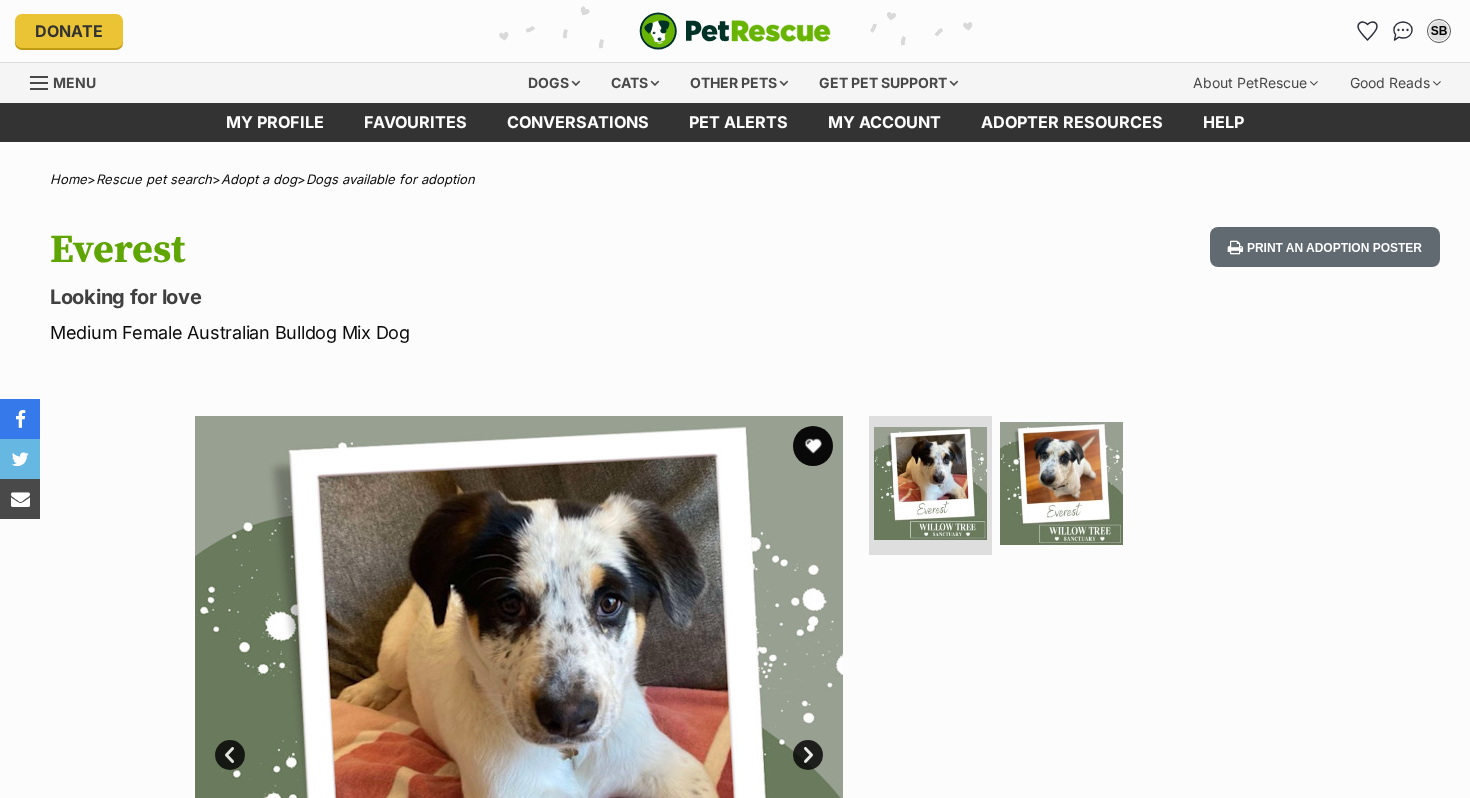 scroll, scrollTop: 0, scrollLeft: 0, axis: both 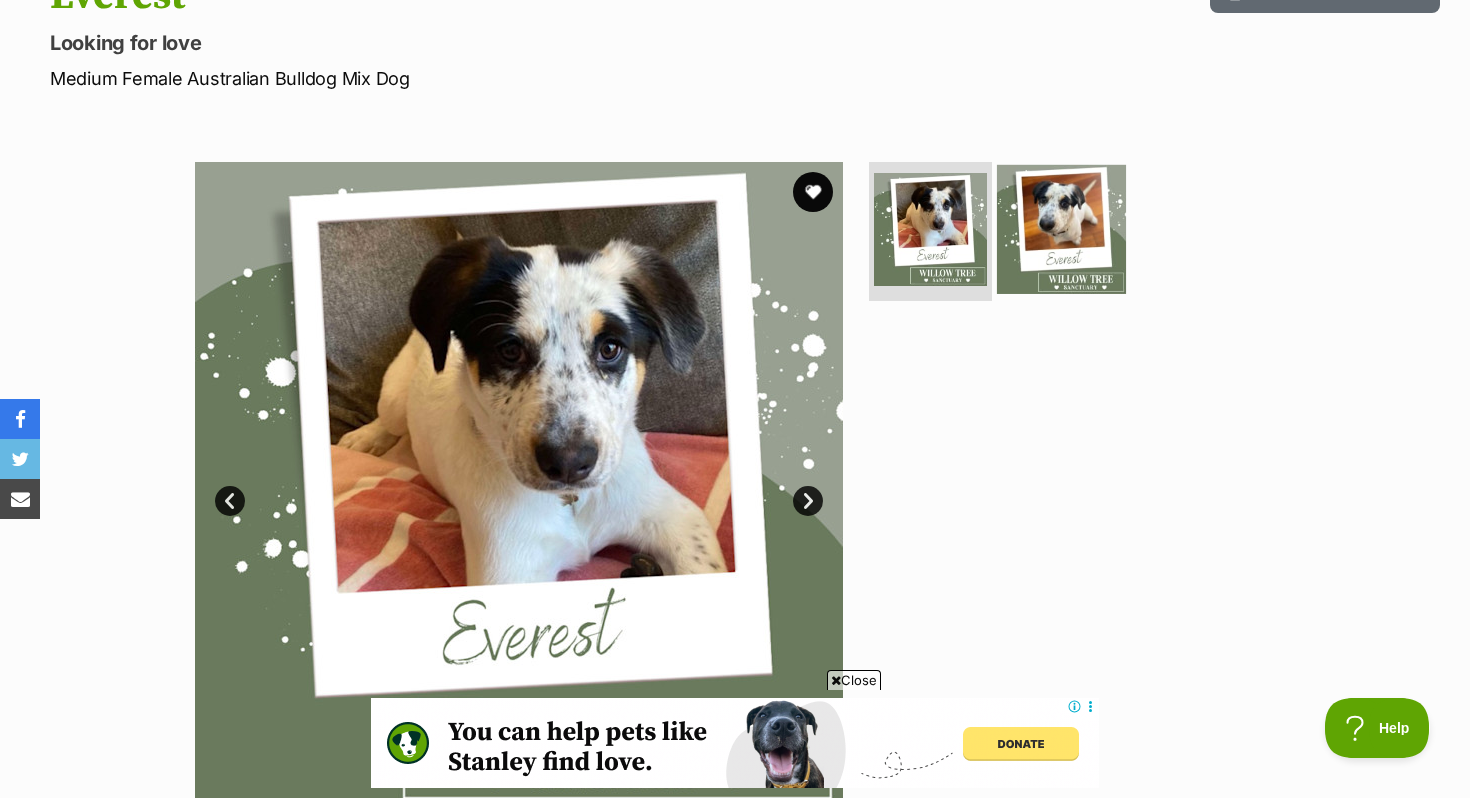 click at bounding box center (1061, 228) 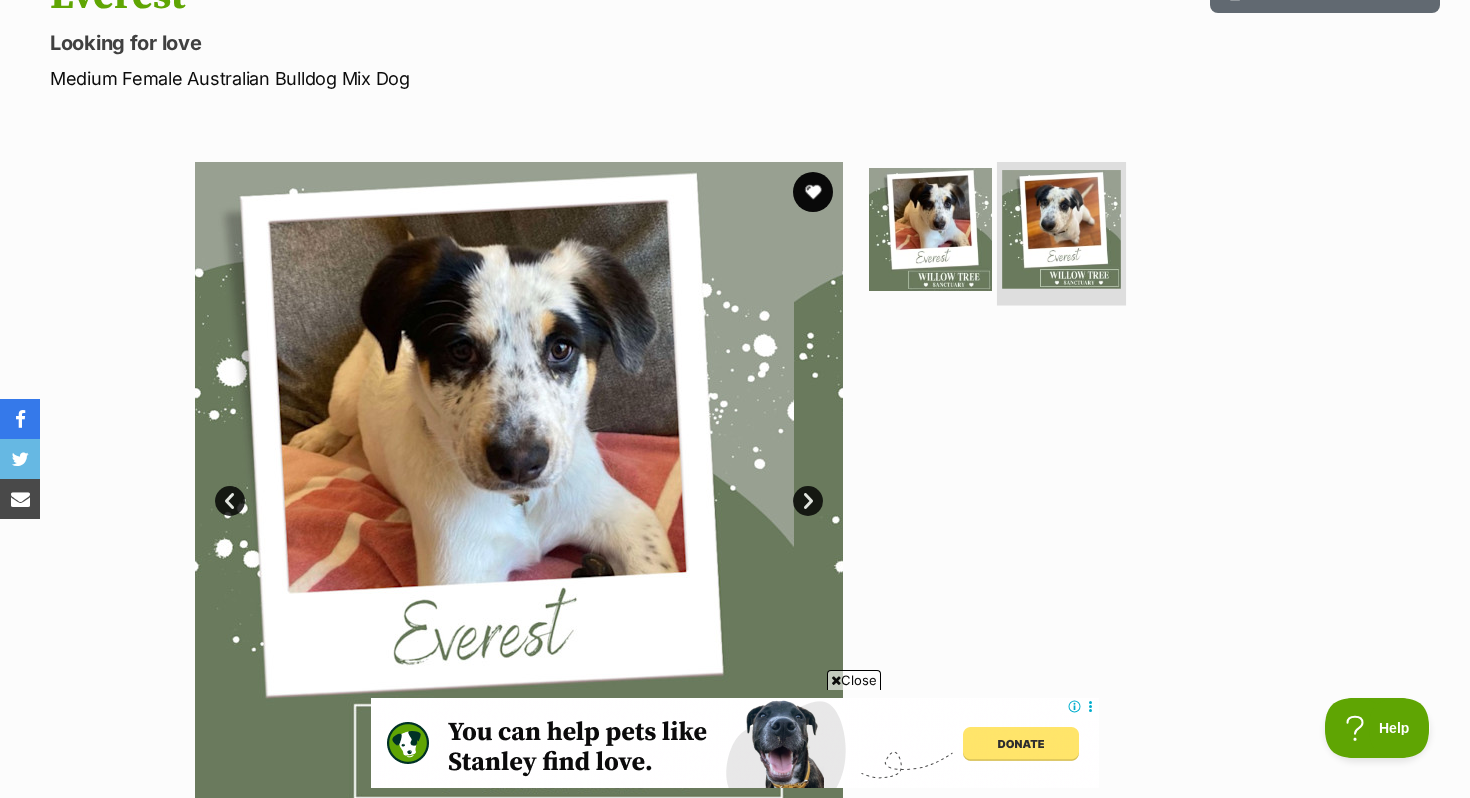 scroll, scrollTop: 0, scrollLeft: 0, axis: both 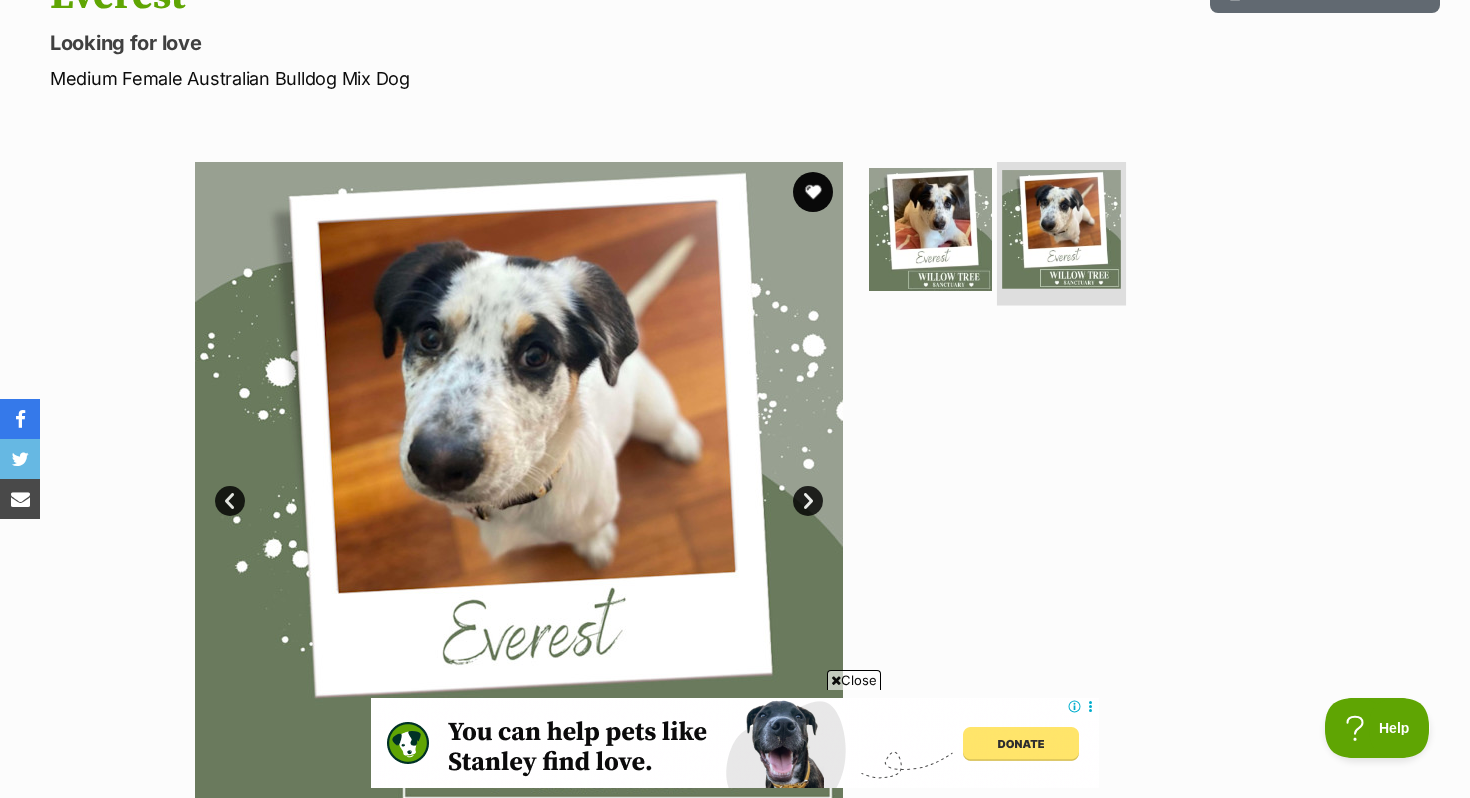 click at bounding box center (1061, 229) 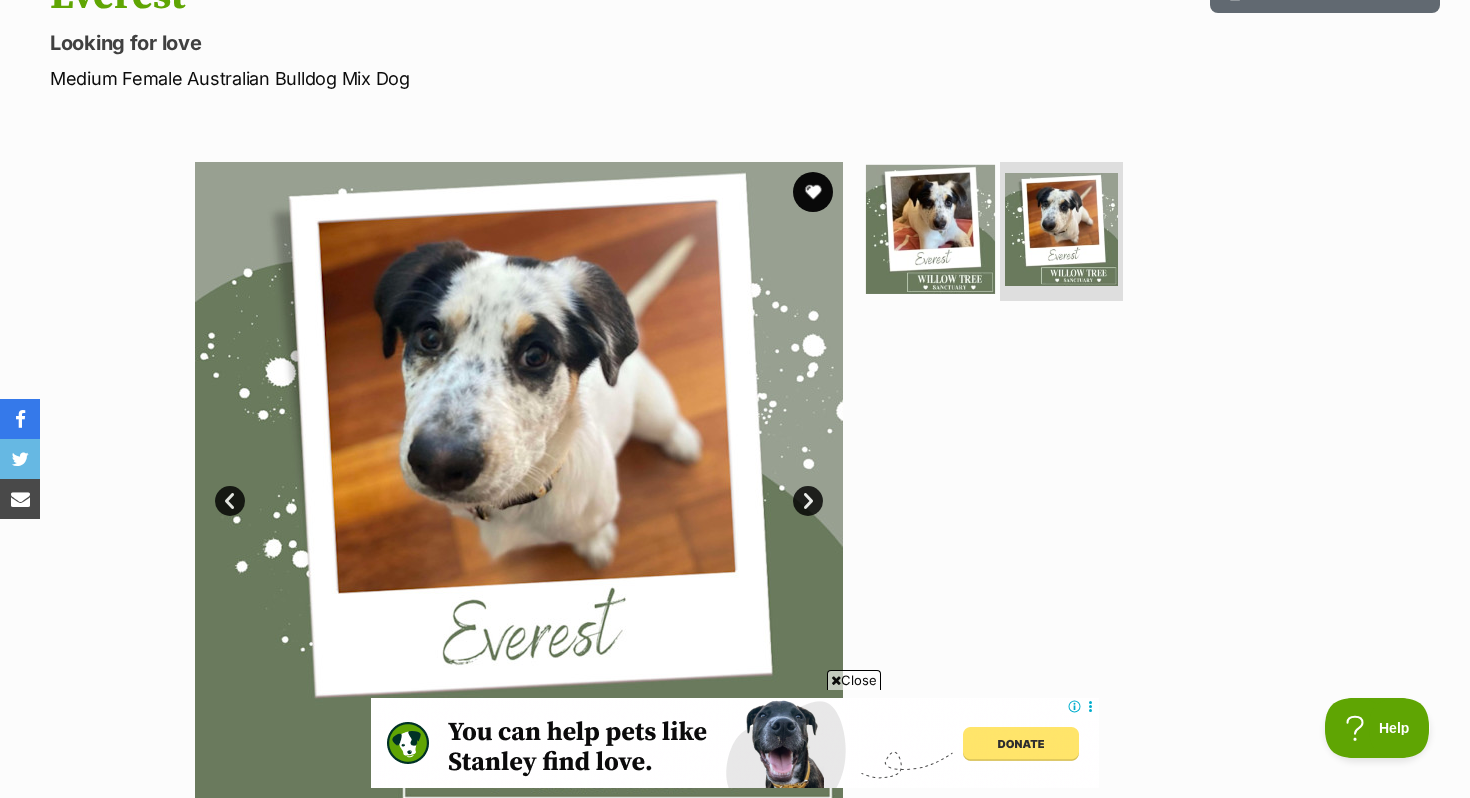 scroll, scrollTop: 0, scrollLeft: 0, axis: both 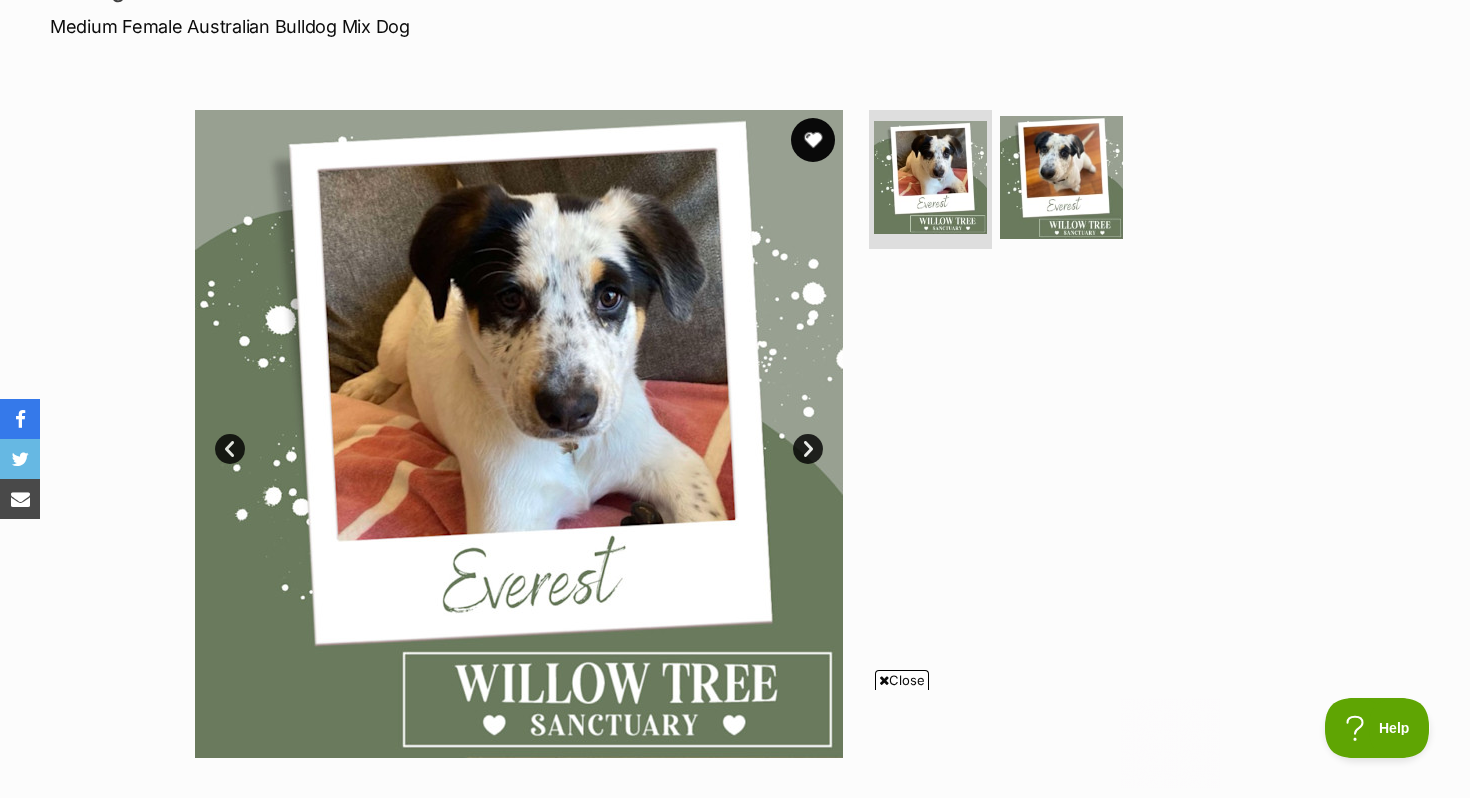 click at bounding box center (813, 140) 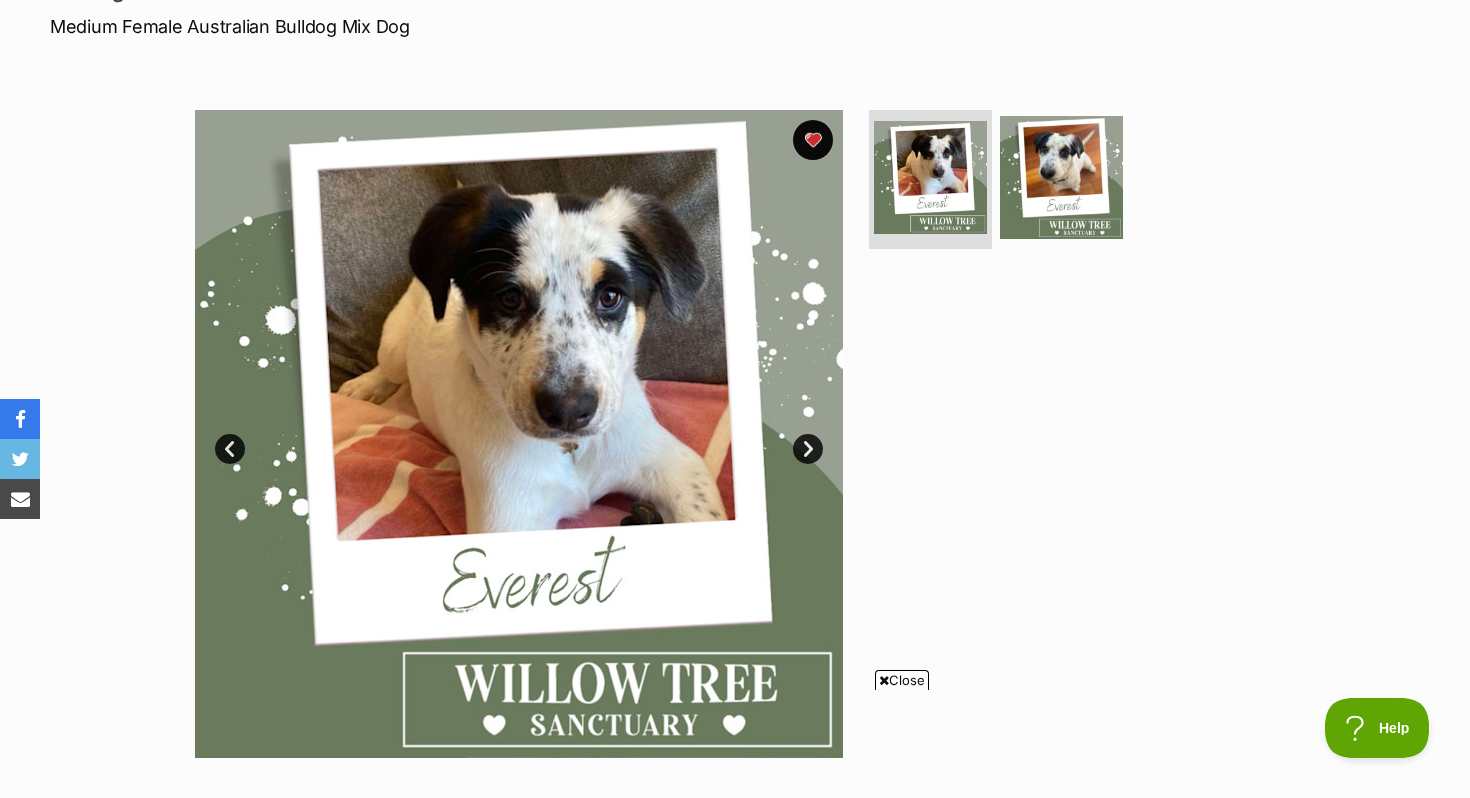 scroll, scrollTop: 0, scrollLeft: 0, axis: both 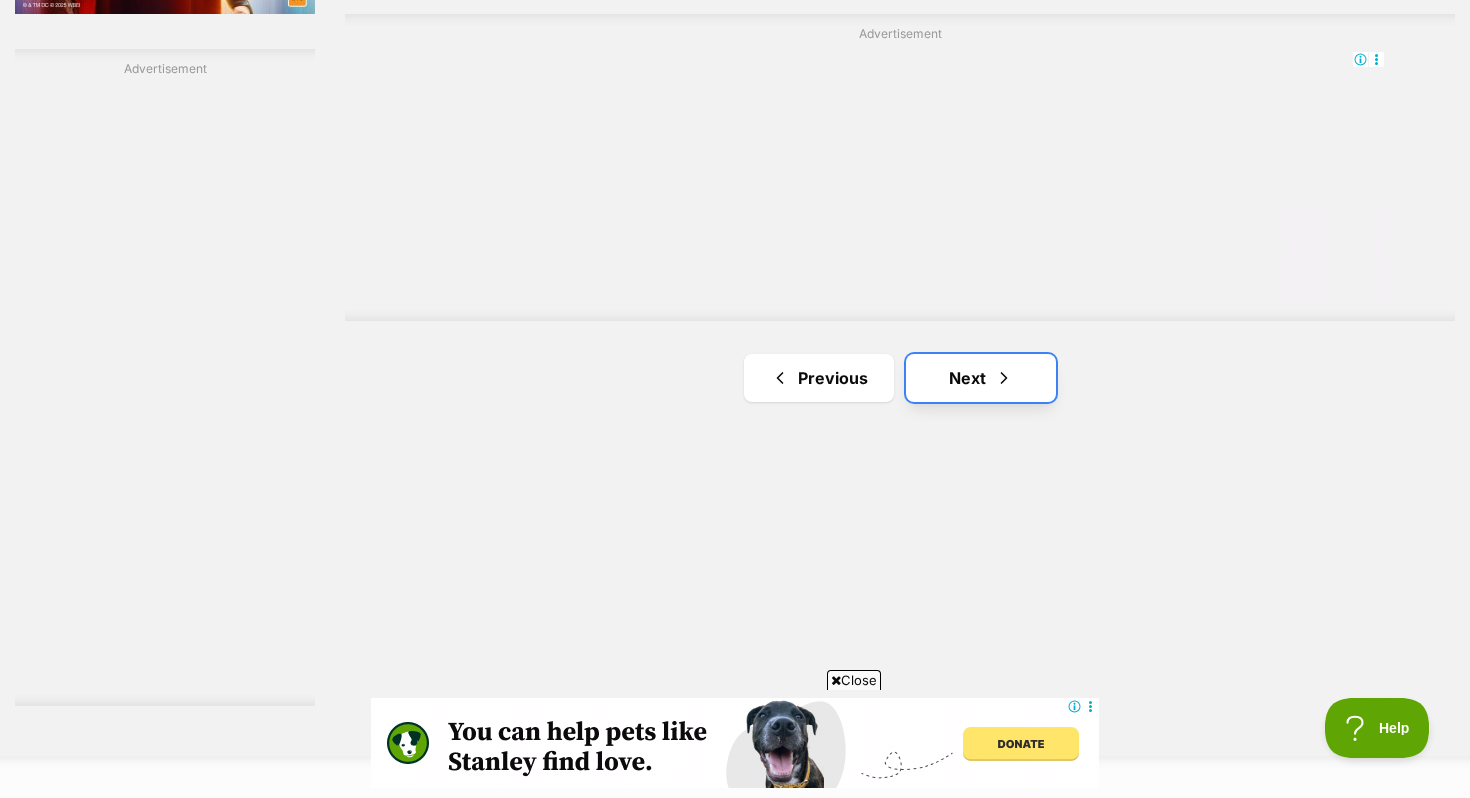click at bounding box center [1004, 378] 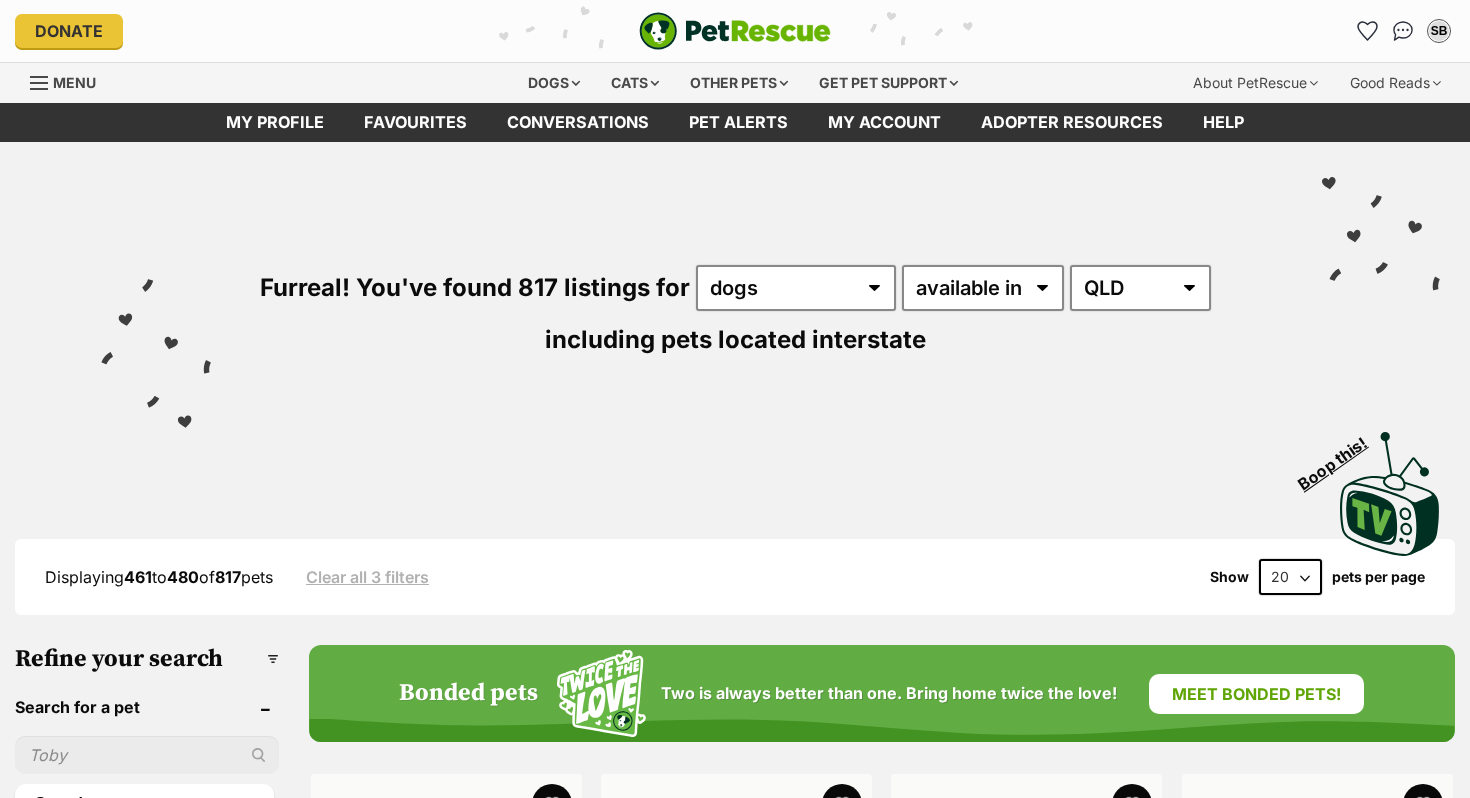 scroll, scrollTop: 0, scrollLeft: 0, axis: both 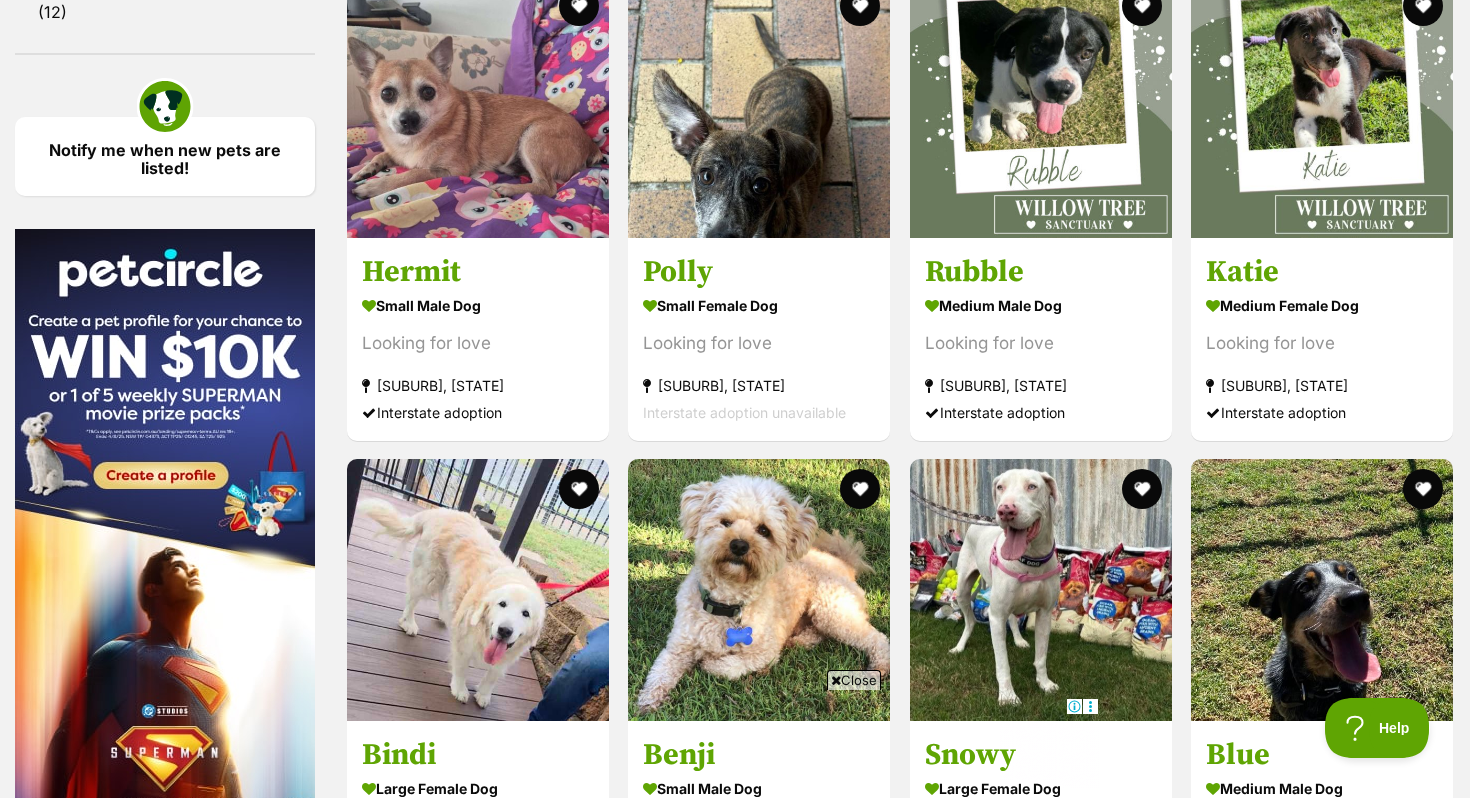 click on "[CITY], [STATE]" at bounding box center (1041, 384) 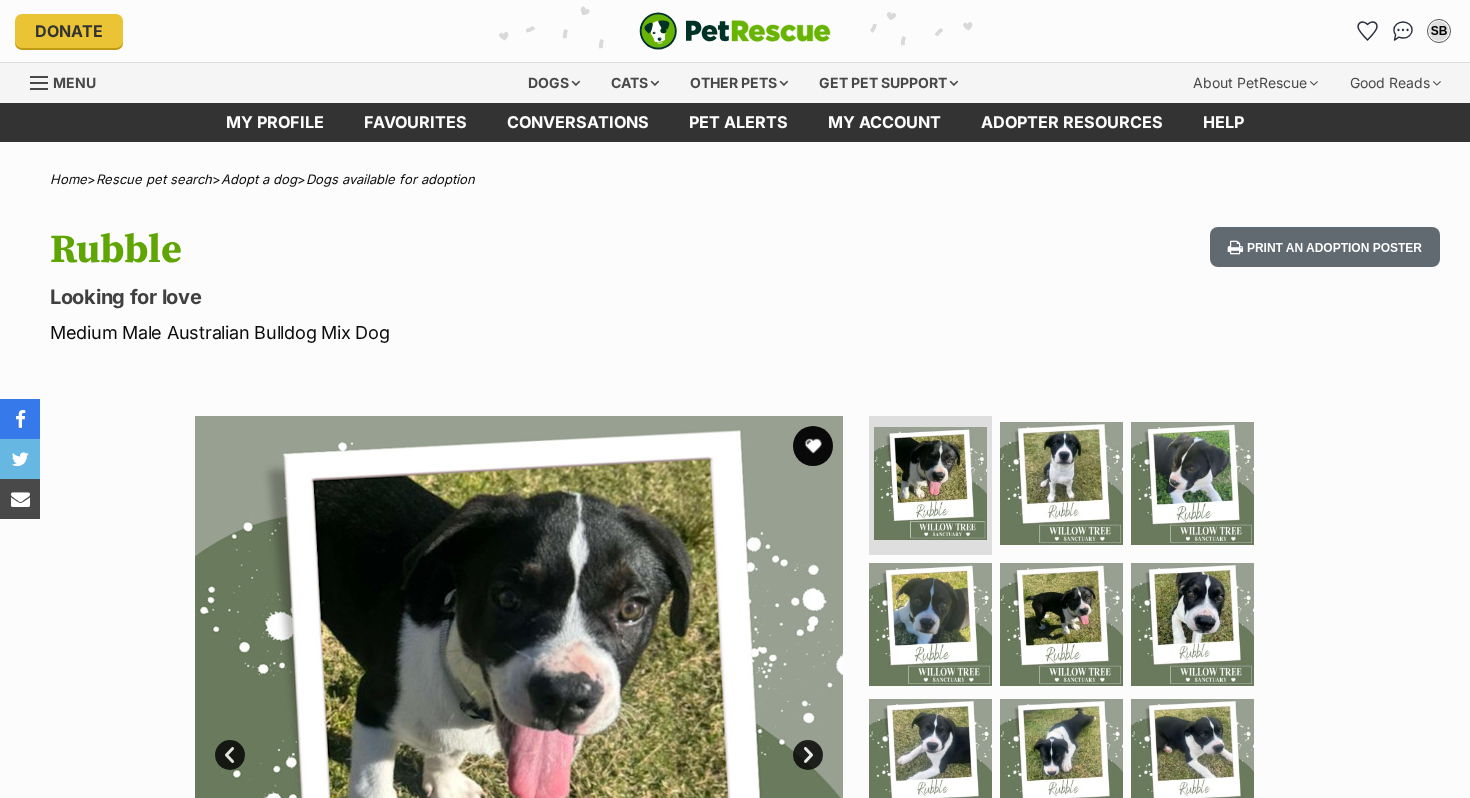scroll, scrollTop: 0, scrollLeft: 0, axis: both 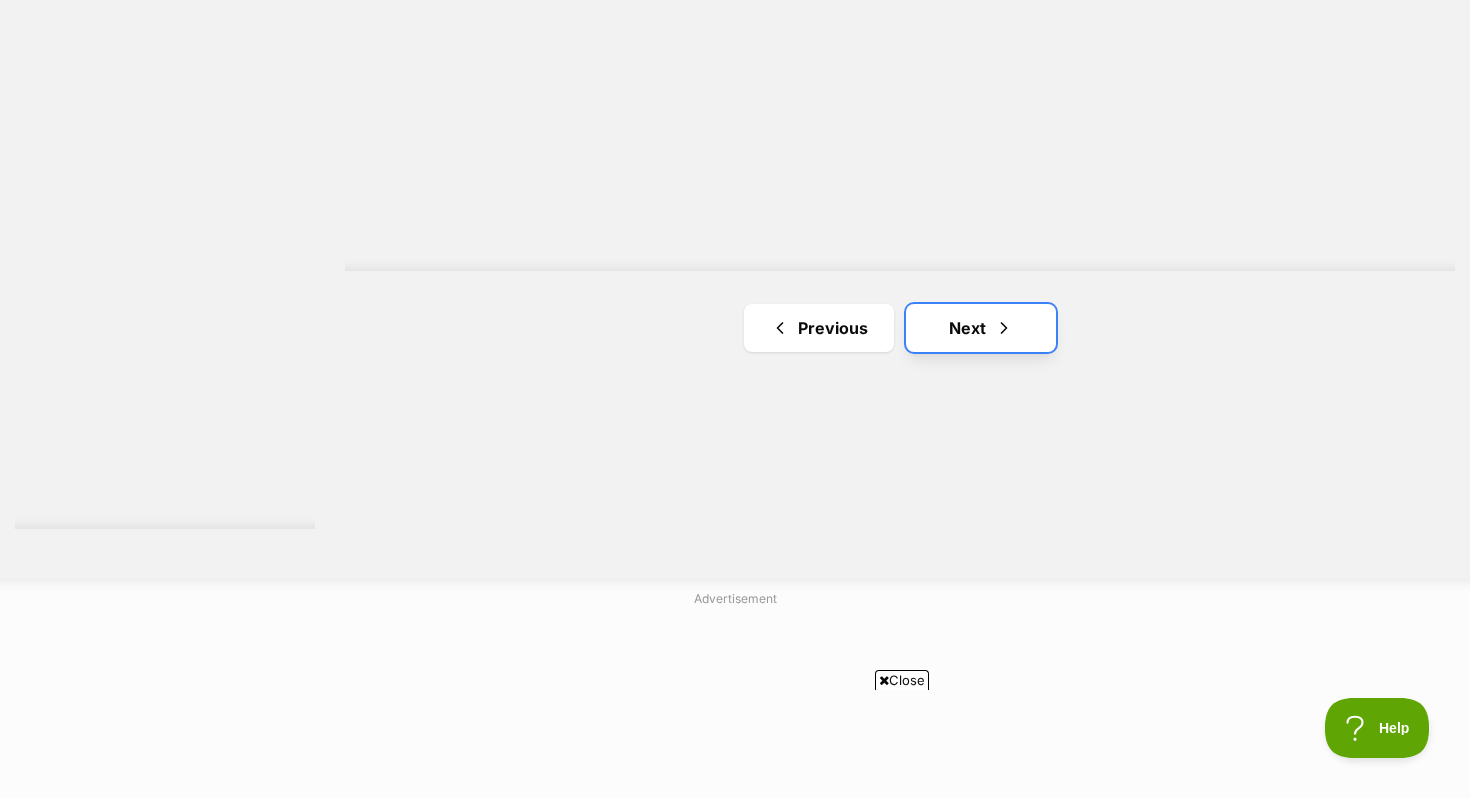 click on "Next" at bounding box center (981, 328) 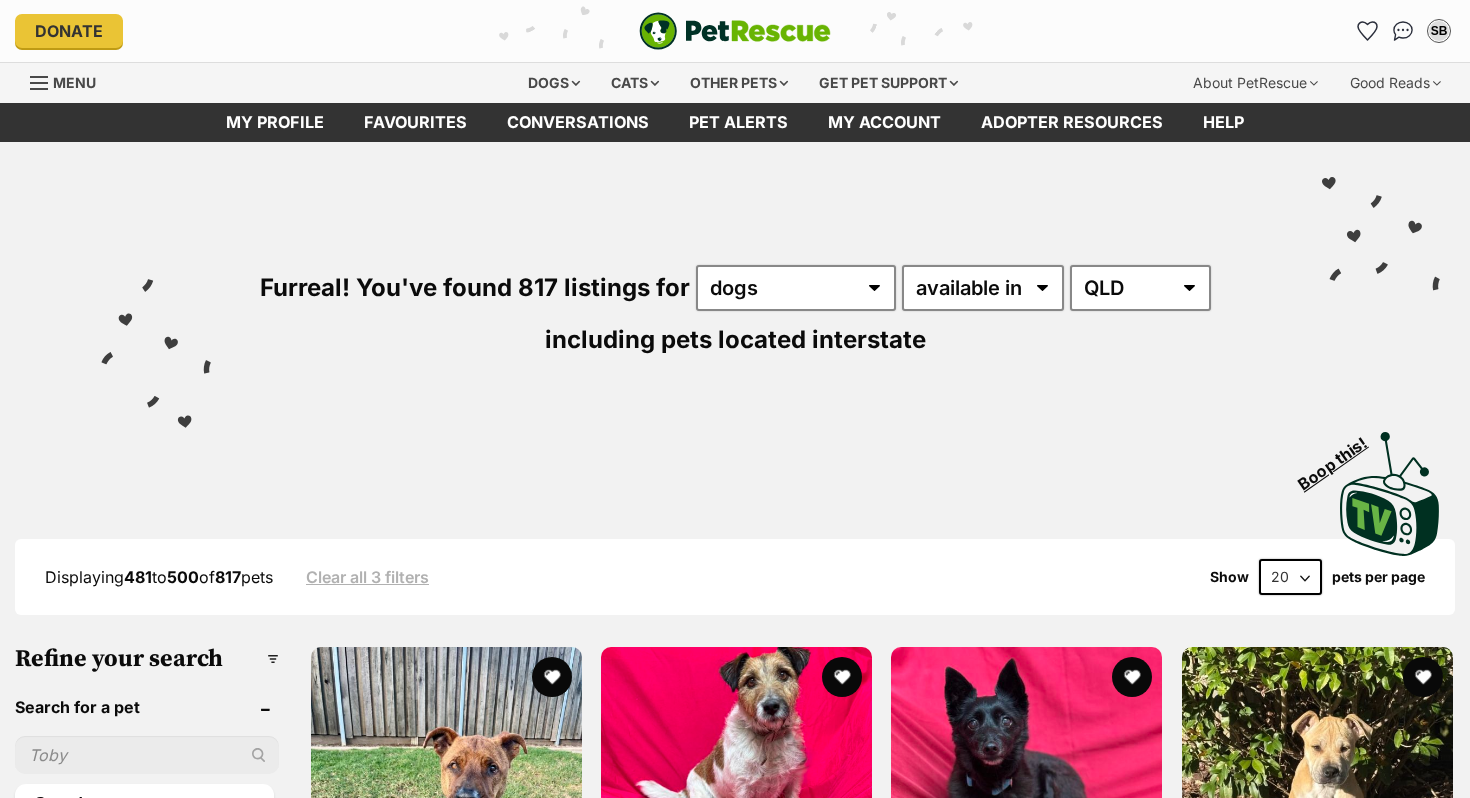 scroll, scrollTop: 0, scrollLeft: 0, axis: both 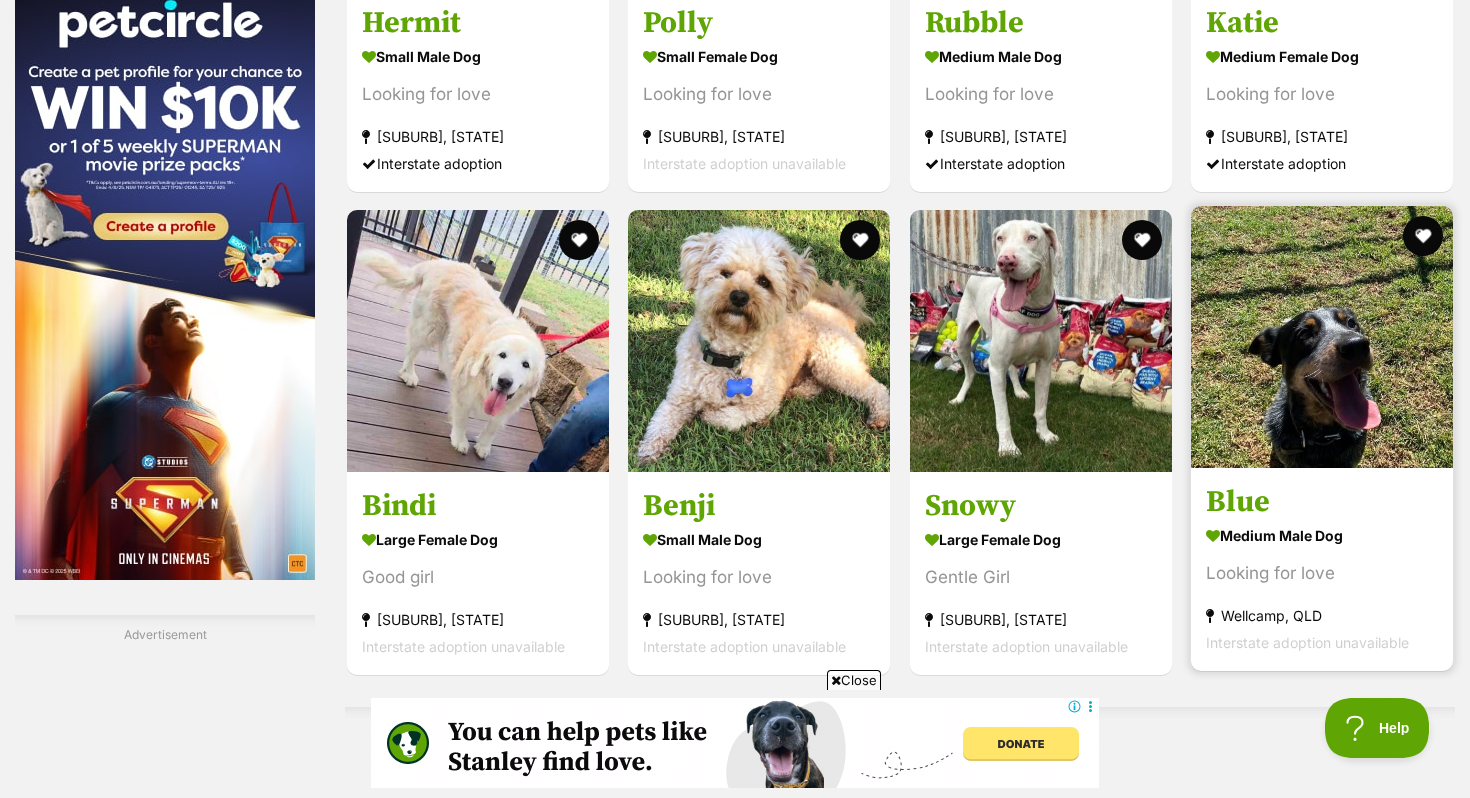 click at bounding box center [1322, 337] 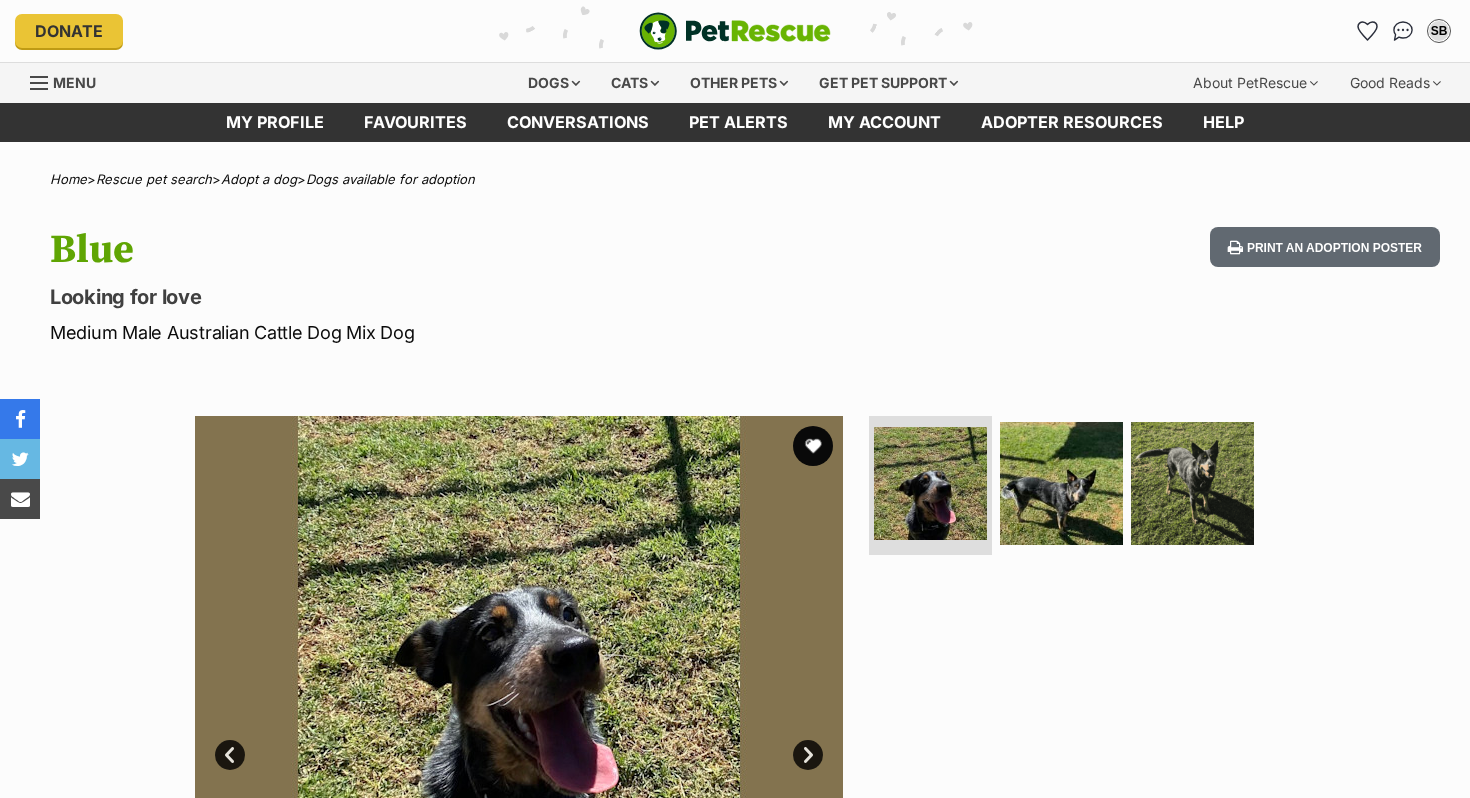 scroll, scrollTop: 0, scrollLeft: 0, axis: both 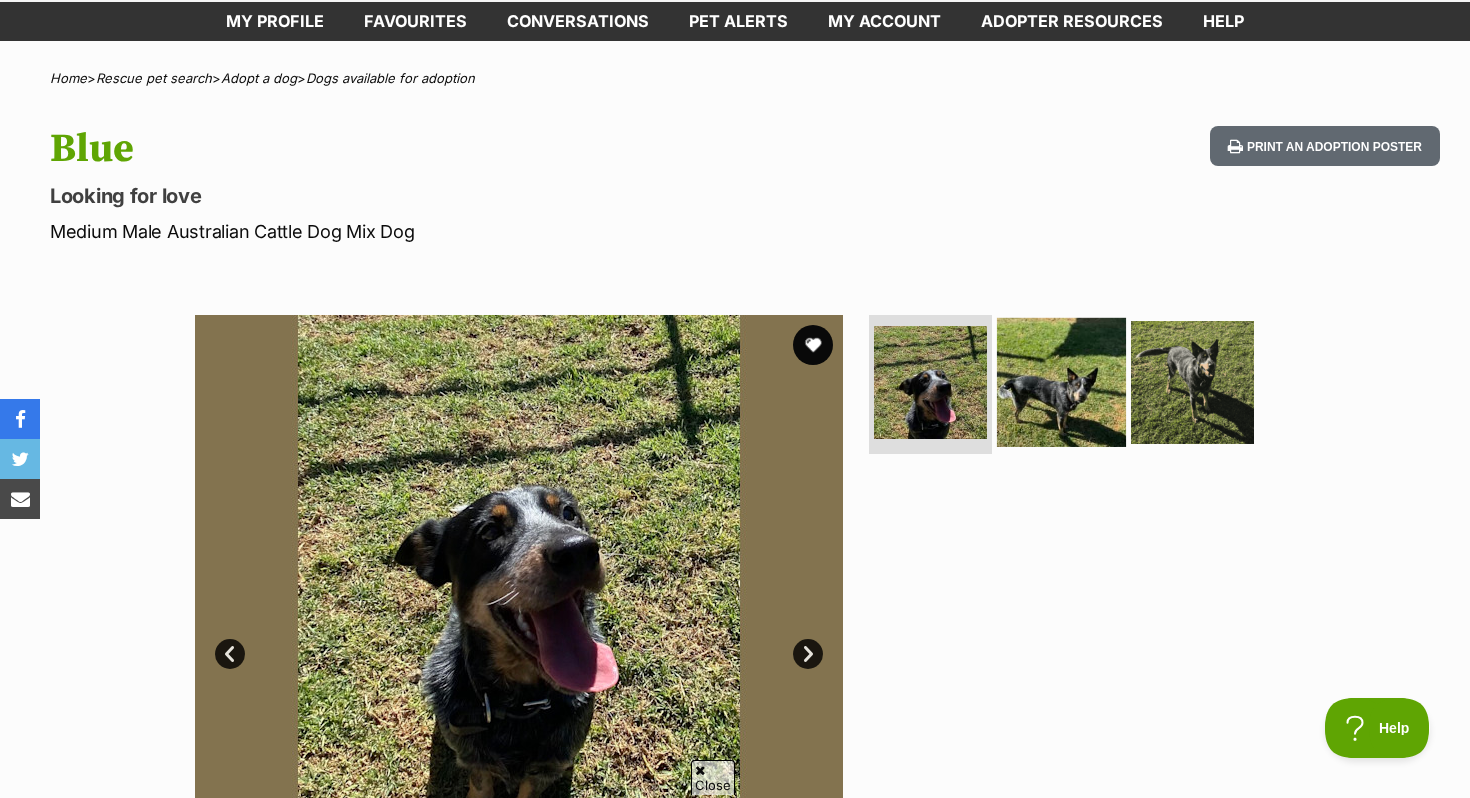 click at bounding box center [1061, 381] 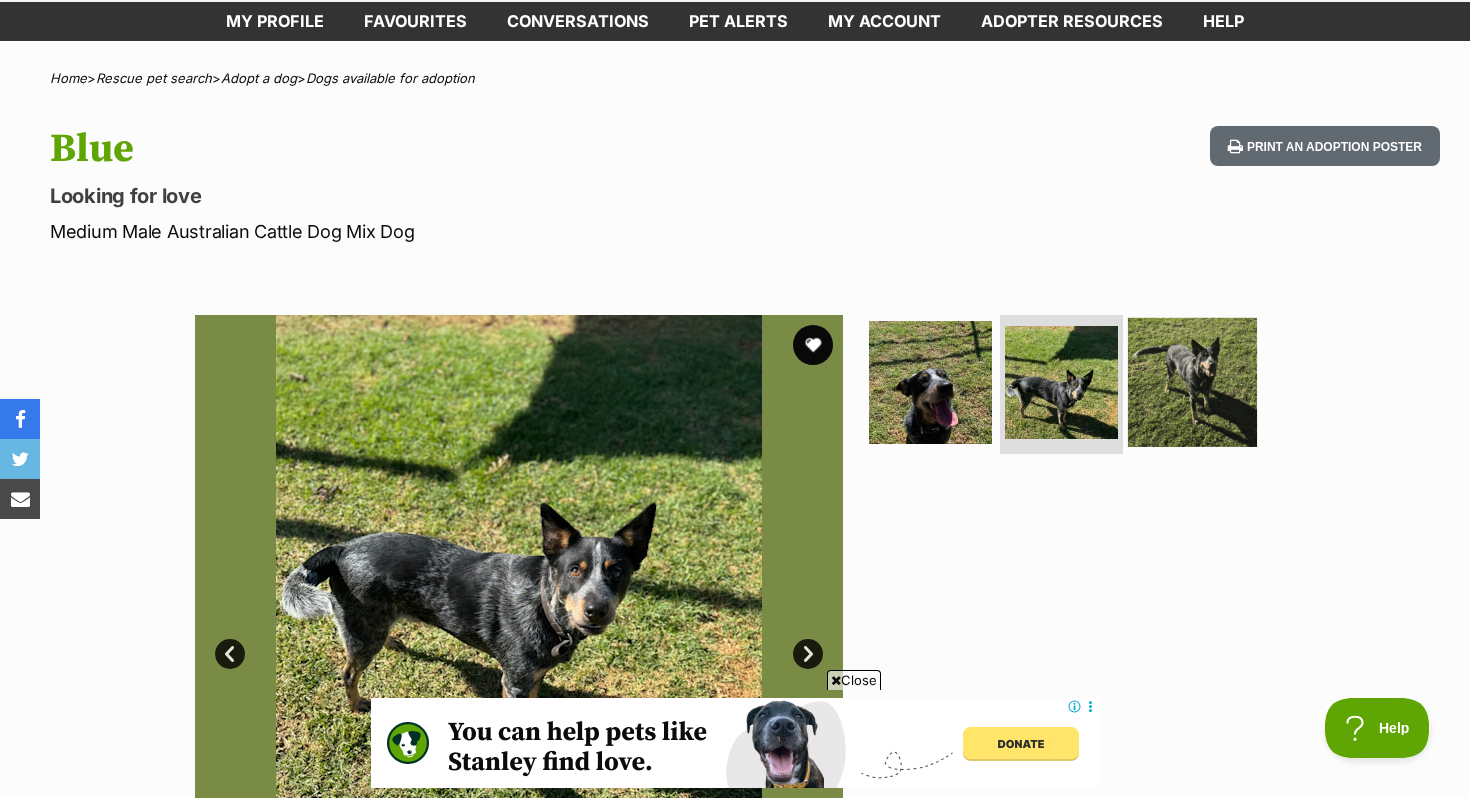 scroll, scrollTop: 0, scrollLeft: 0, axis: both 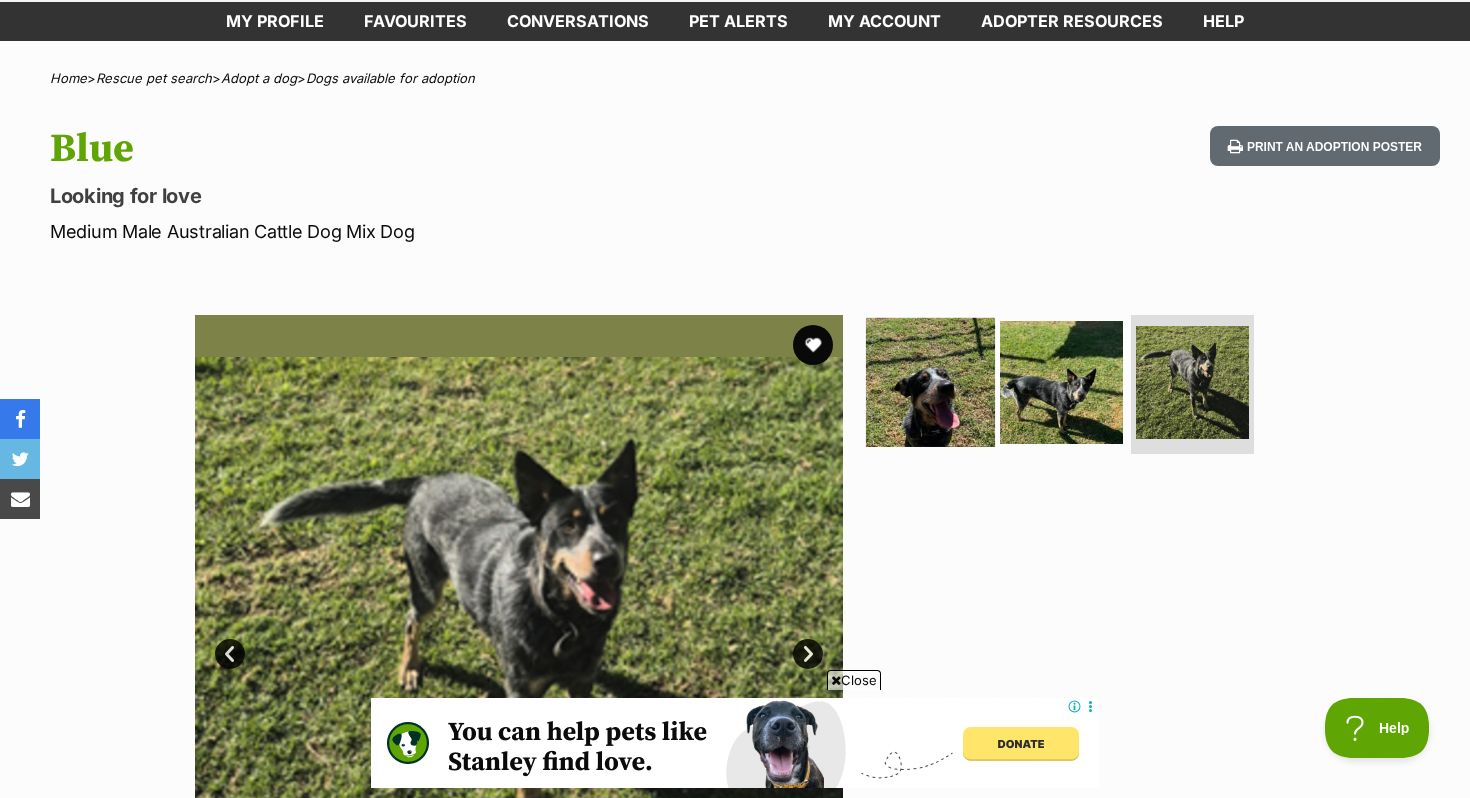 click at bounding box center [930, 381] 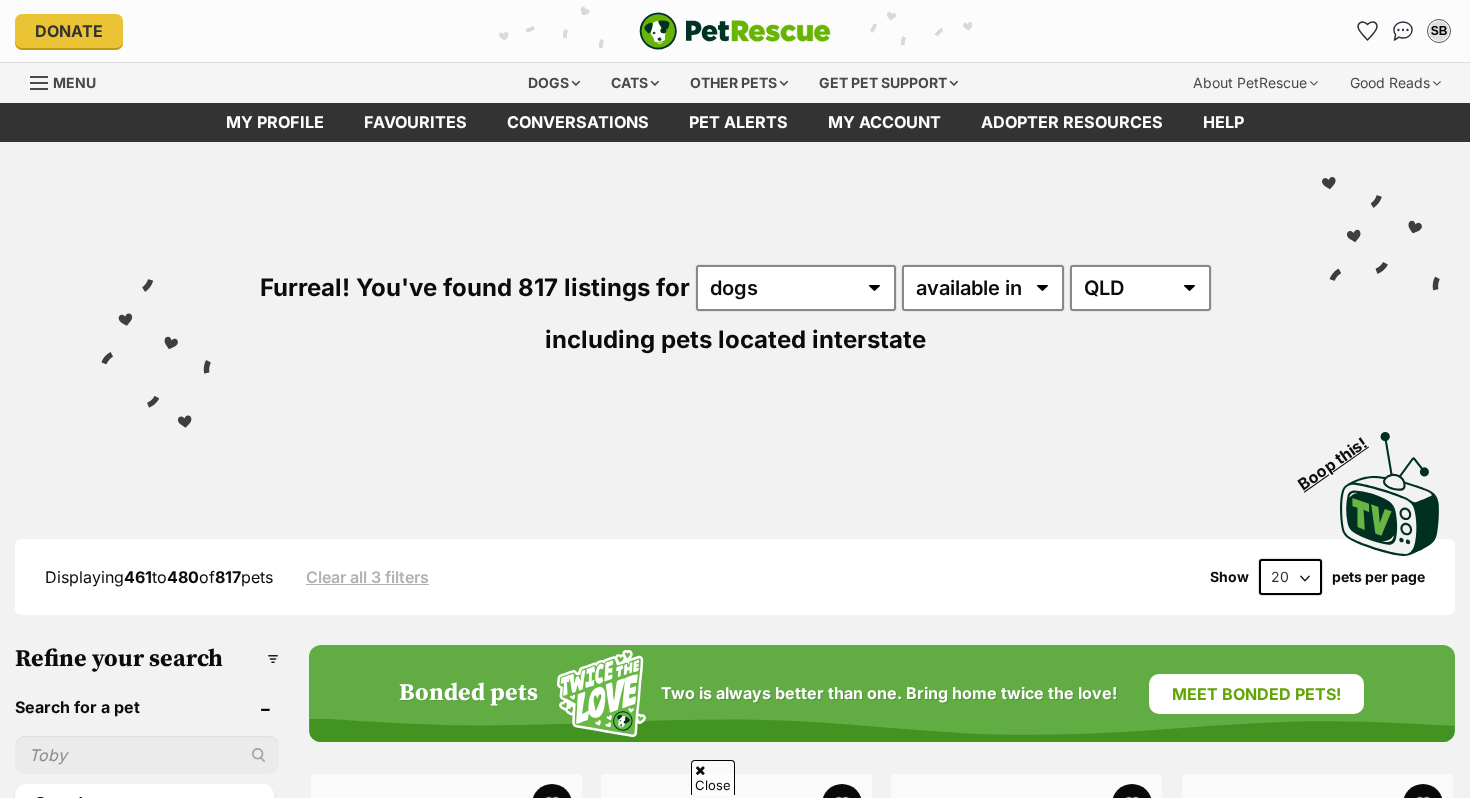 scroll, scrollTop: 3083, scrollLeft: 0, axis: vertical 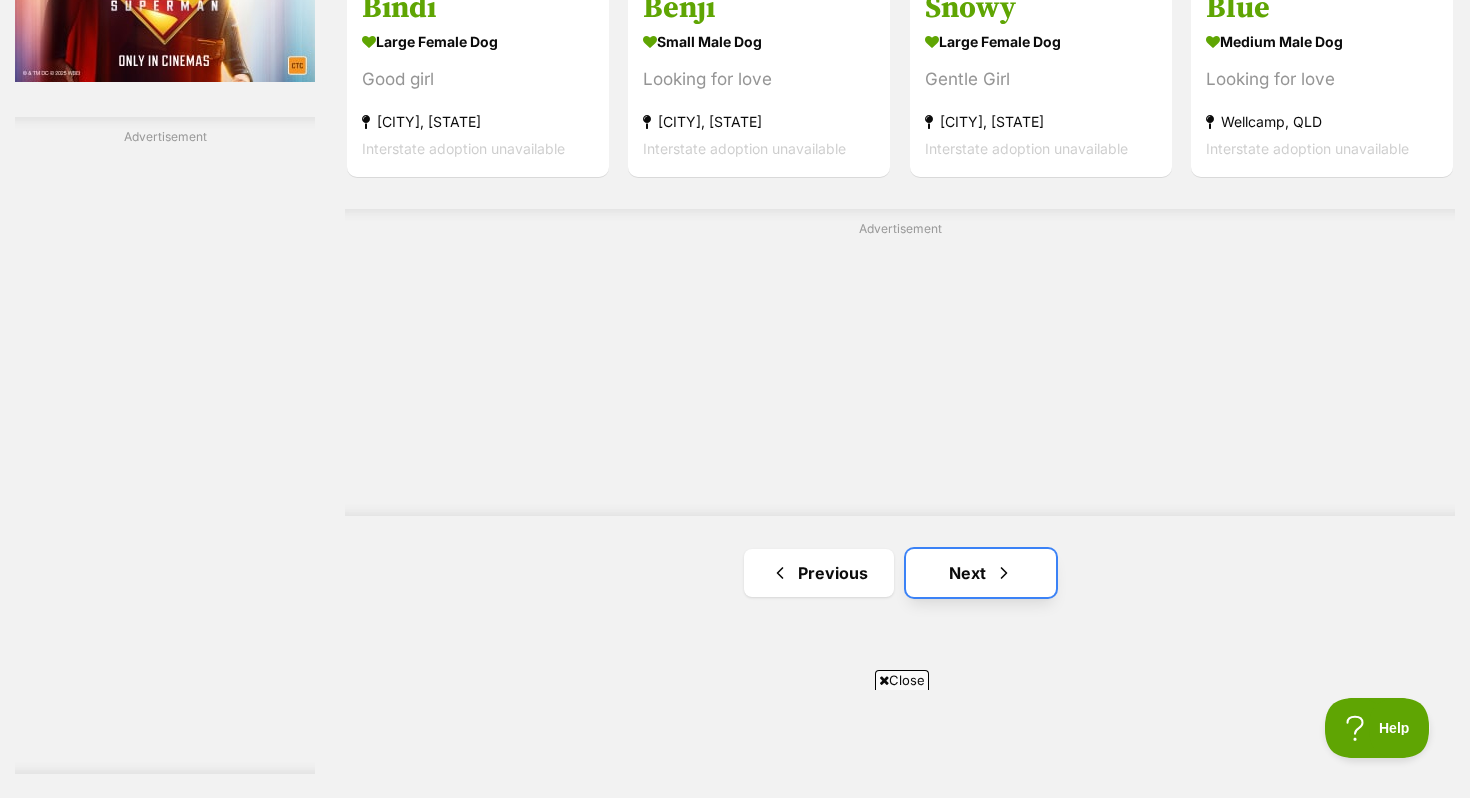 click on "Next" at bounding box center [981, 573] 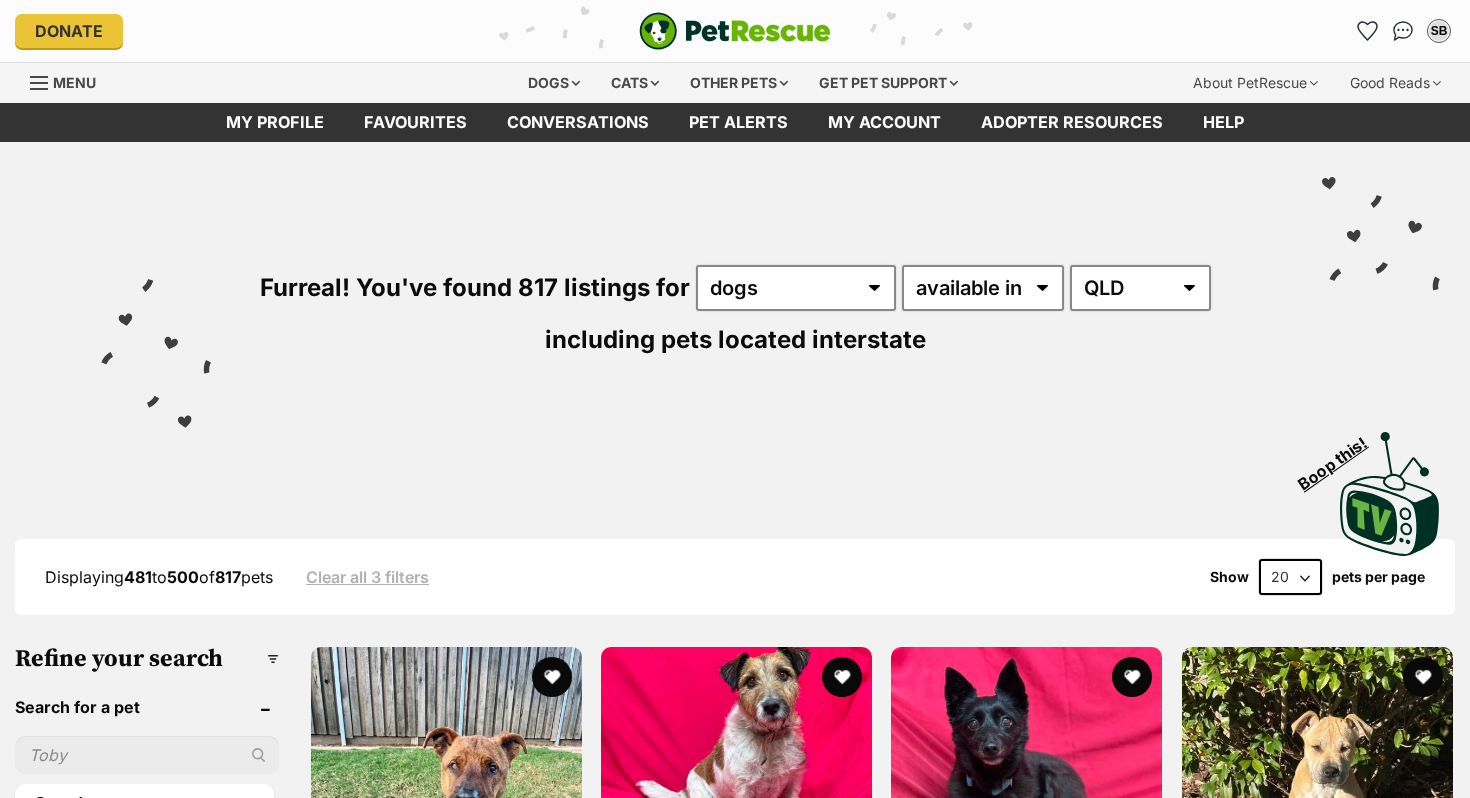 scroll, scrollTop: 139, scrollLeft: 0, axis: vertical 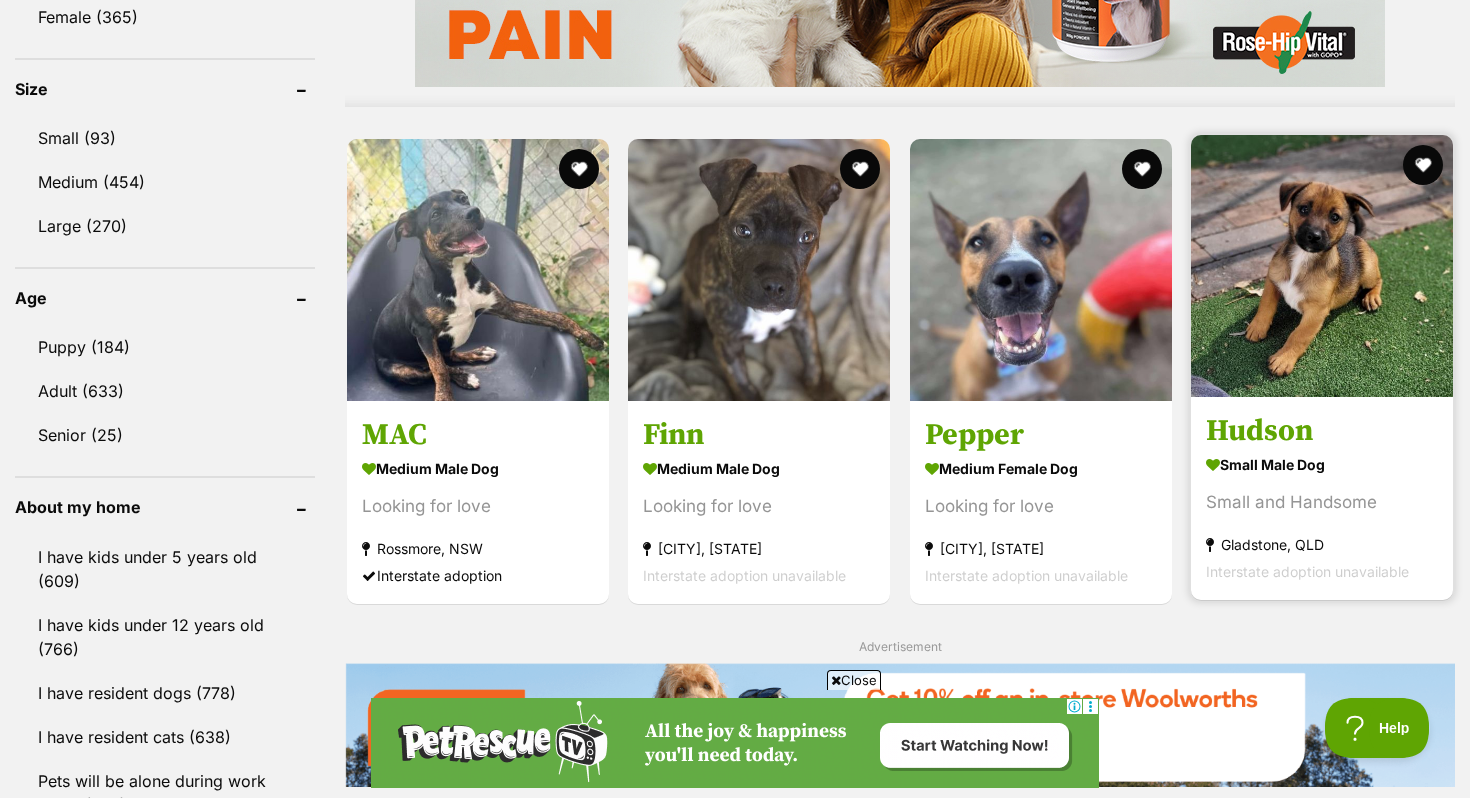 click on "Hudson" at bounding box center [1322, 430] 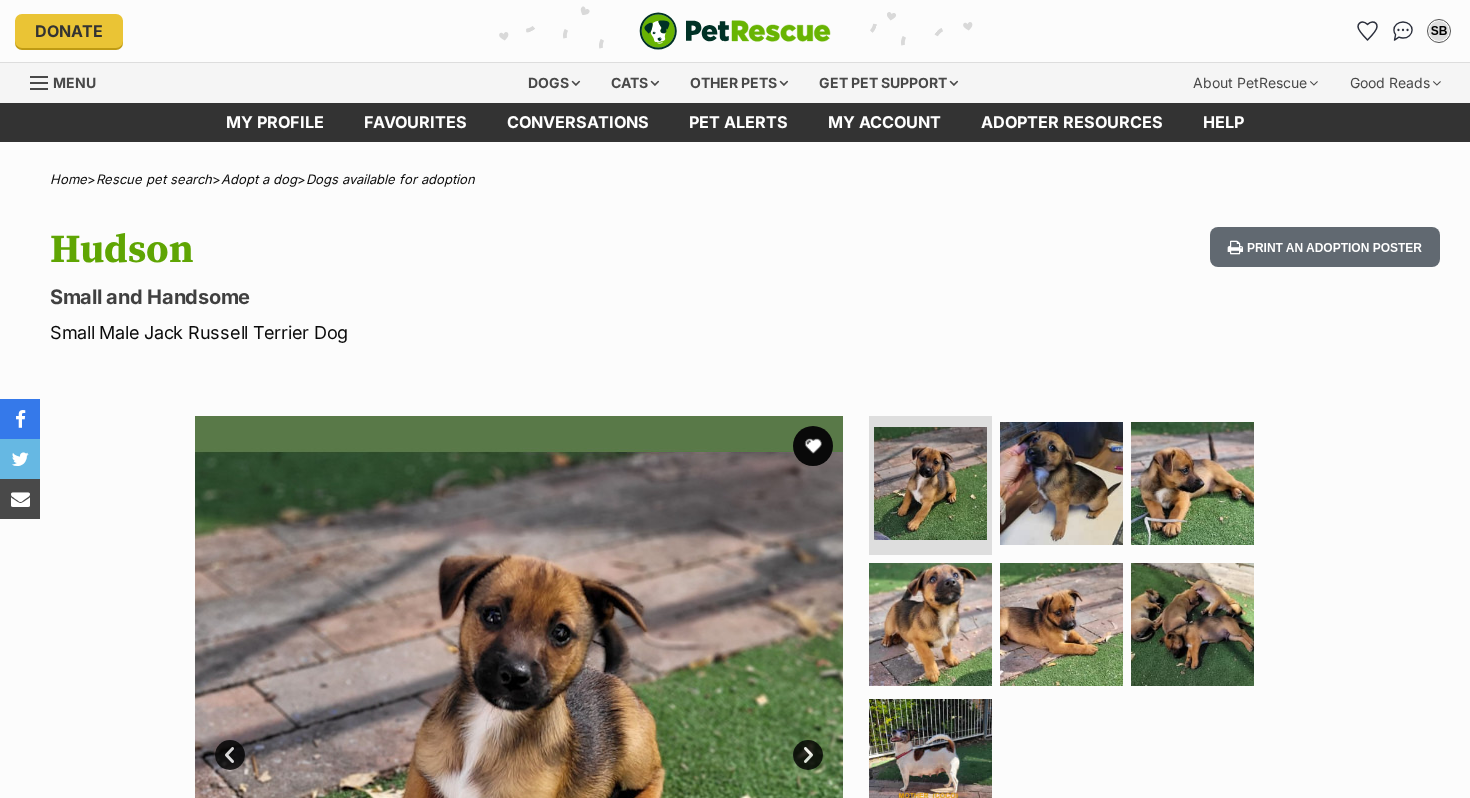 scroll, scrollTop: 0, scrollLeft: 0, axis: both 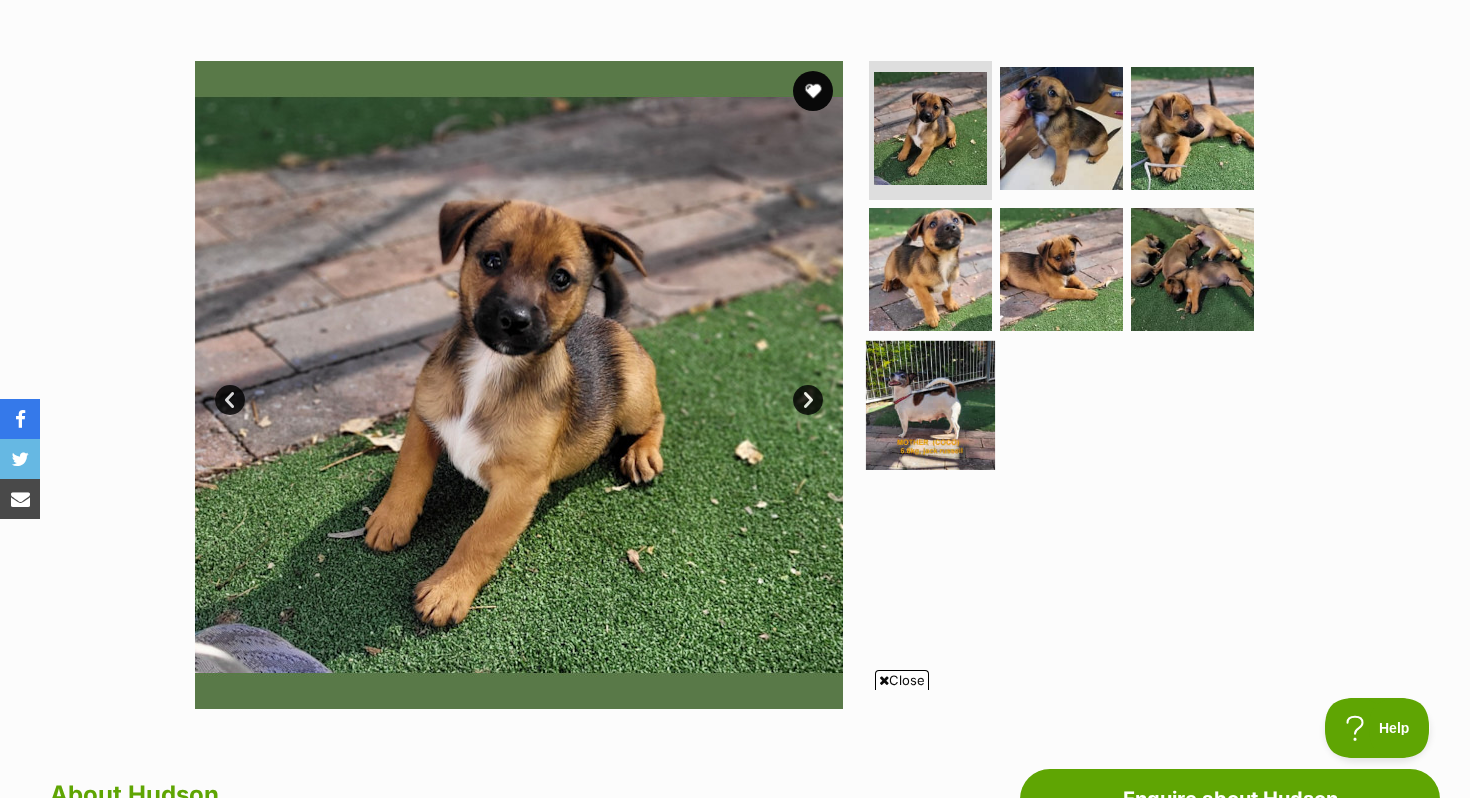 click at bounding box center [930, 405] 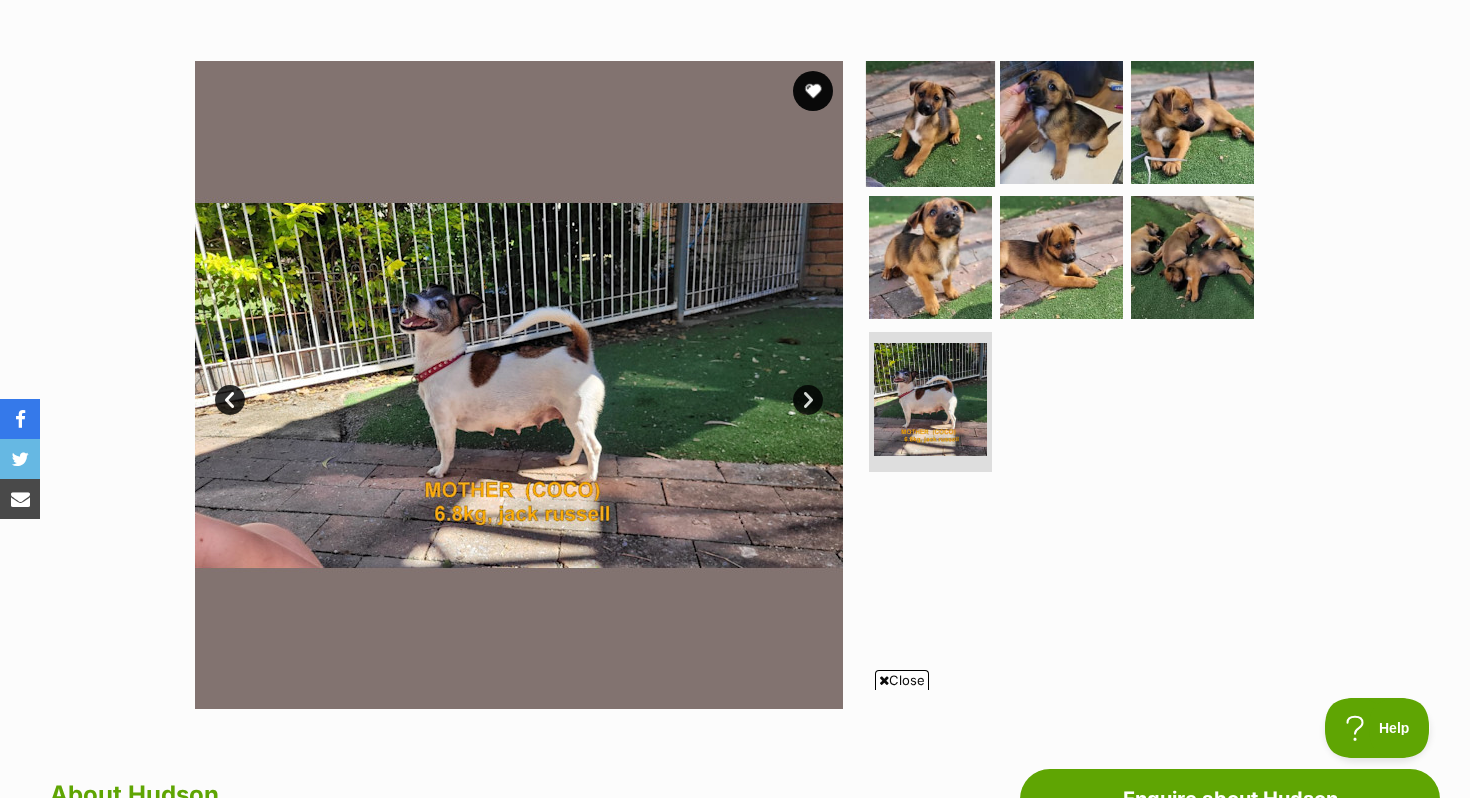 click at bounding box center (930, 121) 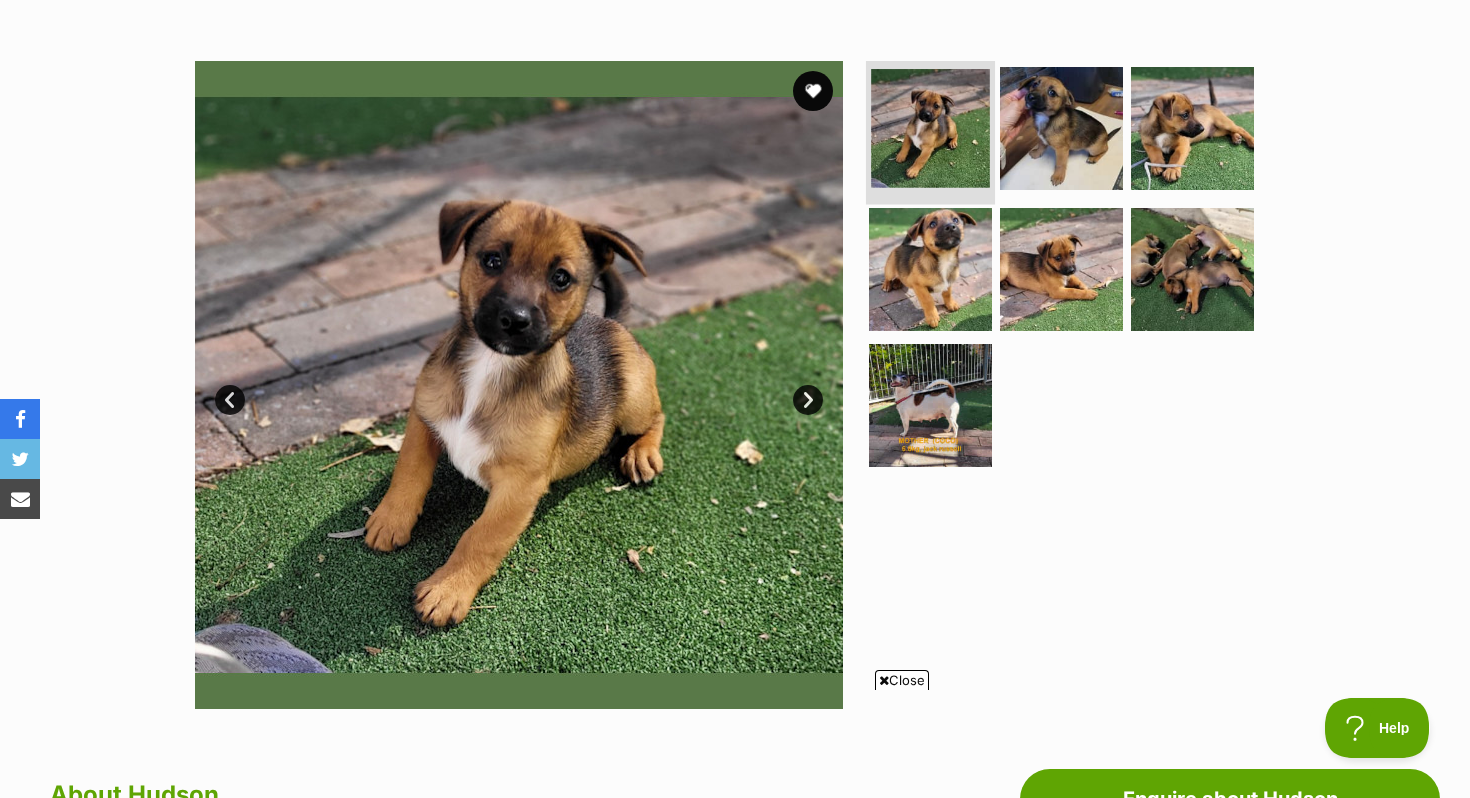 scroll, scrollTop: 0, scrollLeft: 0, axis: both 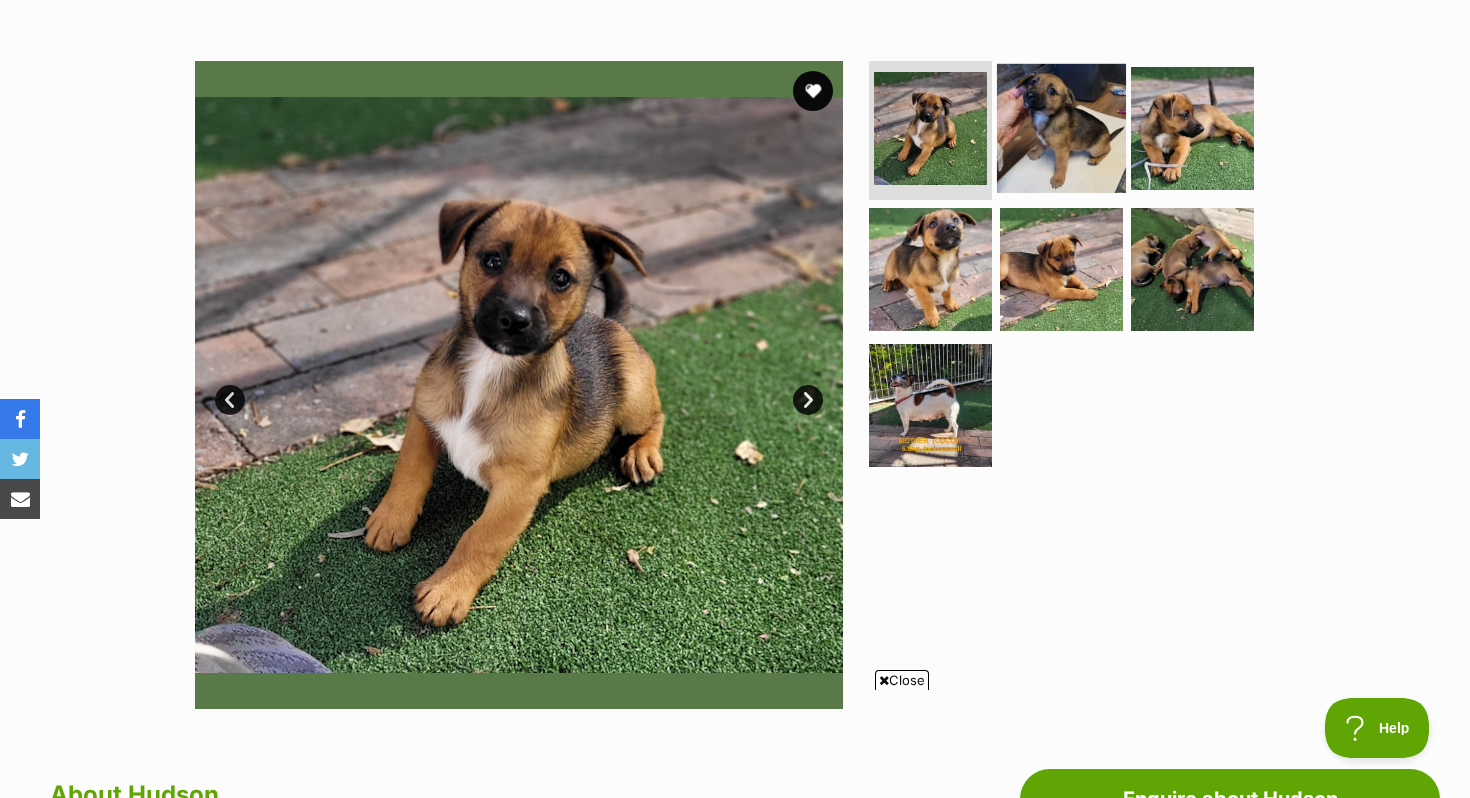 click at bounding box center (1061, 127) 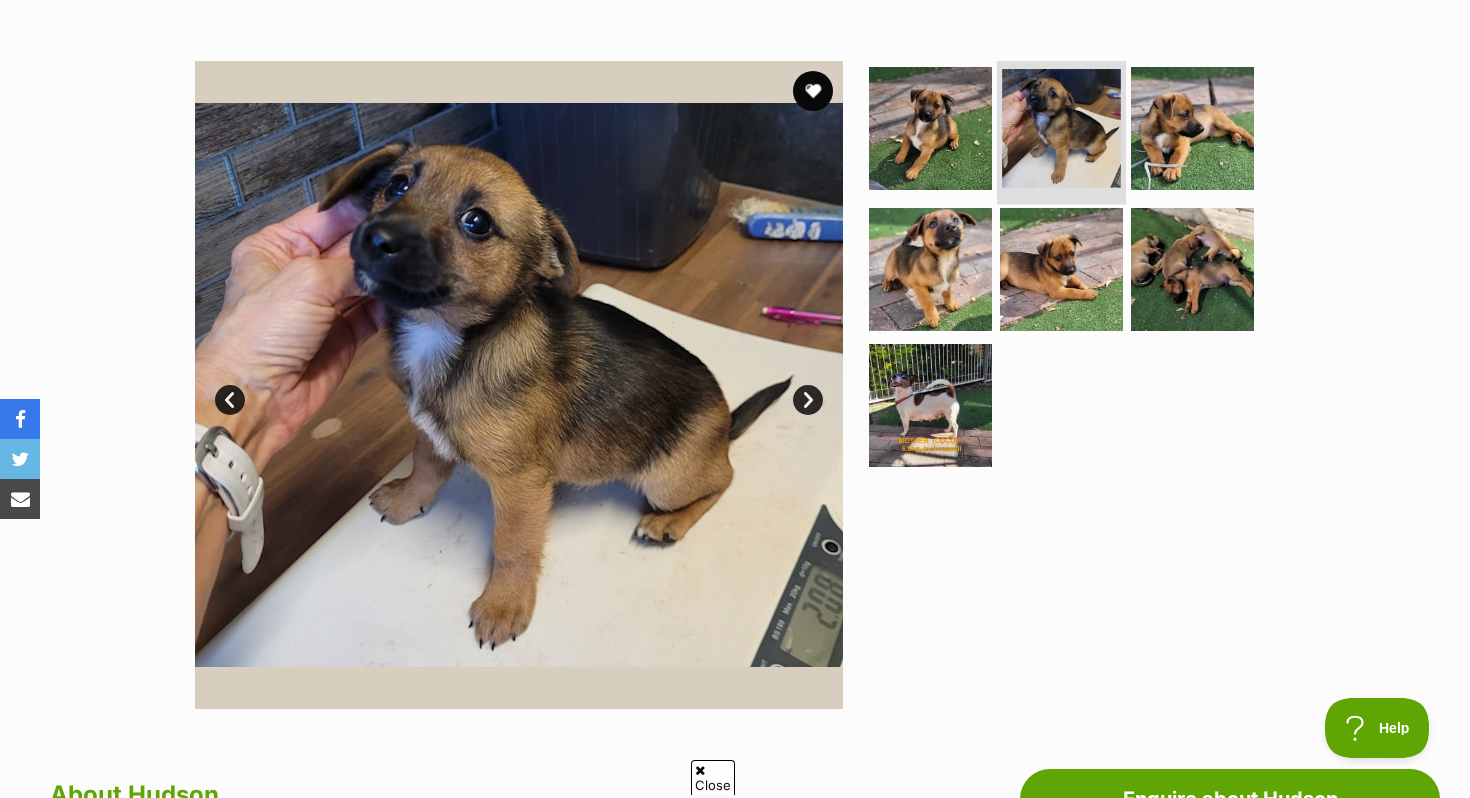 scroll, scrollTop: 0, scrollLeft: 0, axis: both 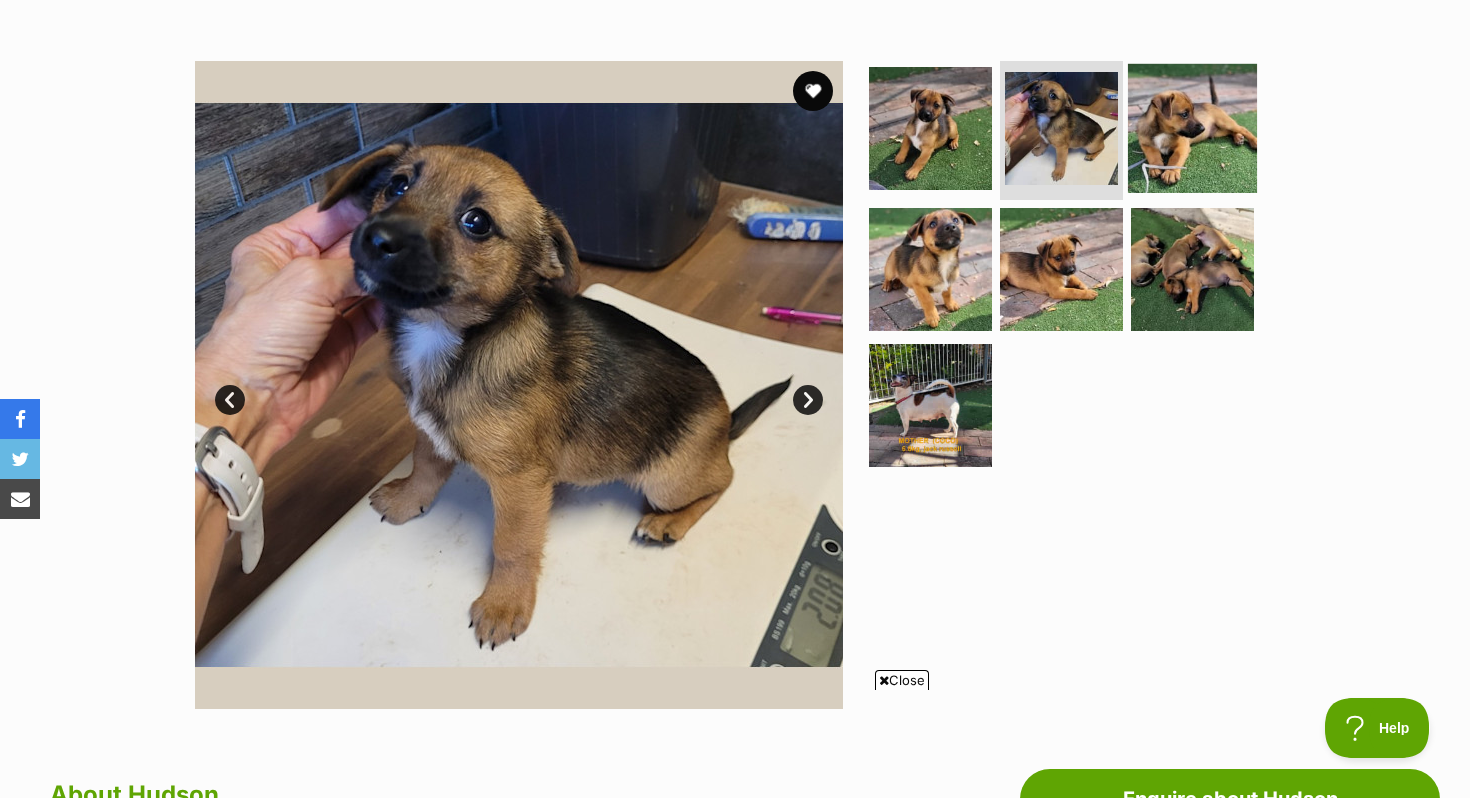 click at bounding box center (1192, 127) 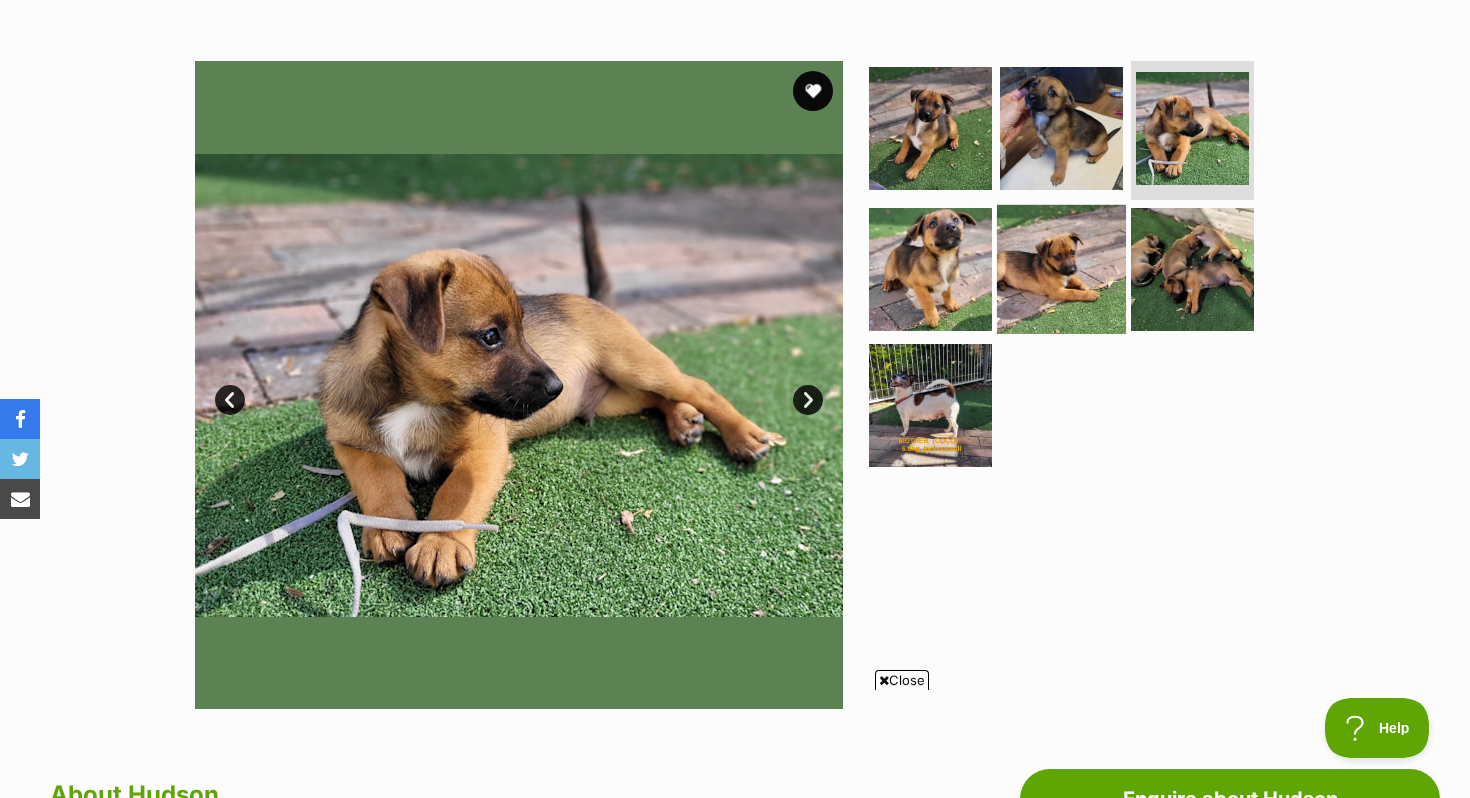 click at bounding box center [1061, 269] 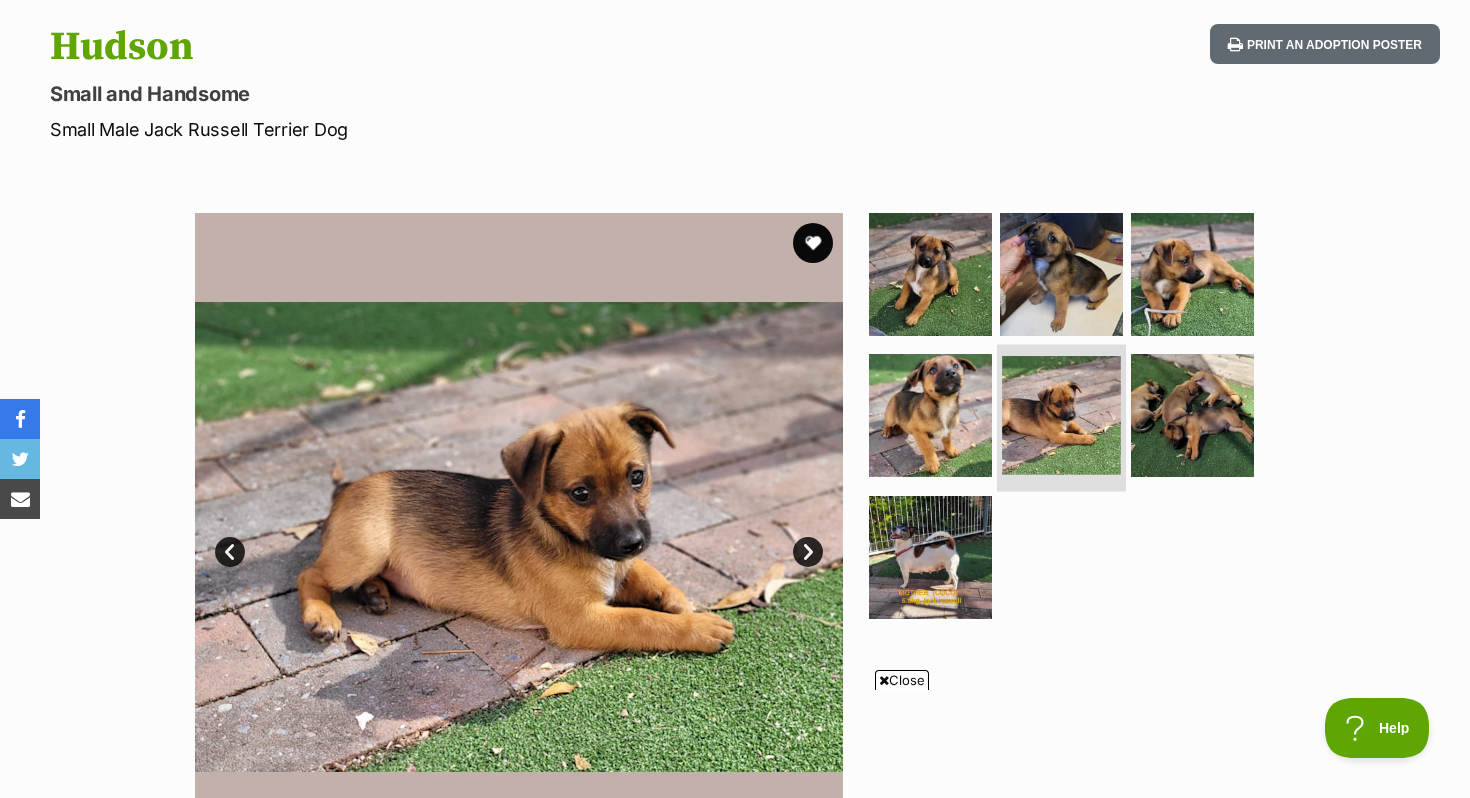 scroll, scrollTop: 205, scrollLeft: 0, axis: vertical 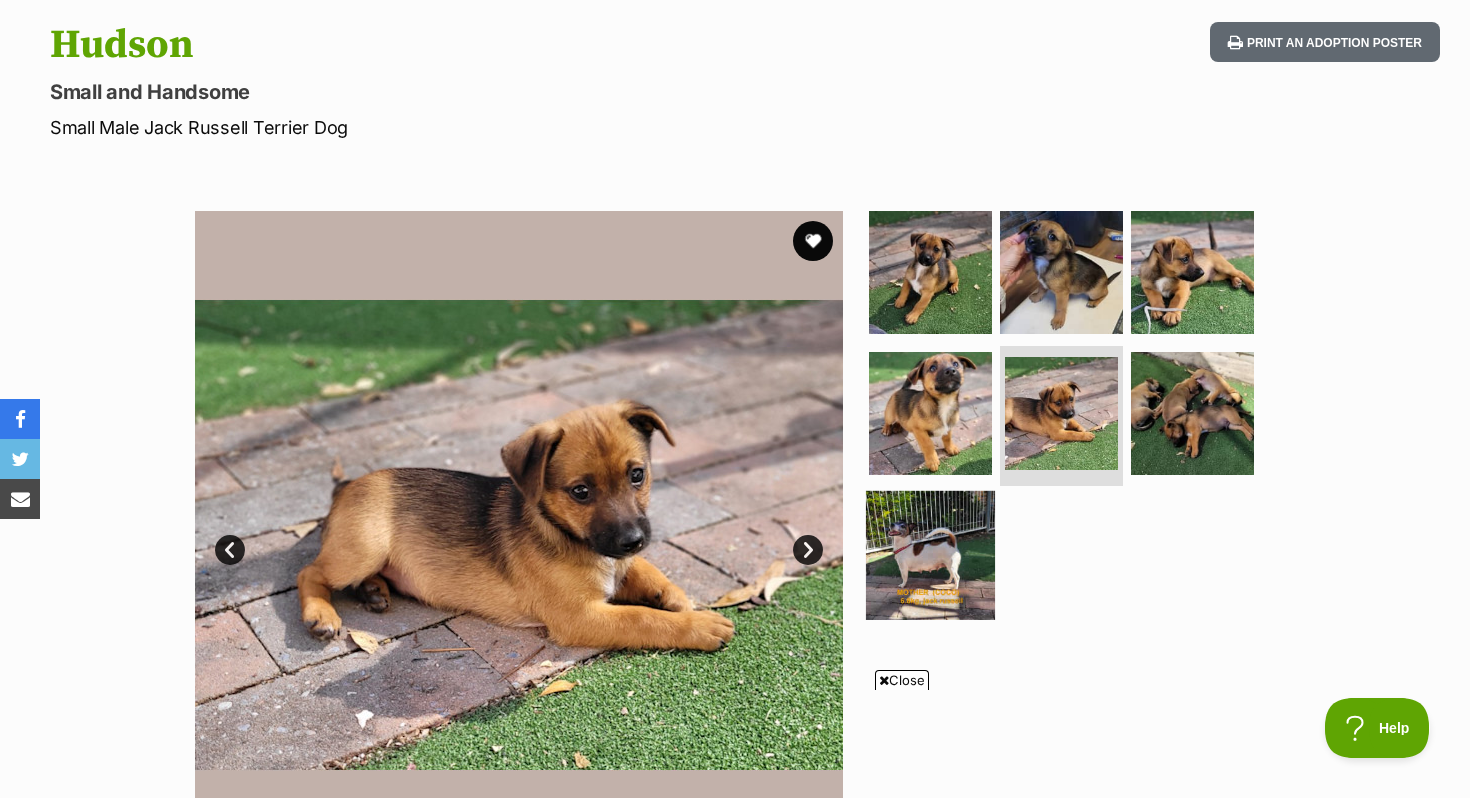 click at bounding box center [930, 555] 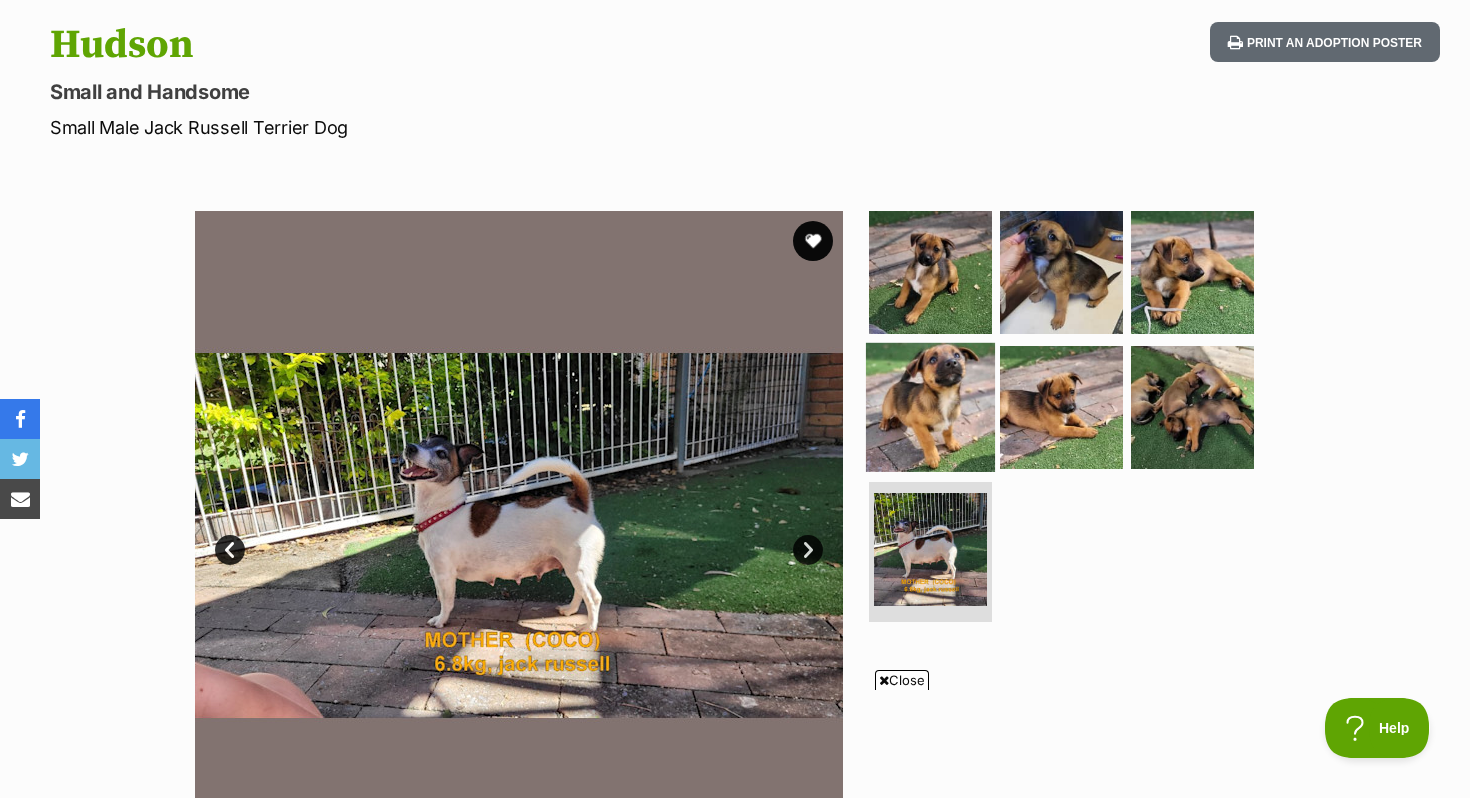 click at bounding box center (930, 407) 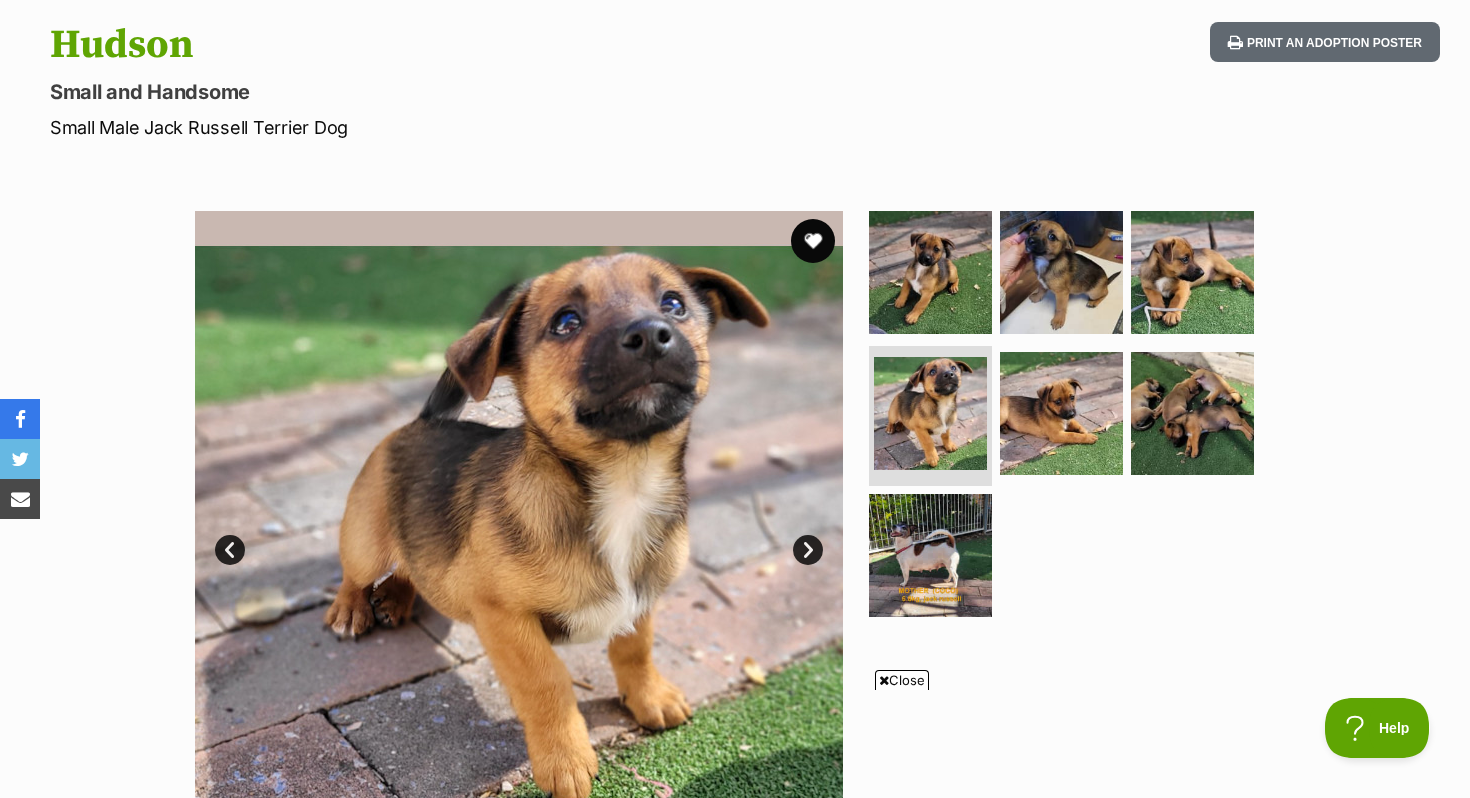 click at bounding box center [813, 241] 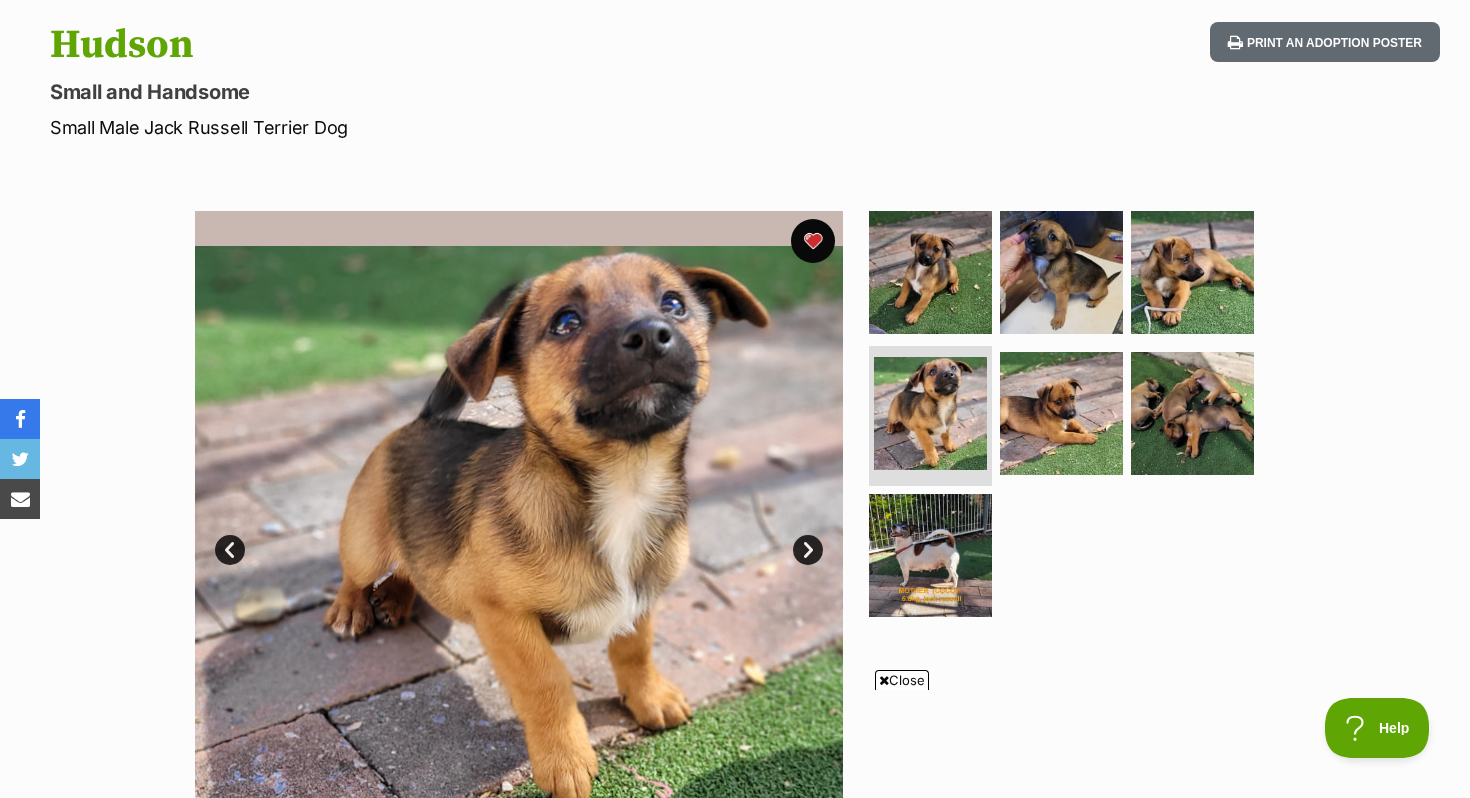 scroll, scrollTop: 0, scrollLeft: 0, axis: both 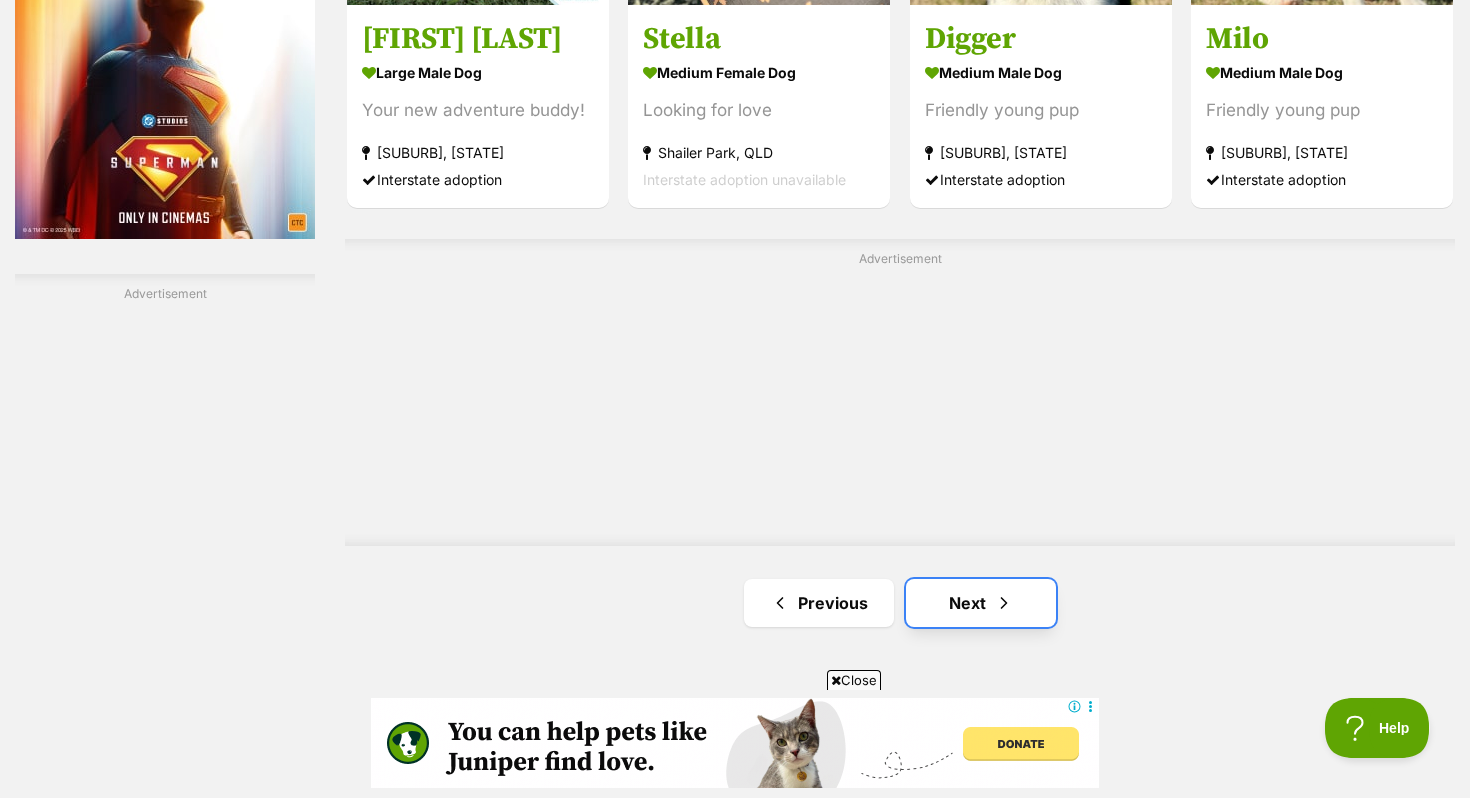 click on "Next" at bounding box center (981, 603) 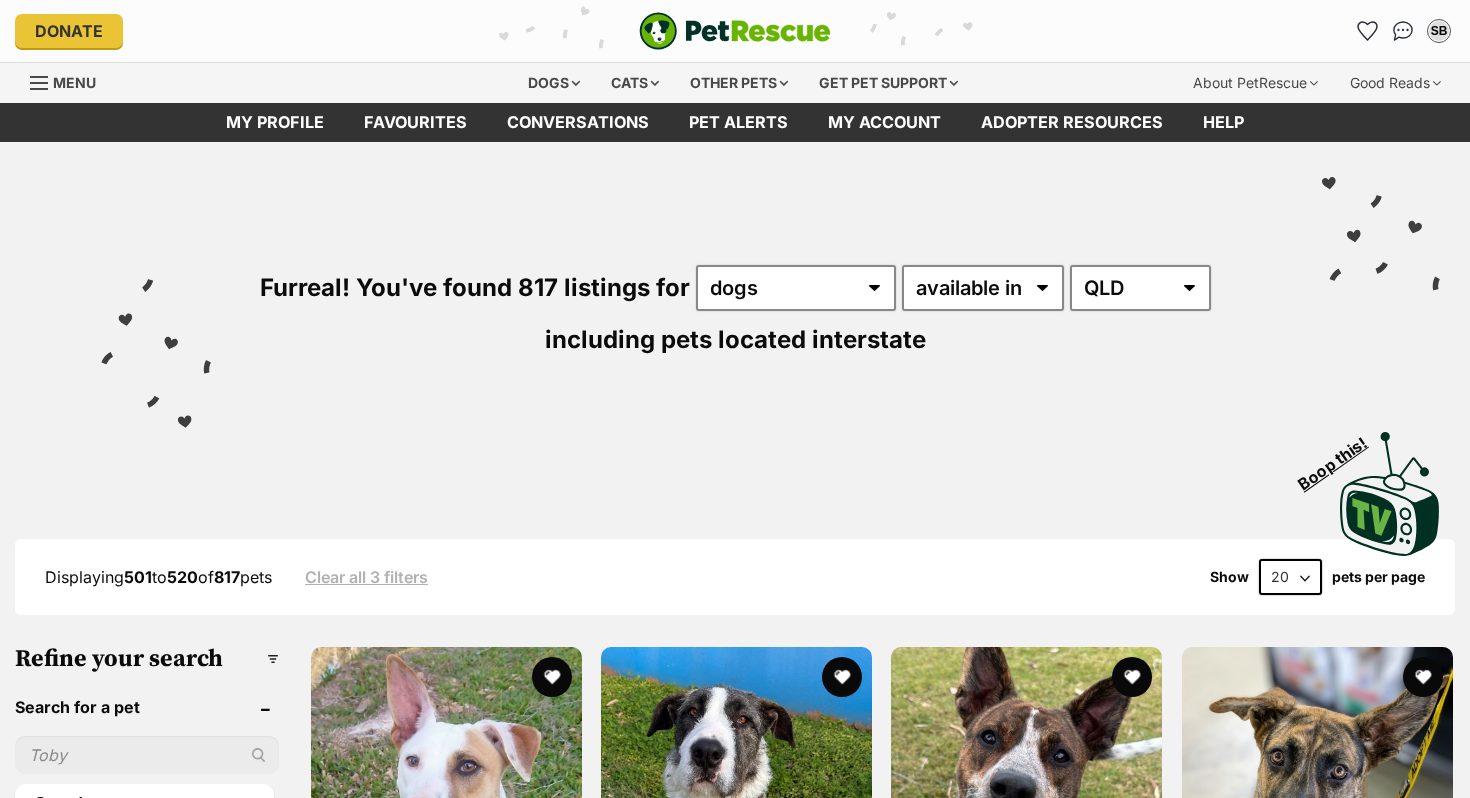 scroll, scrollTop: 0, scrollLeft: 0, axis: both 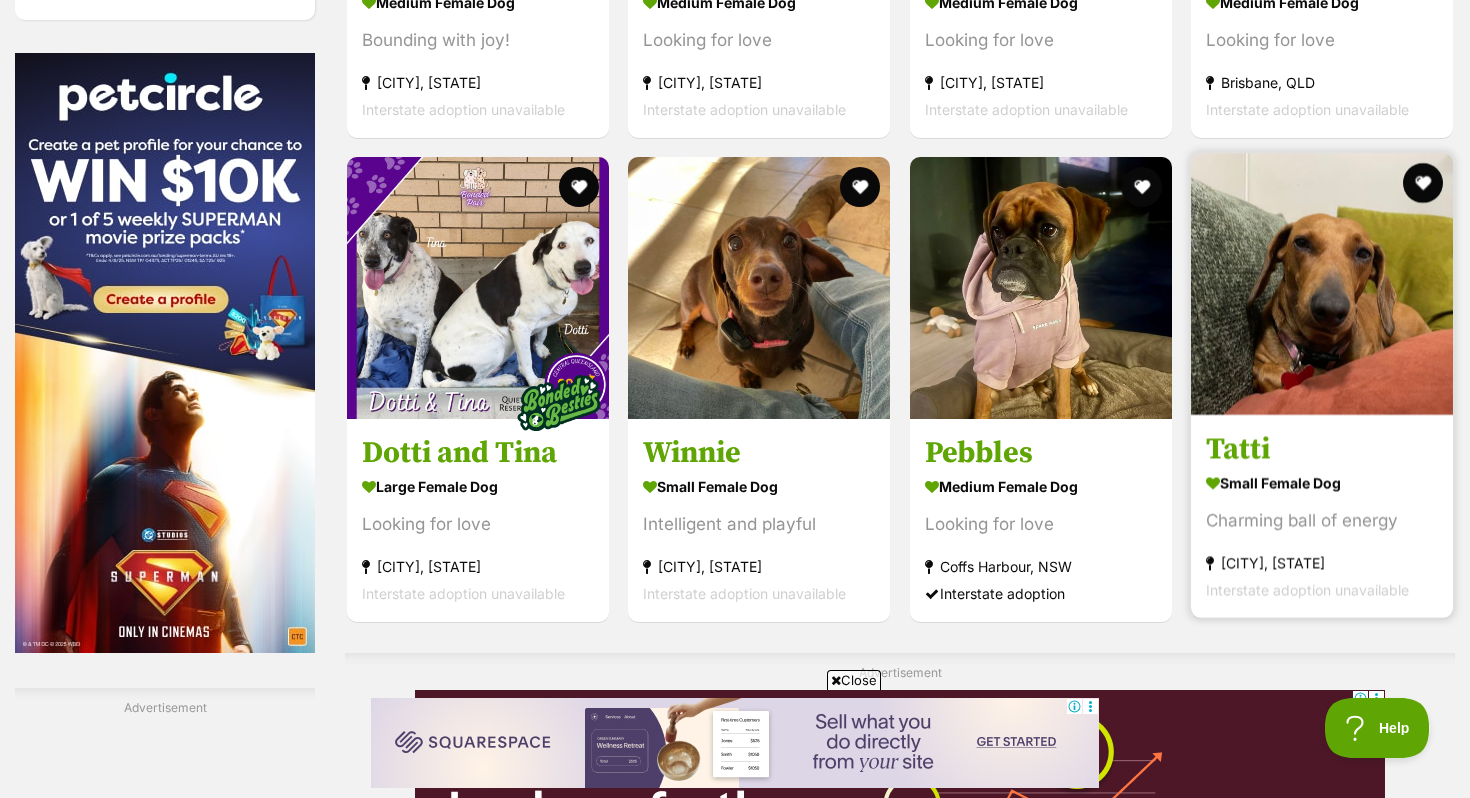 click on "Tatti" at bounding box center [1322, 448] 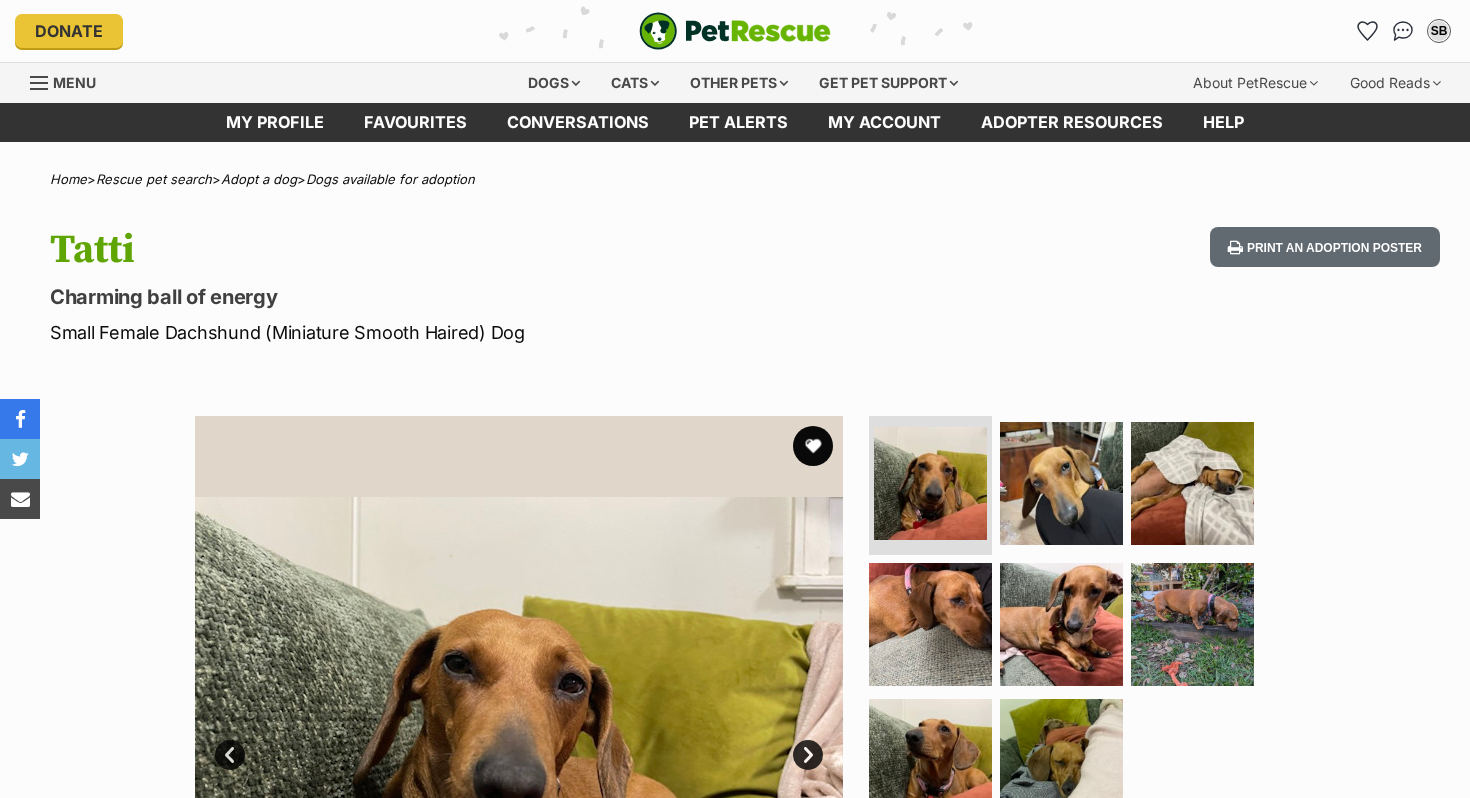scroll, scrollTop: 0, scrollLeft: 0, axis: both 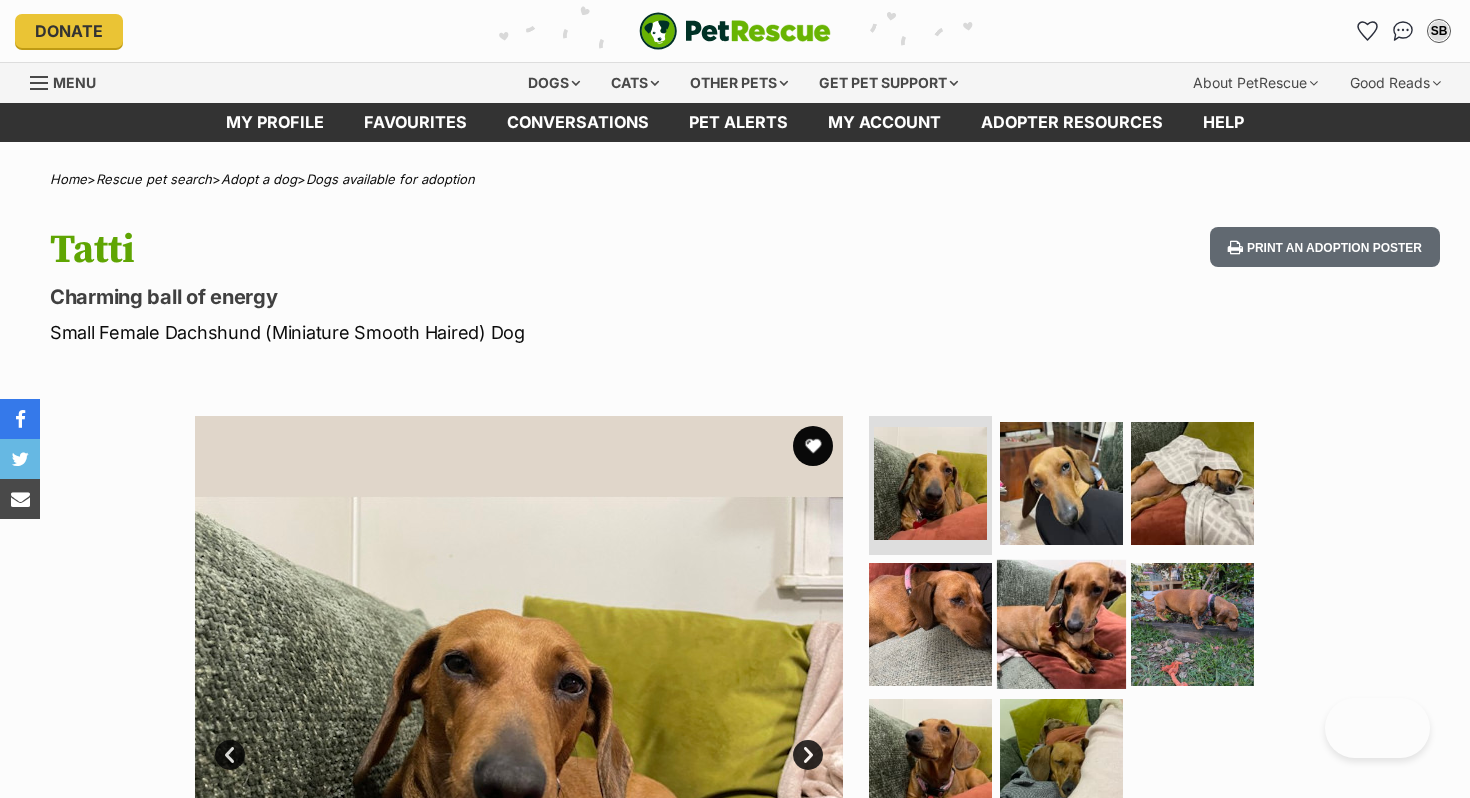 click at bounding box center [1061, 624] 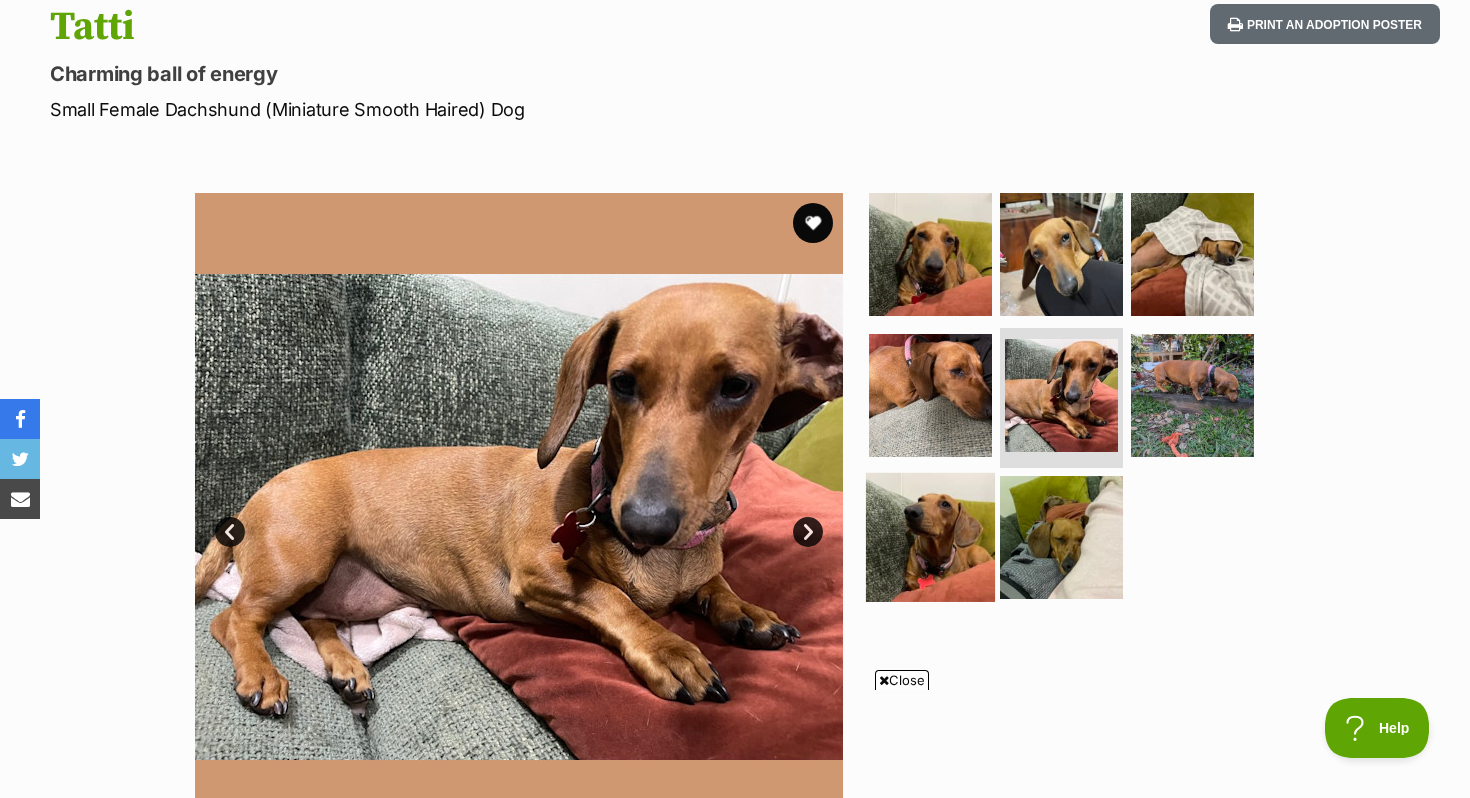 scroll, scrollTop: 0, scrollLeft: 0, axis: both 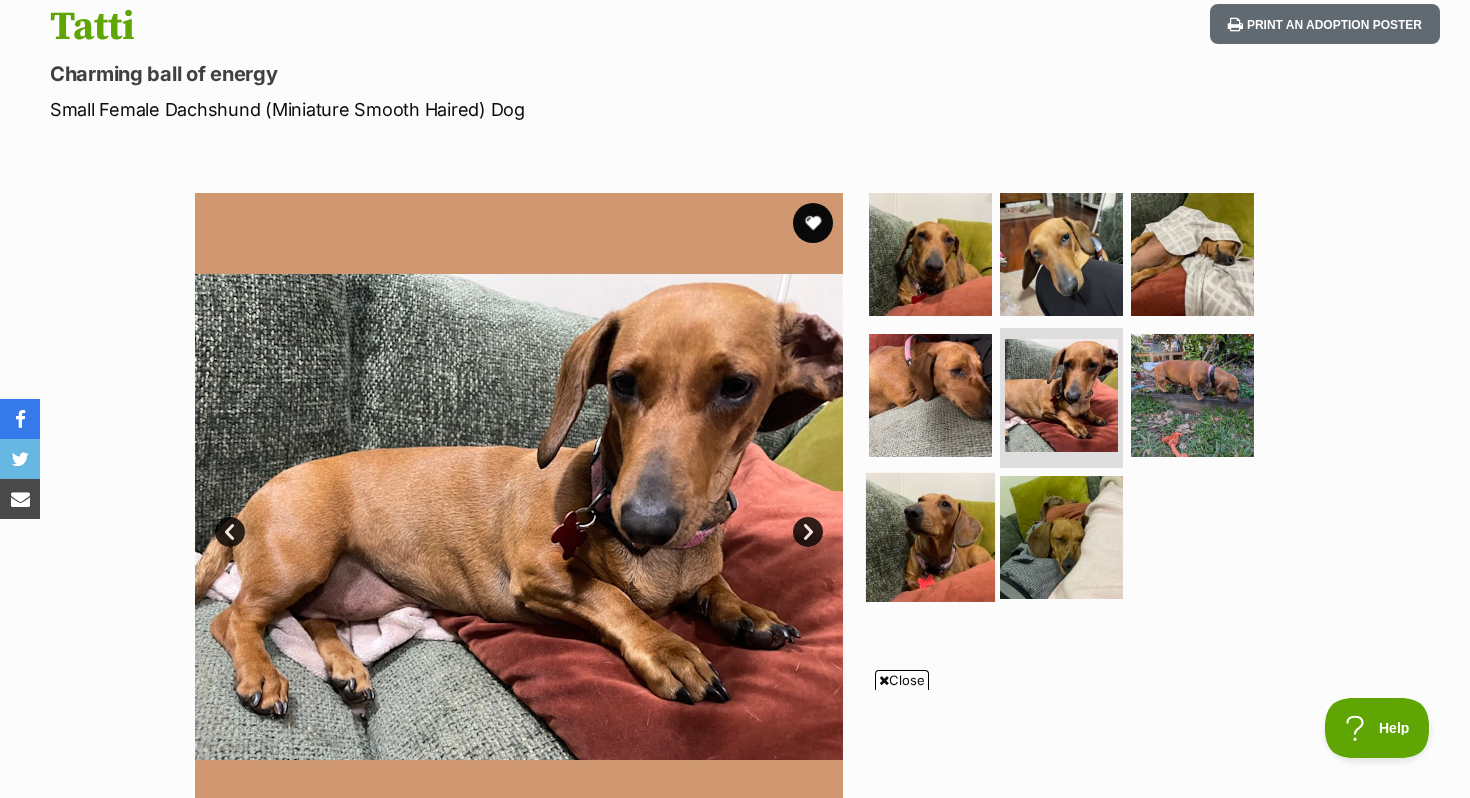 click at bounding box center [930, 537] 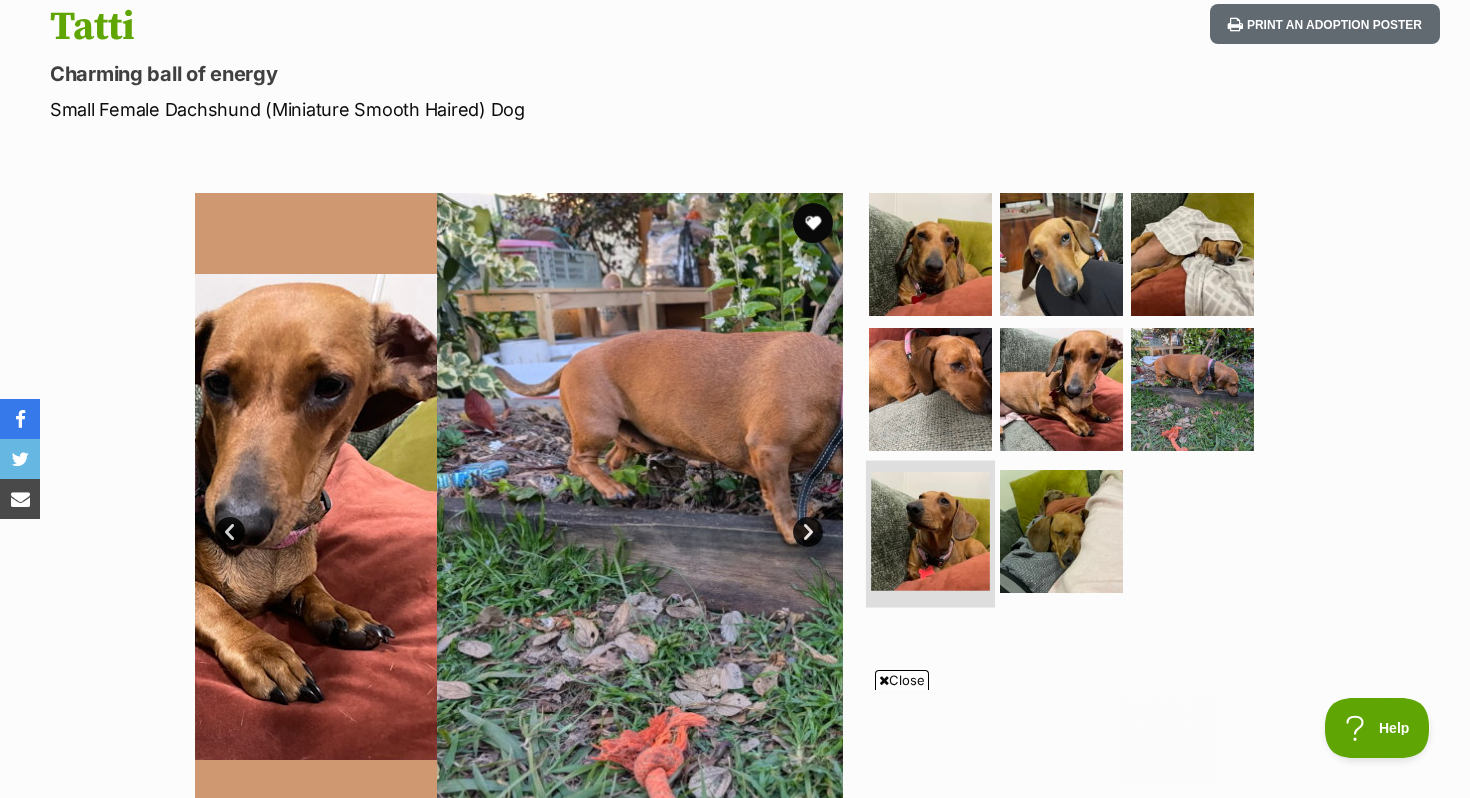scroll, scrollTop: 0, scrollLeft: 0, axis: both 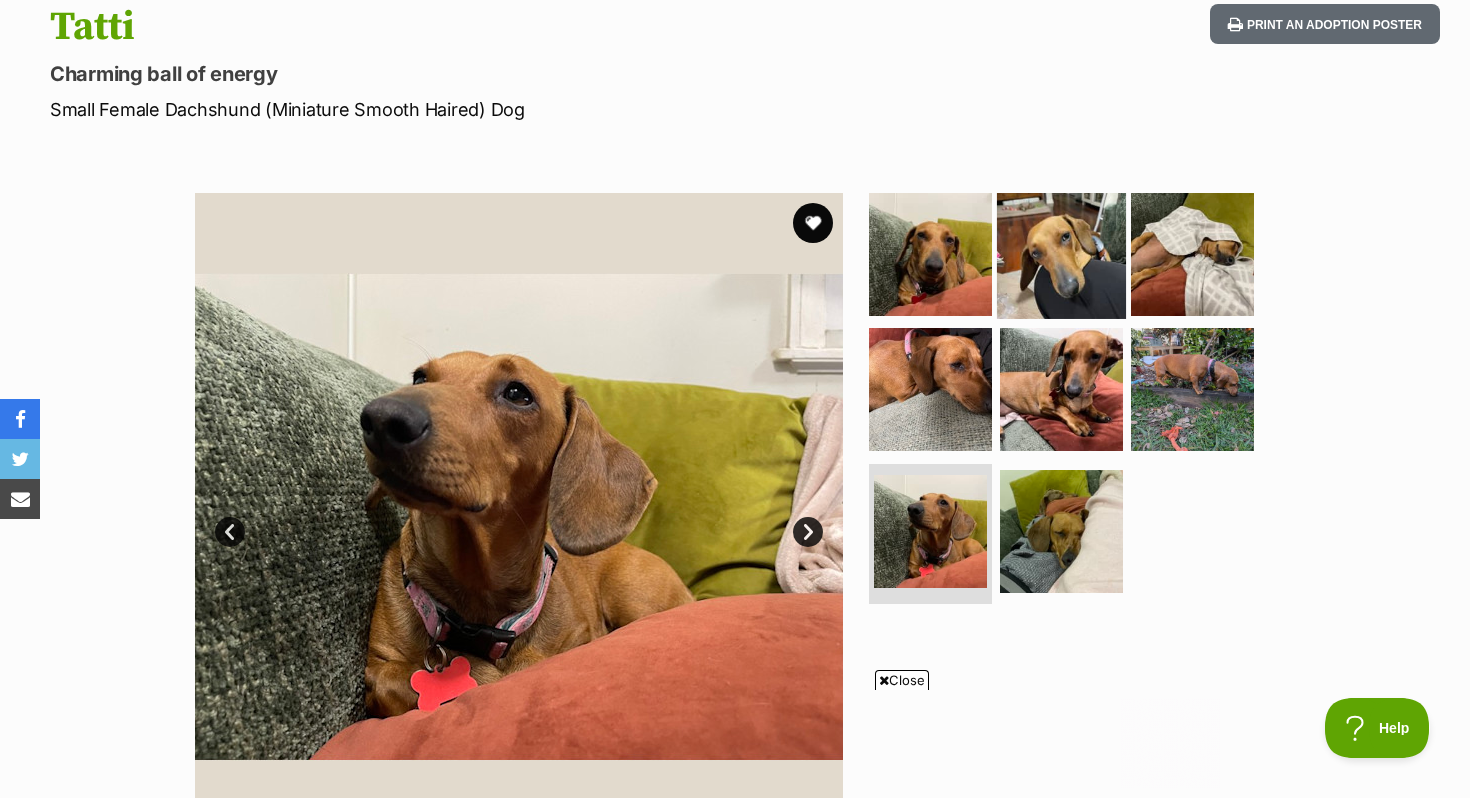 click at bounding box center (1061, 253) 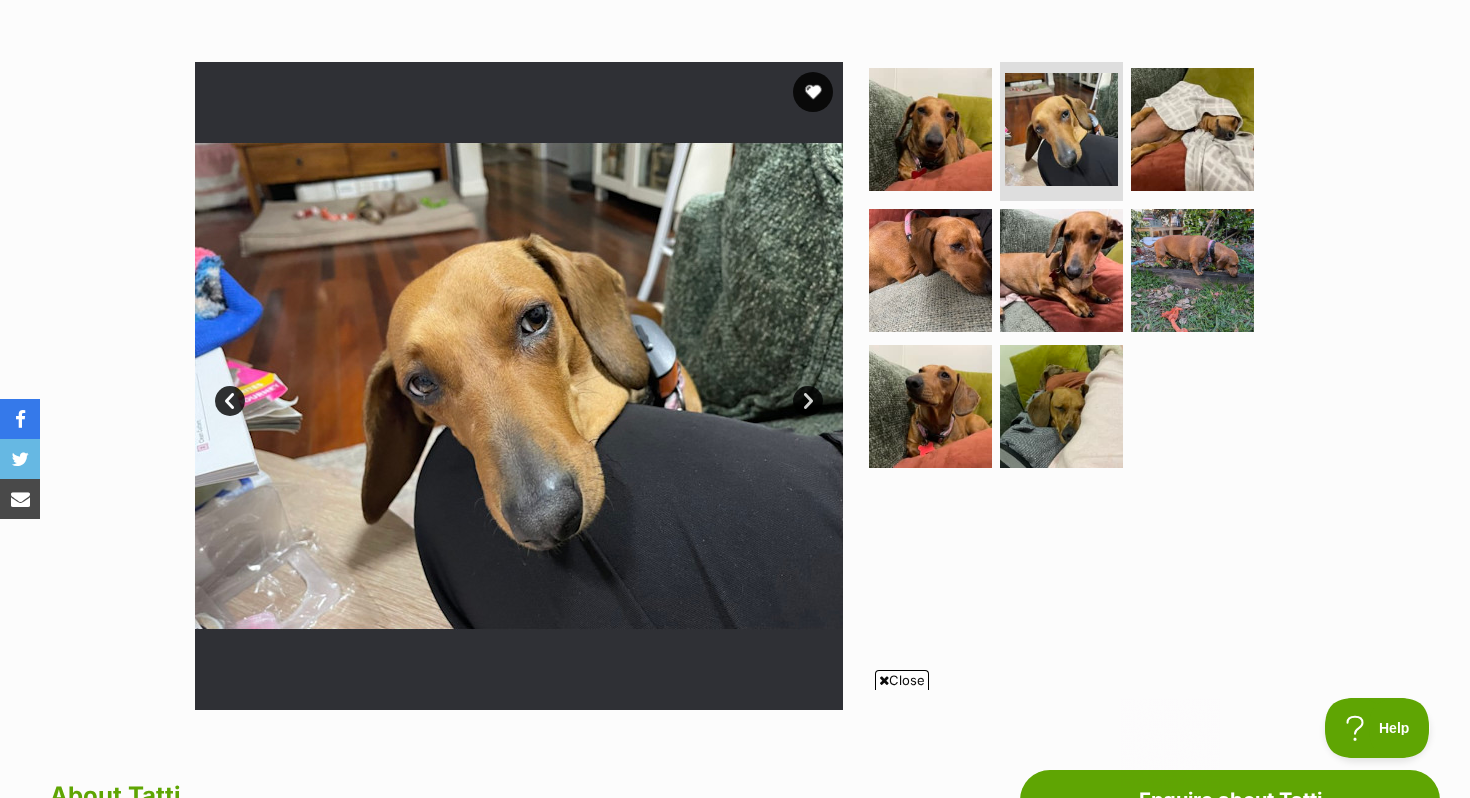 scroll, scrollTop: 362, scrollLeft: 0, axis: vertical 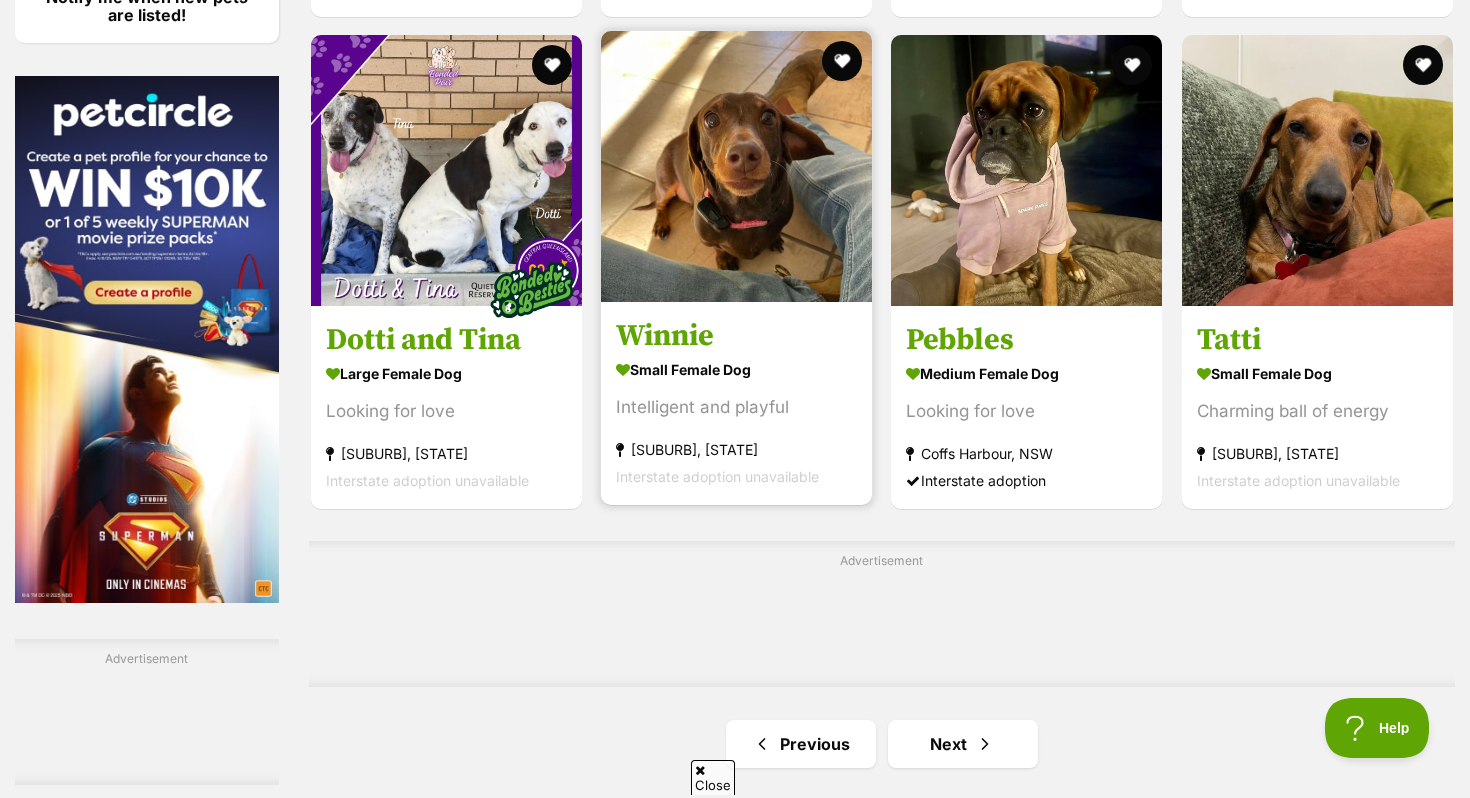click on "Winnie
small female Dog
Intelligent and playful
King Scrub, QLD
Interstate adoption unavailable" at bounding box center [736, 403] 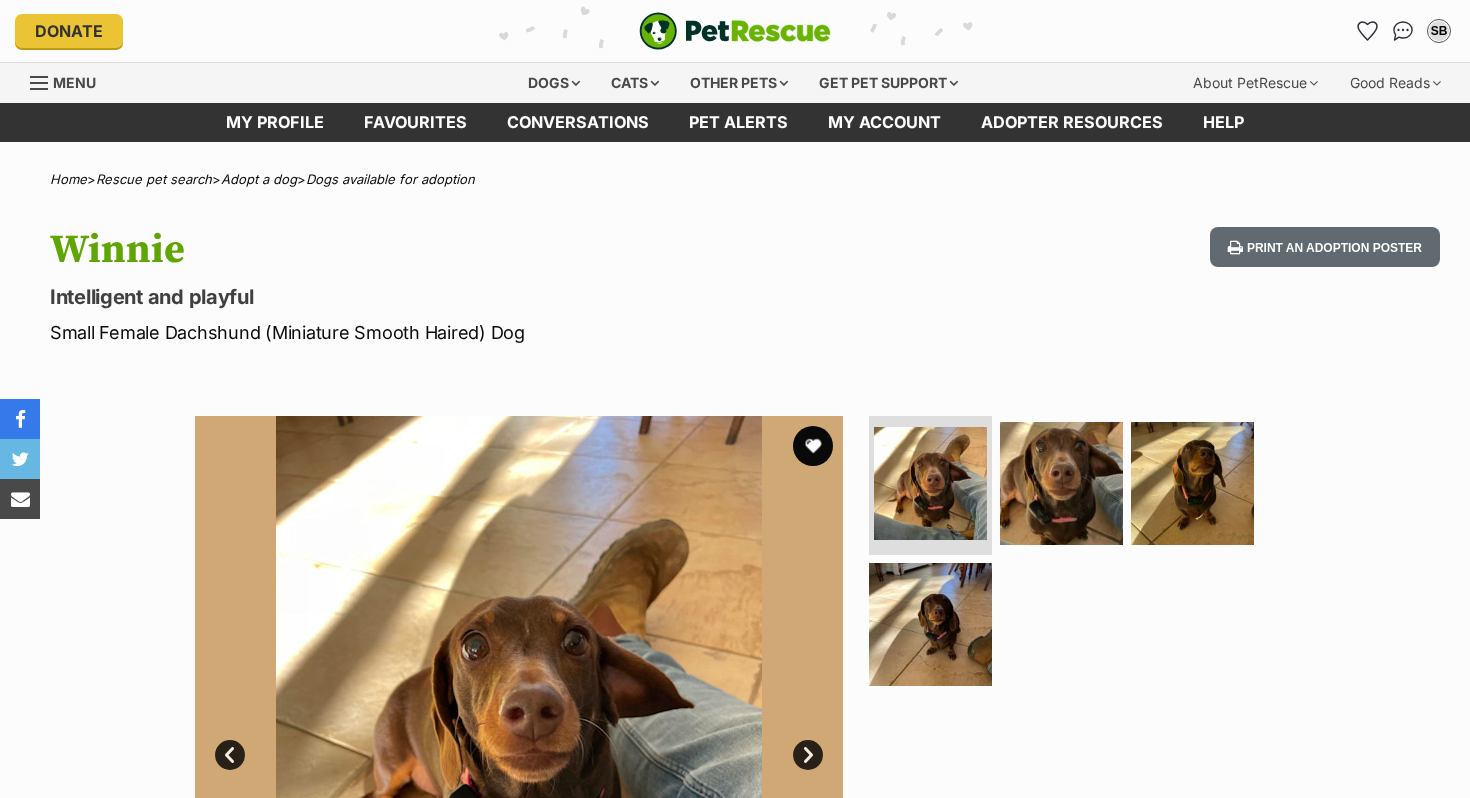 scroll, scrollTop: 0, scrollLeft: 0, axis: both 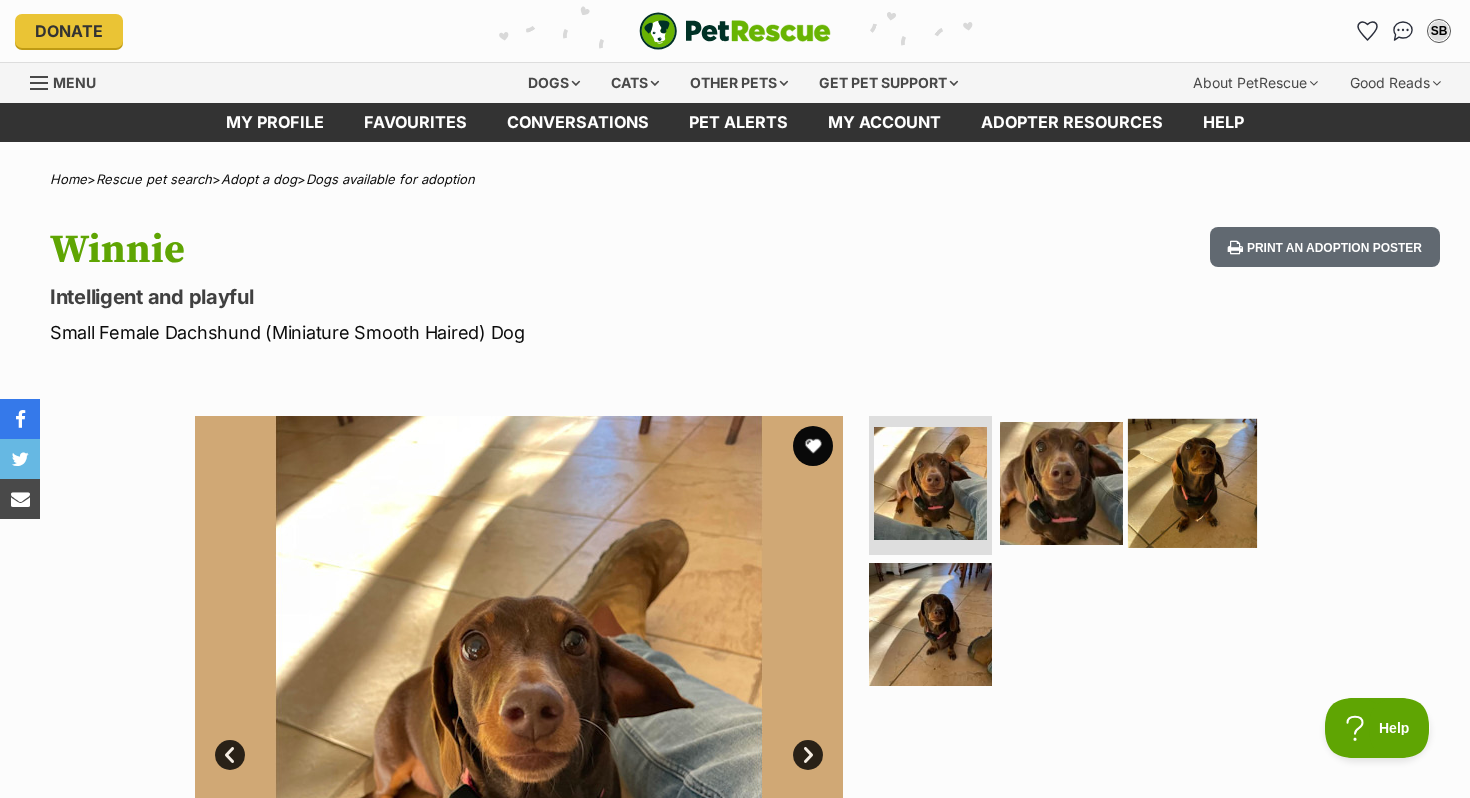 click at bounding box center (1192, 482) 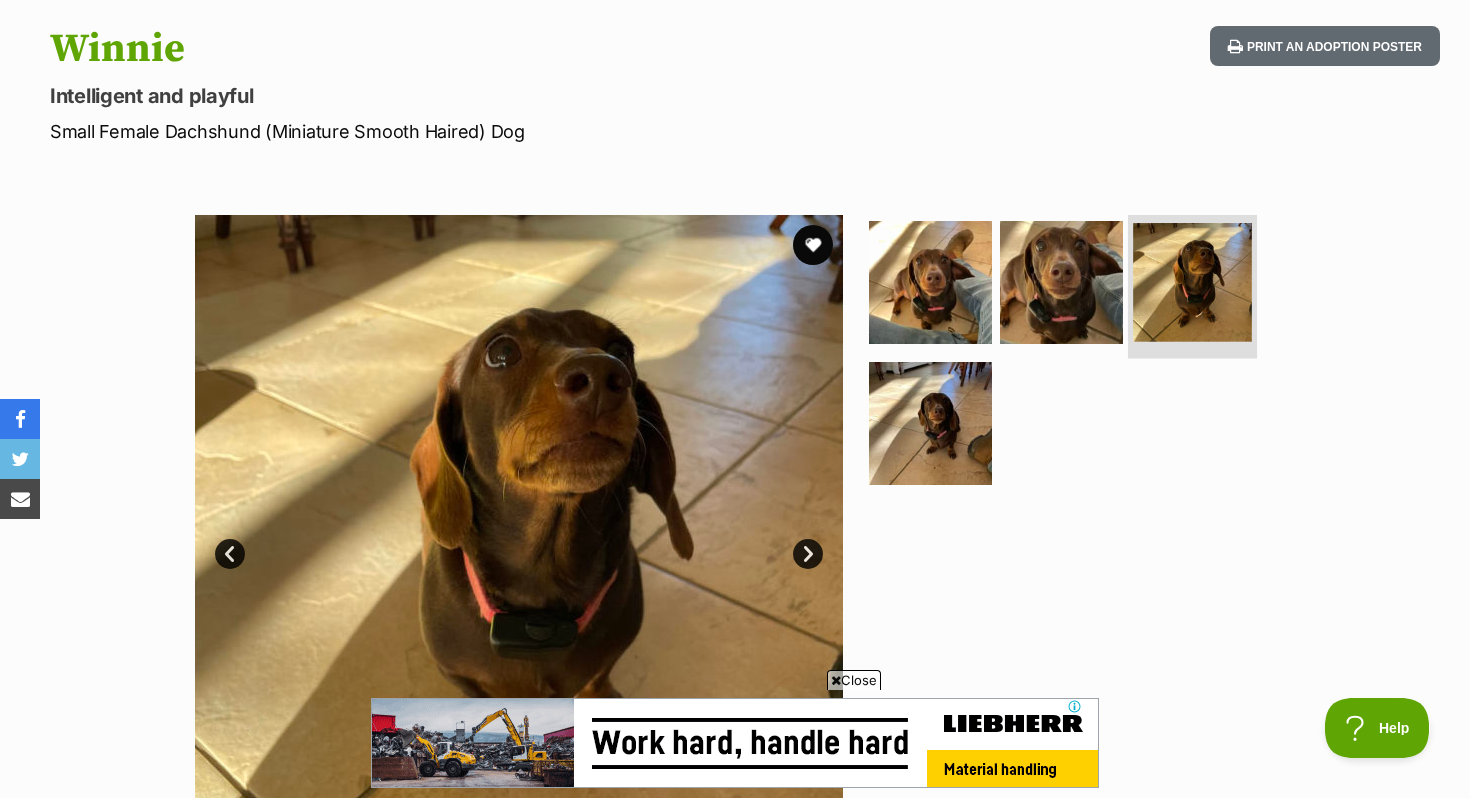 scroll, scrollTop: 216, scrollLeft: 0, axis: vertical 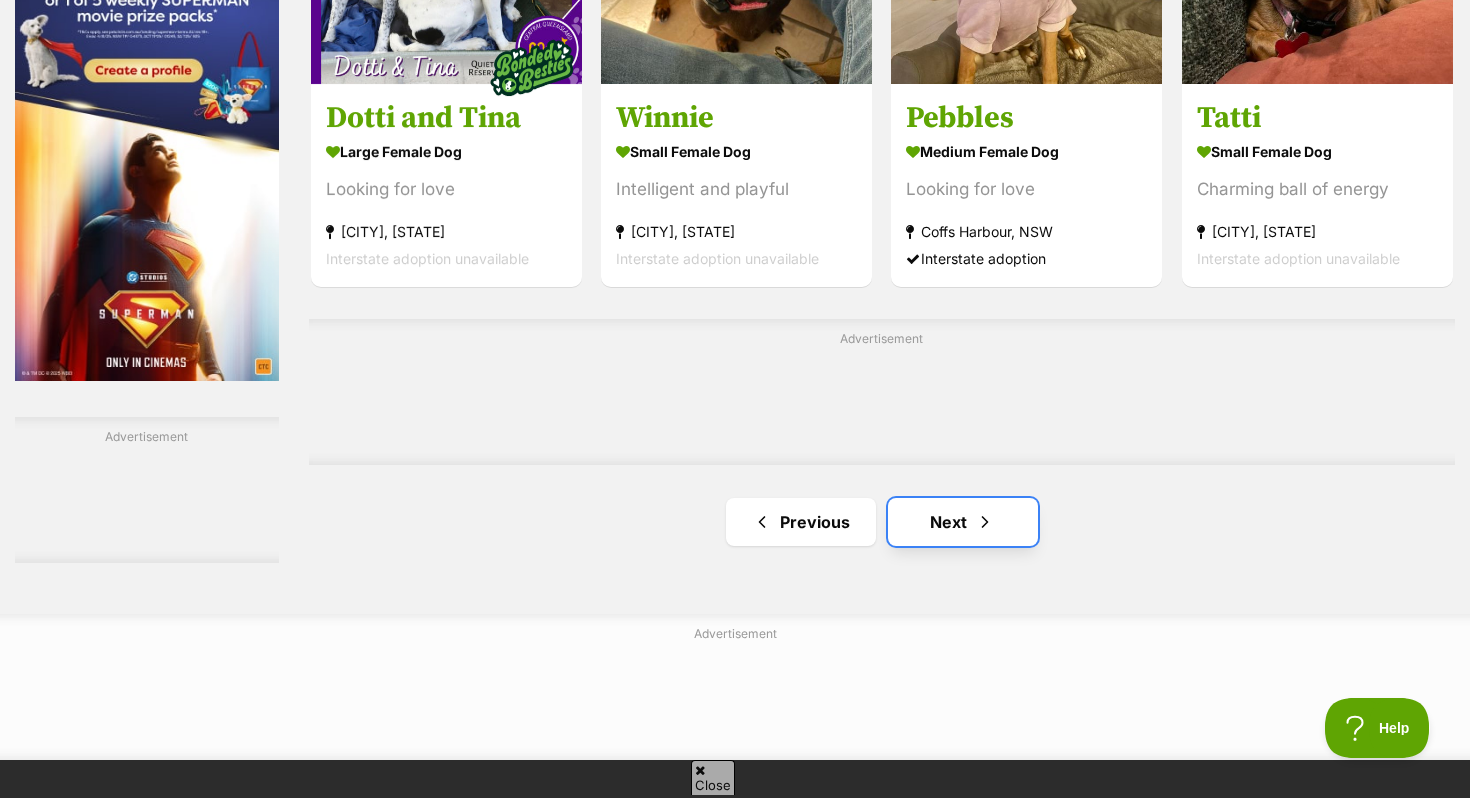 click on "Next" at bounding box center (963, 522) 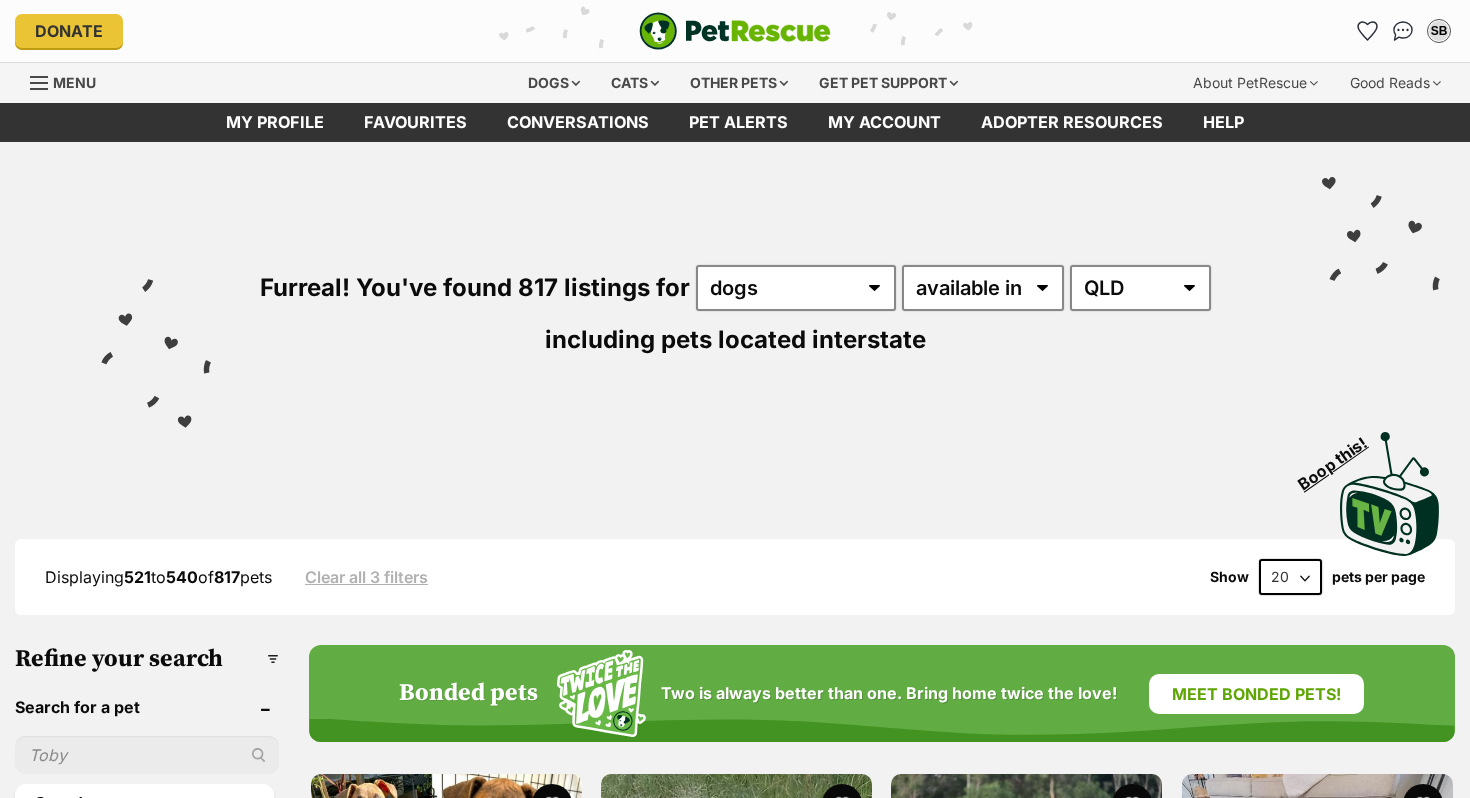 scroll, scrollTop: 0, scrollLeft: 0, axis: both 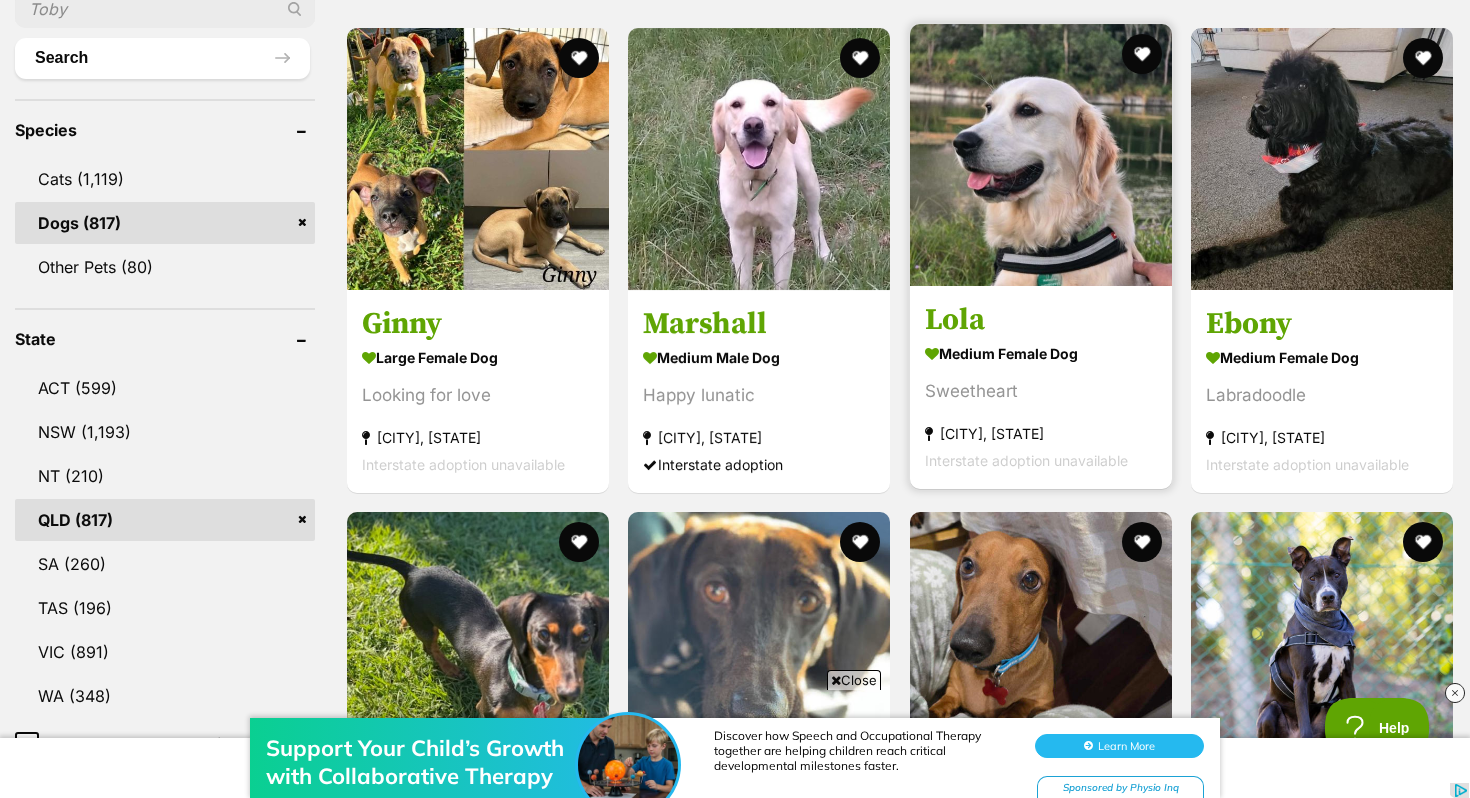 click on "Lola" at bounding box center (1041, 320) 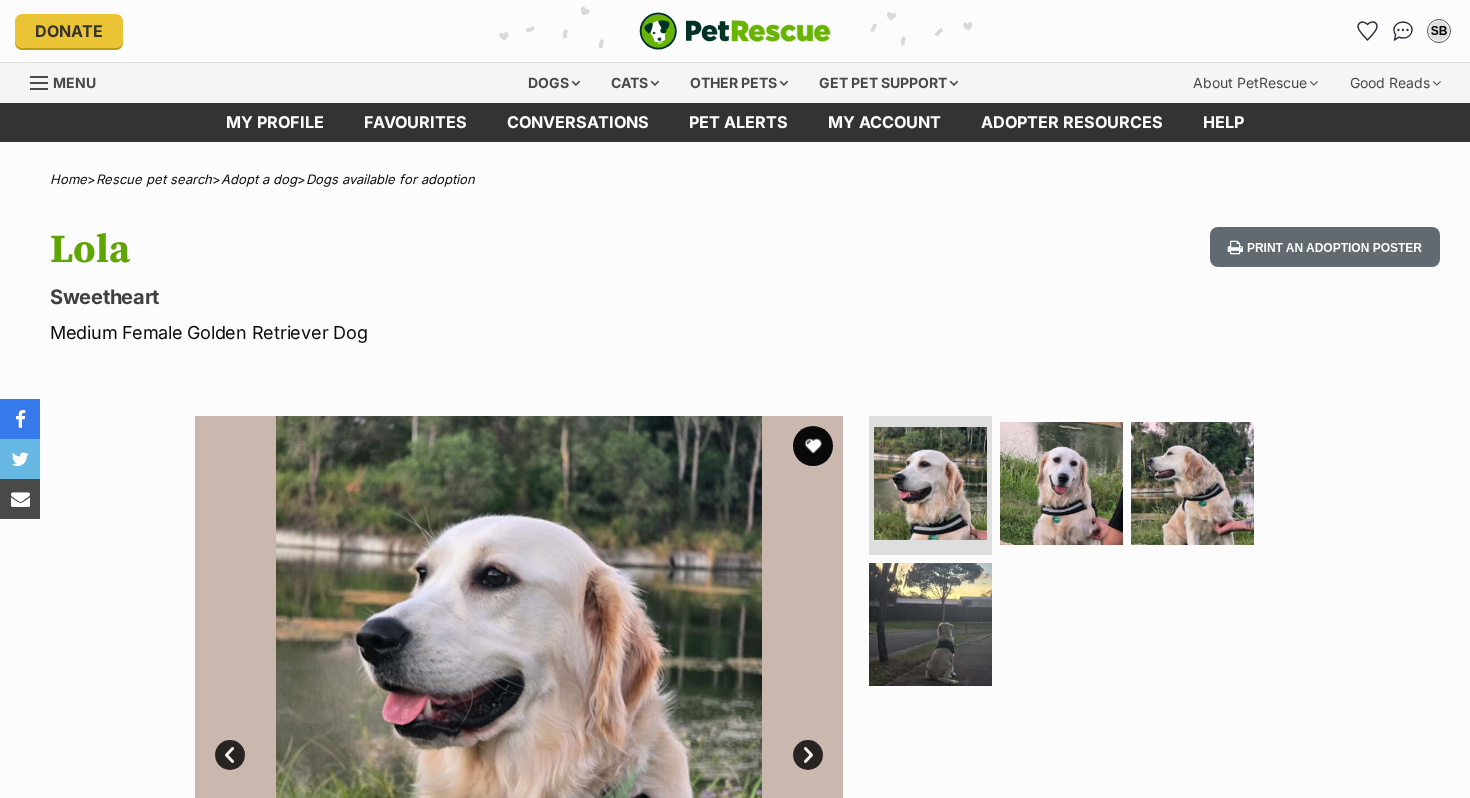 scroll, scrollTop: 0, scrollLeft: 0, axis: both 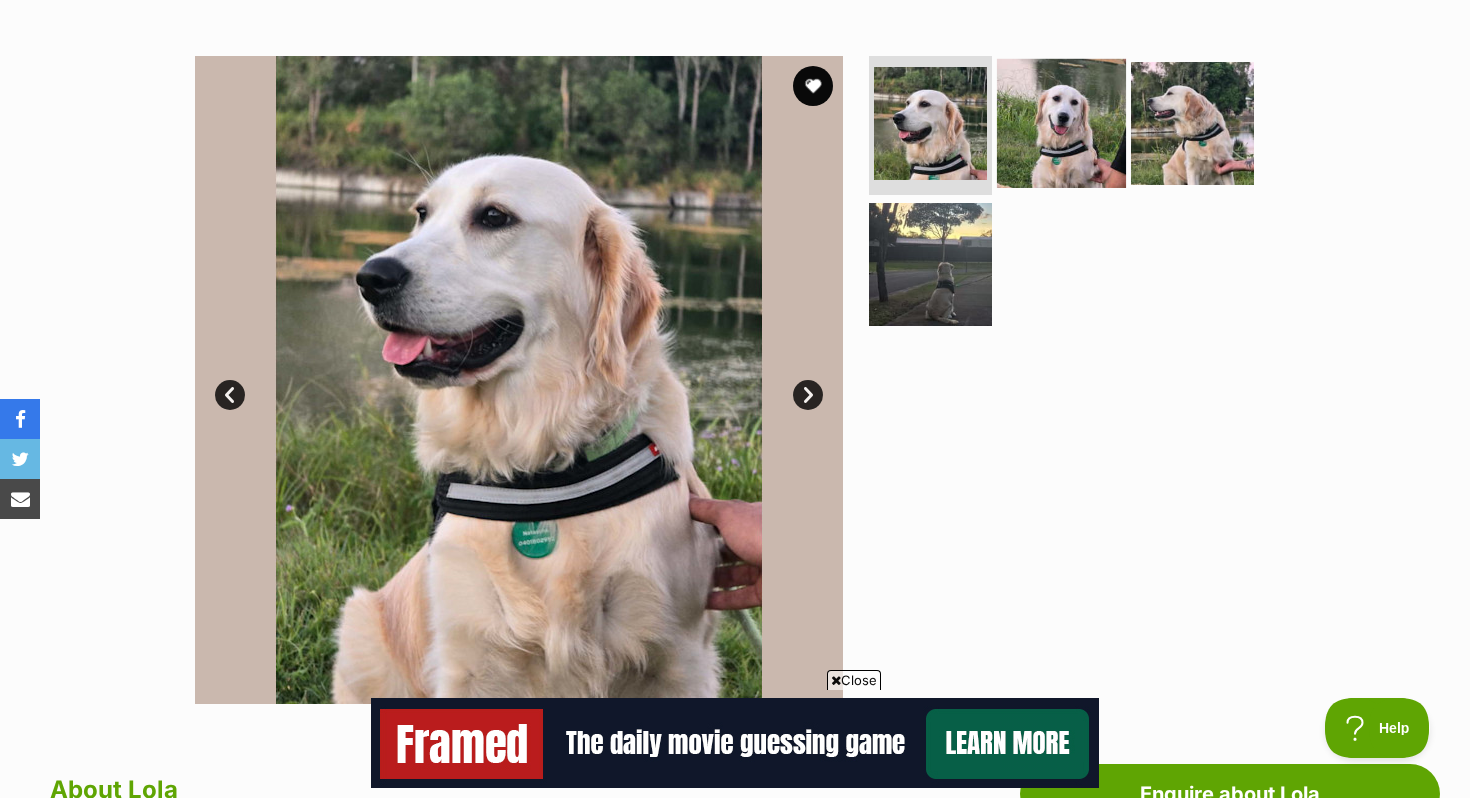 click at bounding box center (1061, 122) 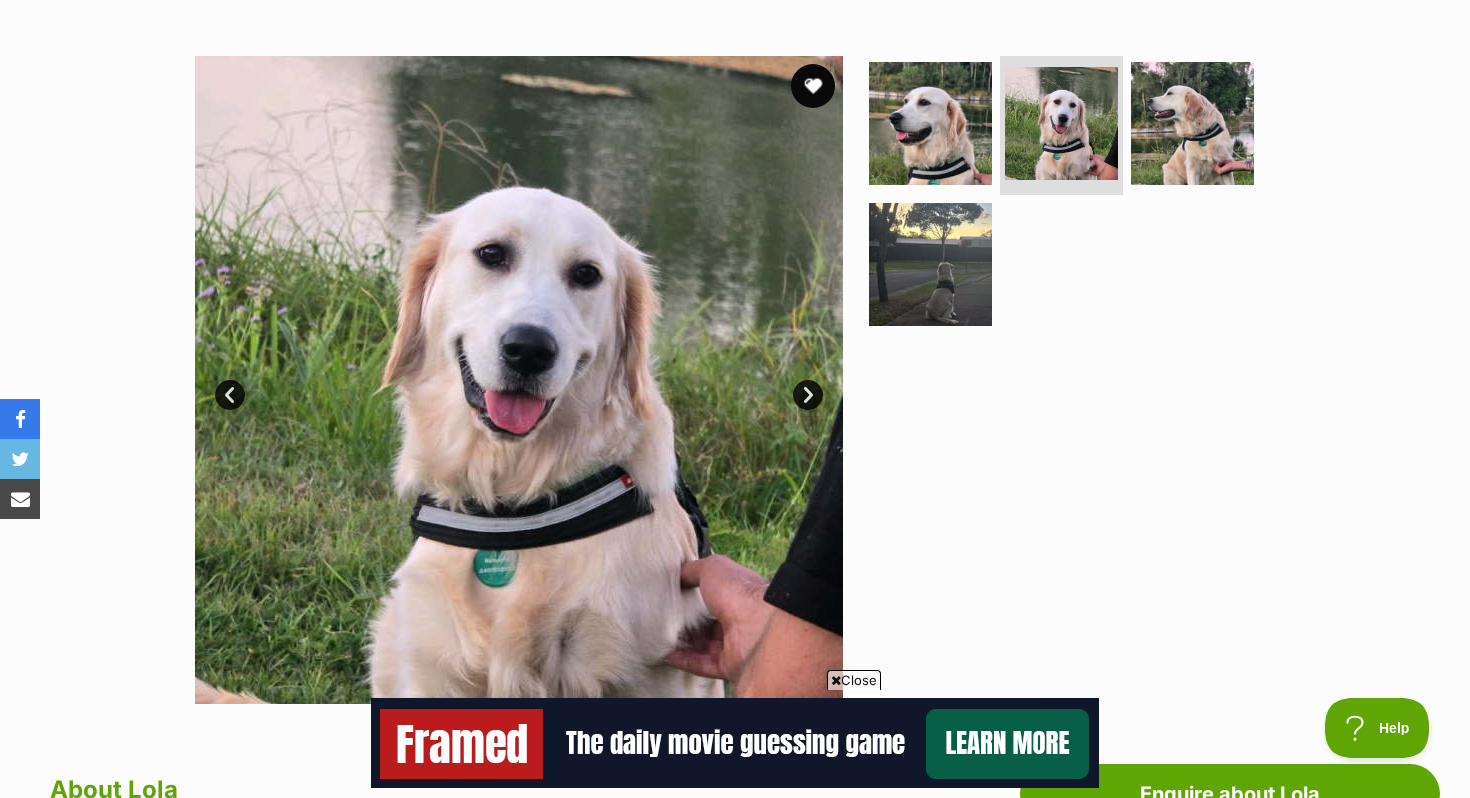 click at bounding box center (813, 86) 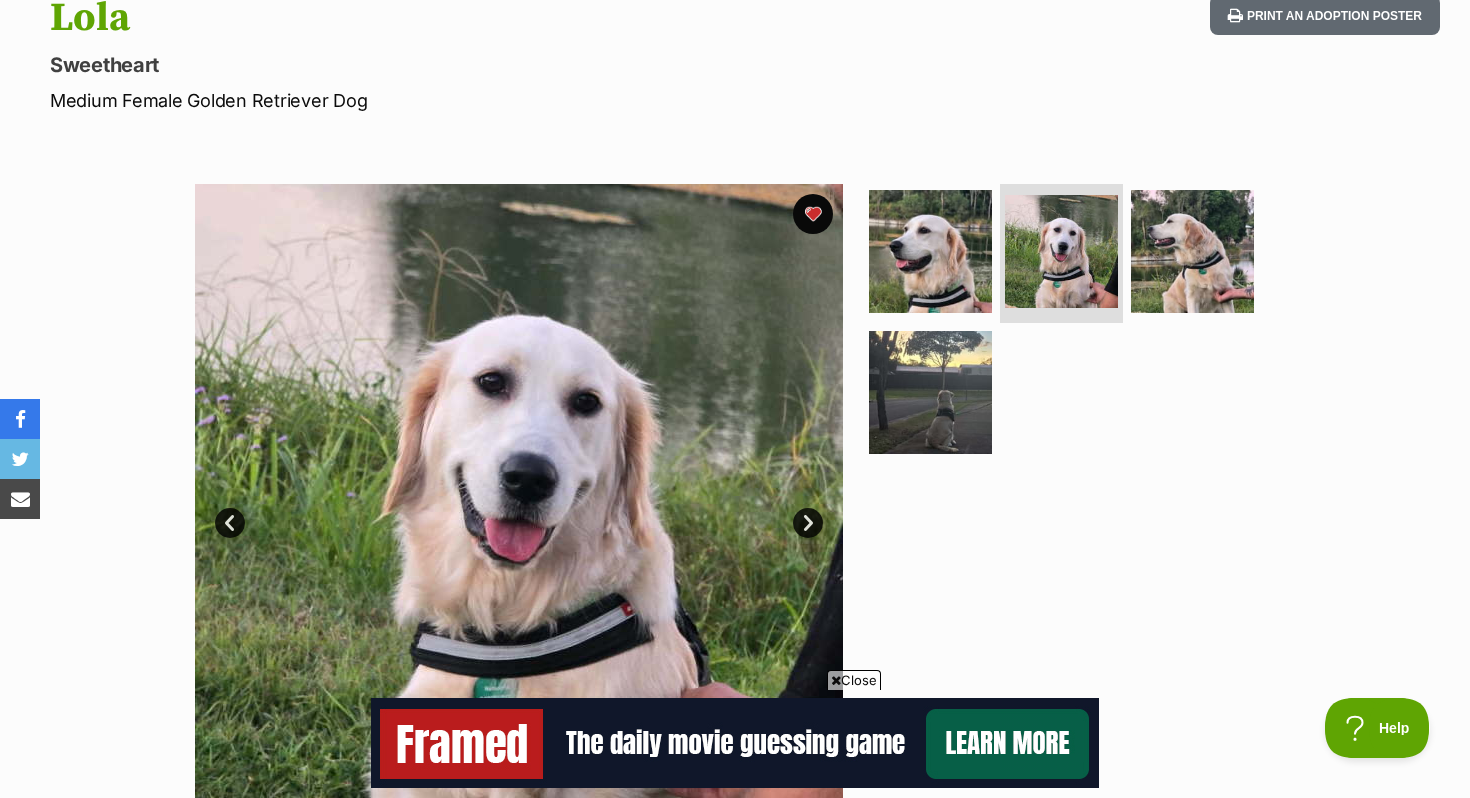 scroll, scrollTop: 234, scrollLeft: 0, axis: vertical 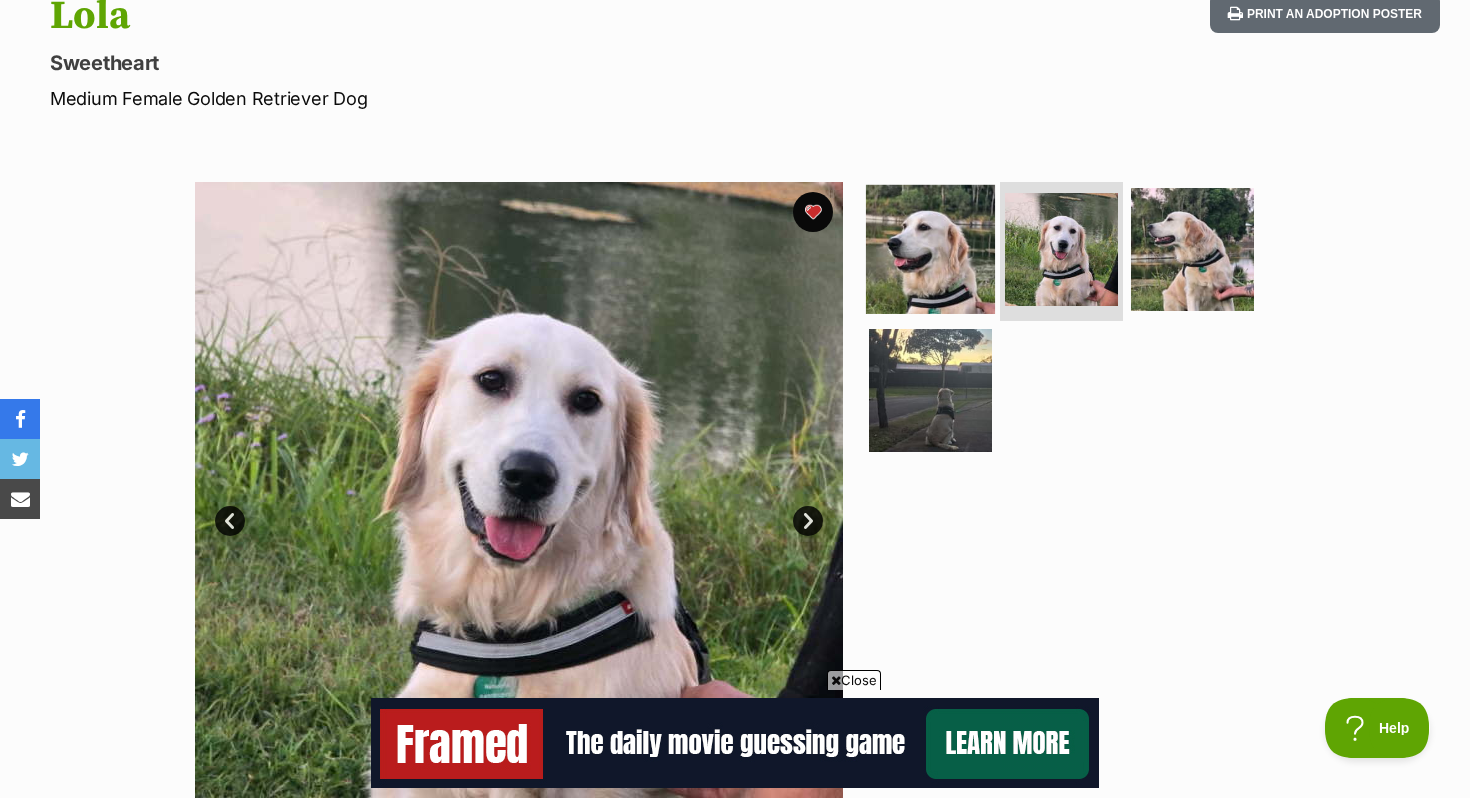 click at bounding box center [930, 248] 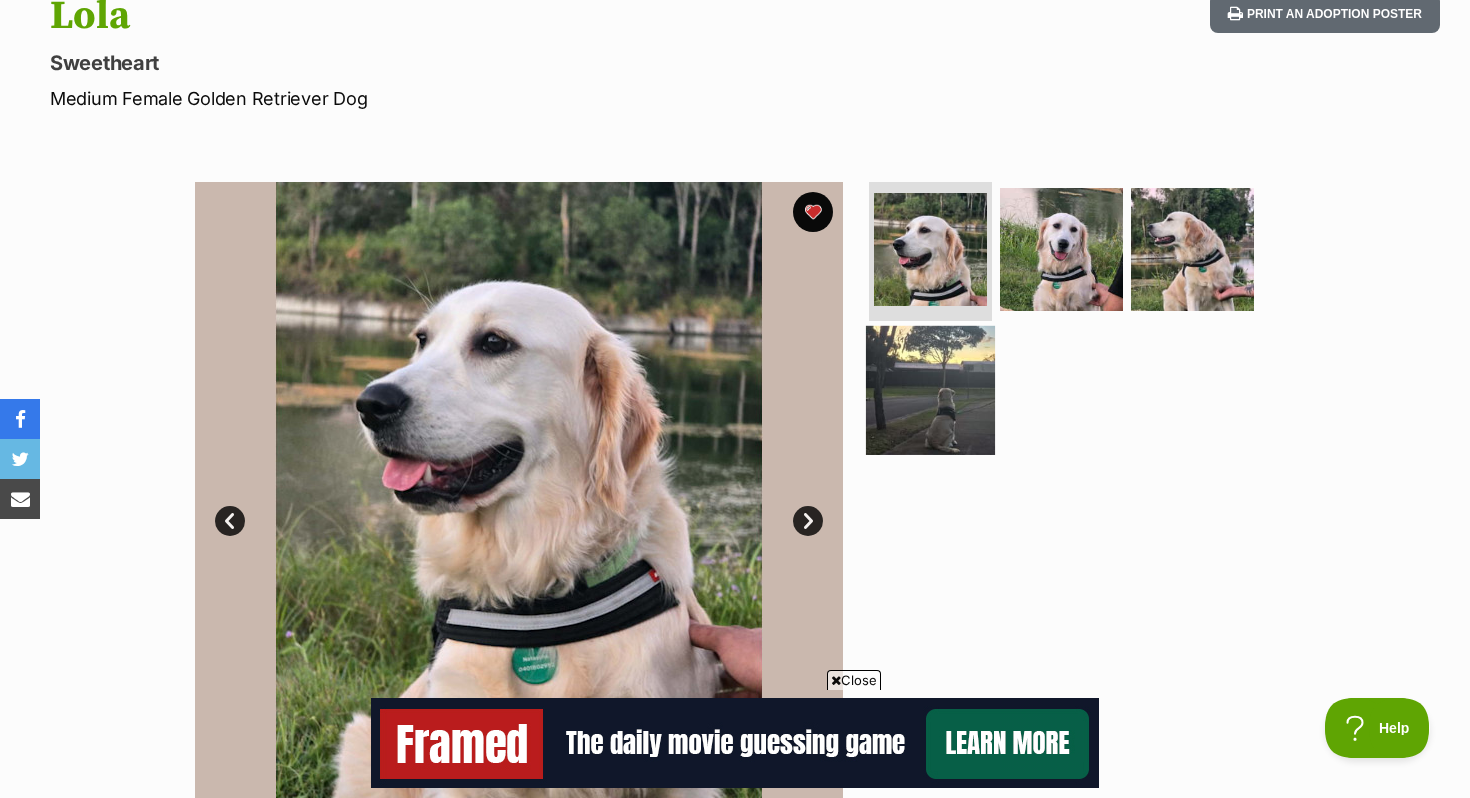 click at bounding box center (930, 390) 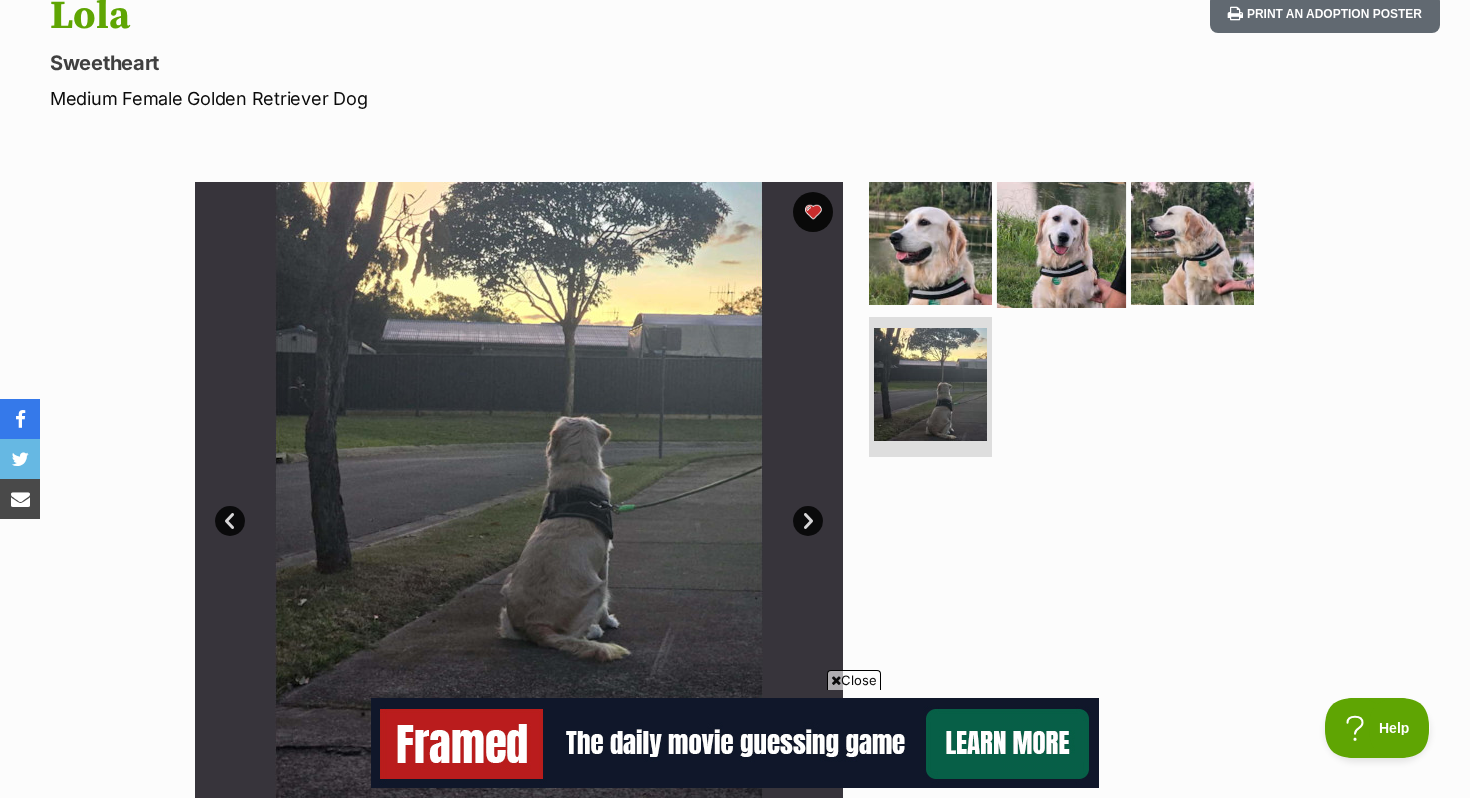 click at bounding box center (1061, 242) 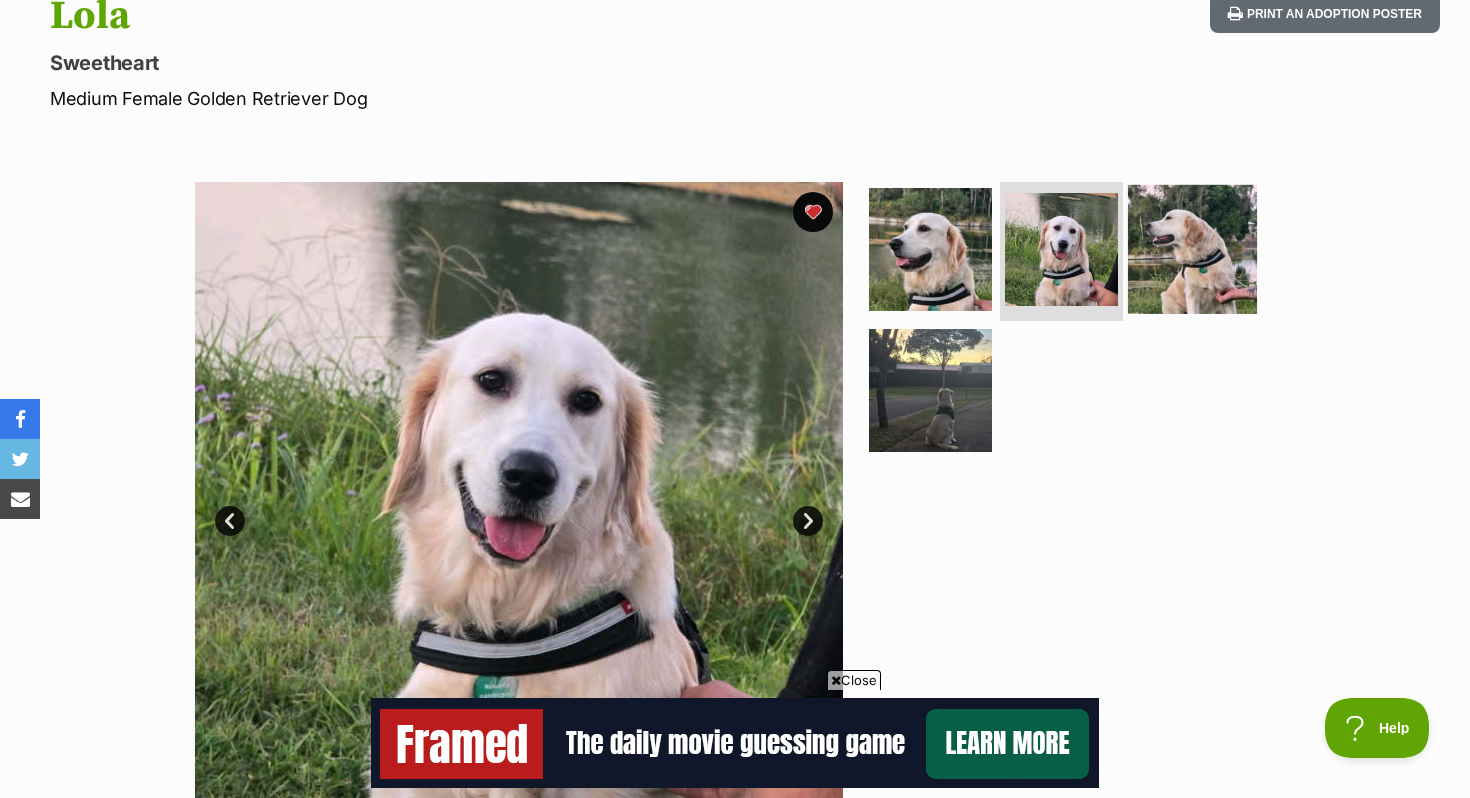 click at bounding box center (1192, 248) 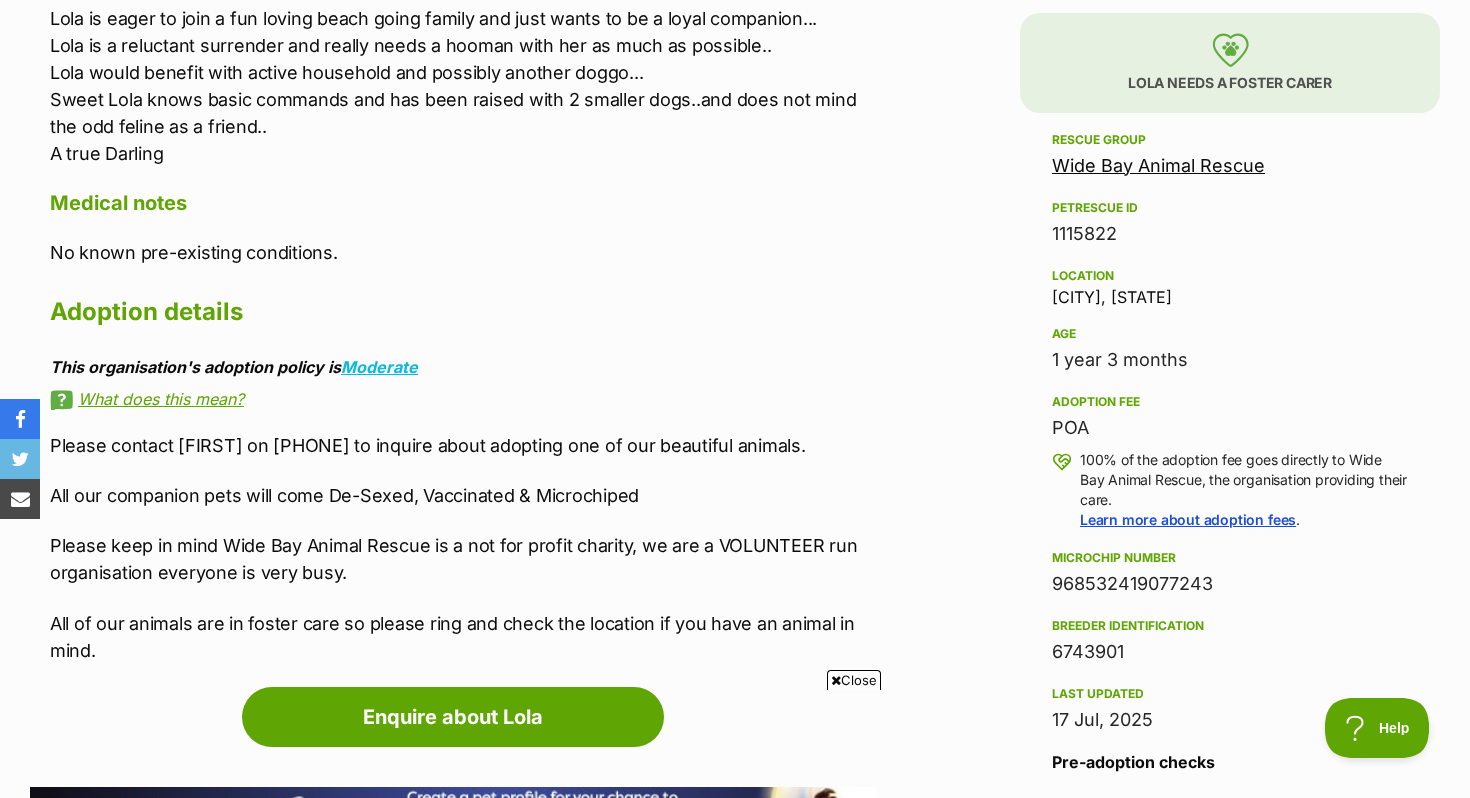 scroll, scrollTop: 0, scrollLeft: 0, axis: both 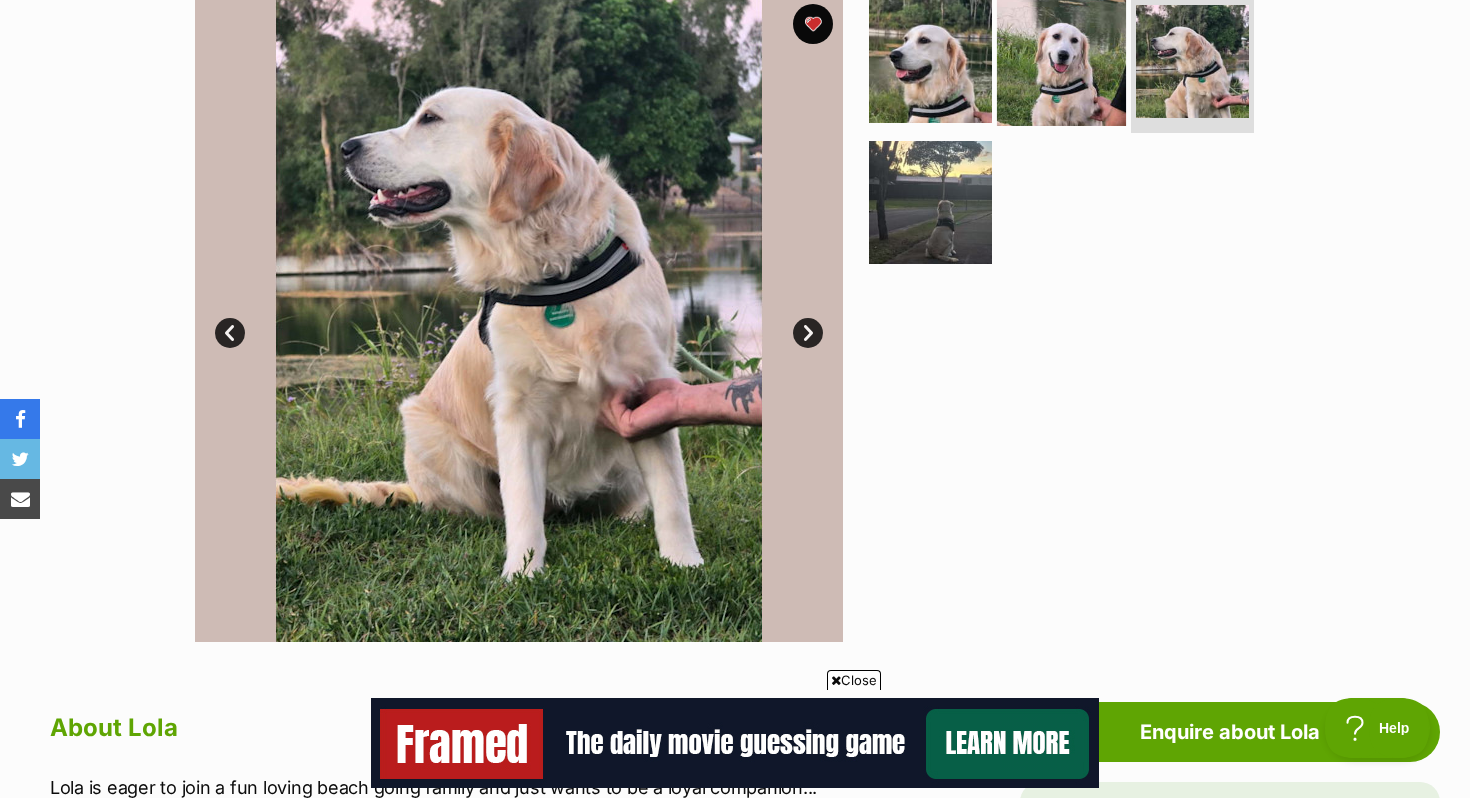 click at bounding box center (1061, 60) 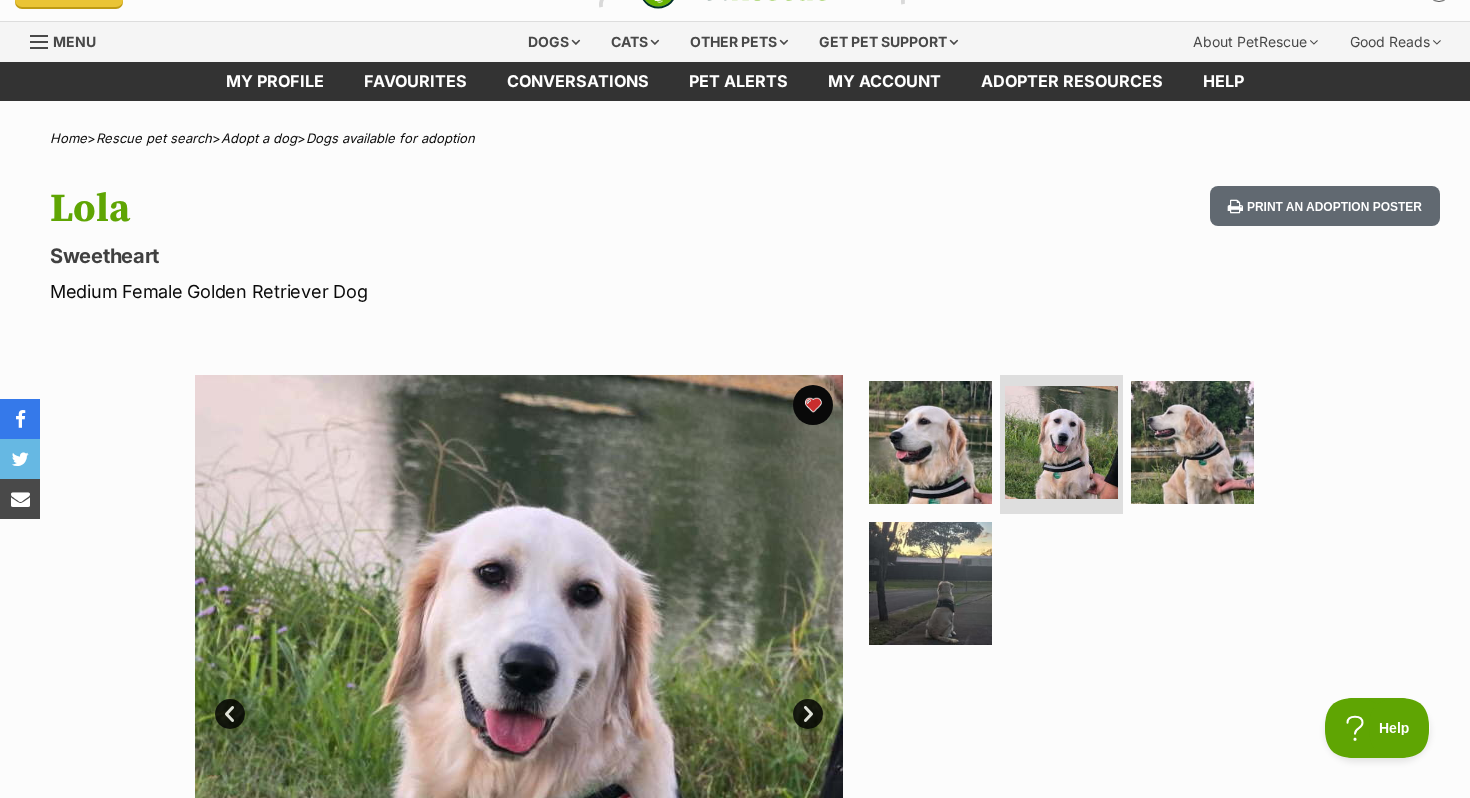 scroll, scrollTop: 0, scrollLeft: 0, axis: both 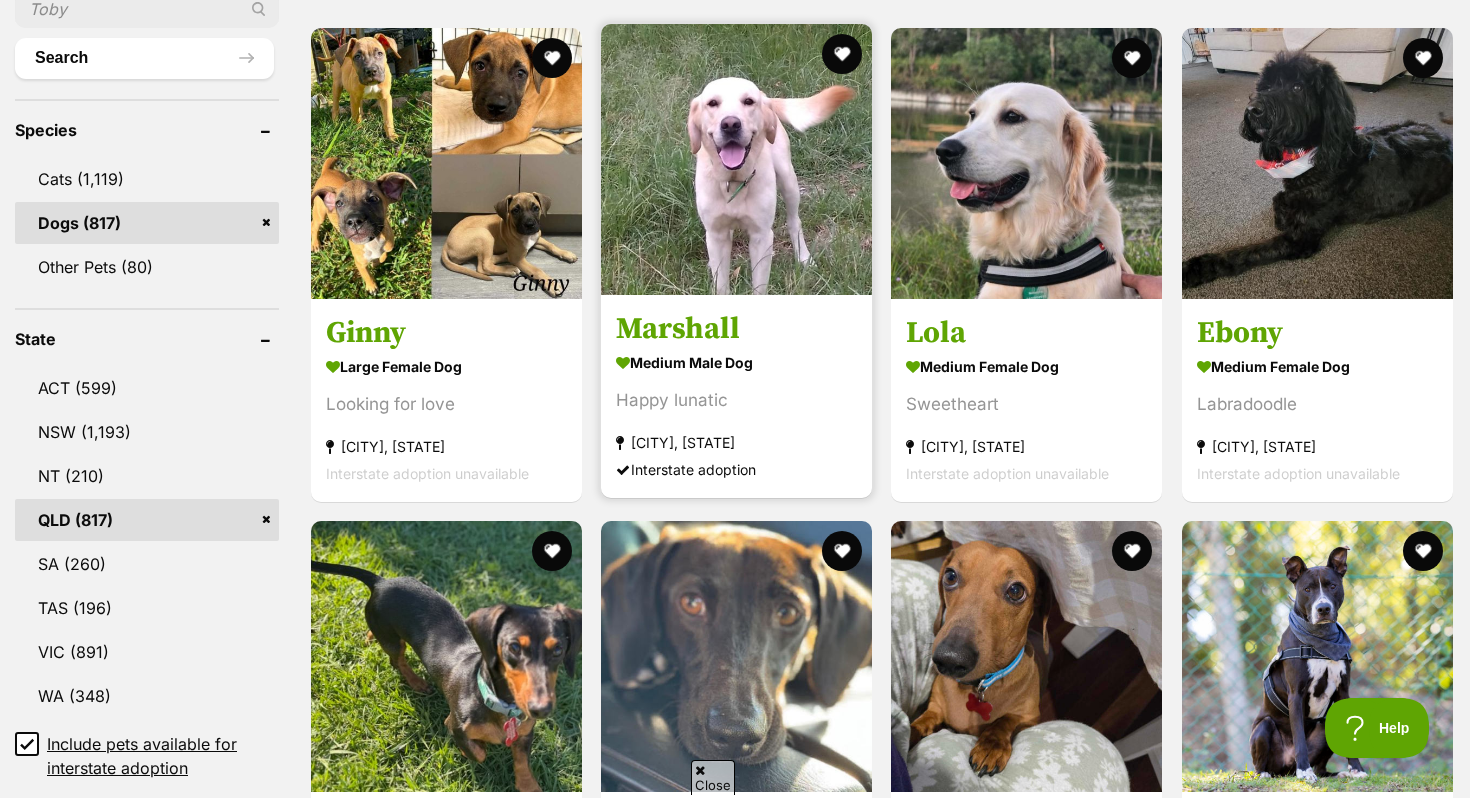 click on "Marshall" at bounding box center [736, 329] 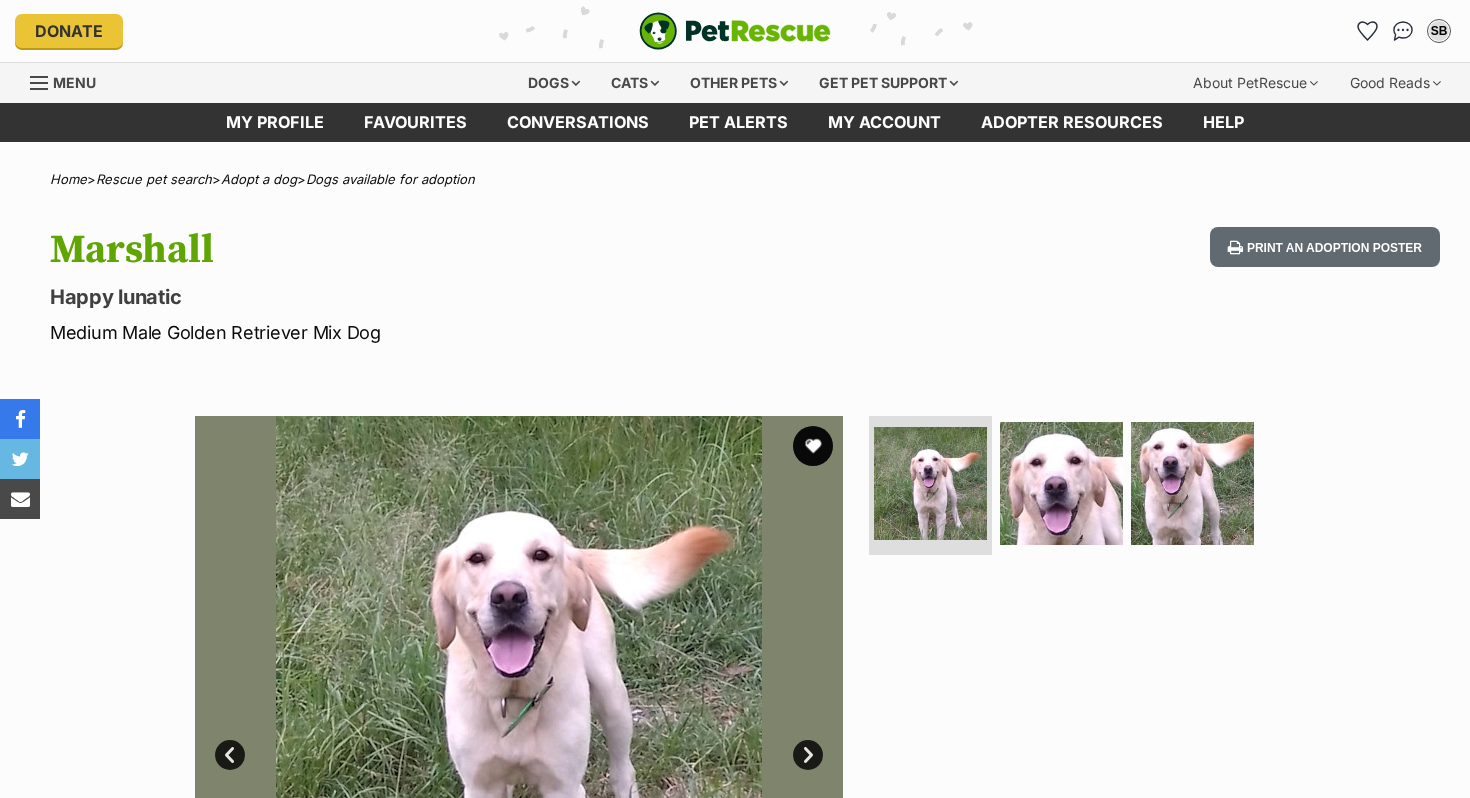 scroll, scrollTop: 0, scrollLeft: 0, axis: both 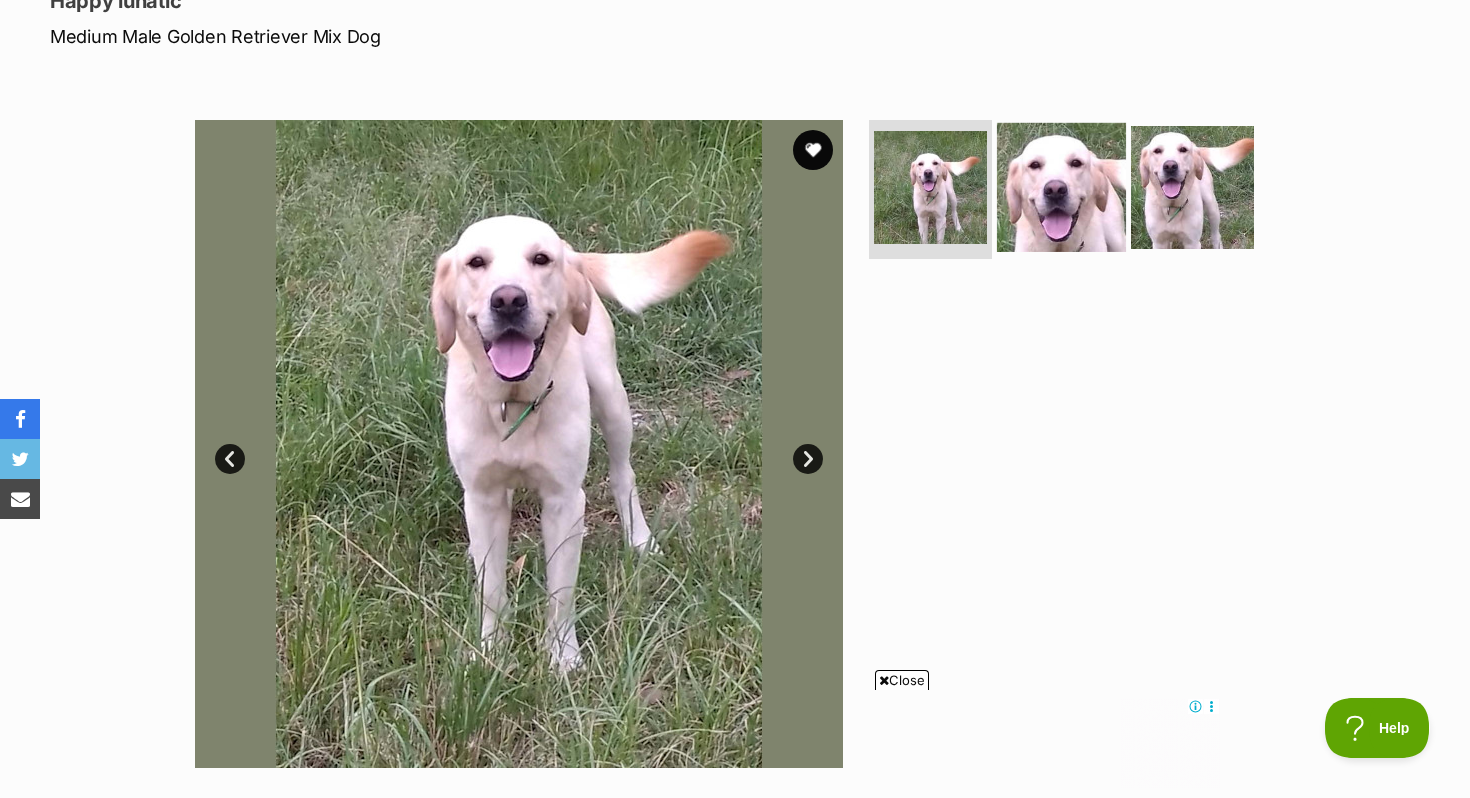 click at bounding box center (1061, 186) 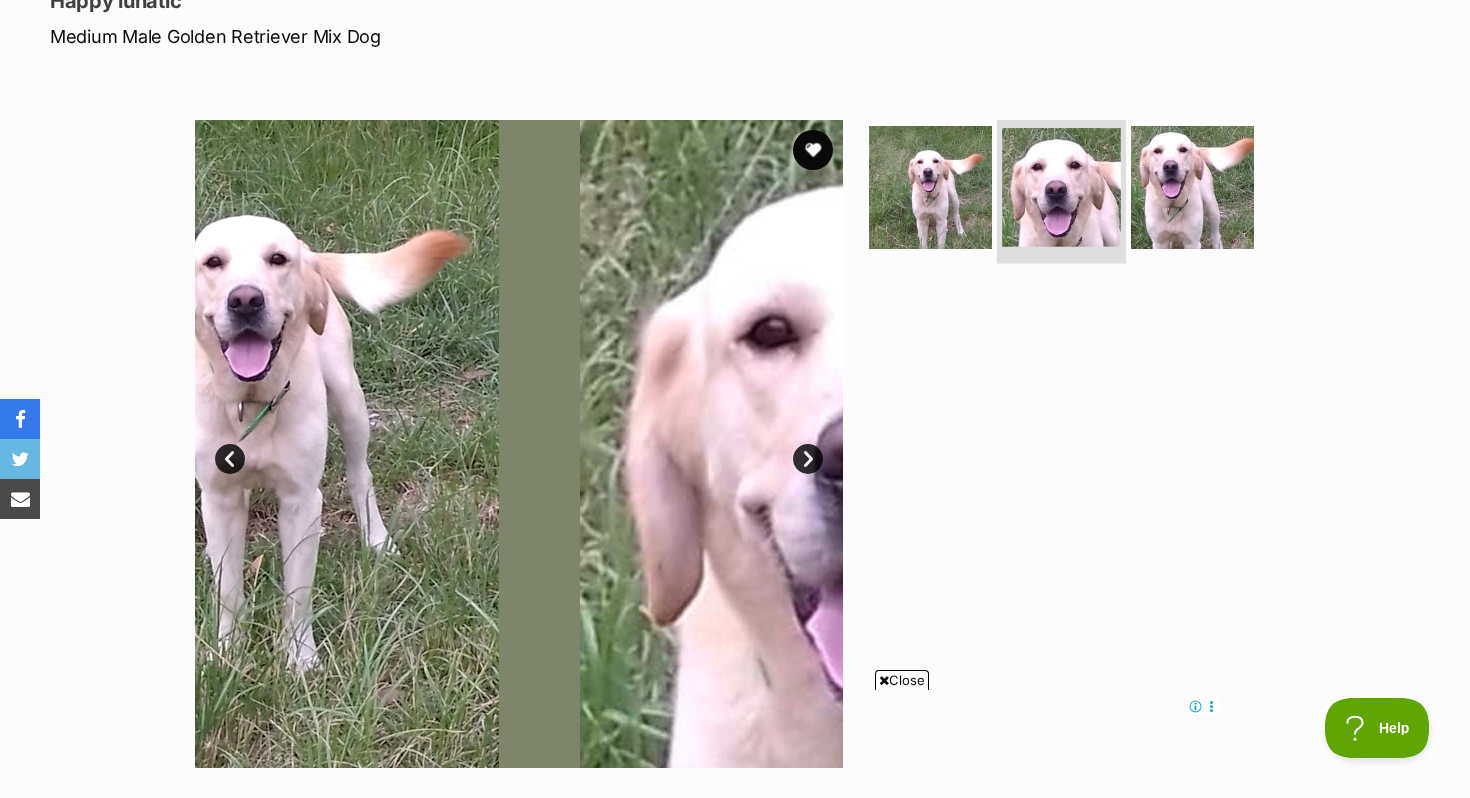 scroll, scrollTop: 0, scrollLeft: 0, axis: both 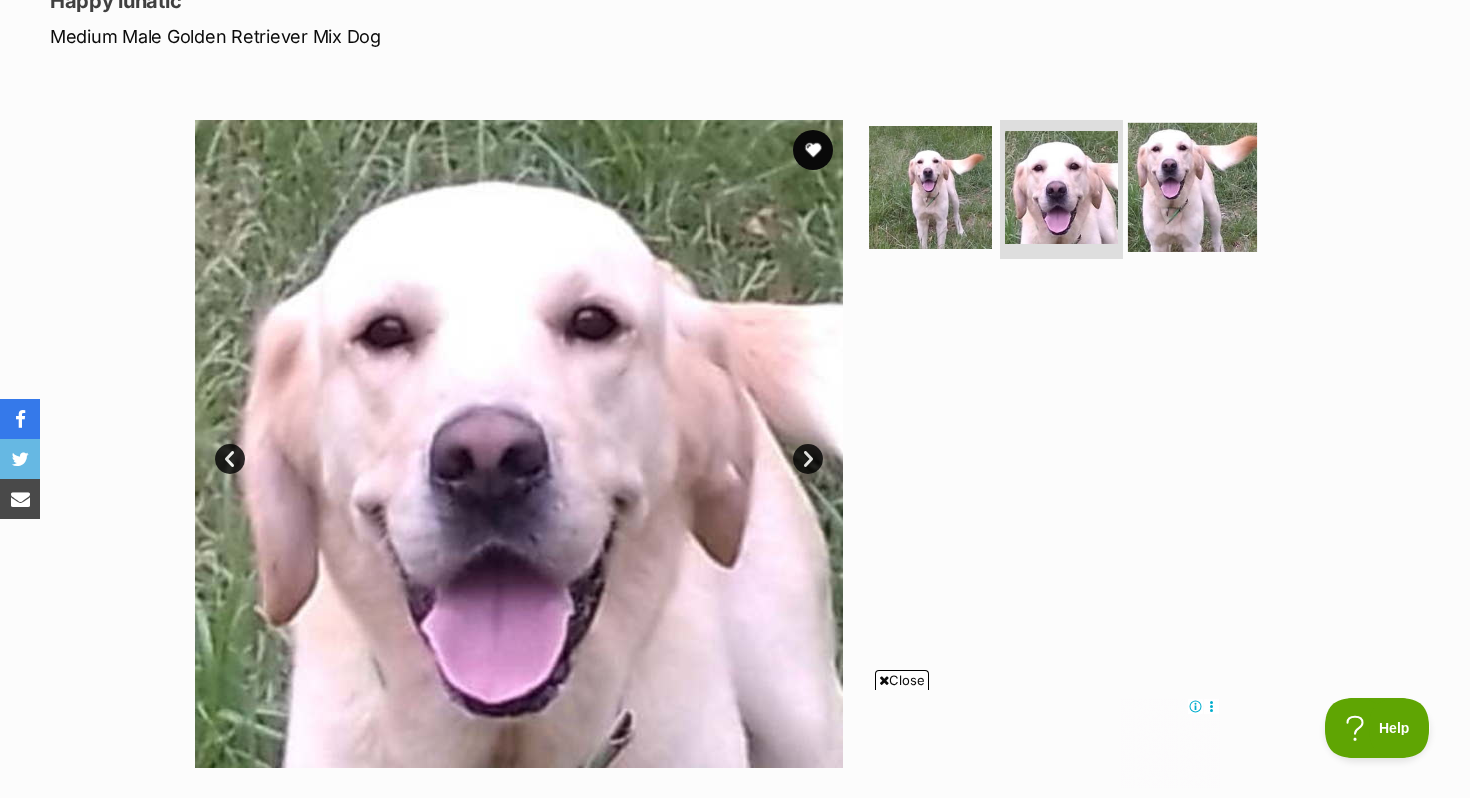 click at bounding box center [1192, 186] 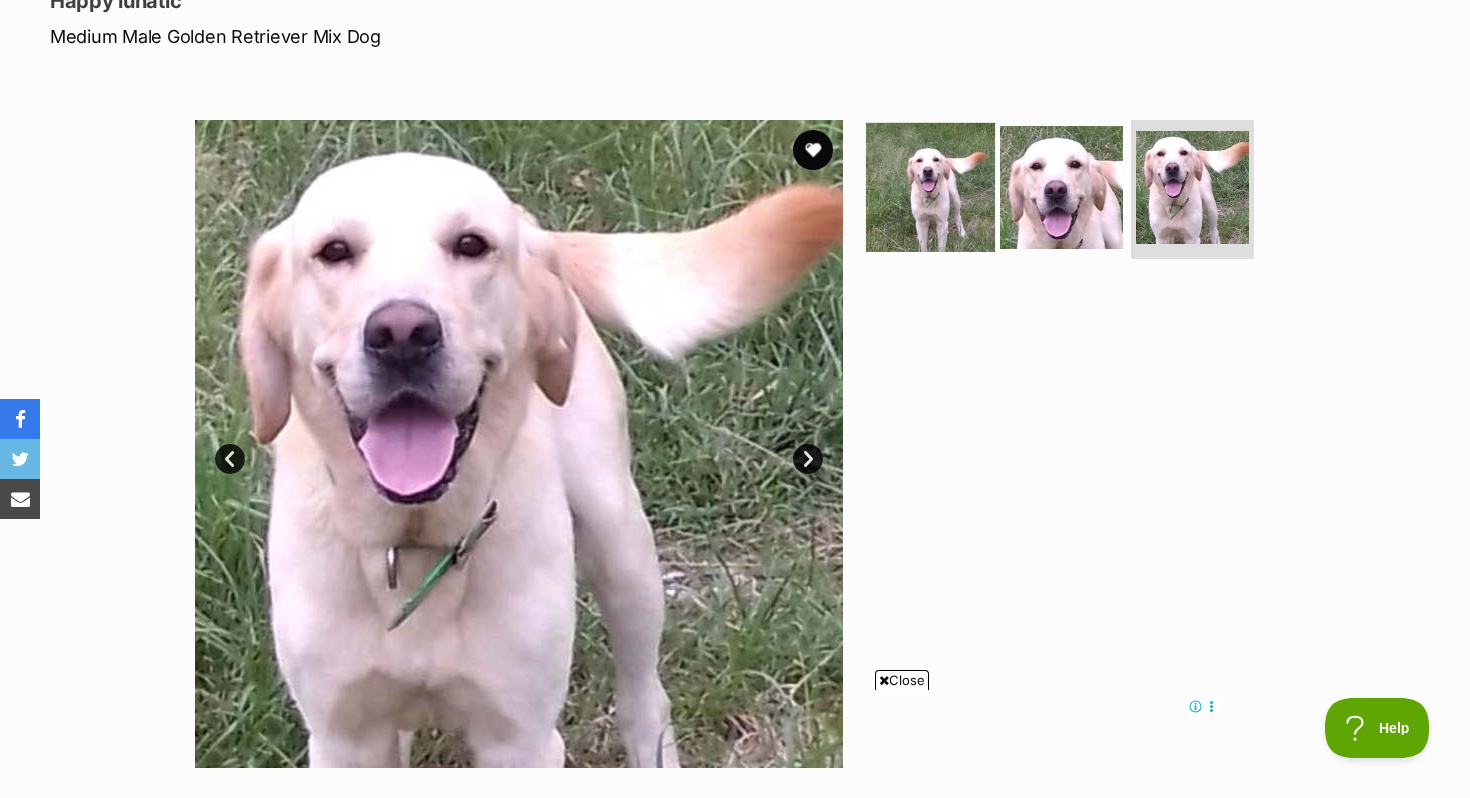 click at bounding box center (930, 186) 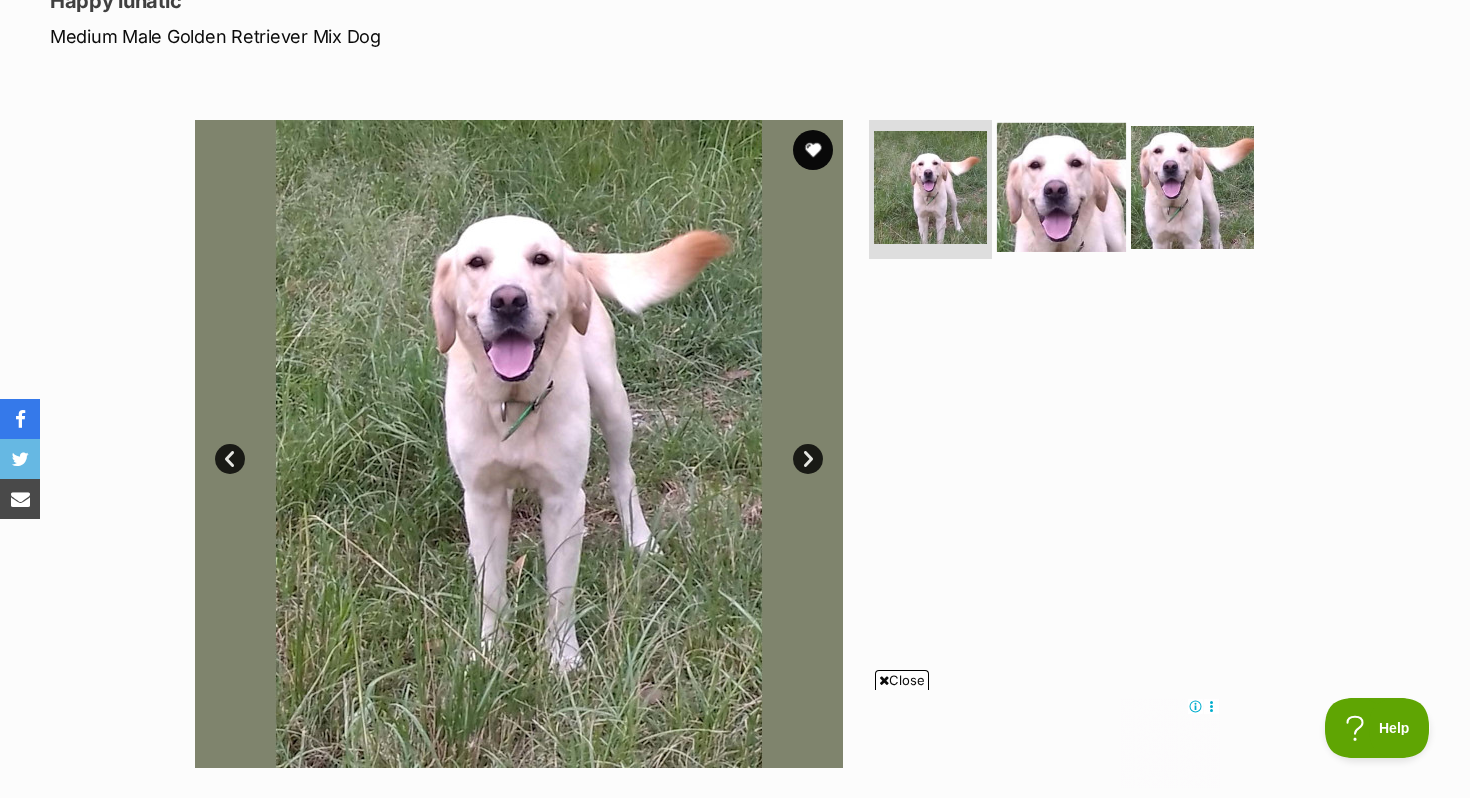 click at bounding box center (1061, 186) 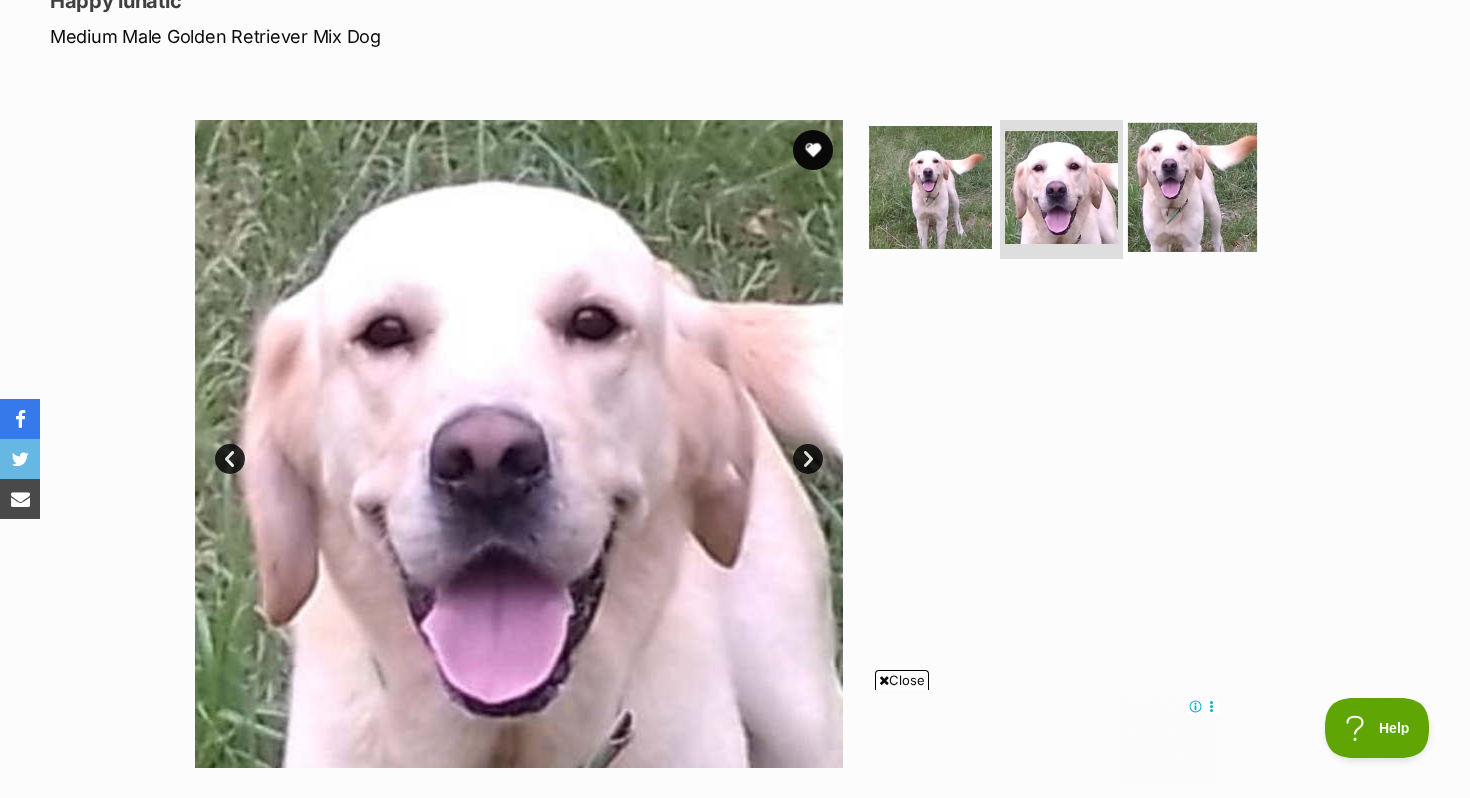 click at bounding box center [1192, 186] 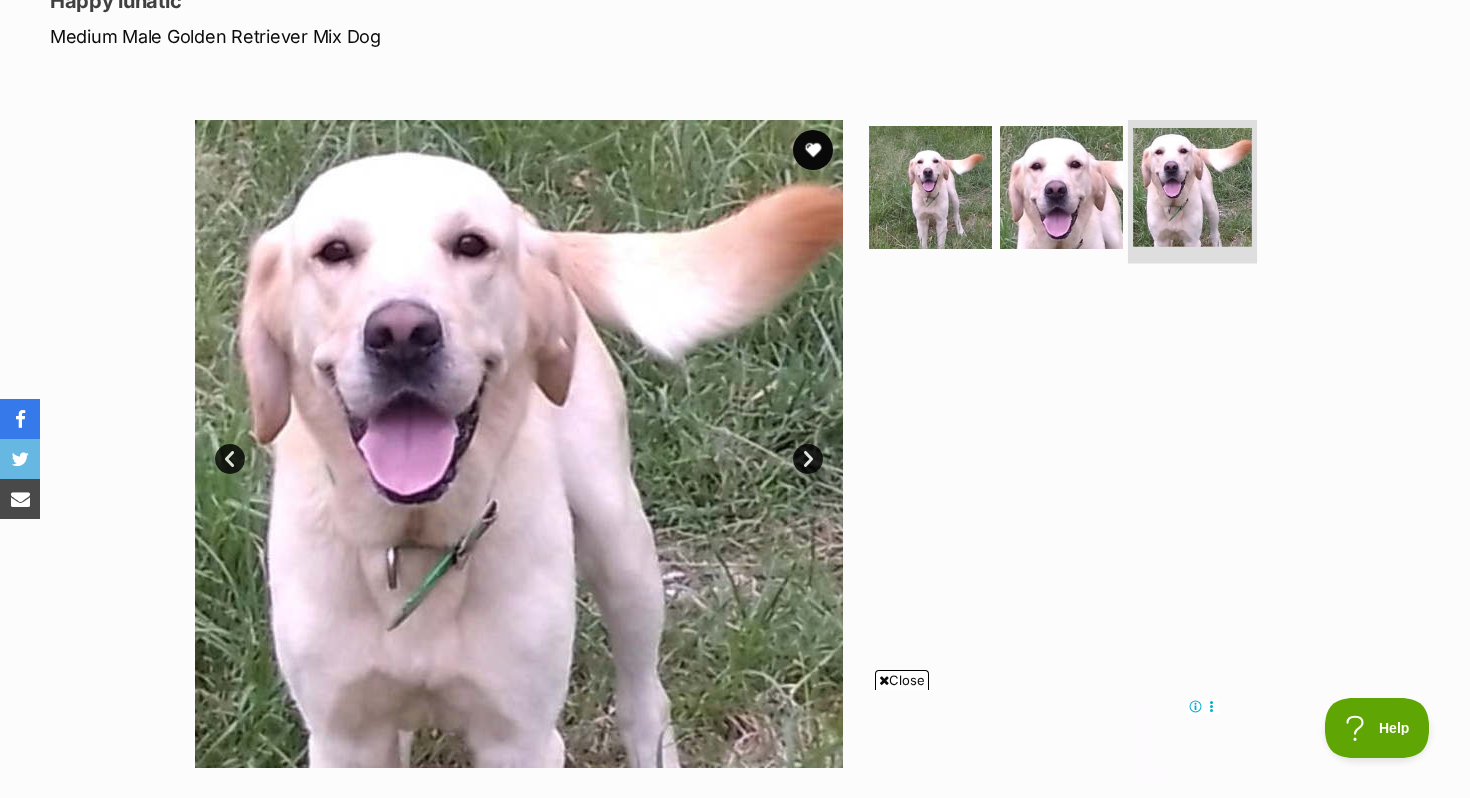 click at bounding box center (1192, 187) 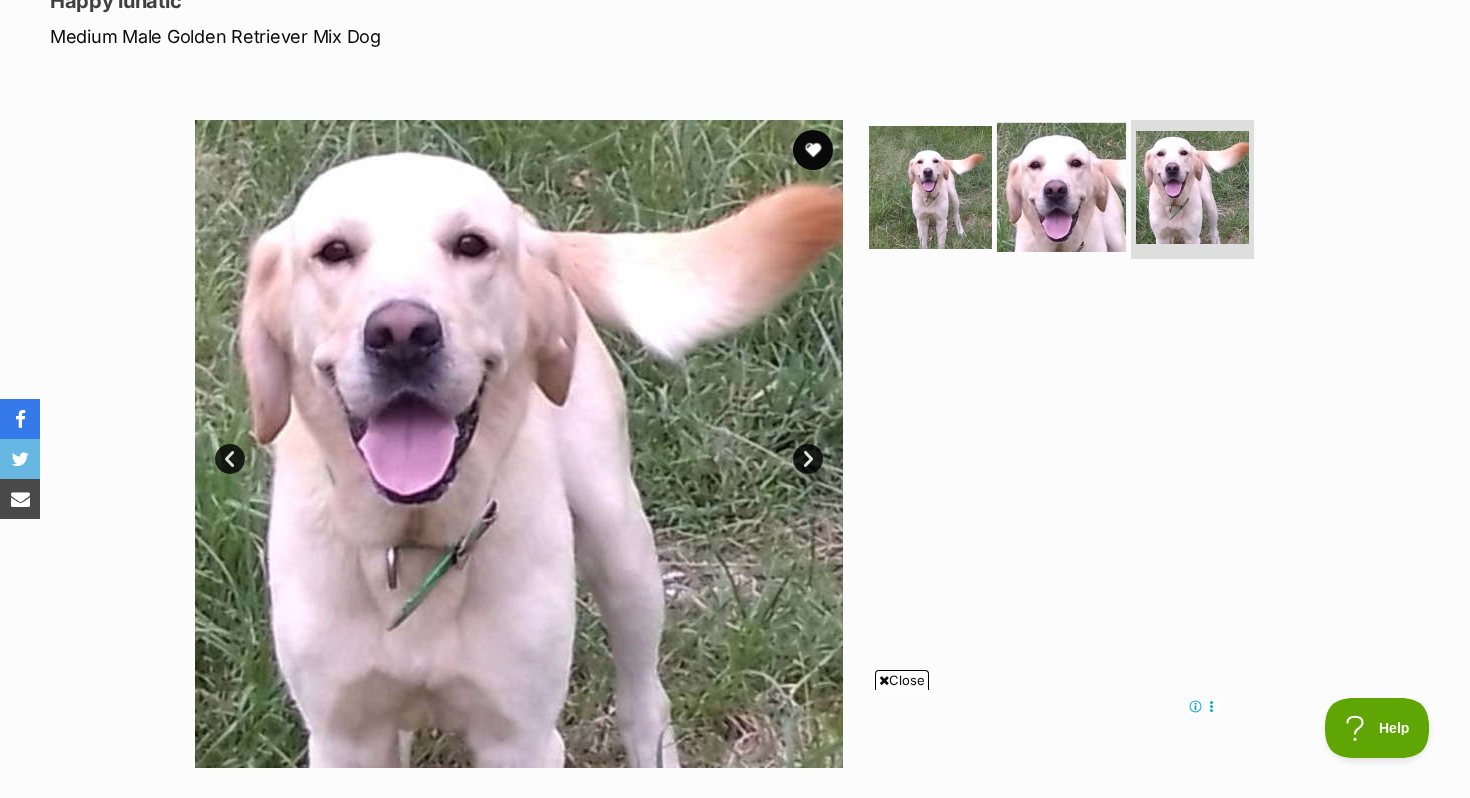 click at bounding box center (1061, 186) 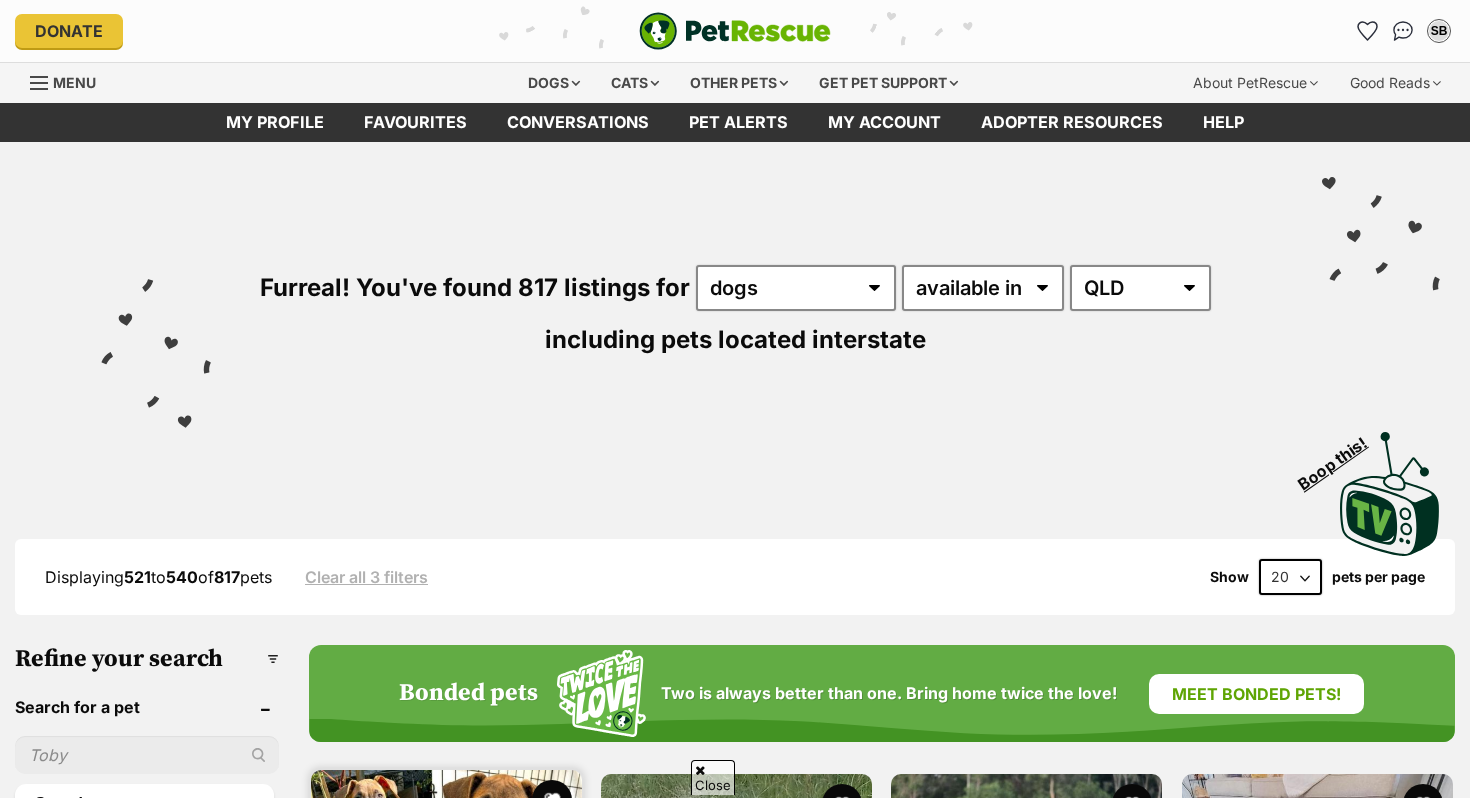 scroll, scrollTop: 628, scrollLeft: 0, axis: vertical 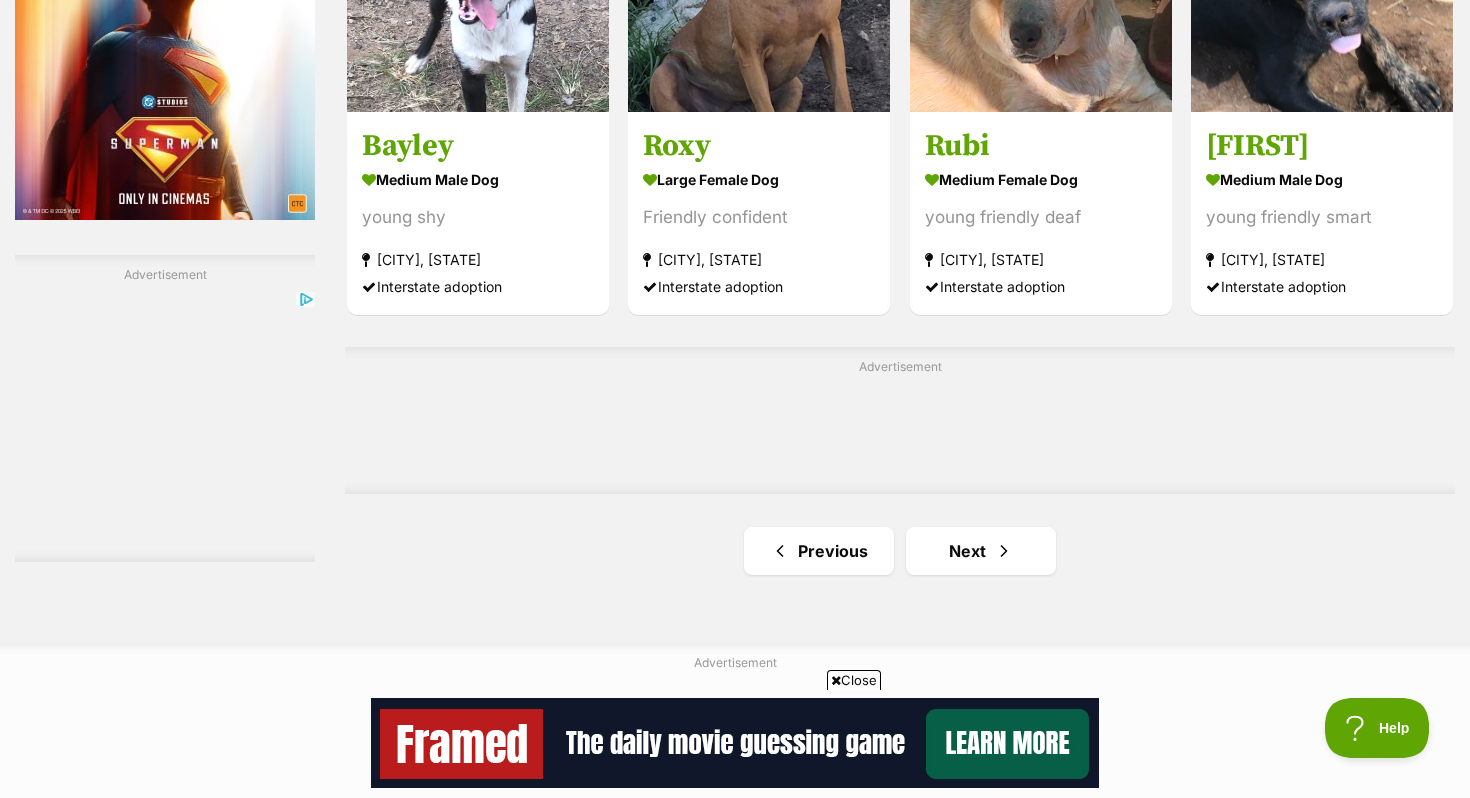 click on "Bonded pets
Two is always better than one. Bring home twice the love!
Meet bonded pets!
Ginny
large female Dog
Looking for love
Townsville, QLD
Interstate adoption unavailable
Marshall
medium male Dog
Happy lunatic
Hervey Bay, QLD
Interstate adoption
Lola
medium female Dog
Sweetheart
Toogoom, QLD
Interstate adoption unavailable
Ebony
medium female Dog
Labradoodle
Raceview, QLD
Interstate adoption unavailable
Solly
small male Dog
The Sweetest Sausage
Springfield Central, QLD
Interstate adoption unavailable
Sebastian
small male Dog
Sweet Soulmate
Springfield, QLD
Interstate adoption unavailable
Advertisement" at bounding box center (900, -1091) 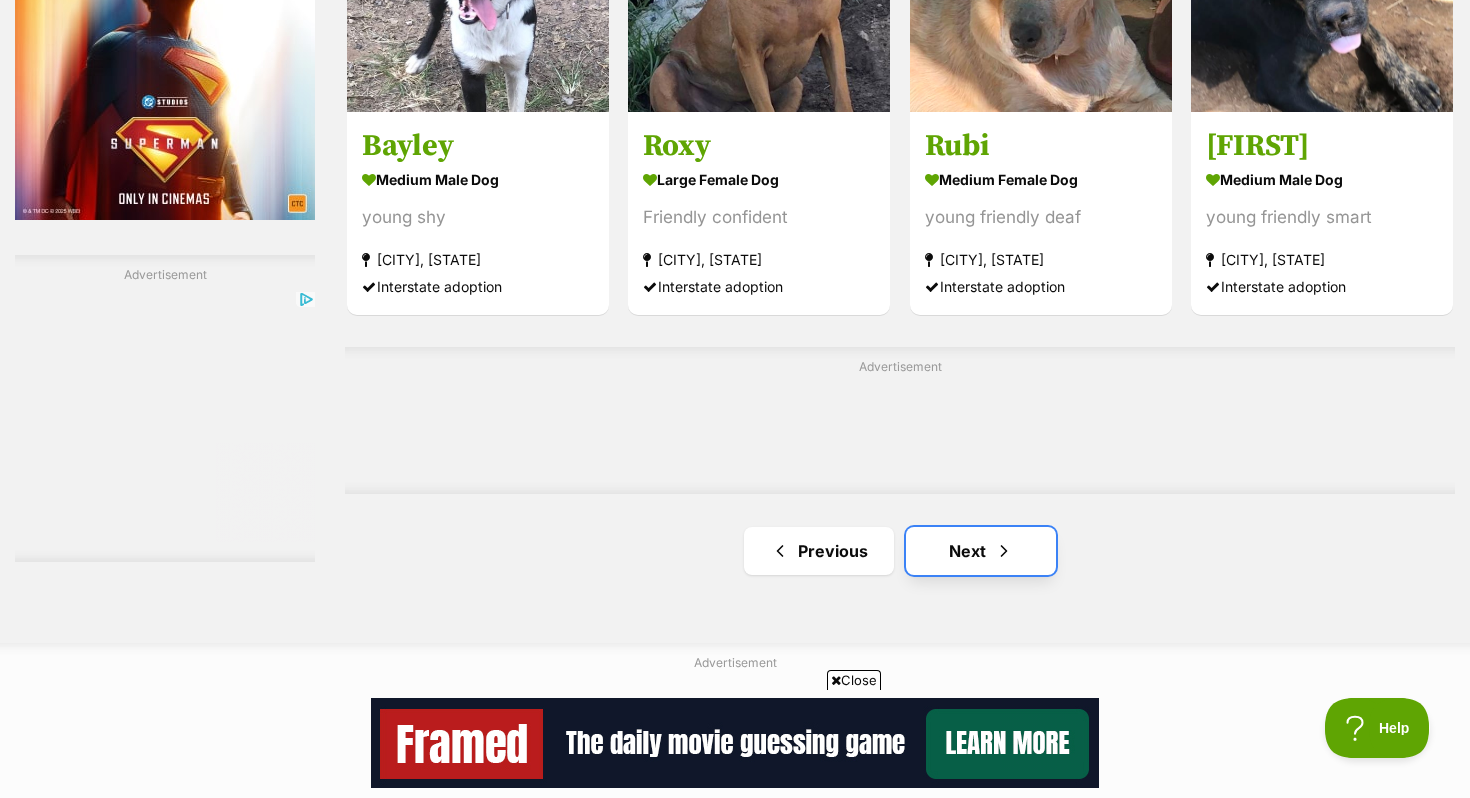 click on "Next" at bounding box center [981, 551] 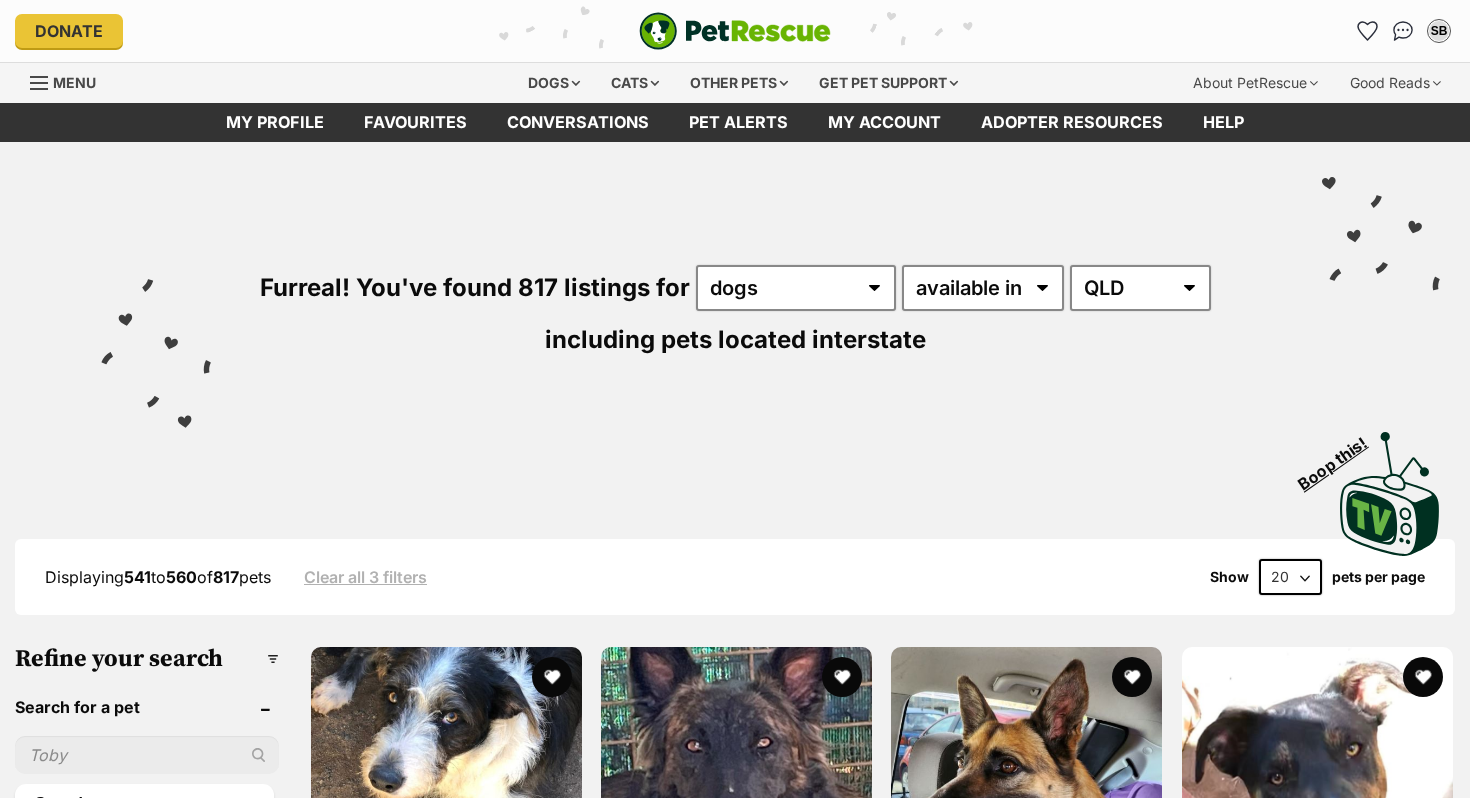 scroll, scrollTop: 0, scrollLeft: 0, axis: both 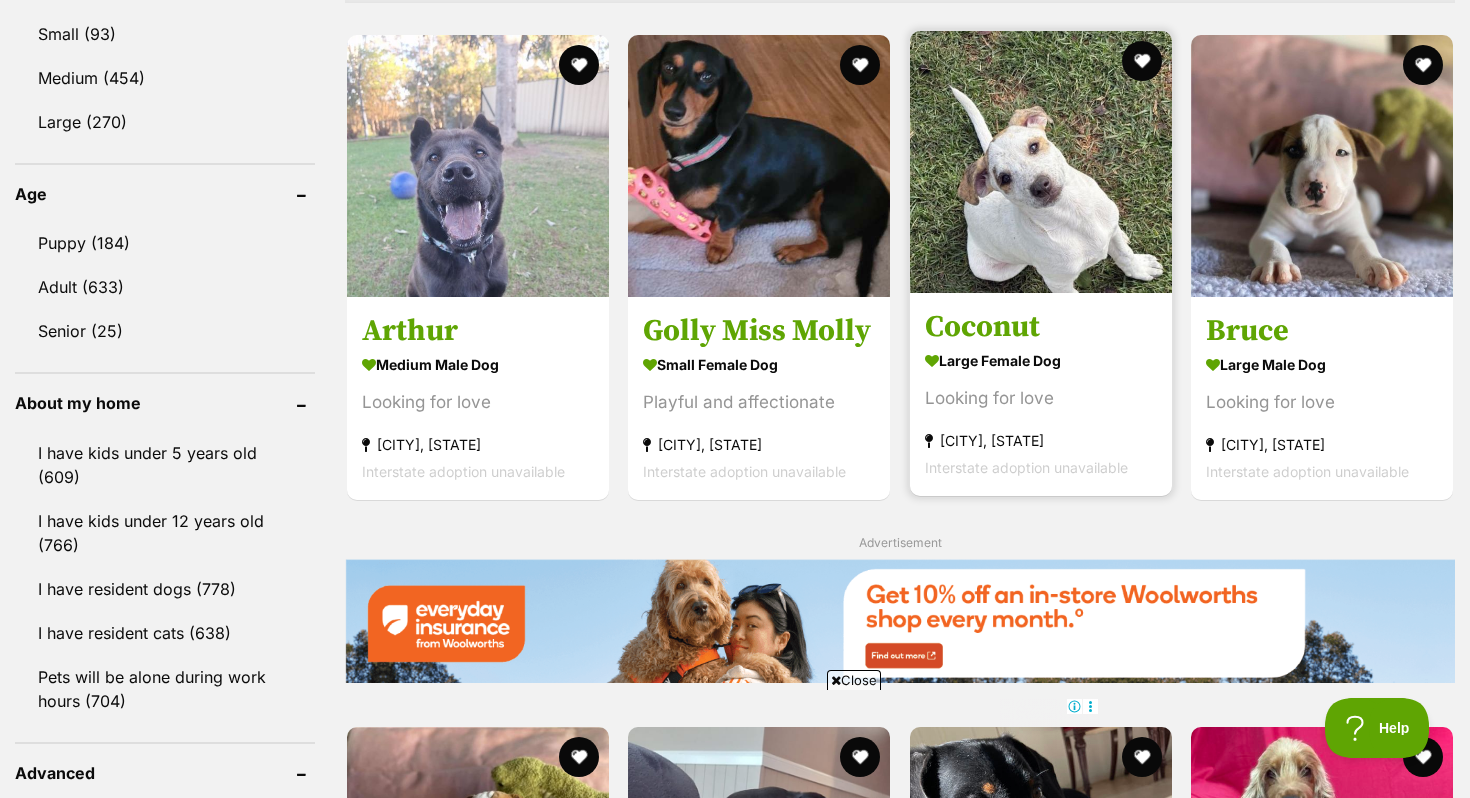 click on "Coconut" at bounding box center (1041, 326) 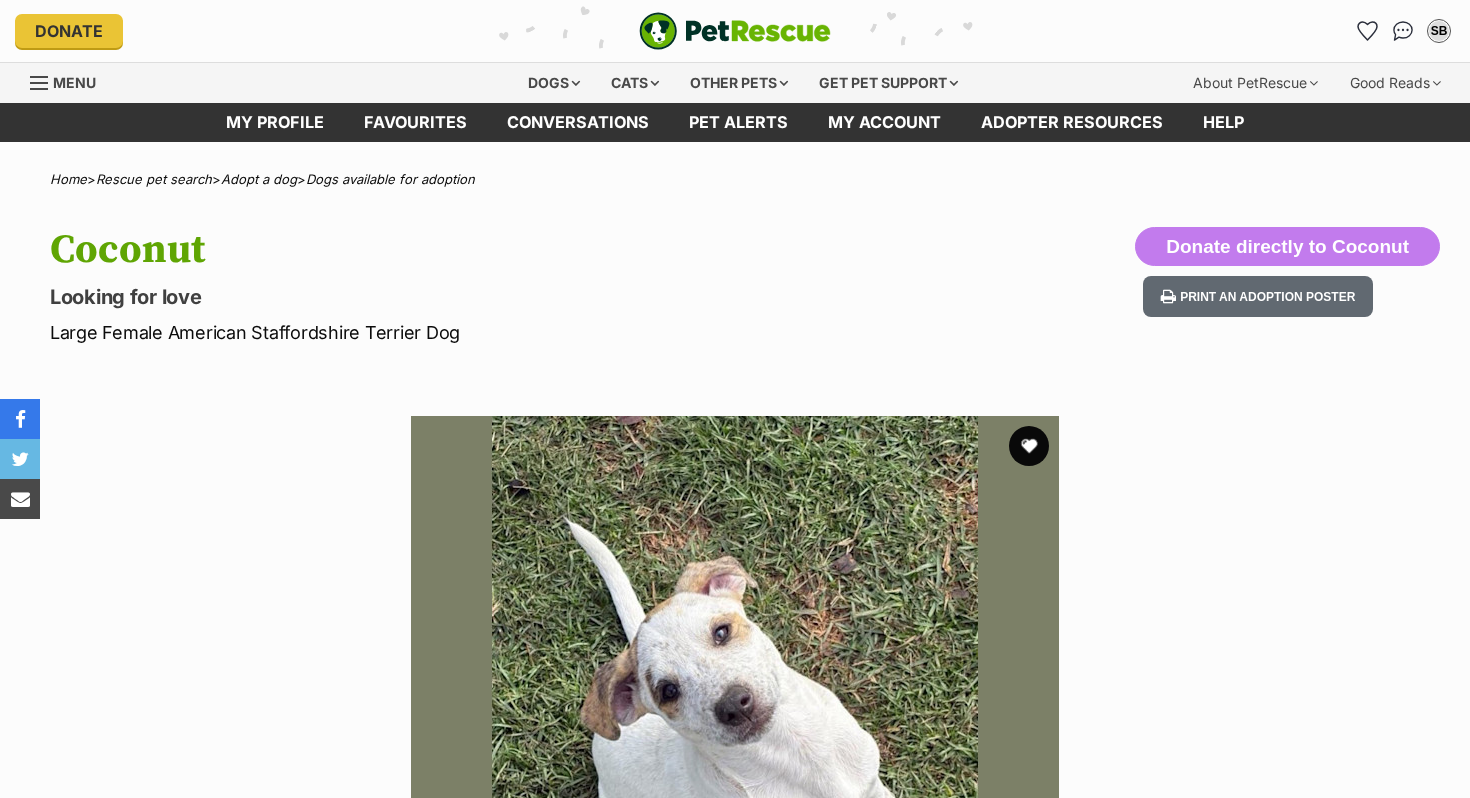 scroll, scrollTop: 0, scrollLeft: 0, axis: both 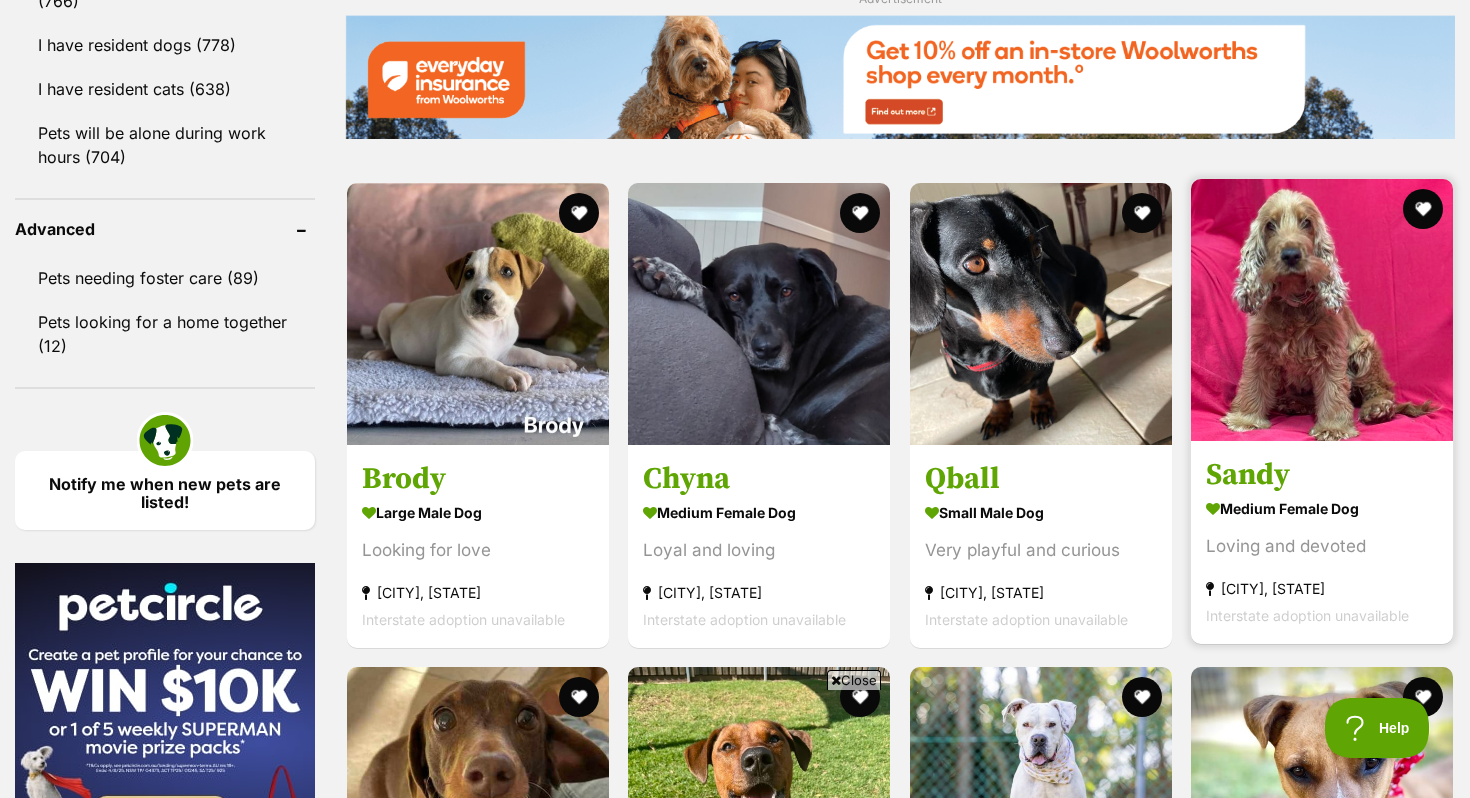 click at bounding box center [1322, 310] 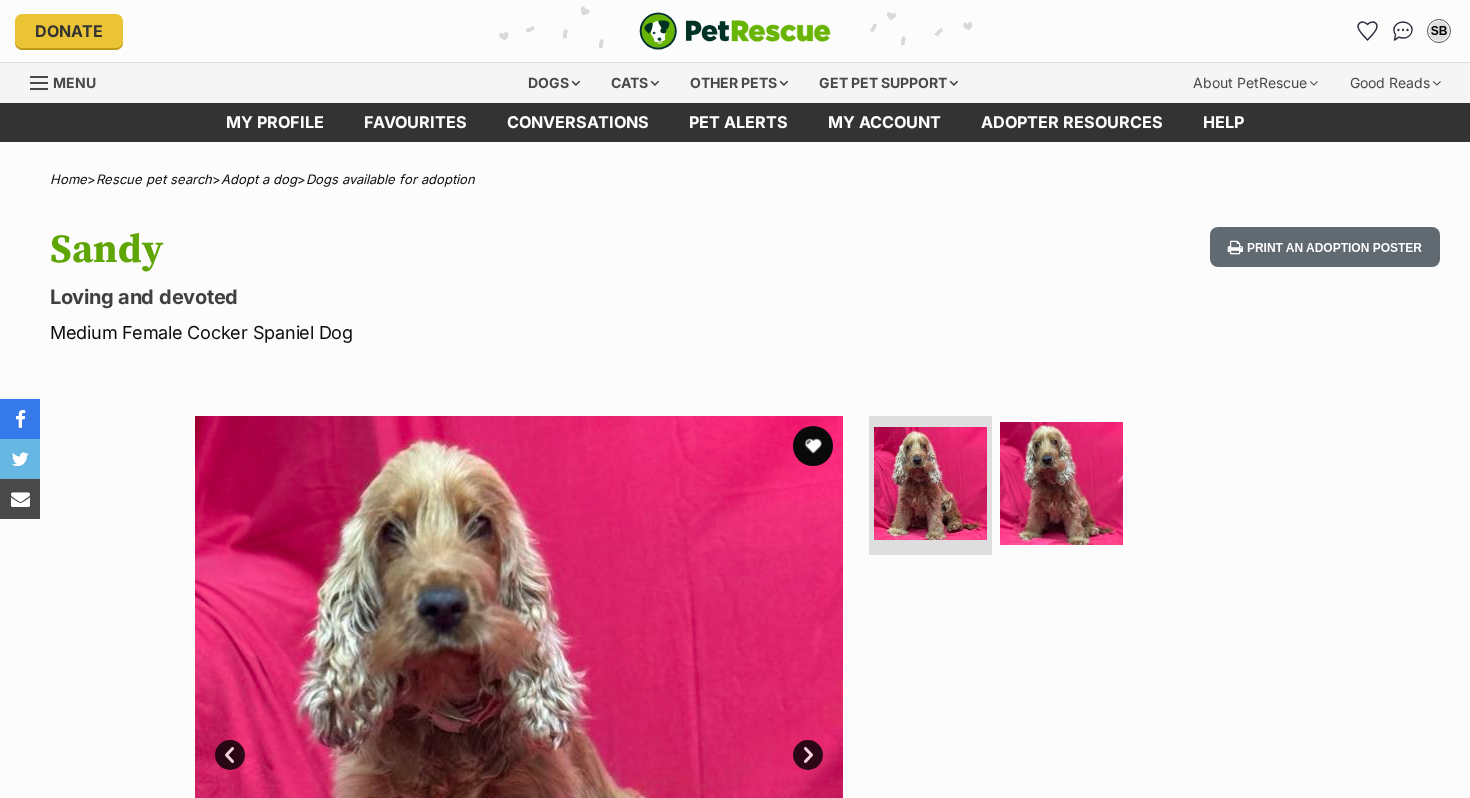 scroll, scrollTop: 0, scrollLeft: 0, axis: both 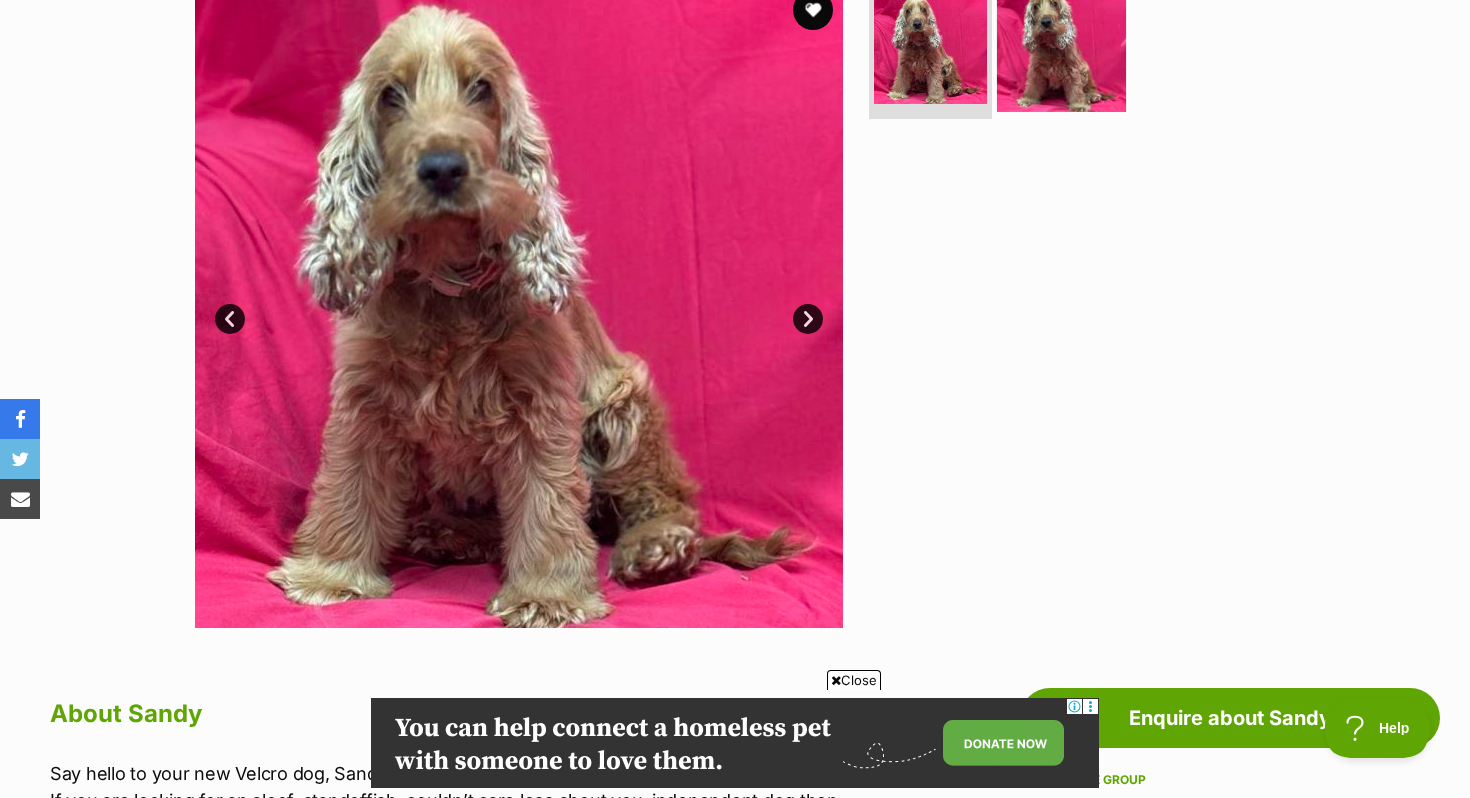 click at bounding box center [1061, 46] 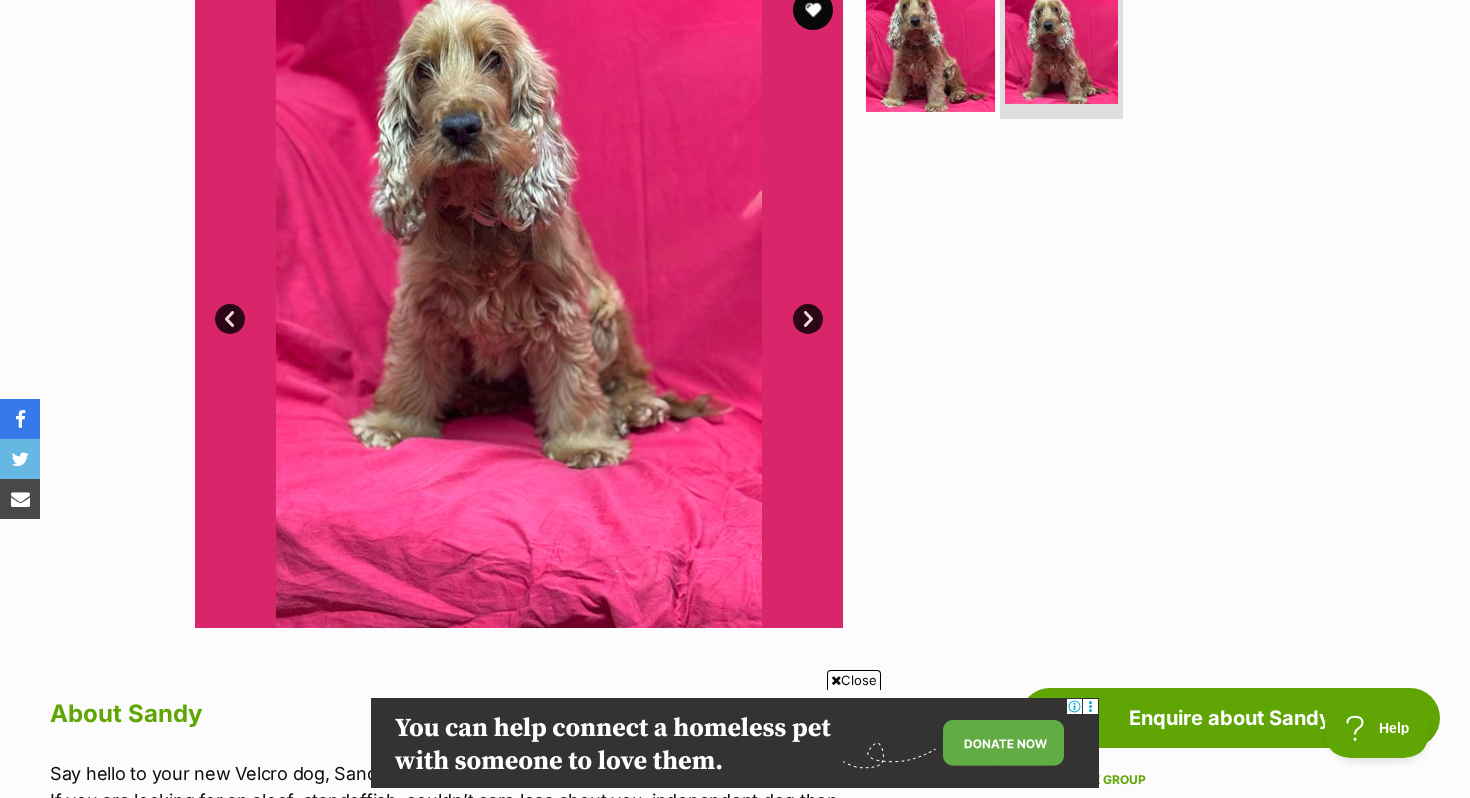 click at bounding box center [930, 46] 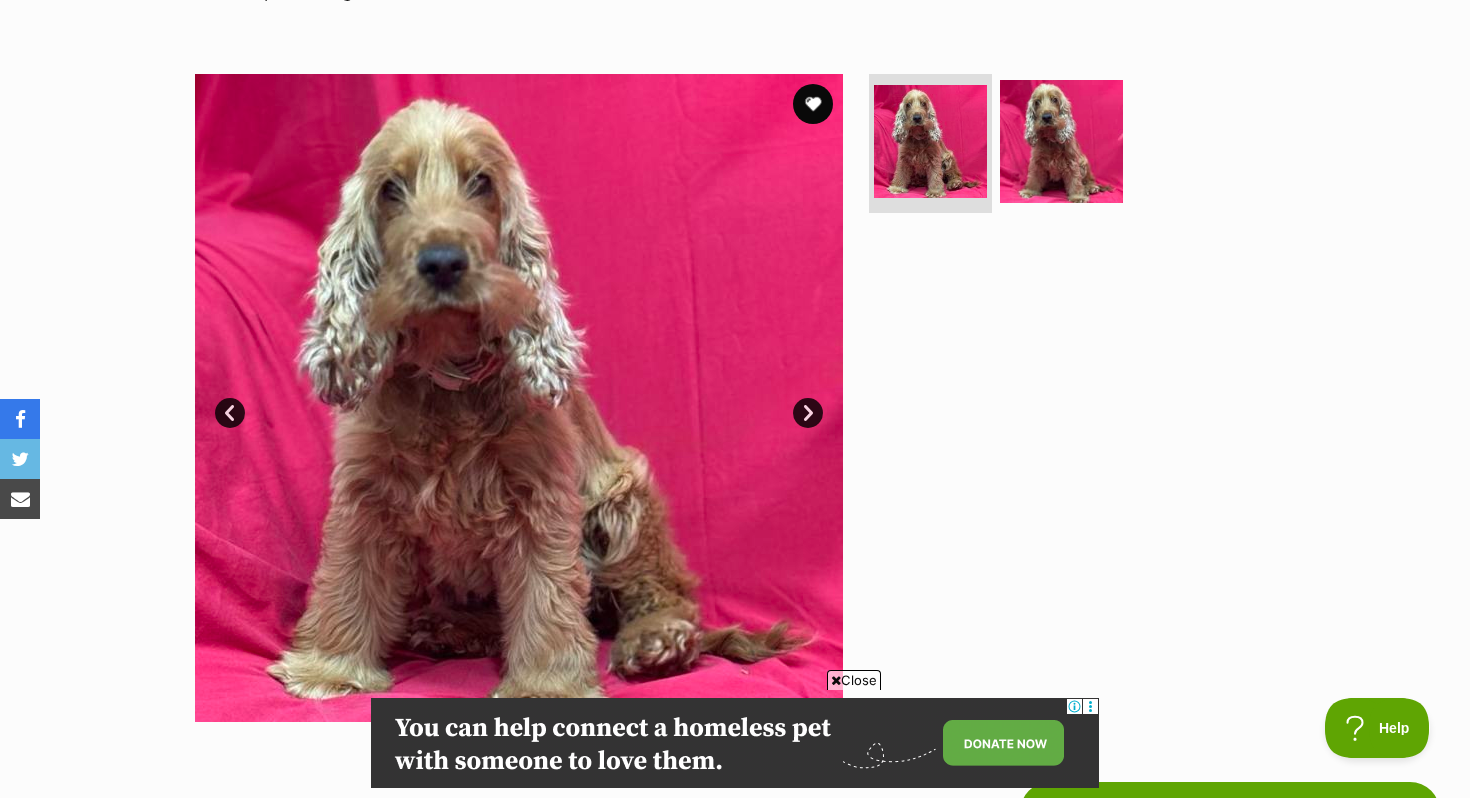 scroll, scrollTop: 341, scrollLeft: 0, axis: vertical 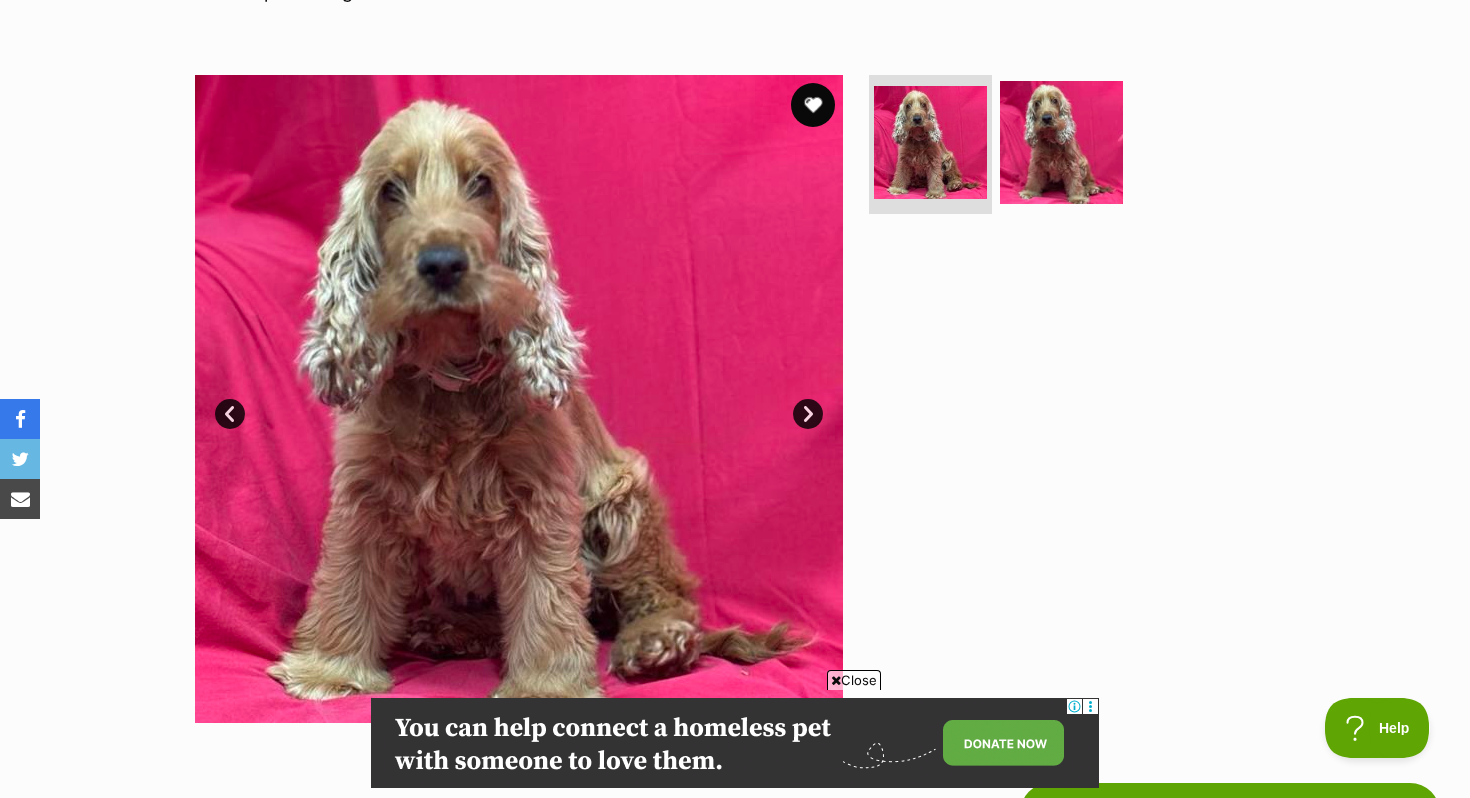 click at bounding box center [813, 105] 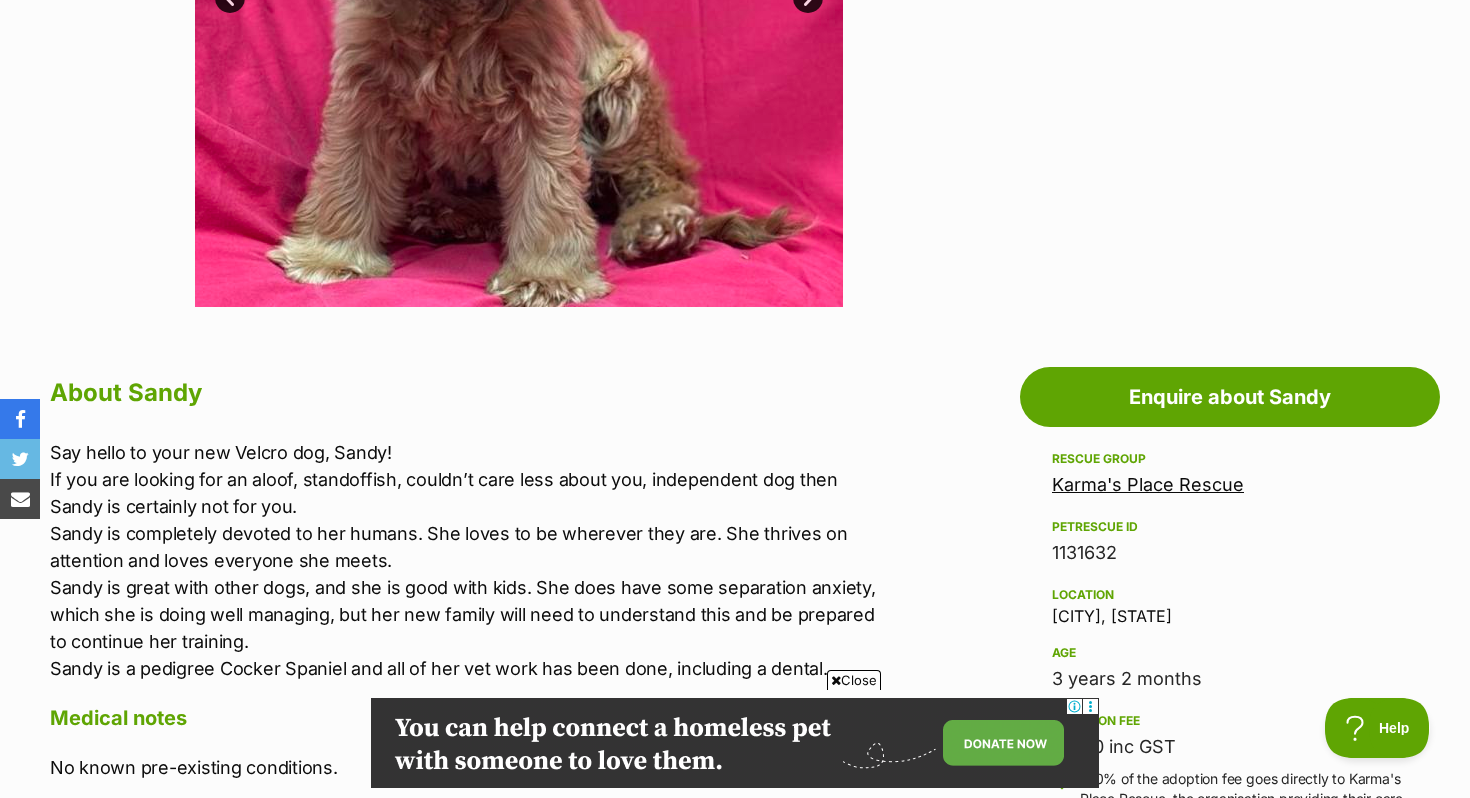 scroll, scrollTop: 593, scrollLeft: 0, axis: vertical 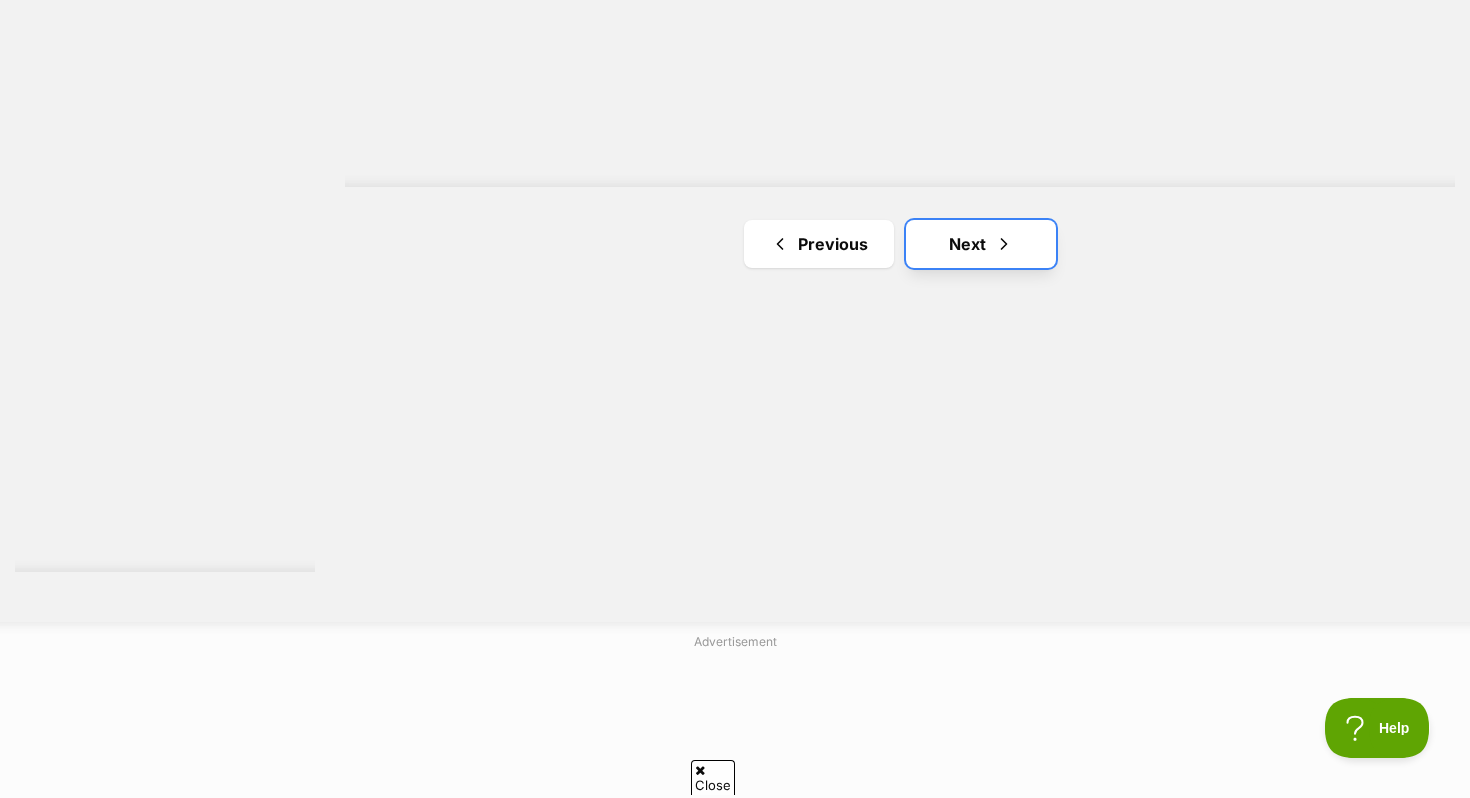 click on "Next" at bounding box center [981, 244] 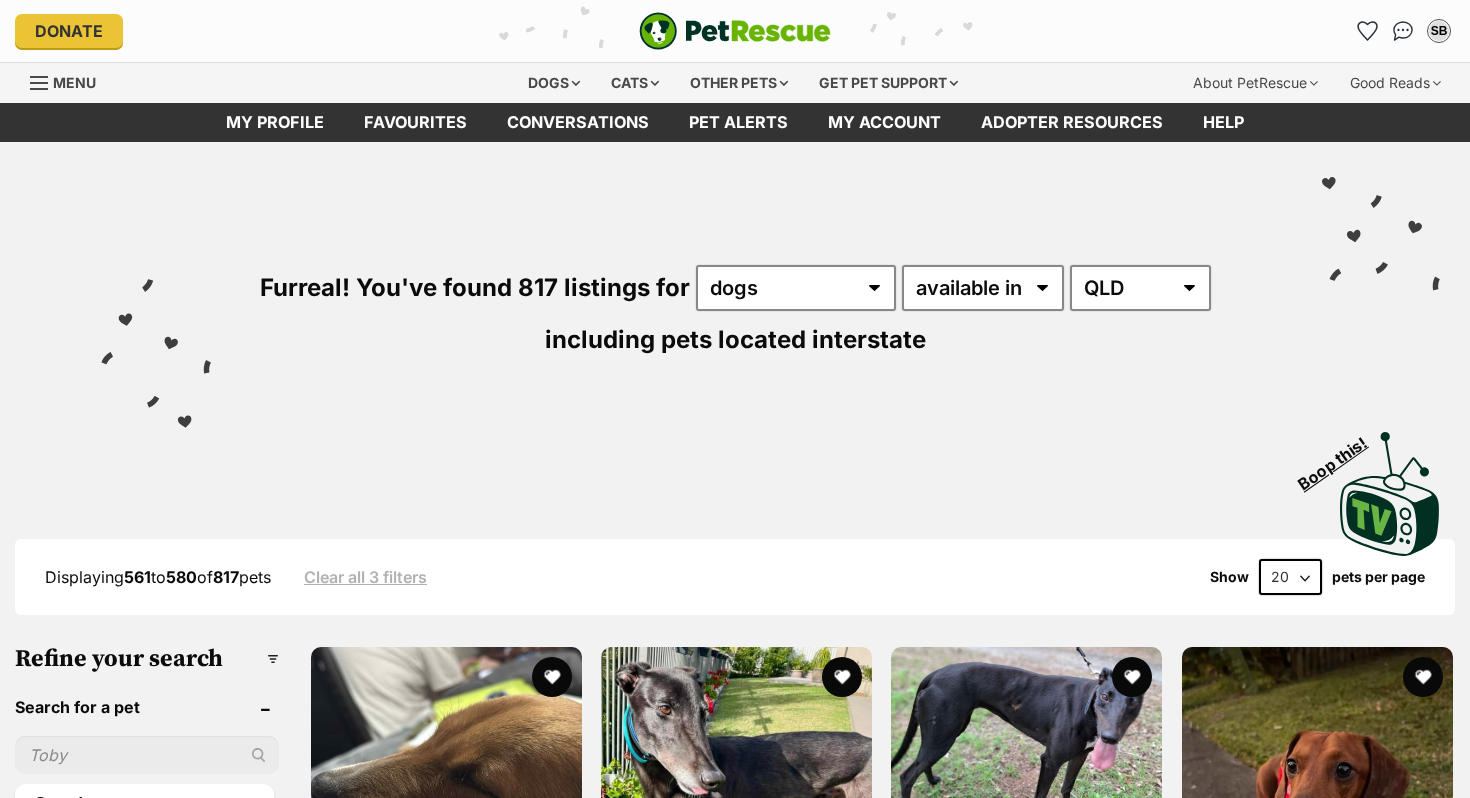 scroll, scrollTop: 0, scrollLeft: 0, axis: both 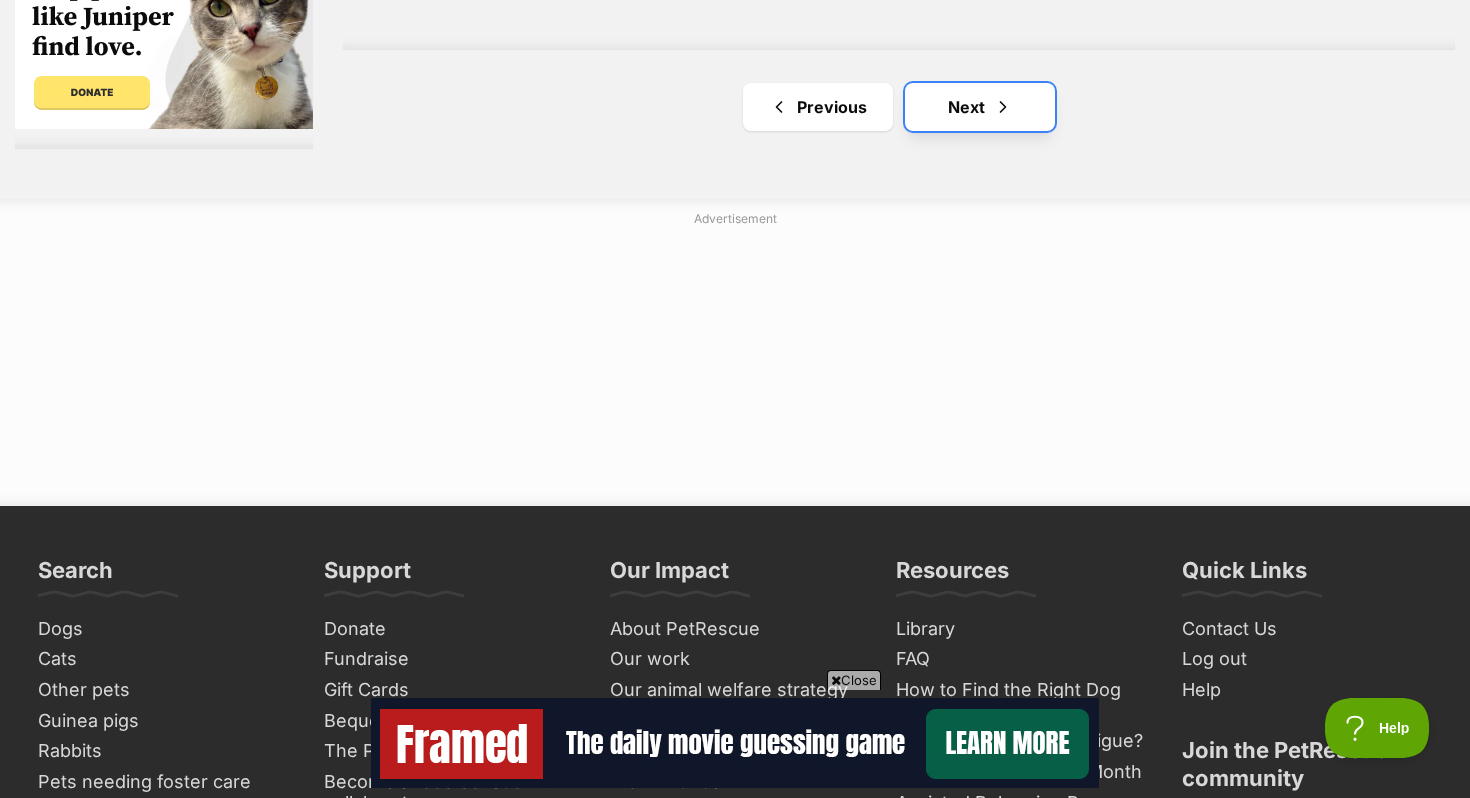 click on "Next" at bounding box center (980, 107) 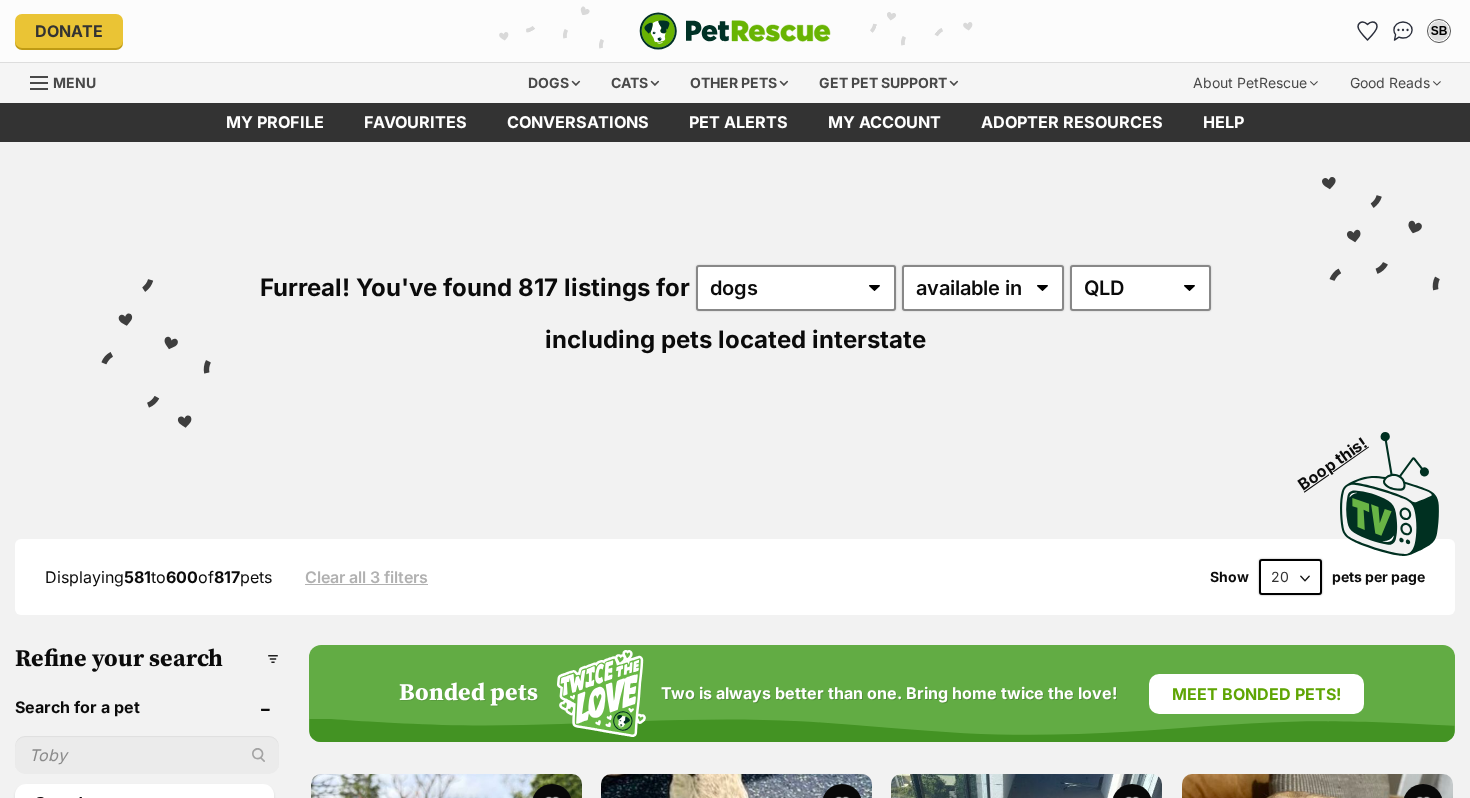 scroll, scrollTop: 0, scrollLeft: 0, axis: both 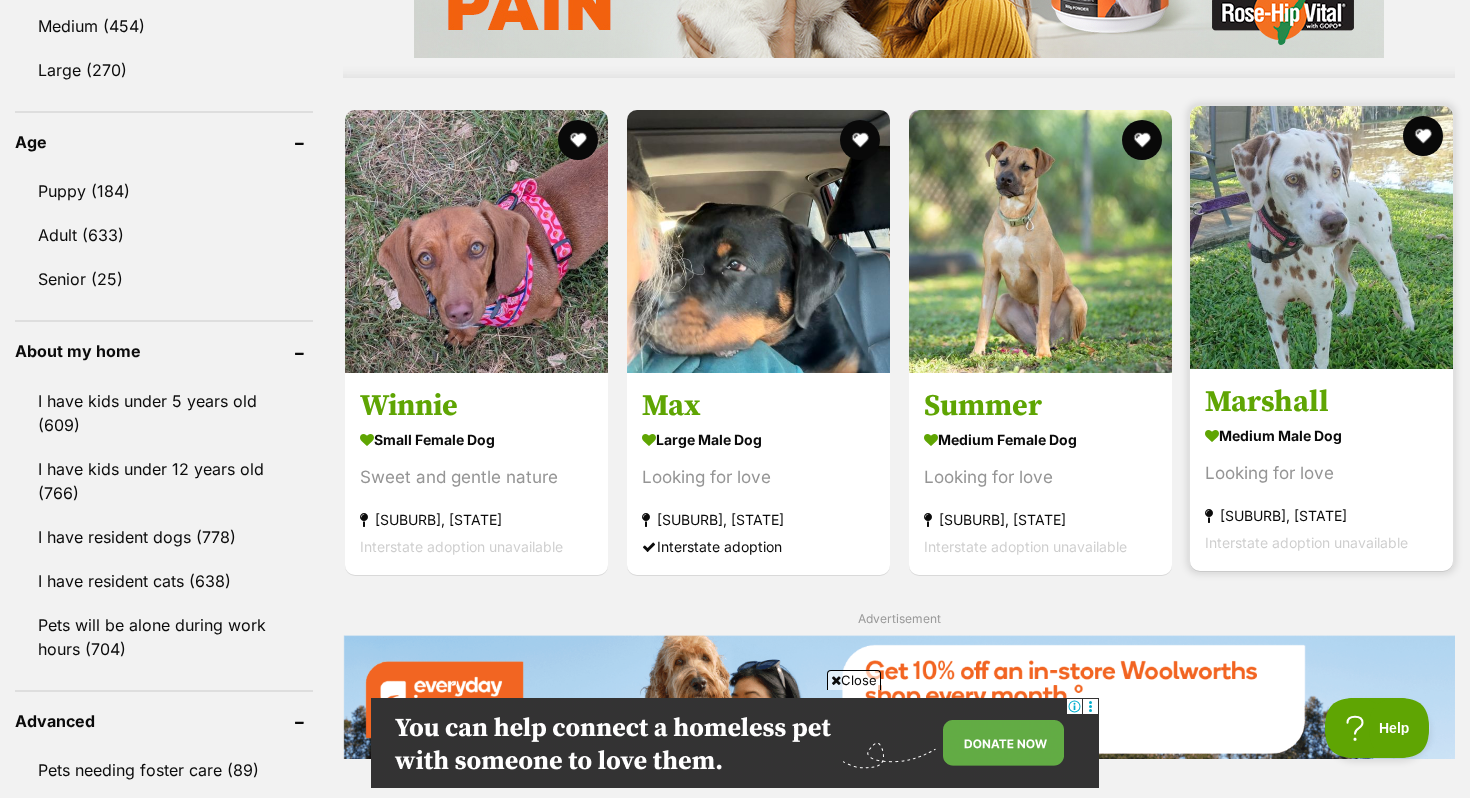 click on "Marshall" at bounding box center (1321, 402) 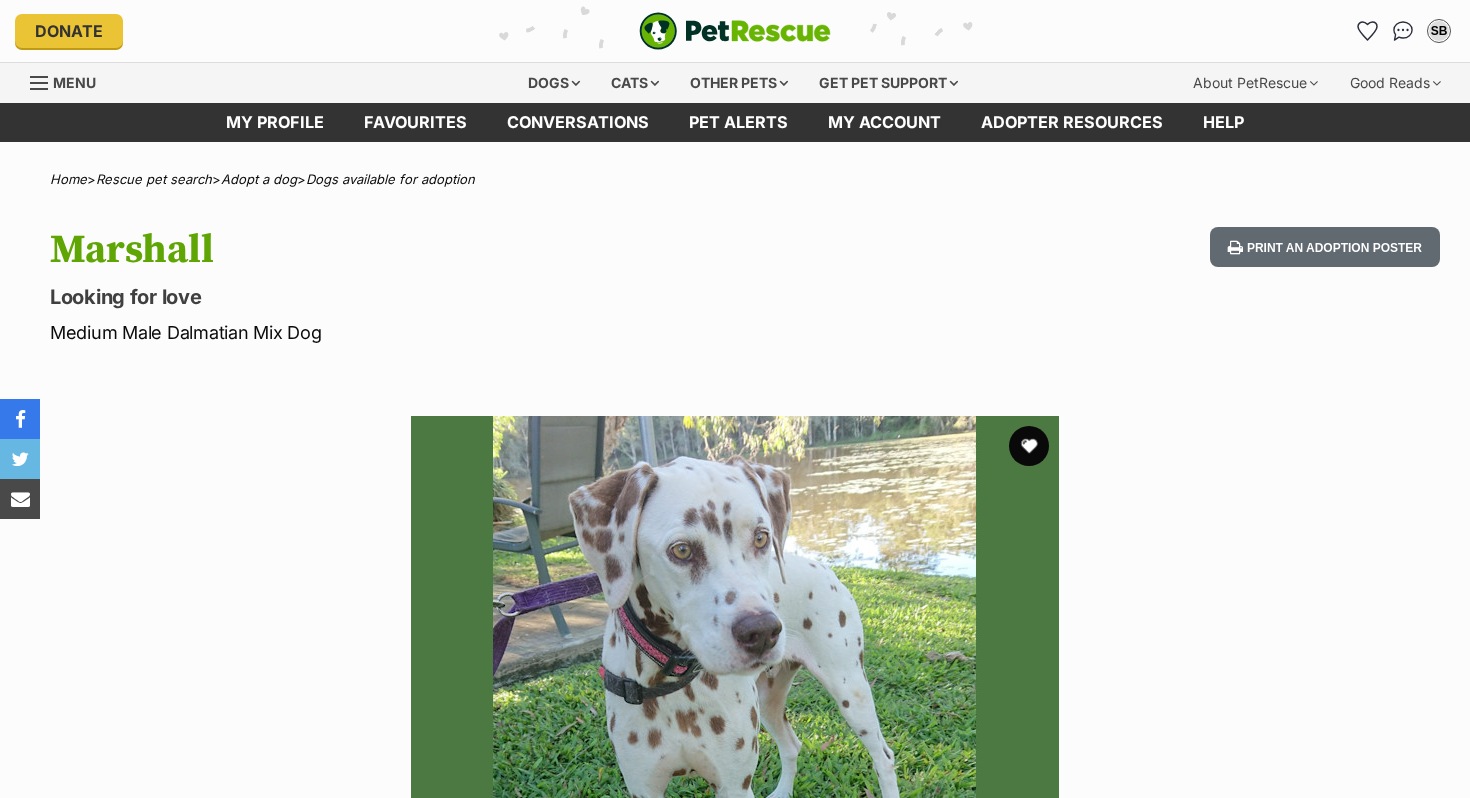 scroll, scrollTop: 0, scrollLeft: 0, axis: both 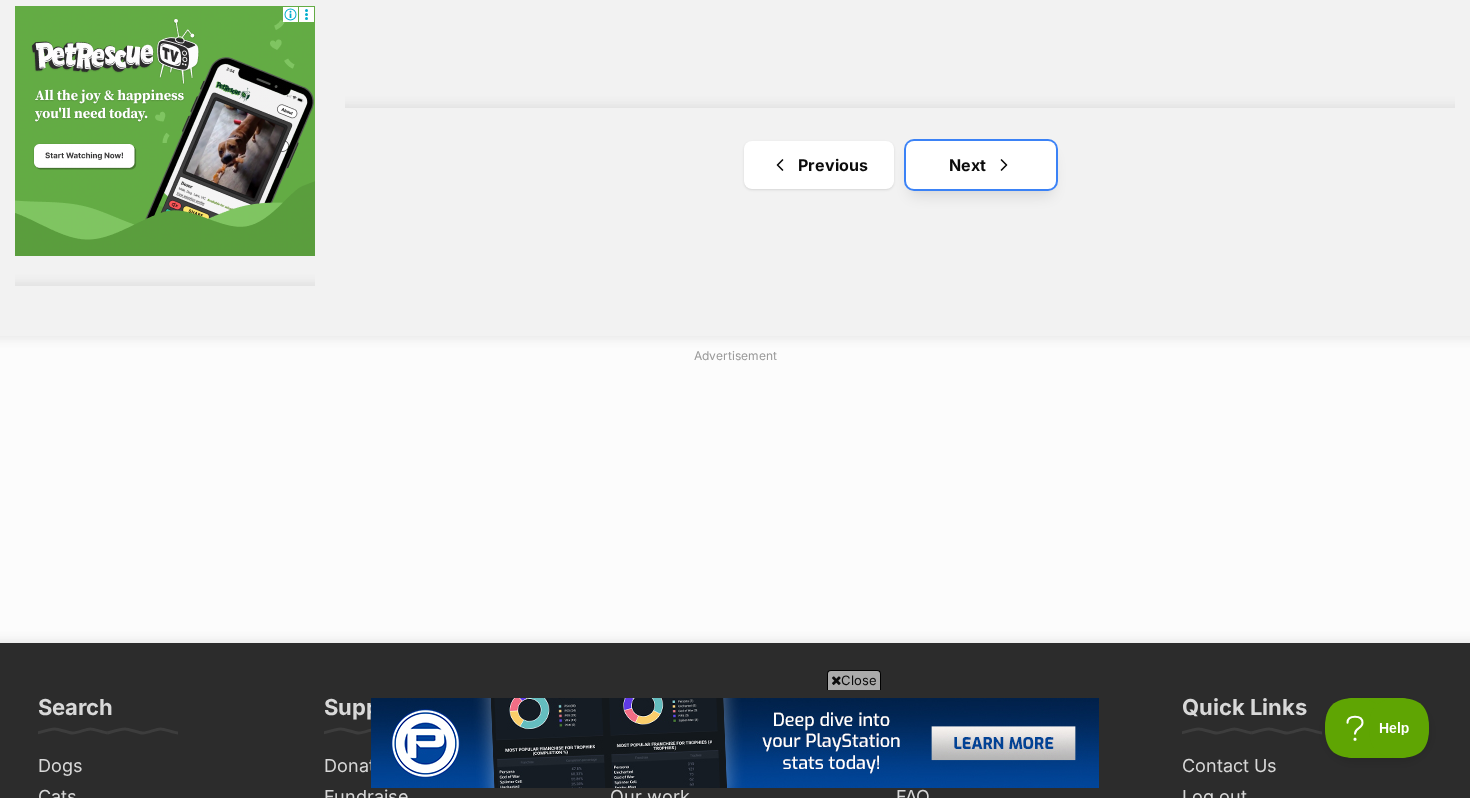 click on "Next" at bounding box center [981, 165] 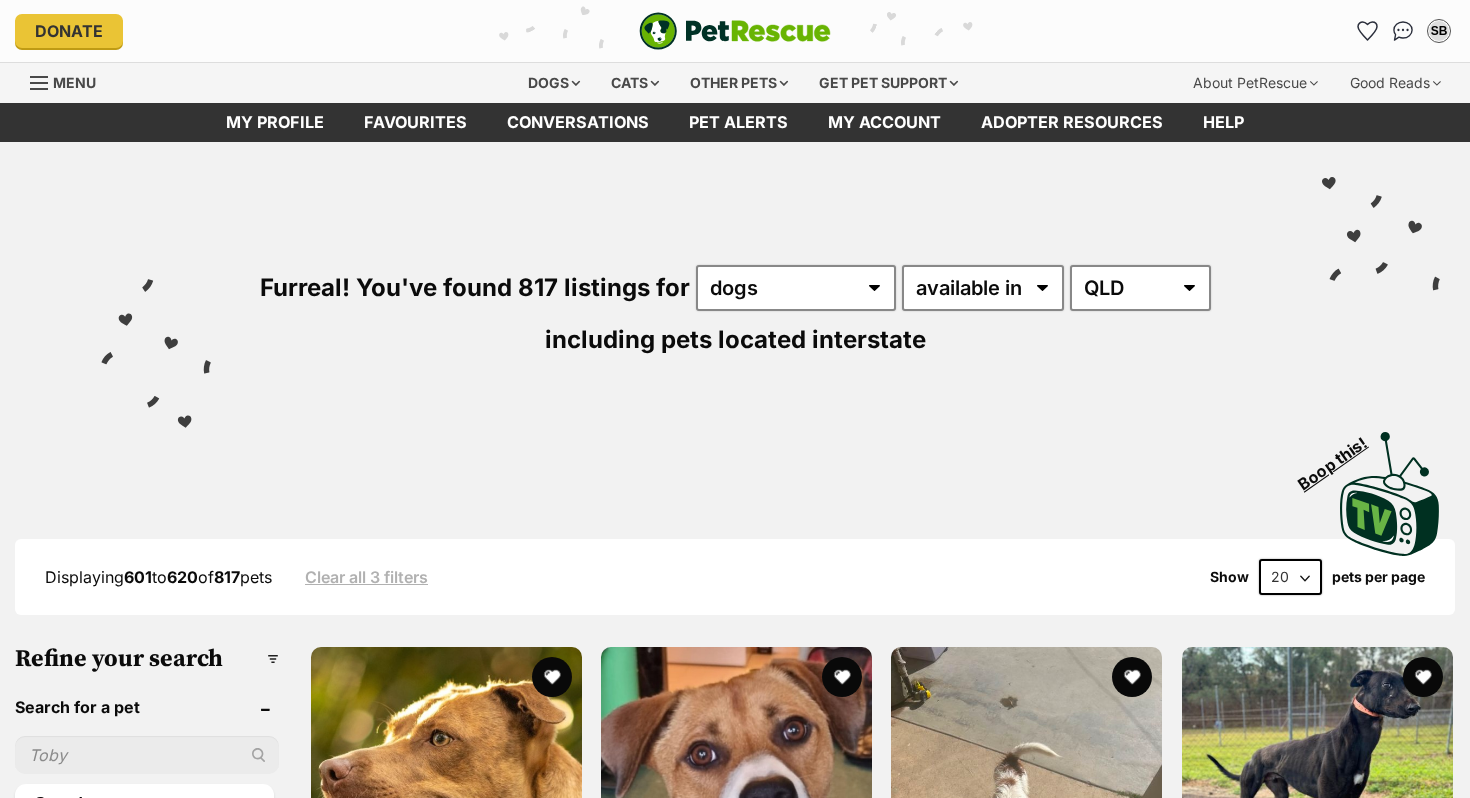 scroll, scrollTop: 0, scrollLeft: 0, axis: both 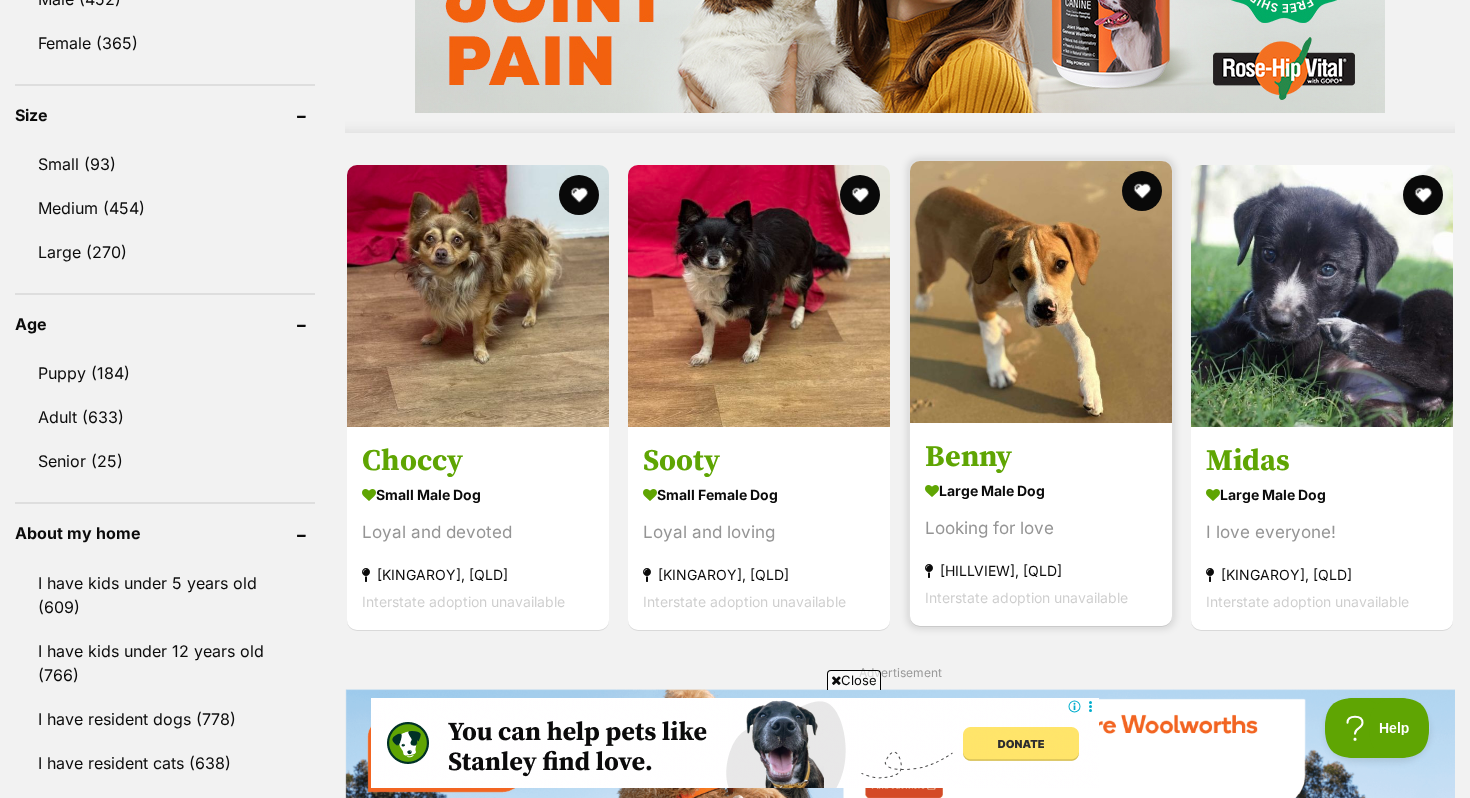 click on "Benny" at bounding box center [1041, 456] 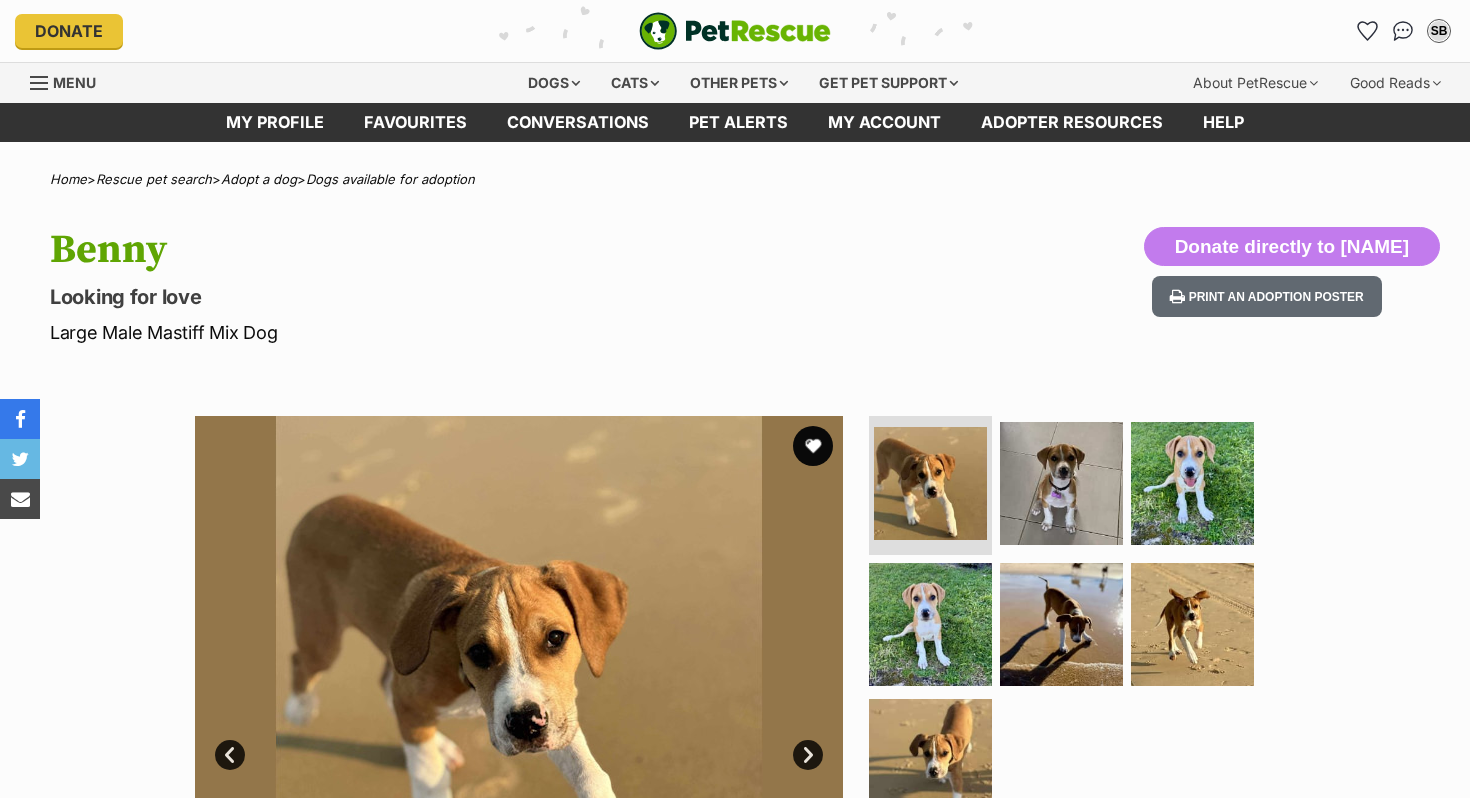 scroll, scrollTop: 0, scrollLeft: 0, axis: both 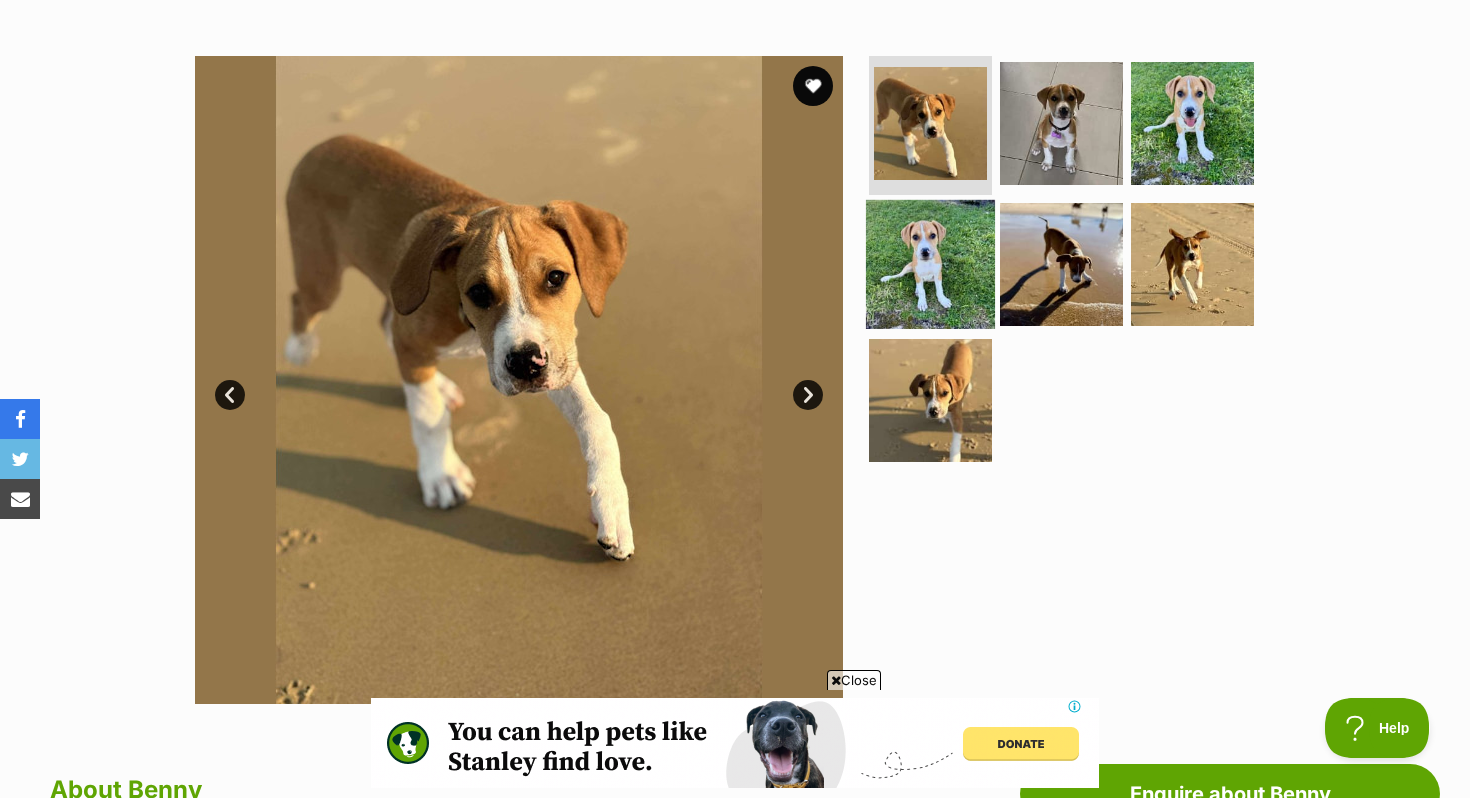 click at bounding box center [930, 264] 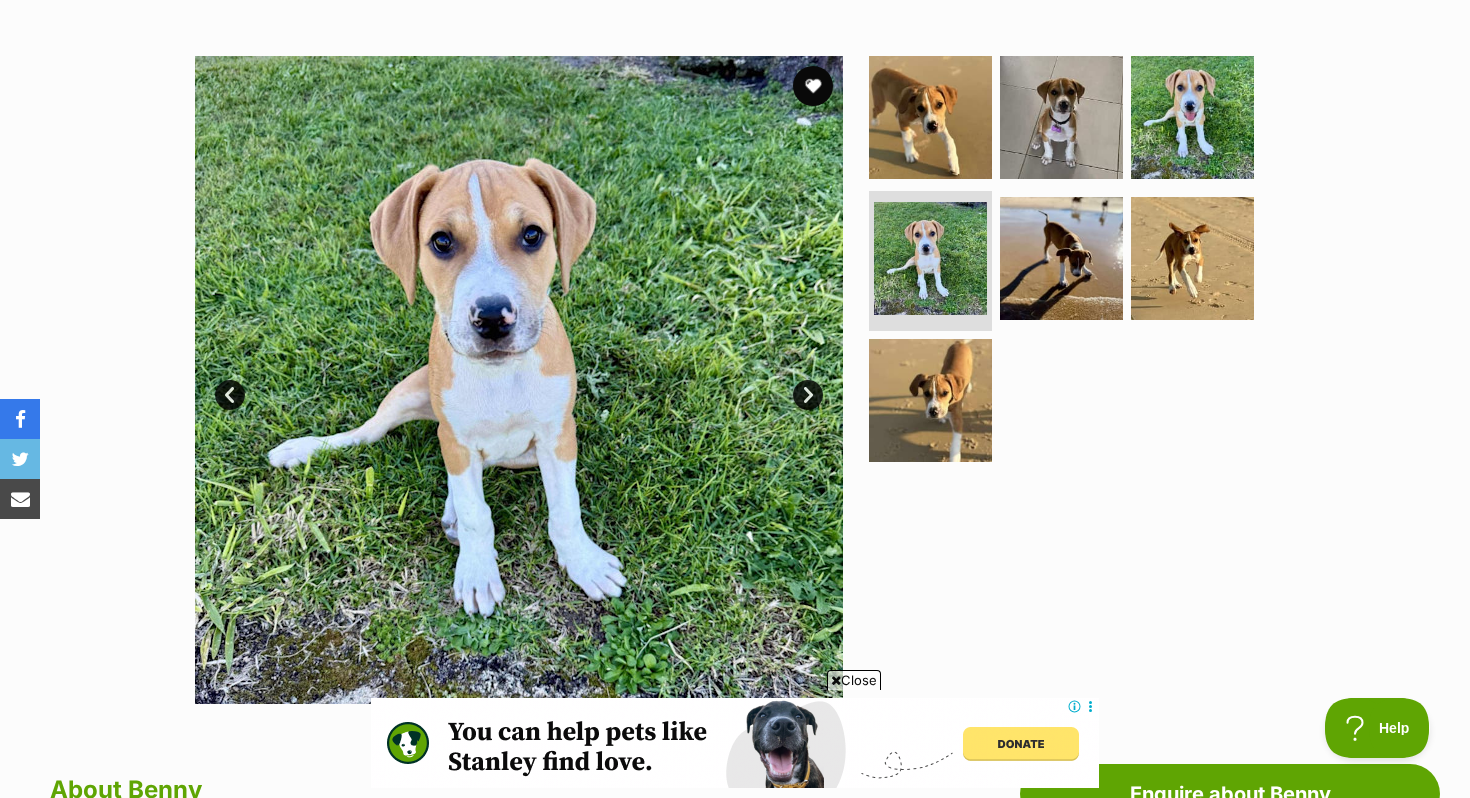 scroll, scrollTop: 0, scrollLeft: 0, axis: both 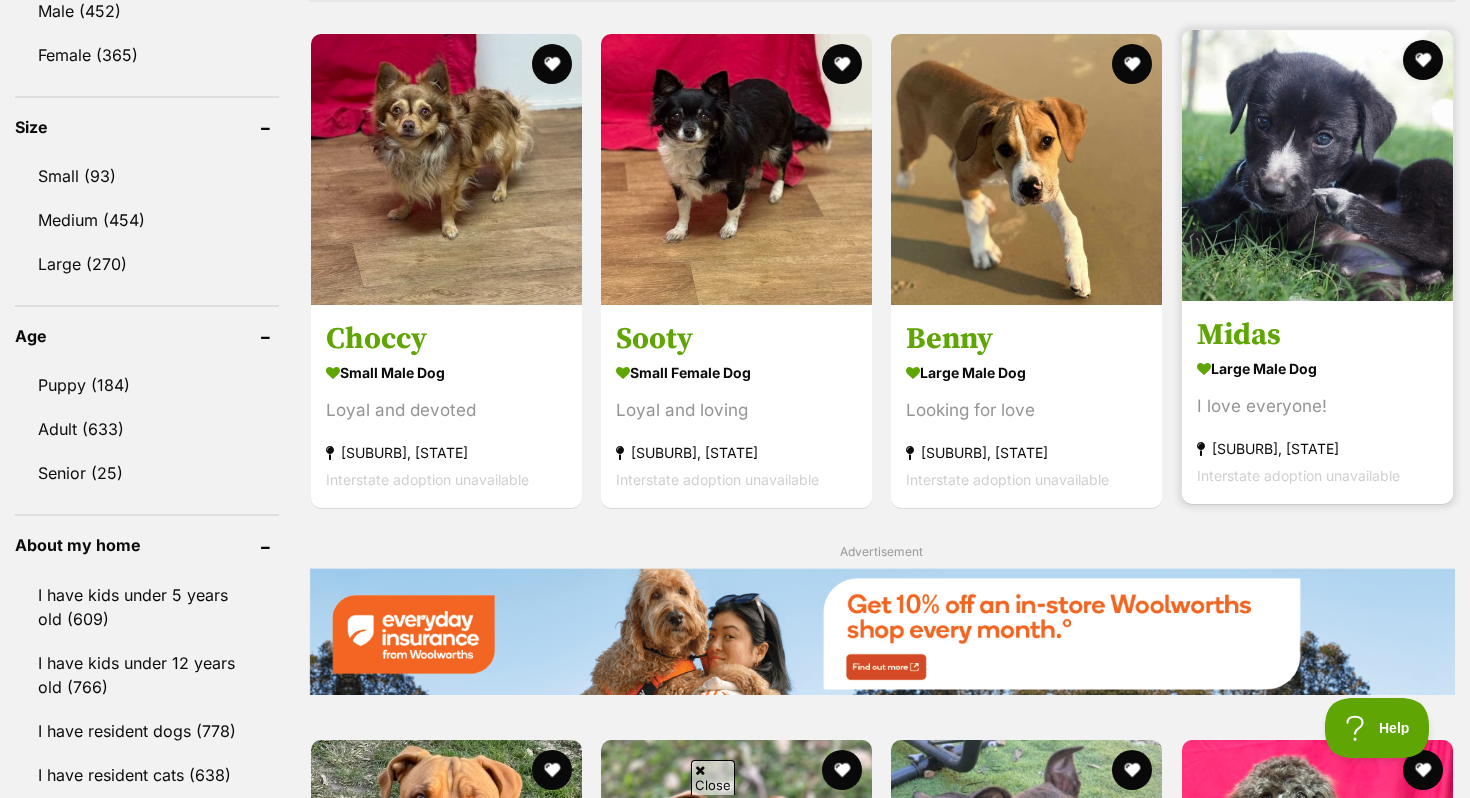 click on "Midas" at bounding box center (1317, 335) 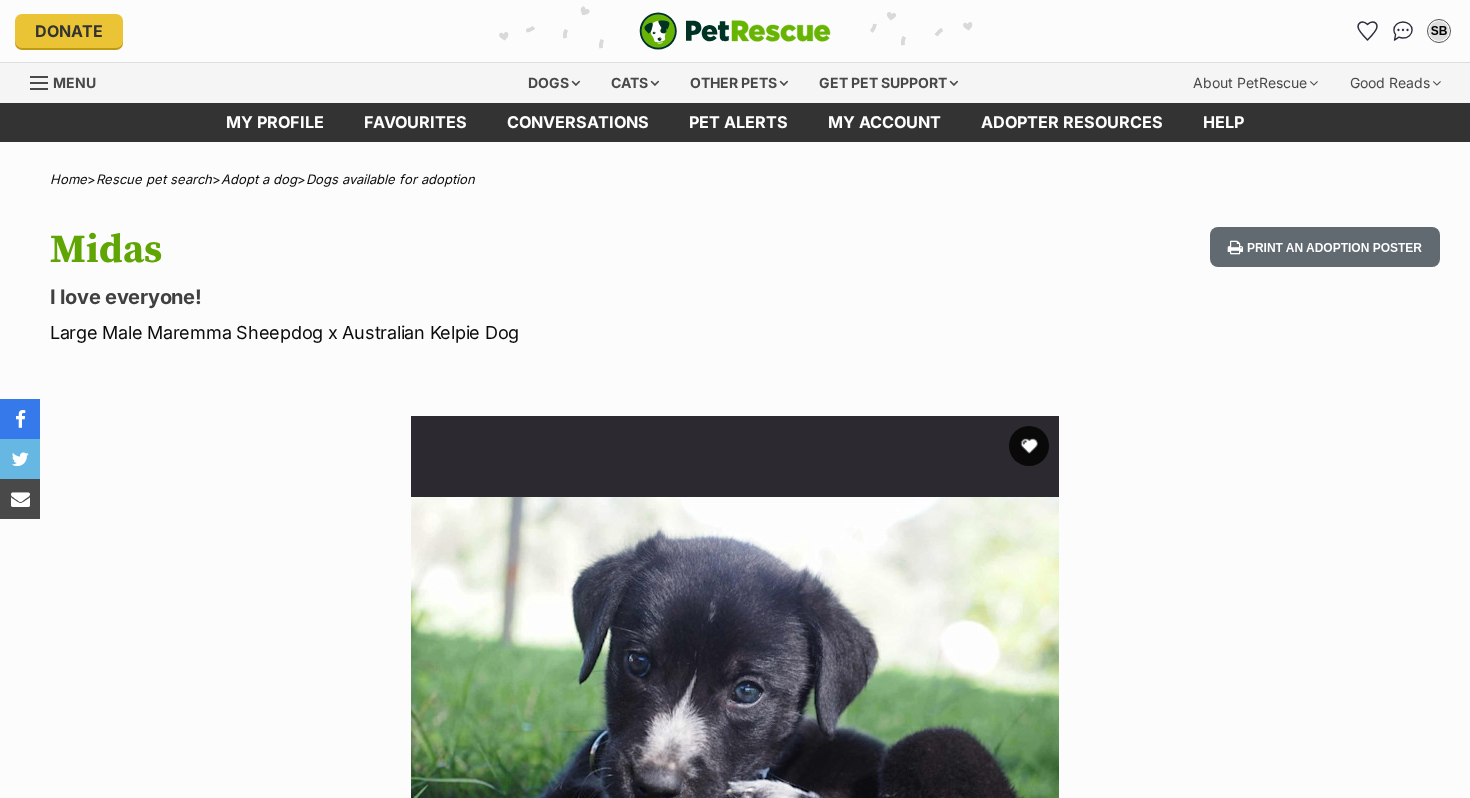 scroll, scrollTop: 0, scrollLeft: 0, axis: both 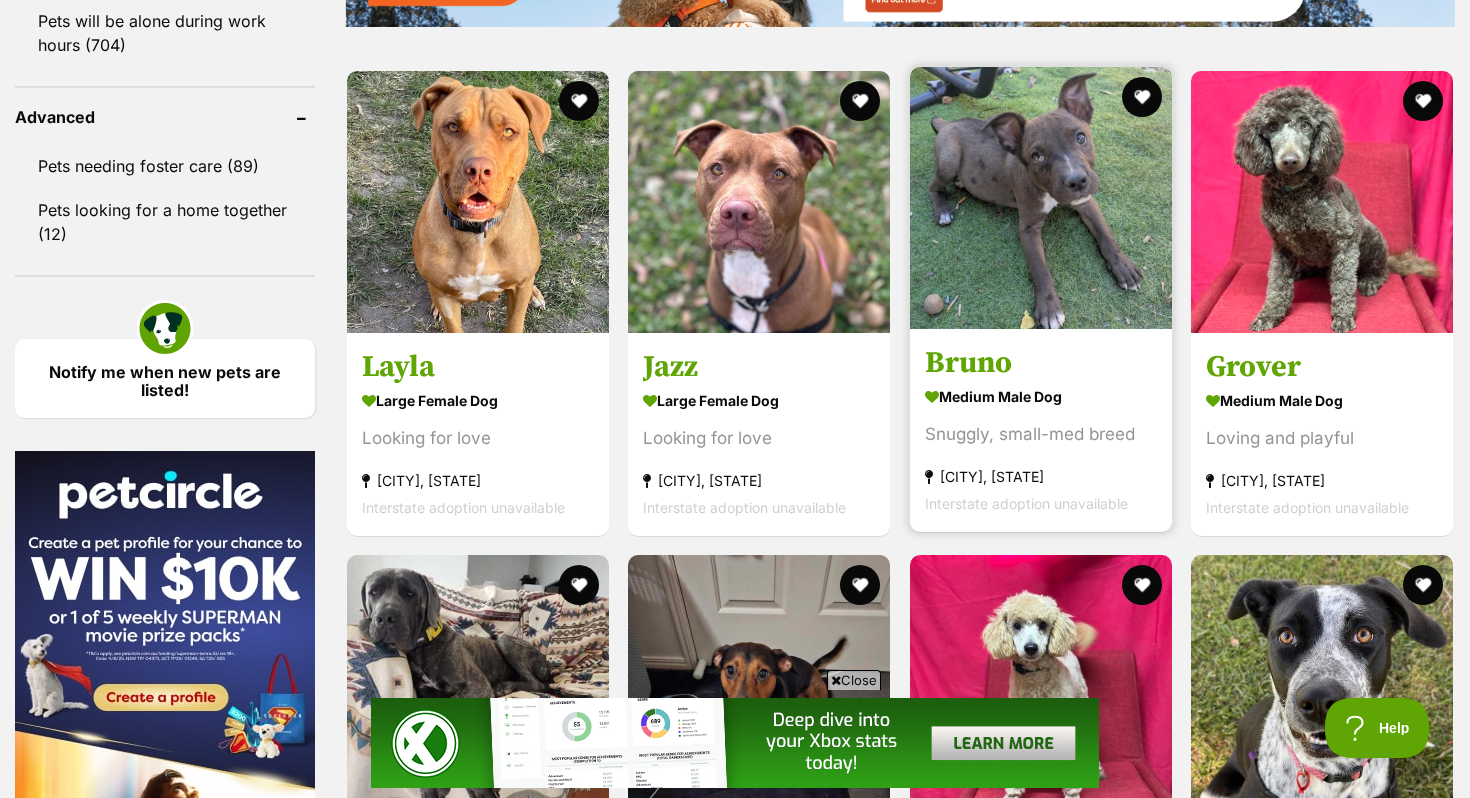click on "medium male Dog
Snuggly, small-med breed
Bundamba, QLD
Interstate adoption unavailable" at bounding box center [1041, 449] 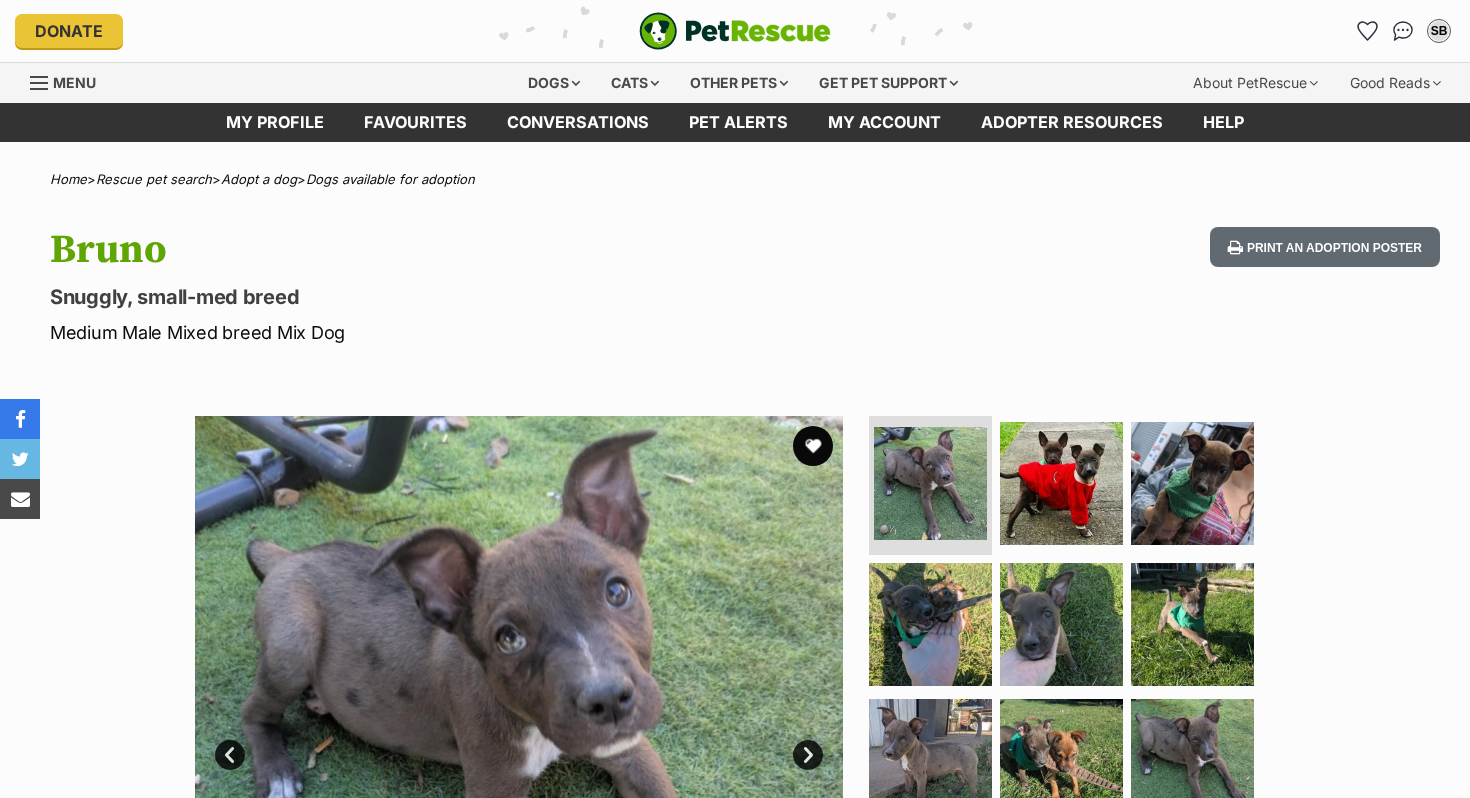 scroll, scrollTop: 0, scrollLeft: 0, axis: both 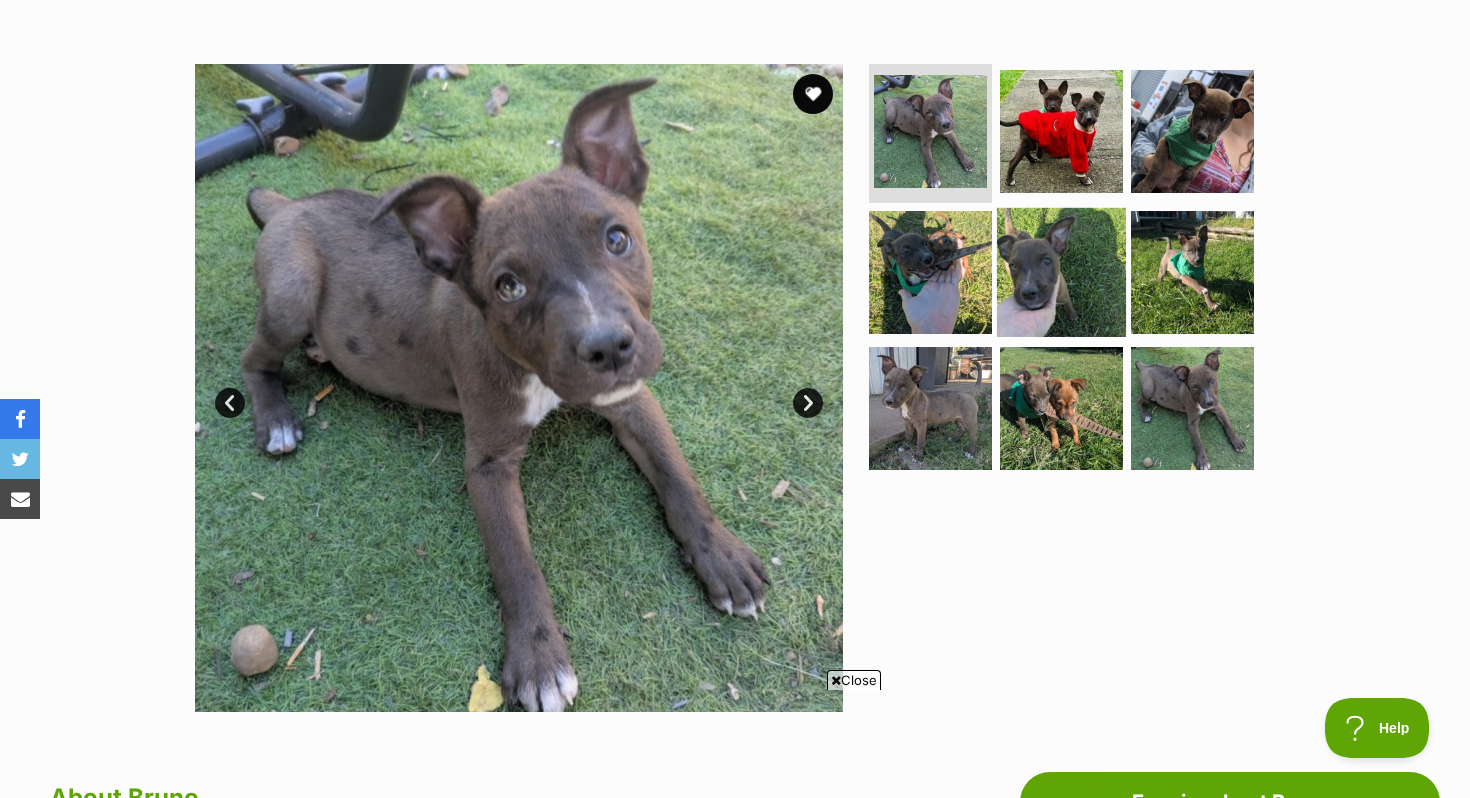 click at bounding box center [1061, 272] 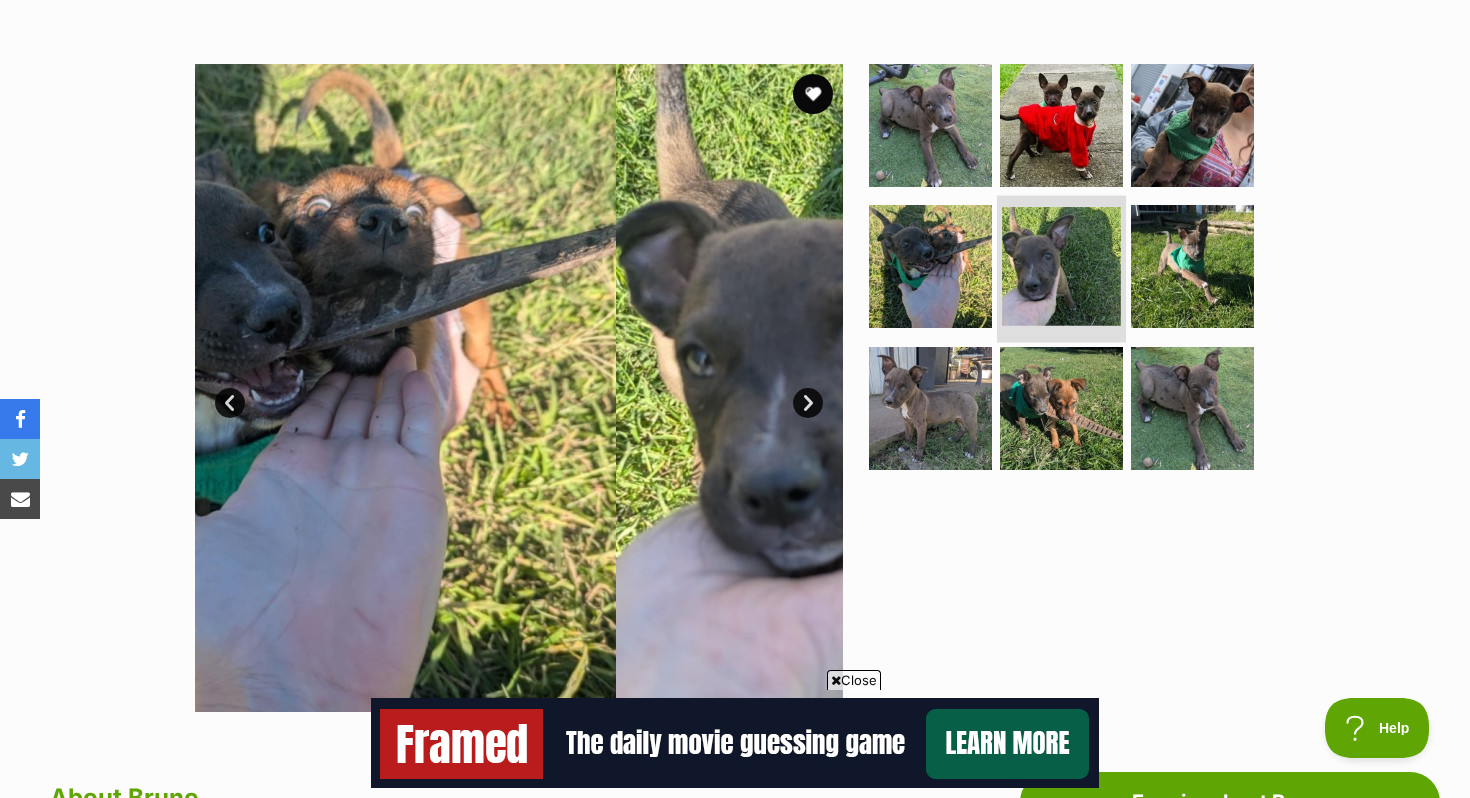 scroll, scrollTop: 0, scrollLeft: 0, axis: both 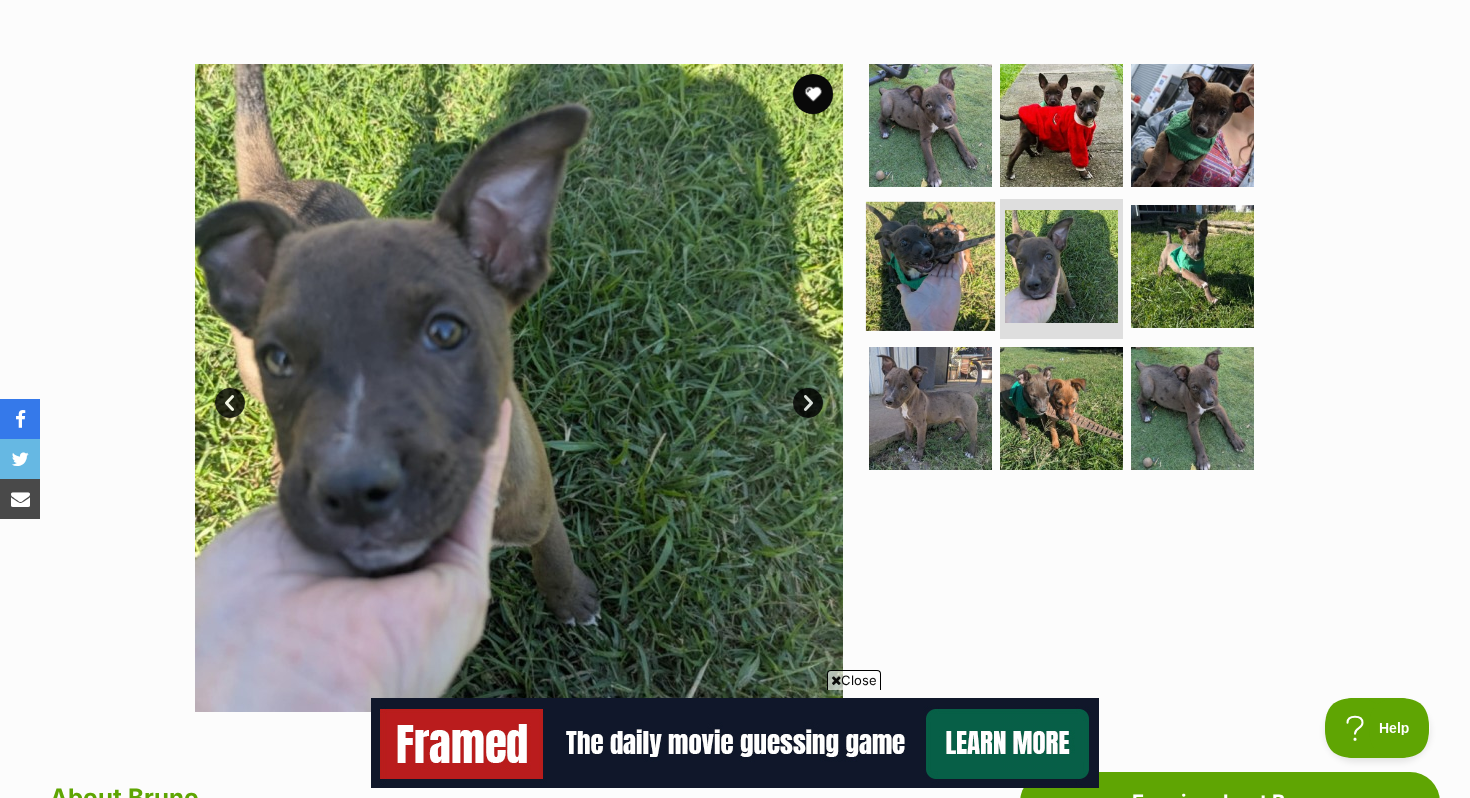 click at bounding box center [930, 266] 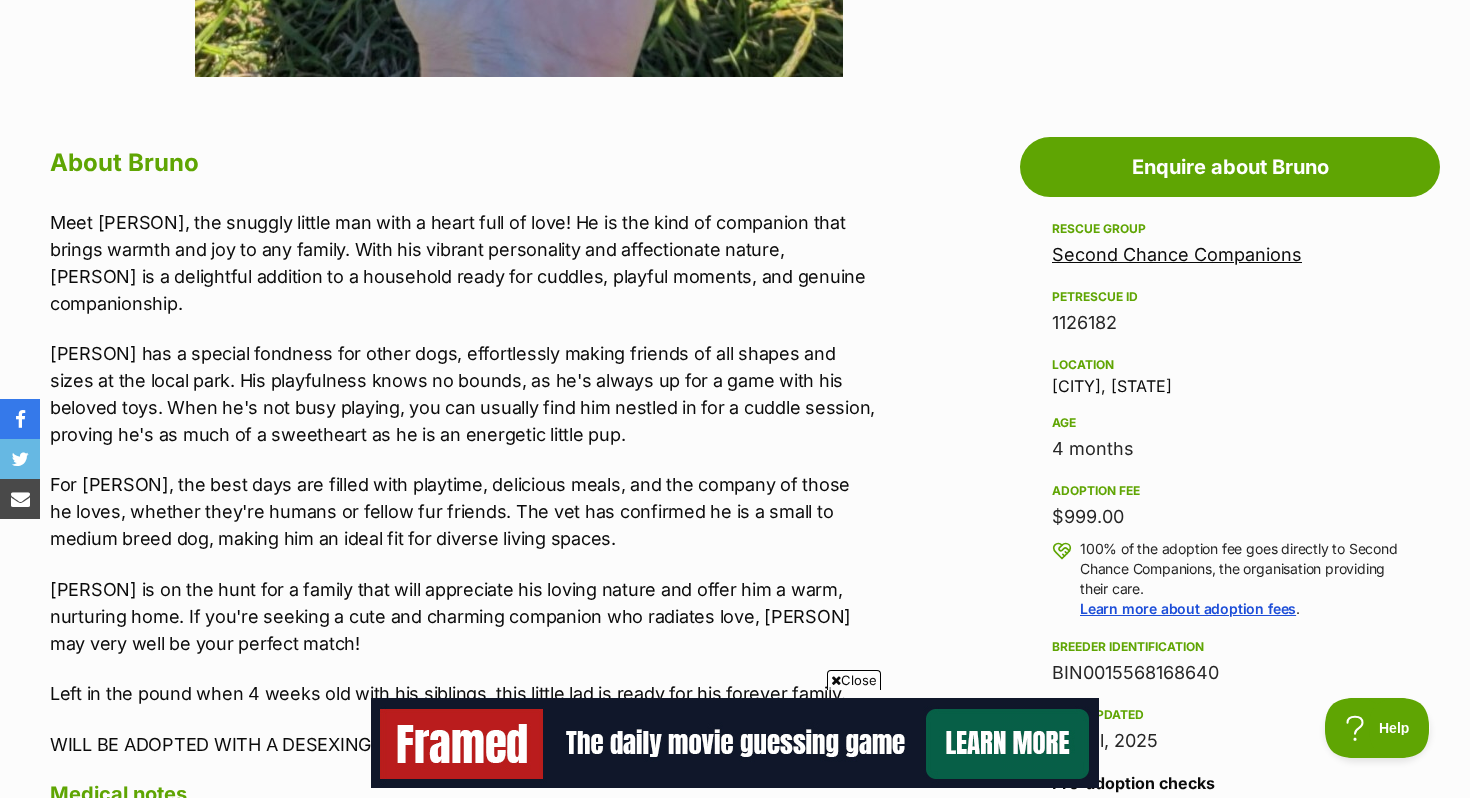 scroll, scrollTop: 989, scrollLeft: 0, axis: vertical 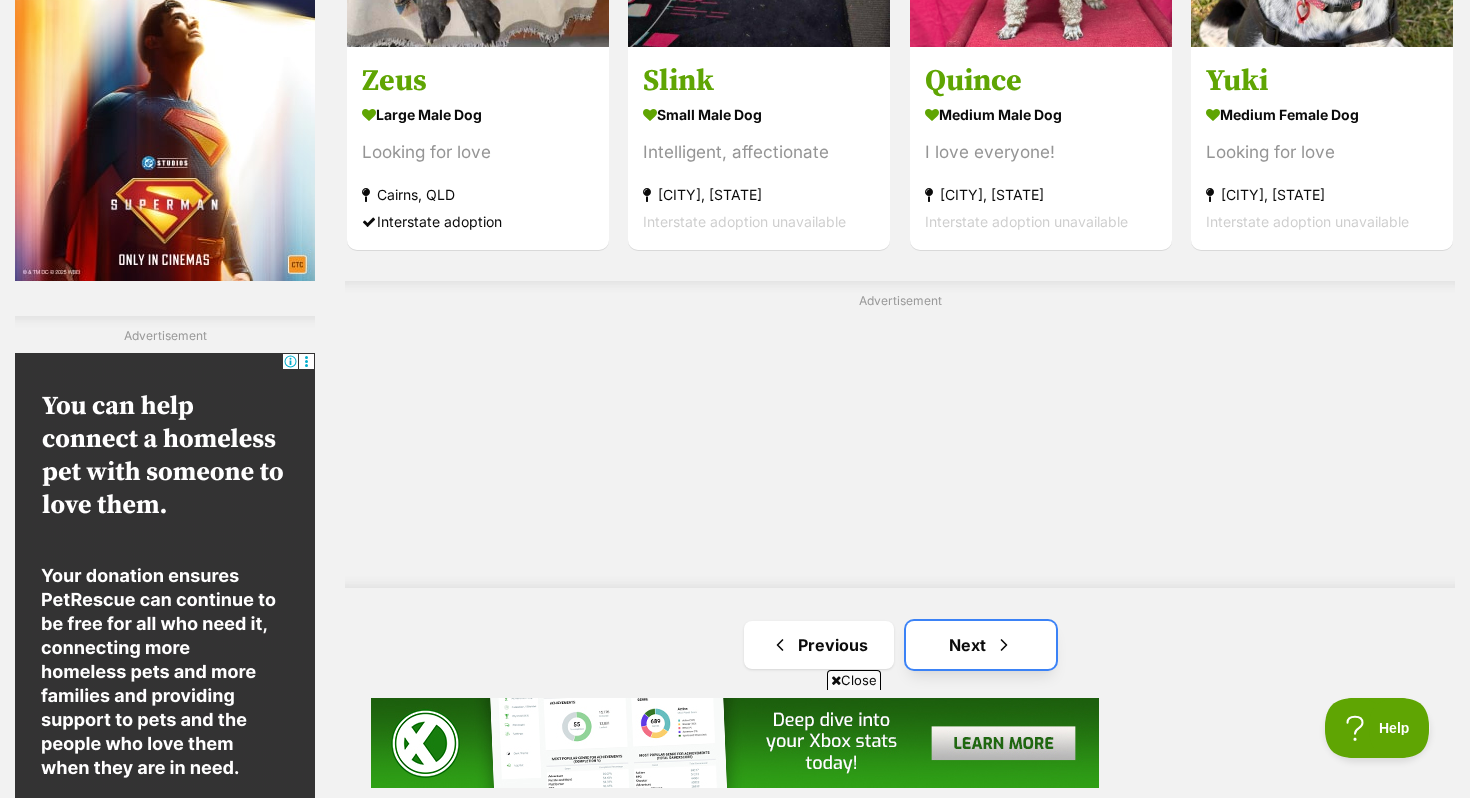 click on "Next" at bounding box center (981, 645) 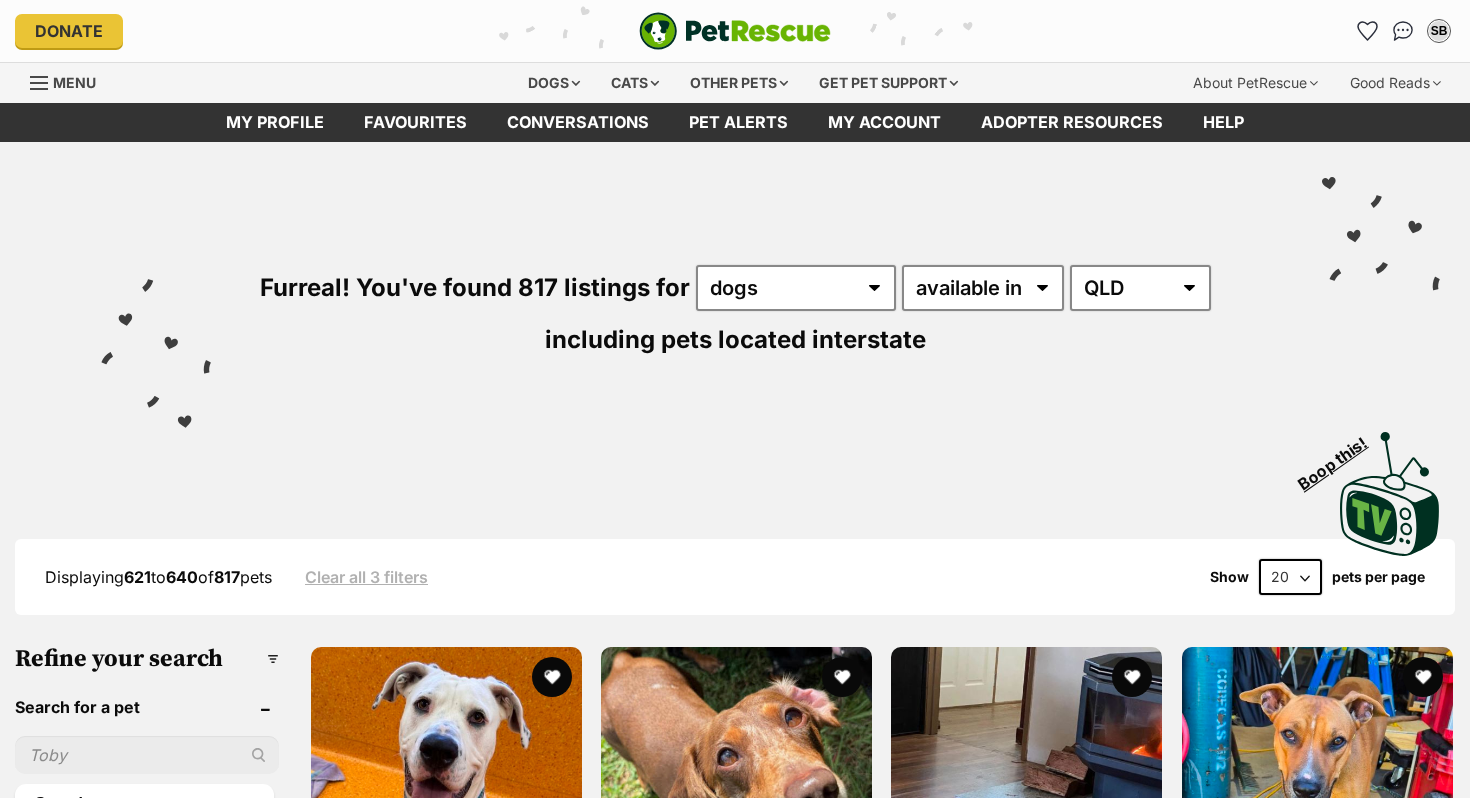 scroll, scrollTop: 0, scrollLeft: 0, axis: both 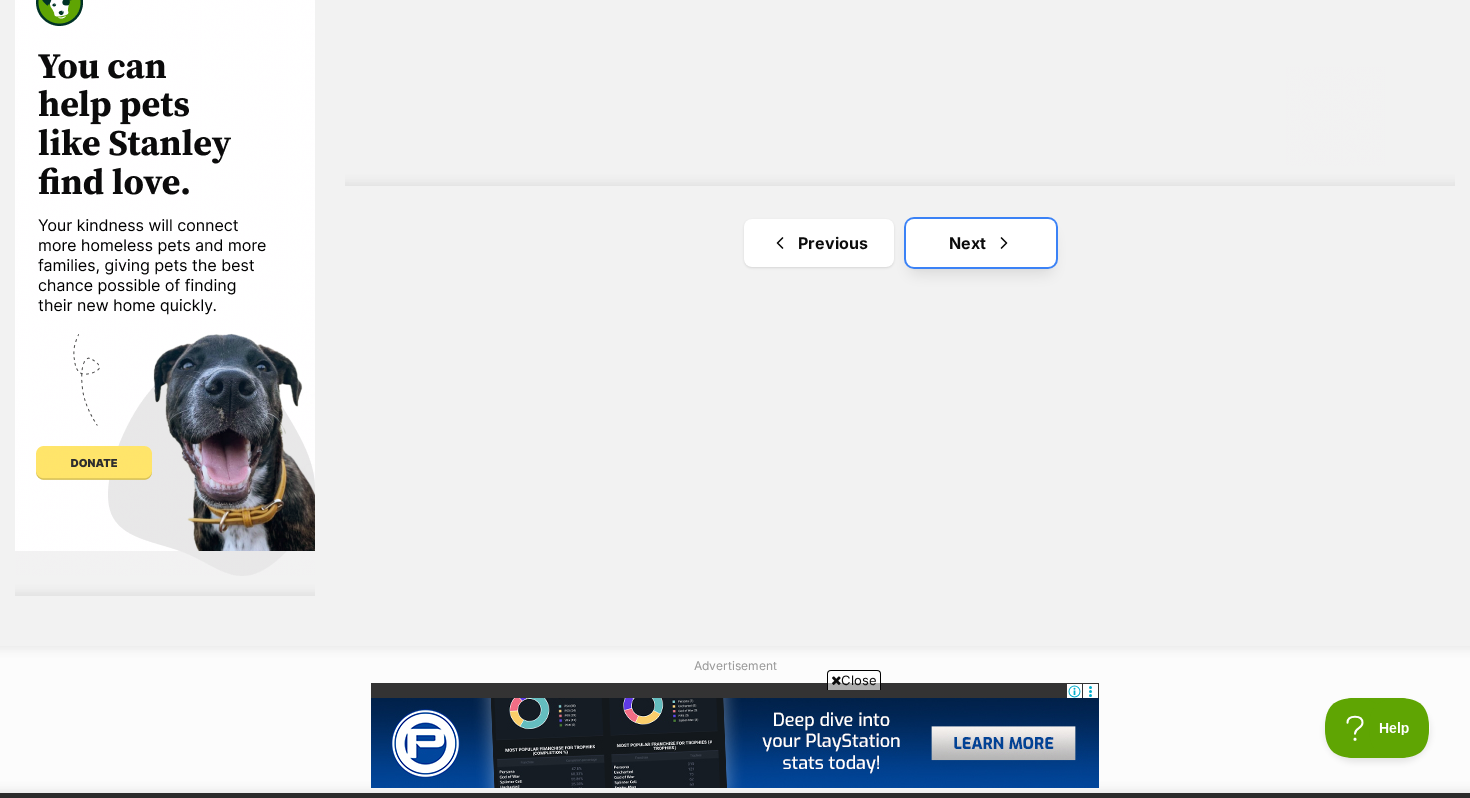 click on "Next" at bounding box center [981, 243] 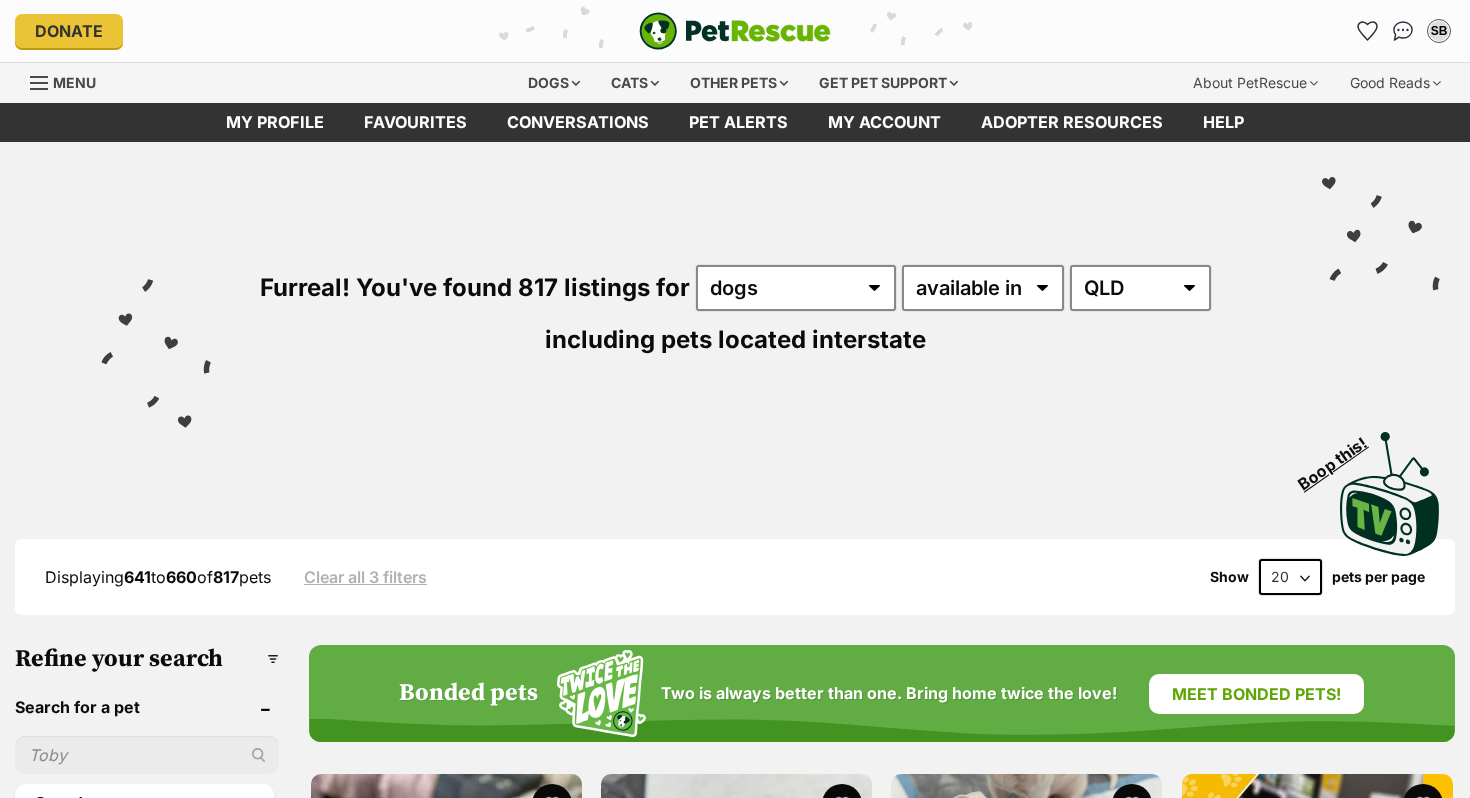 scroll, scrollTop: 0, scrollLeft: 0, axis: both 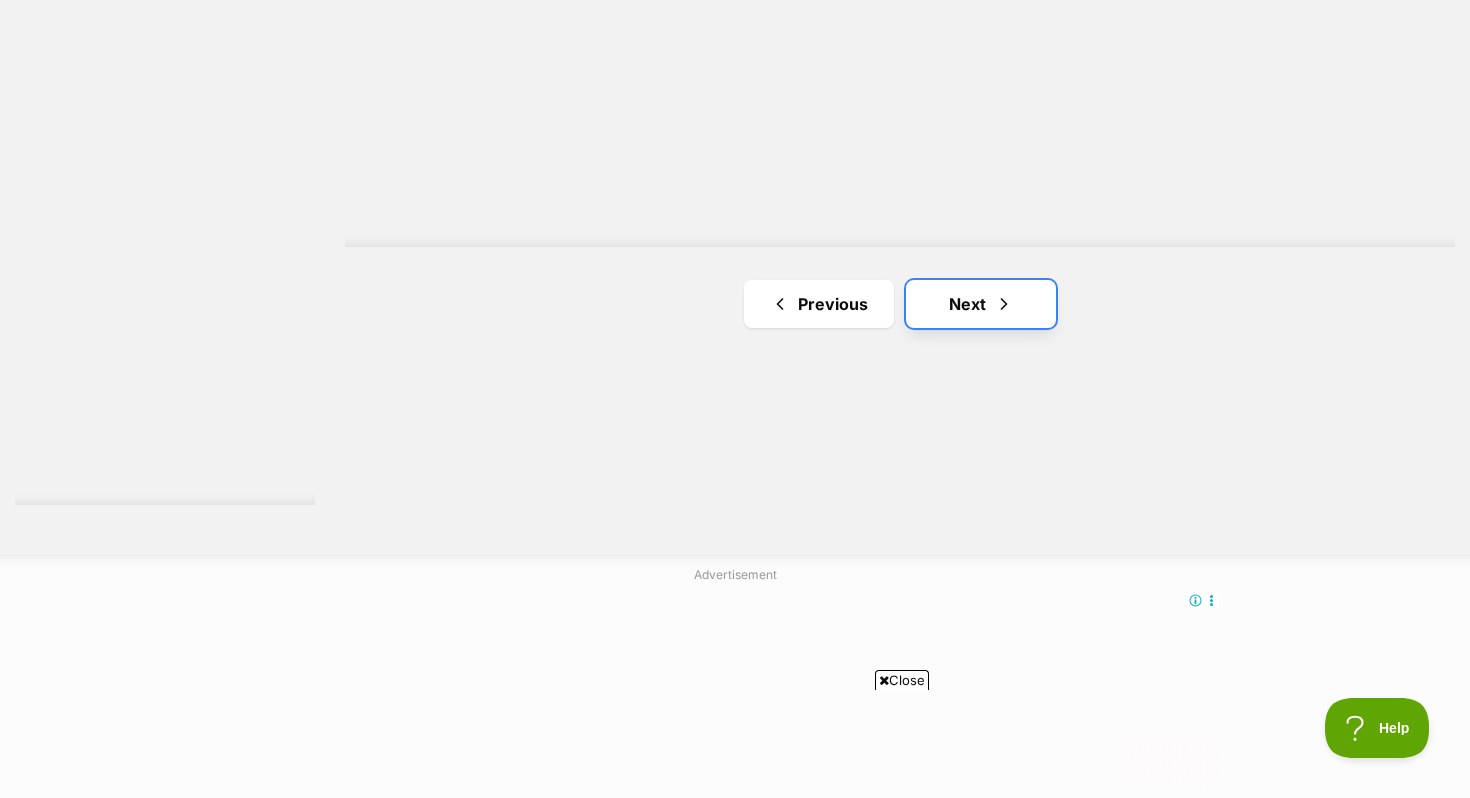 click on "Next" at bounding box center [981, 304] 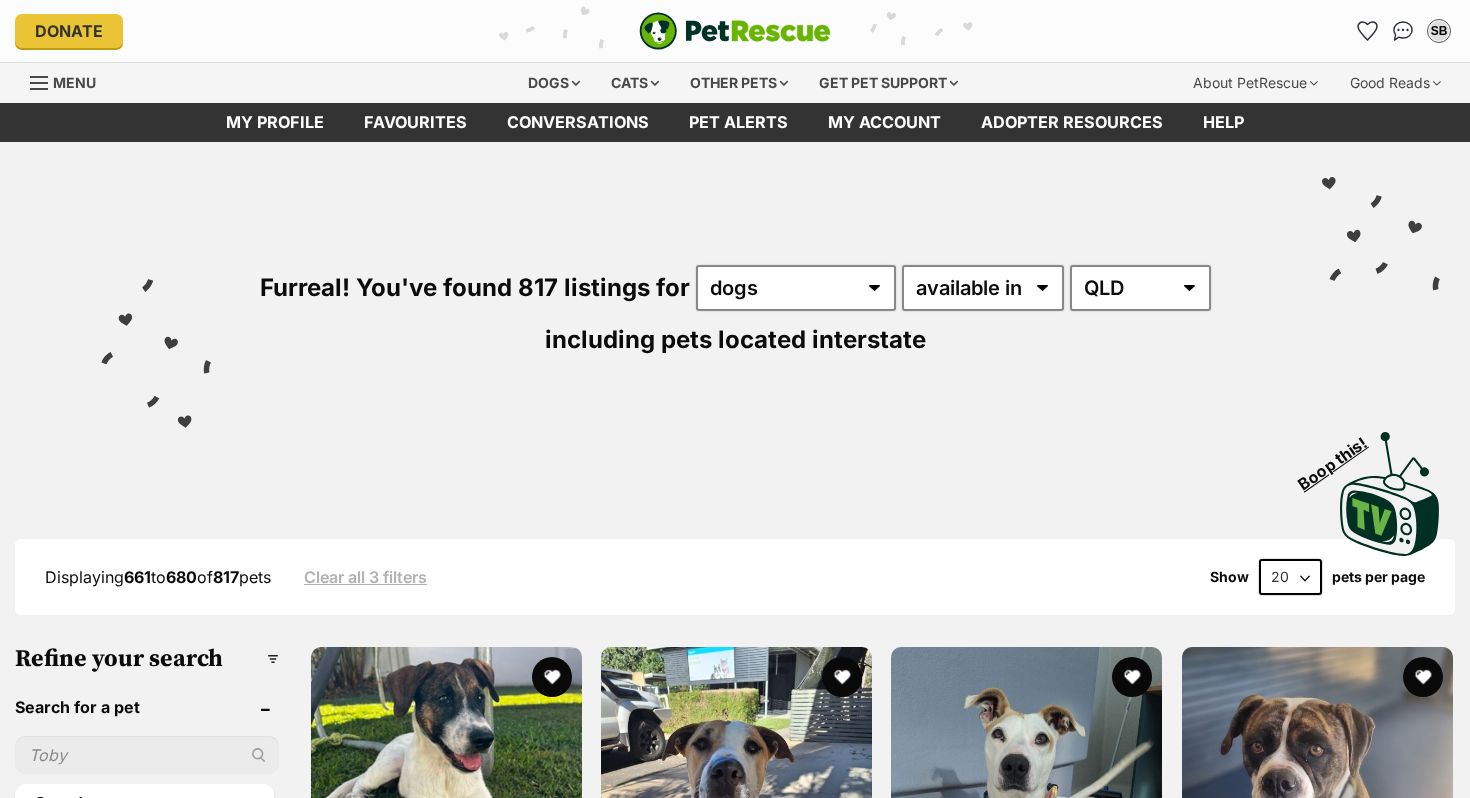 scroll, scrollTop: 0, scrollLeft: 0, axis: both 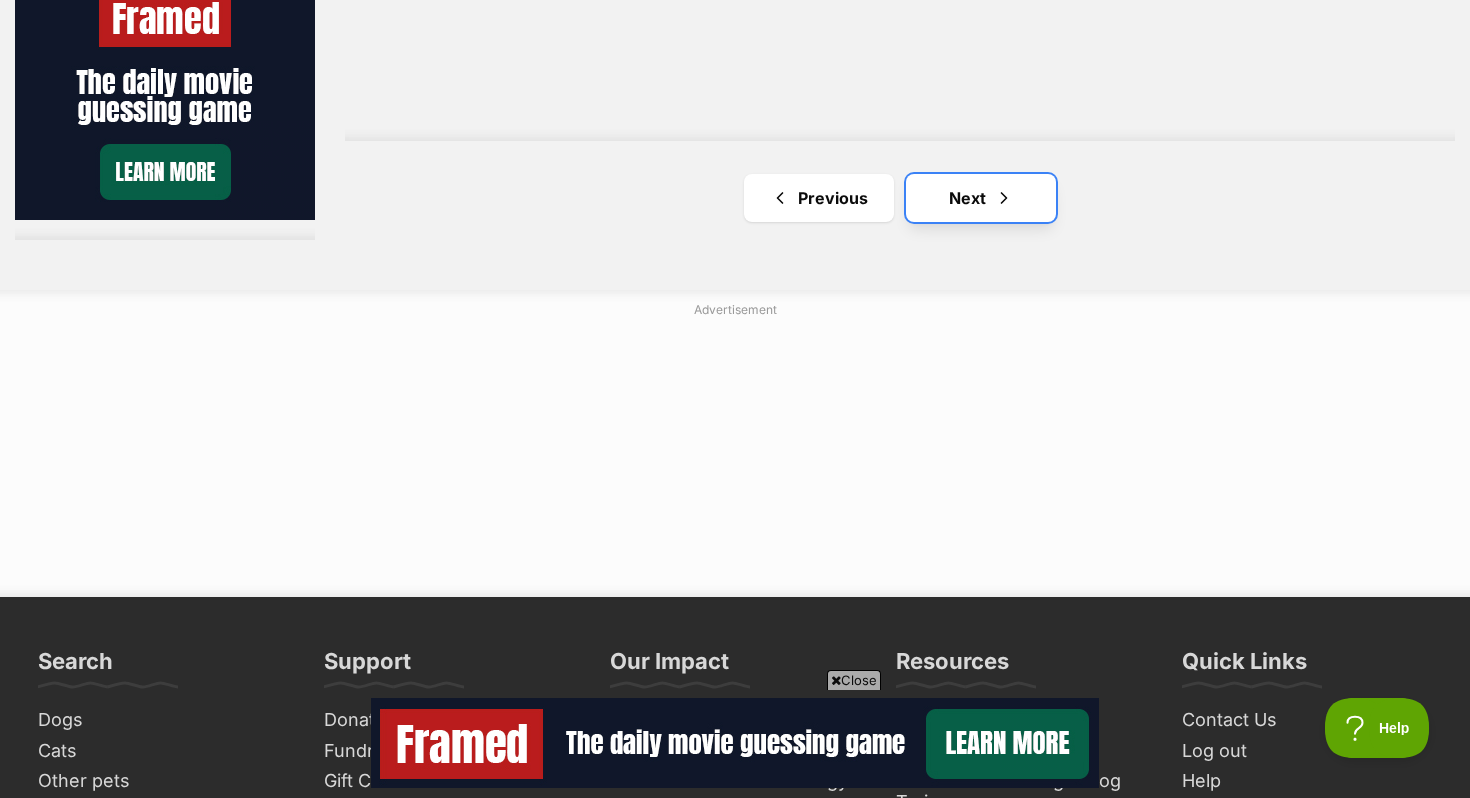 click at bounding box center [1004, 198] 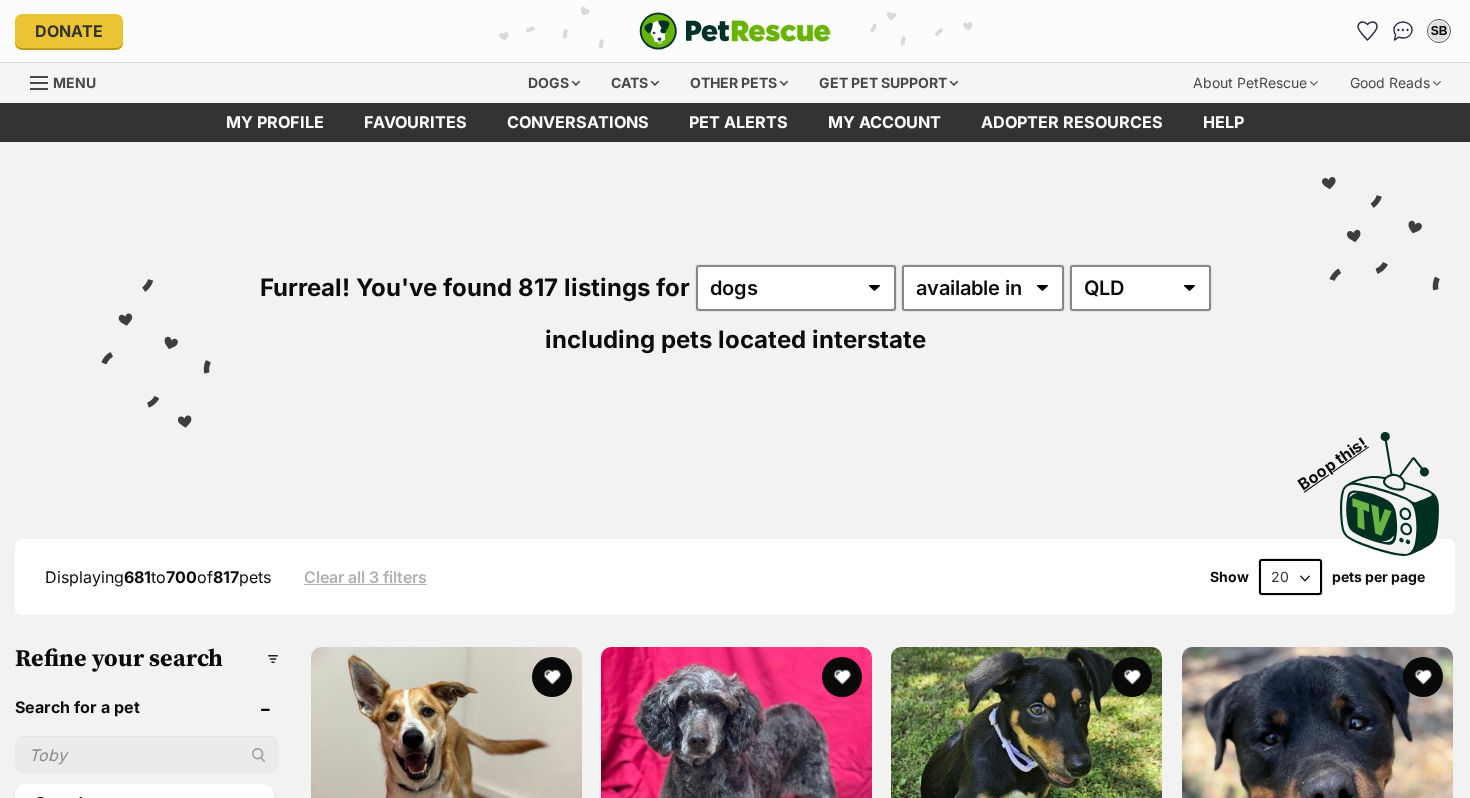 scroll, scrollTop: 0, scrollLeft: 0, axis: both 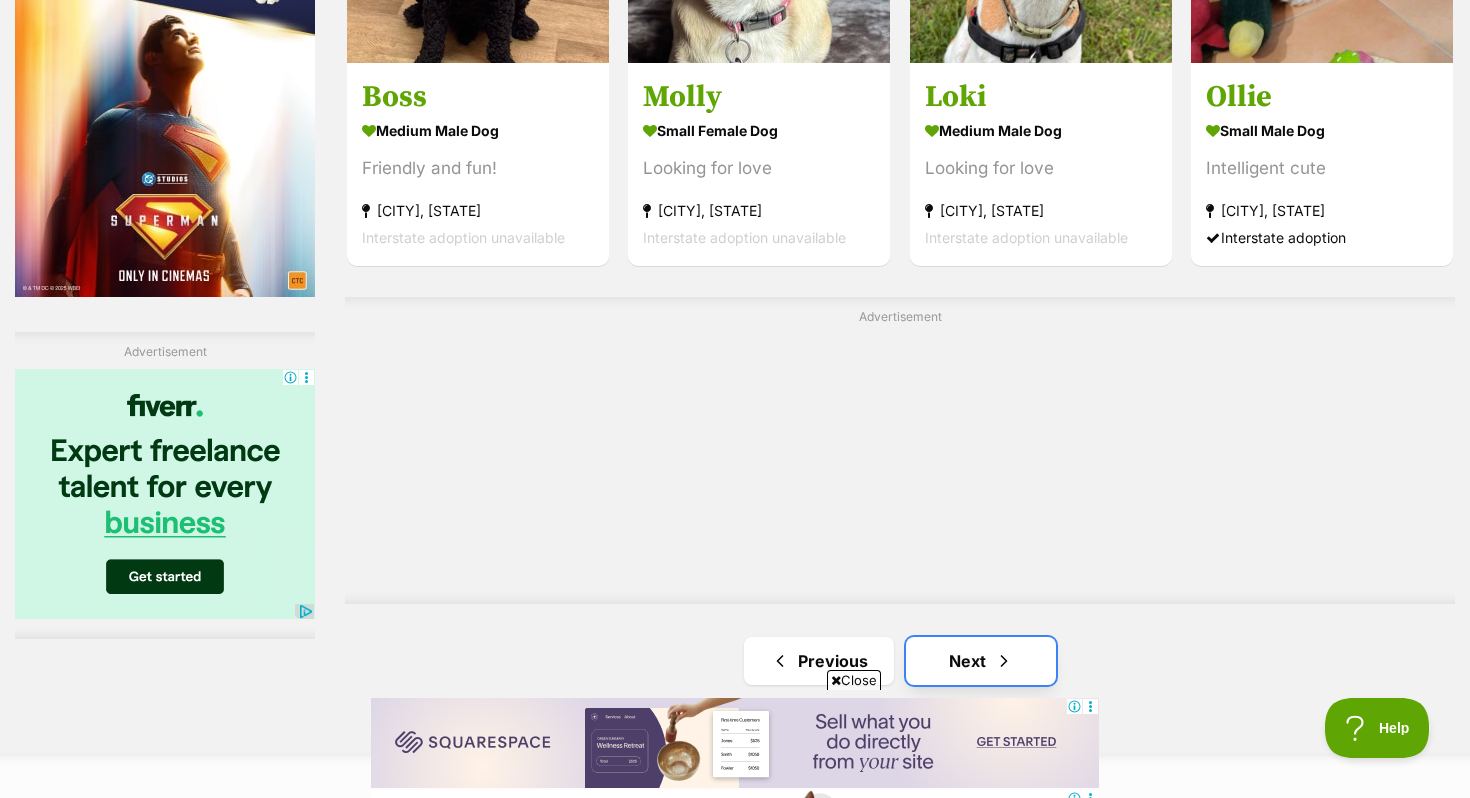 click at bounding box center [1004, 661] 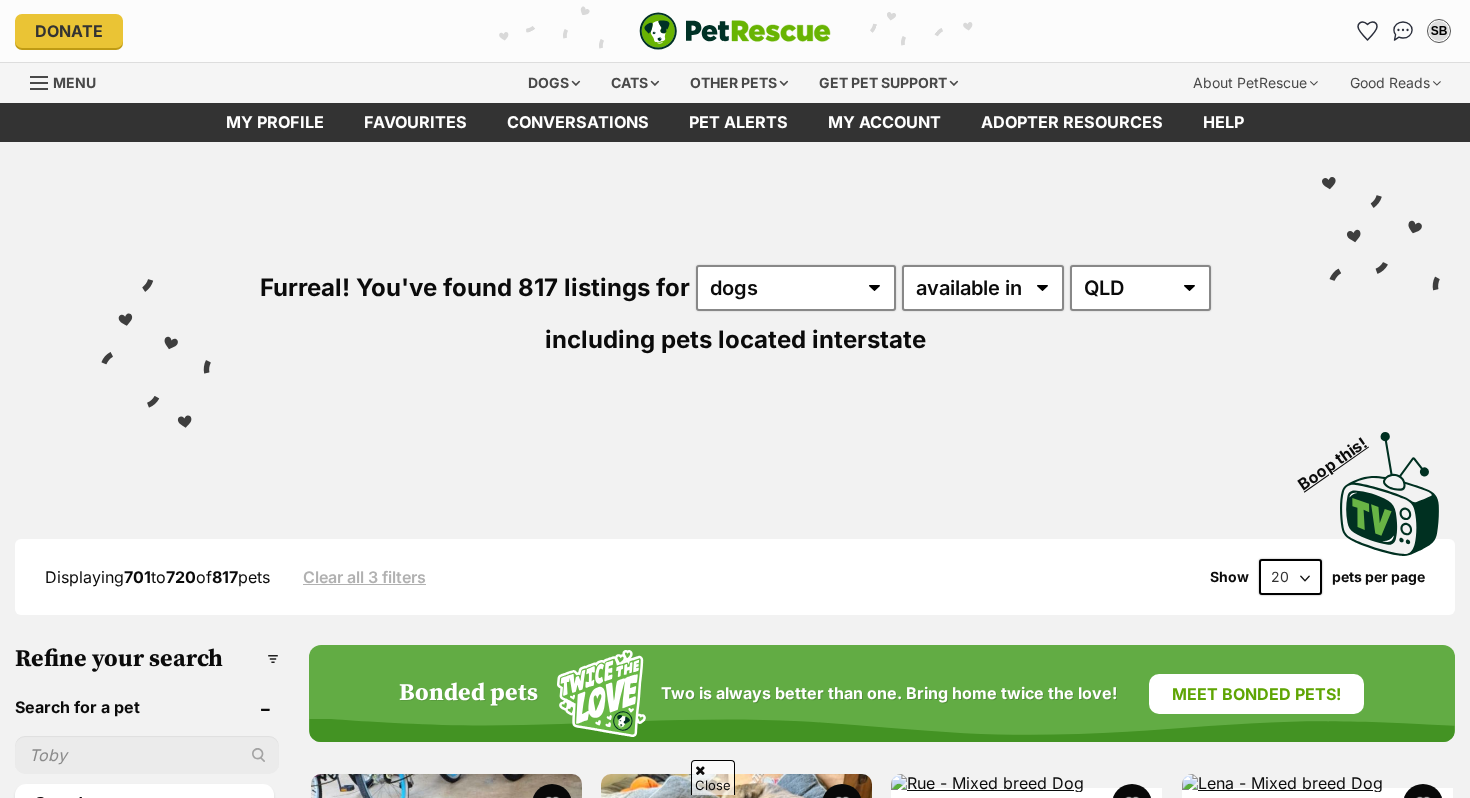 scroll, scrollTop: 514, scrollLeft: 0, axis: vertical 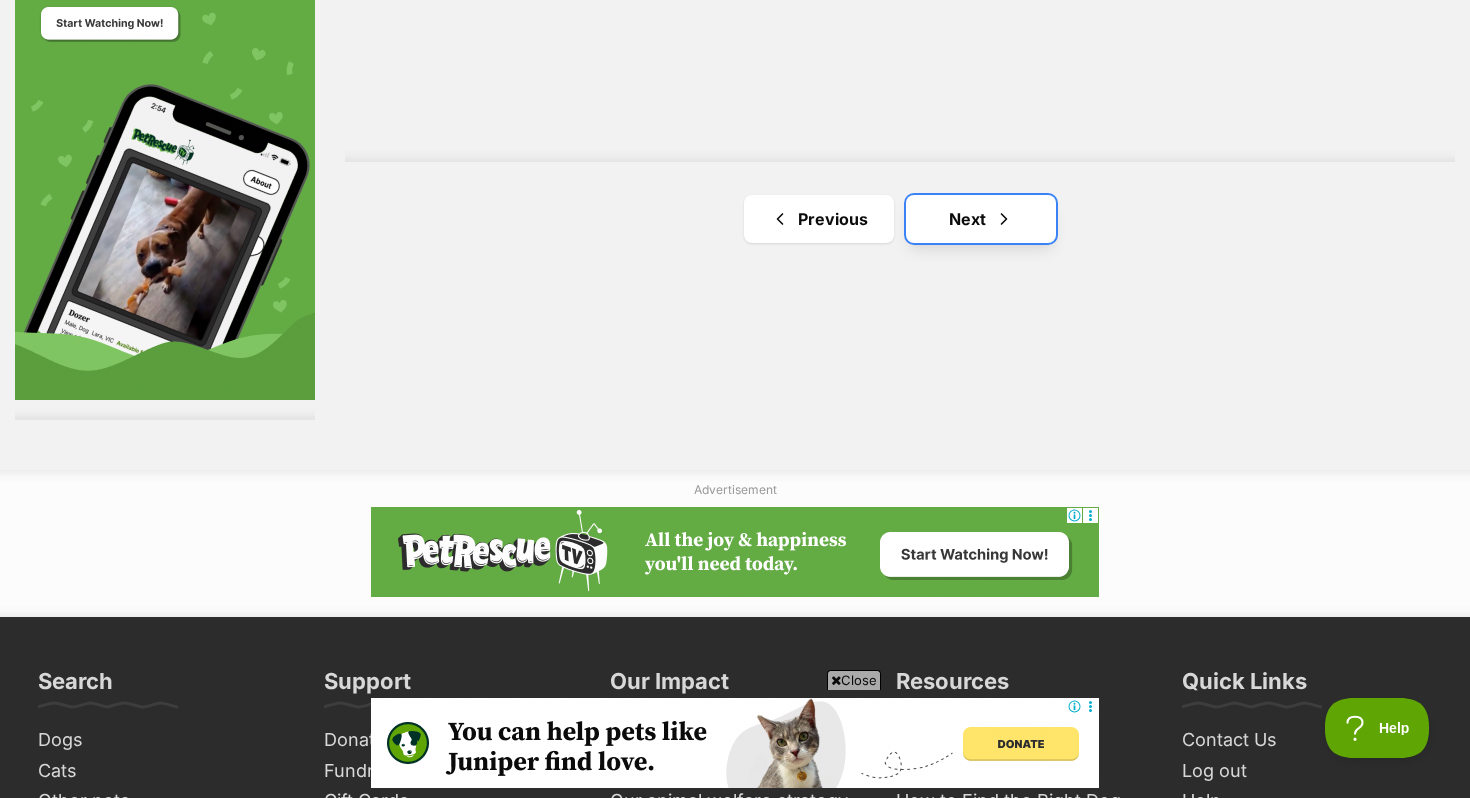 click on "Next" at bounding box center [981, 219] 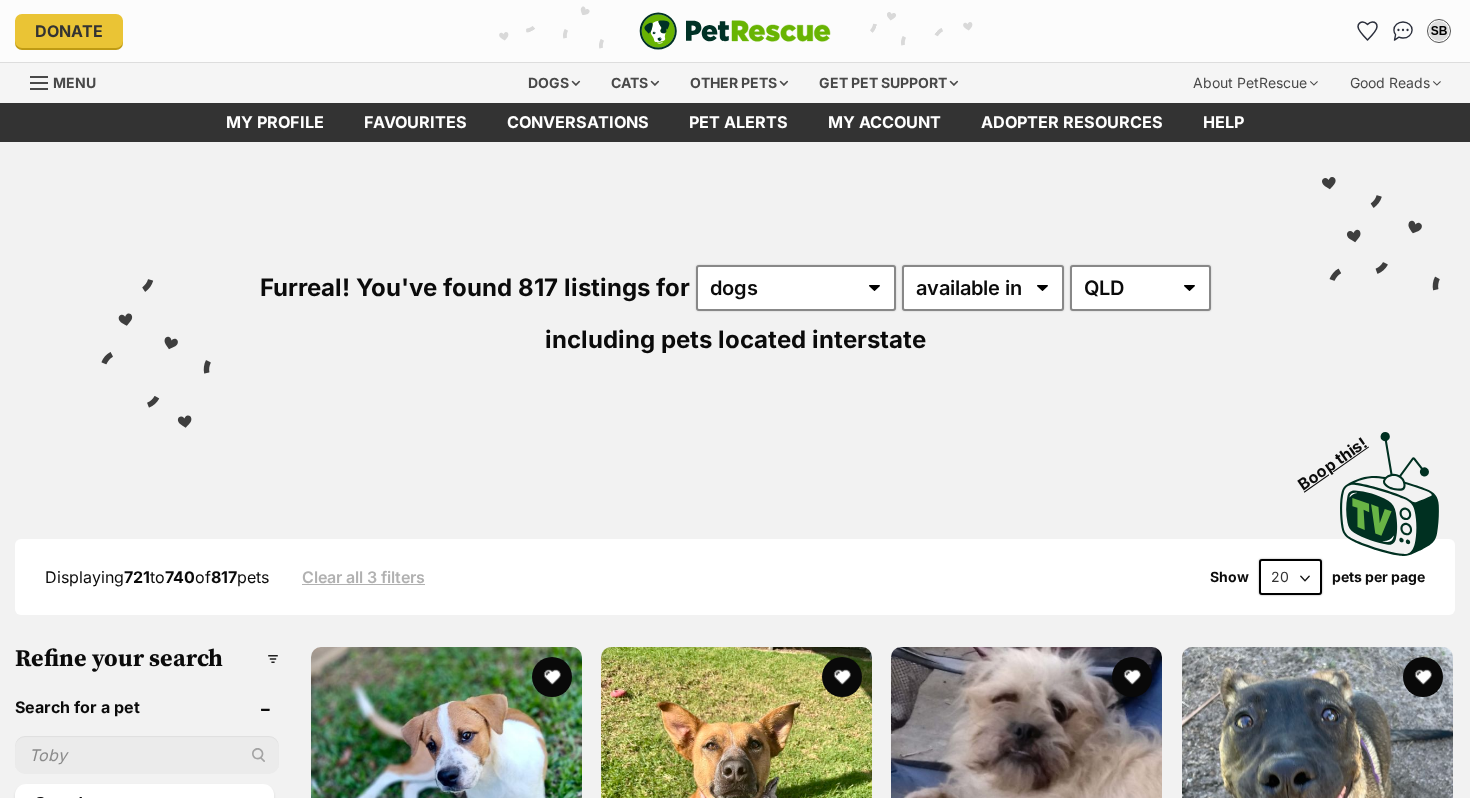 scroll, scrollTop: 0, scrollLeft: 0, axis: both 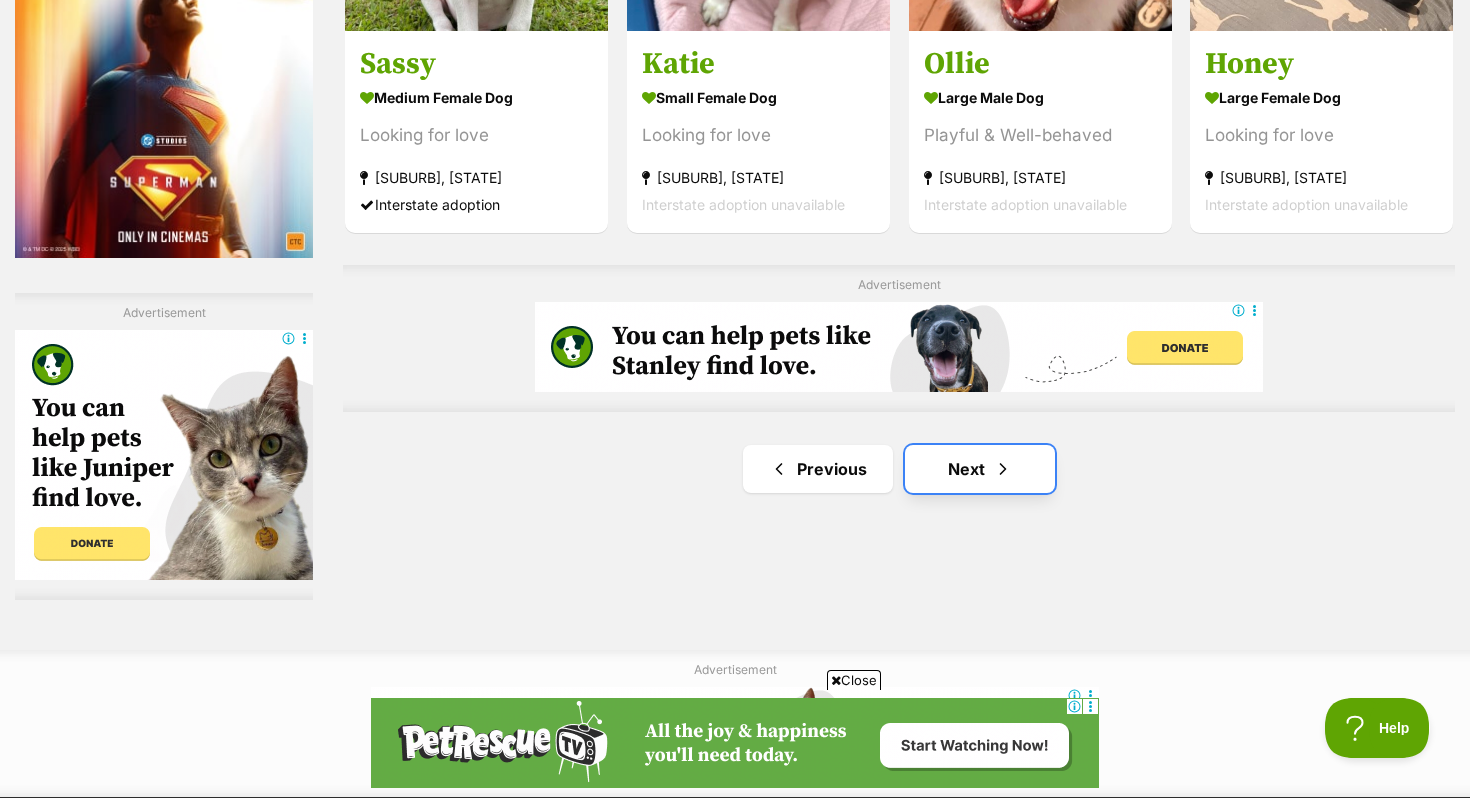 click at bounding box center (1003, 469) 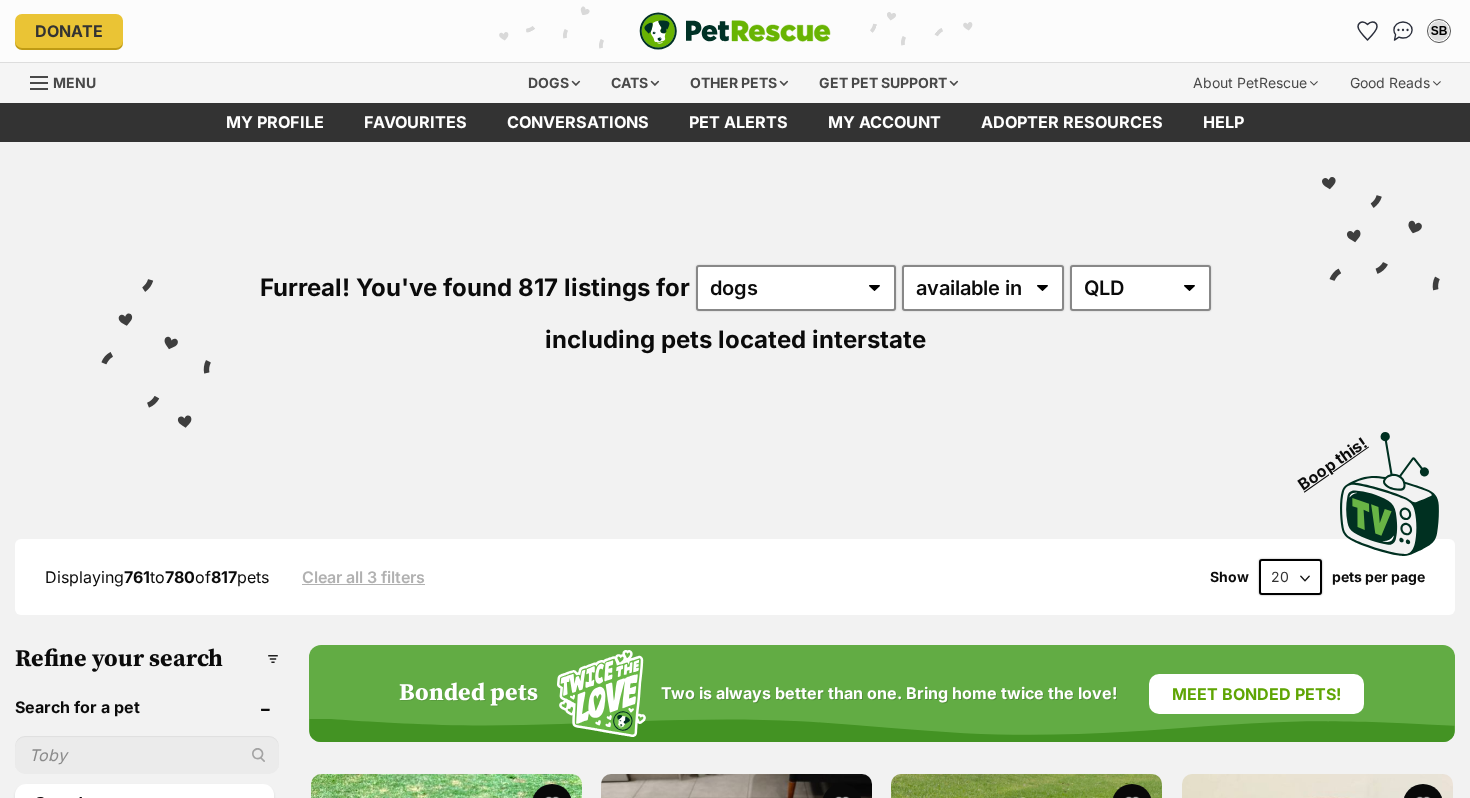 scroll, scrollTop: 138, scrollLeft: 0, axis: vertical 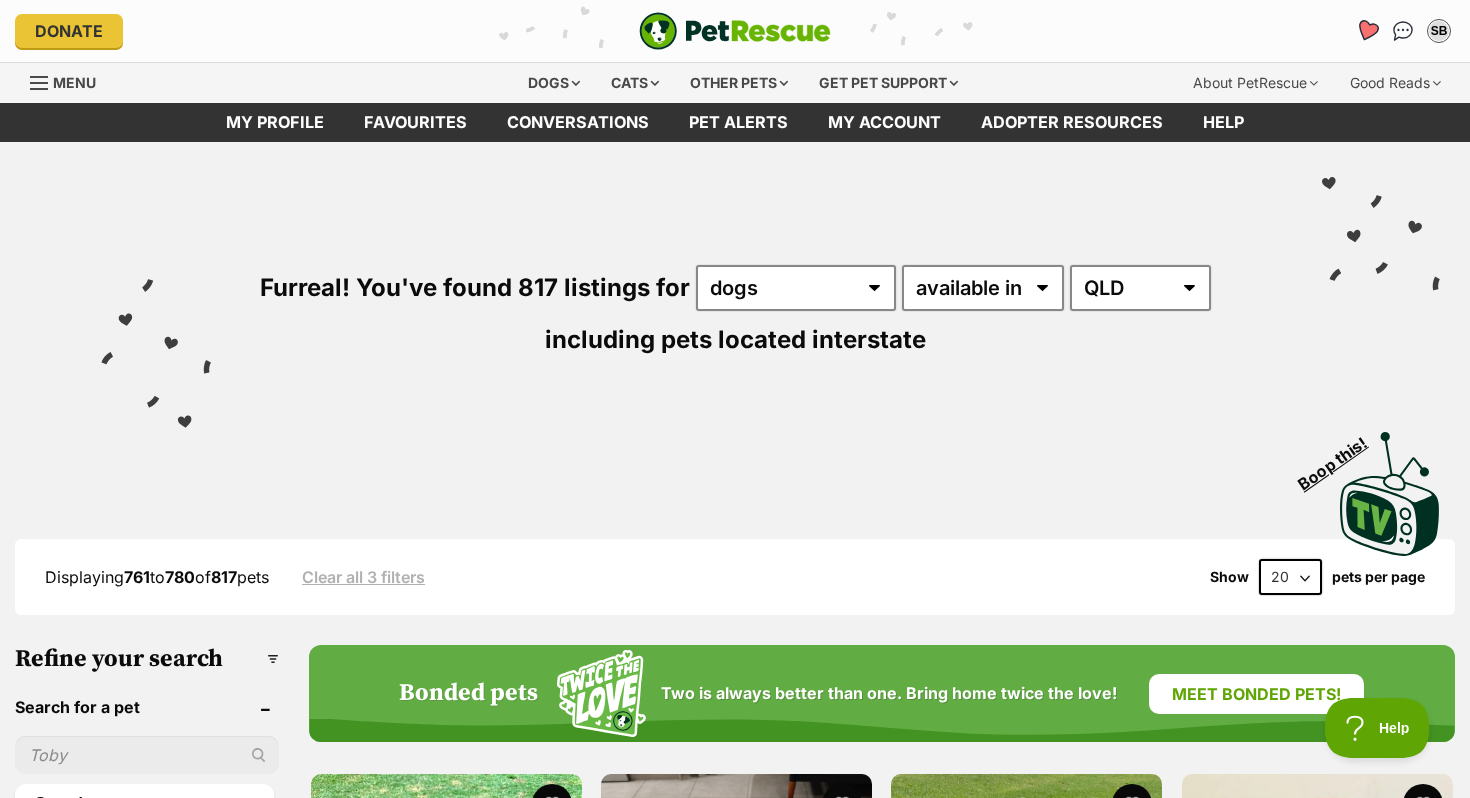 click 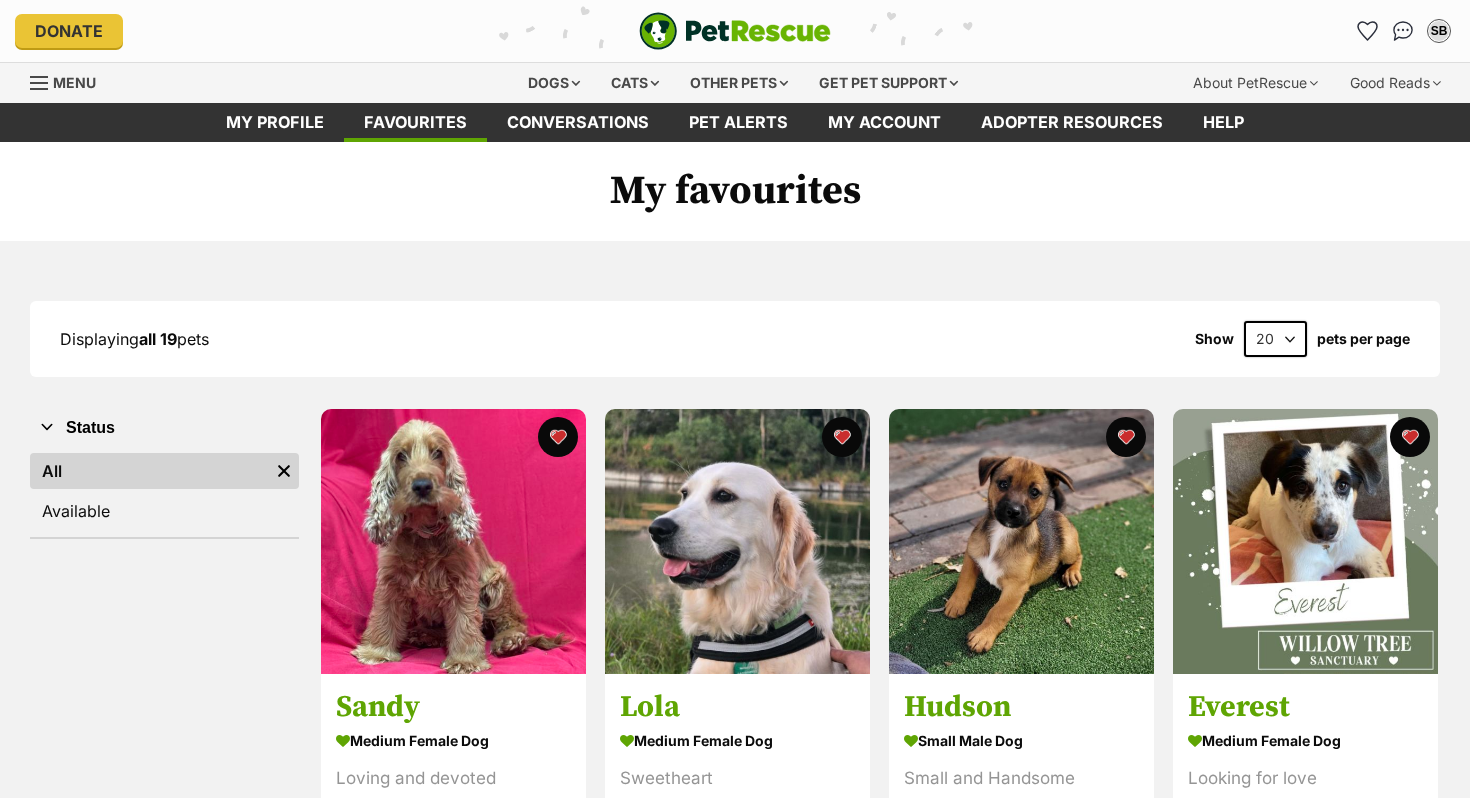 scroll, scrollTop: 0, scrollLeft: 0, axis: both 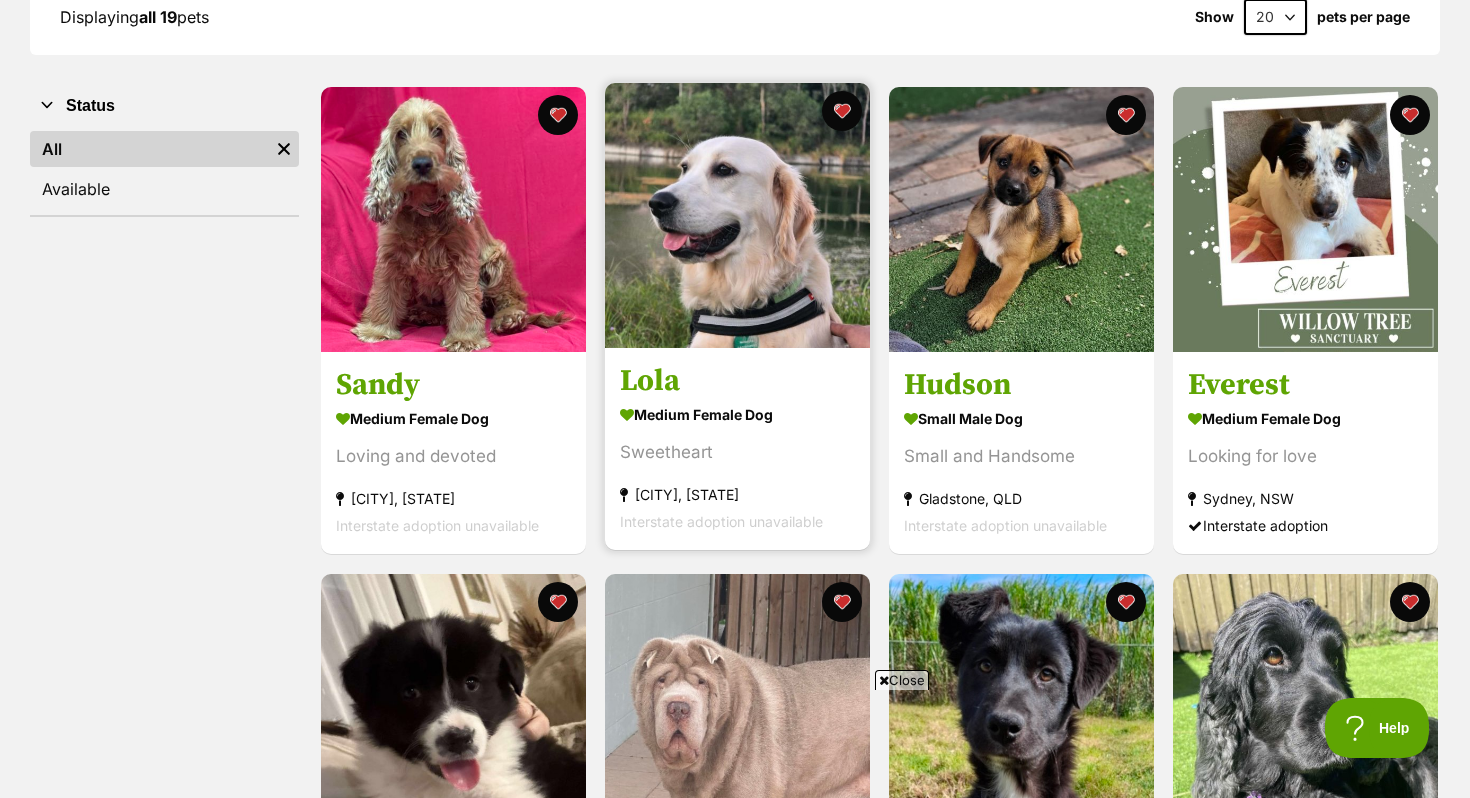click on "medium female Dog" at bounding box center [737, 415] 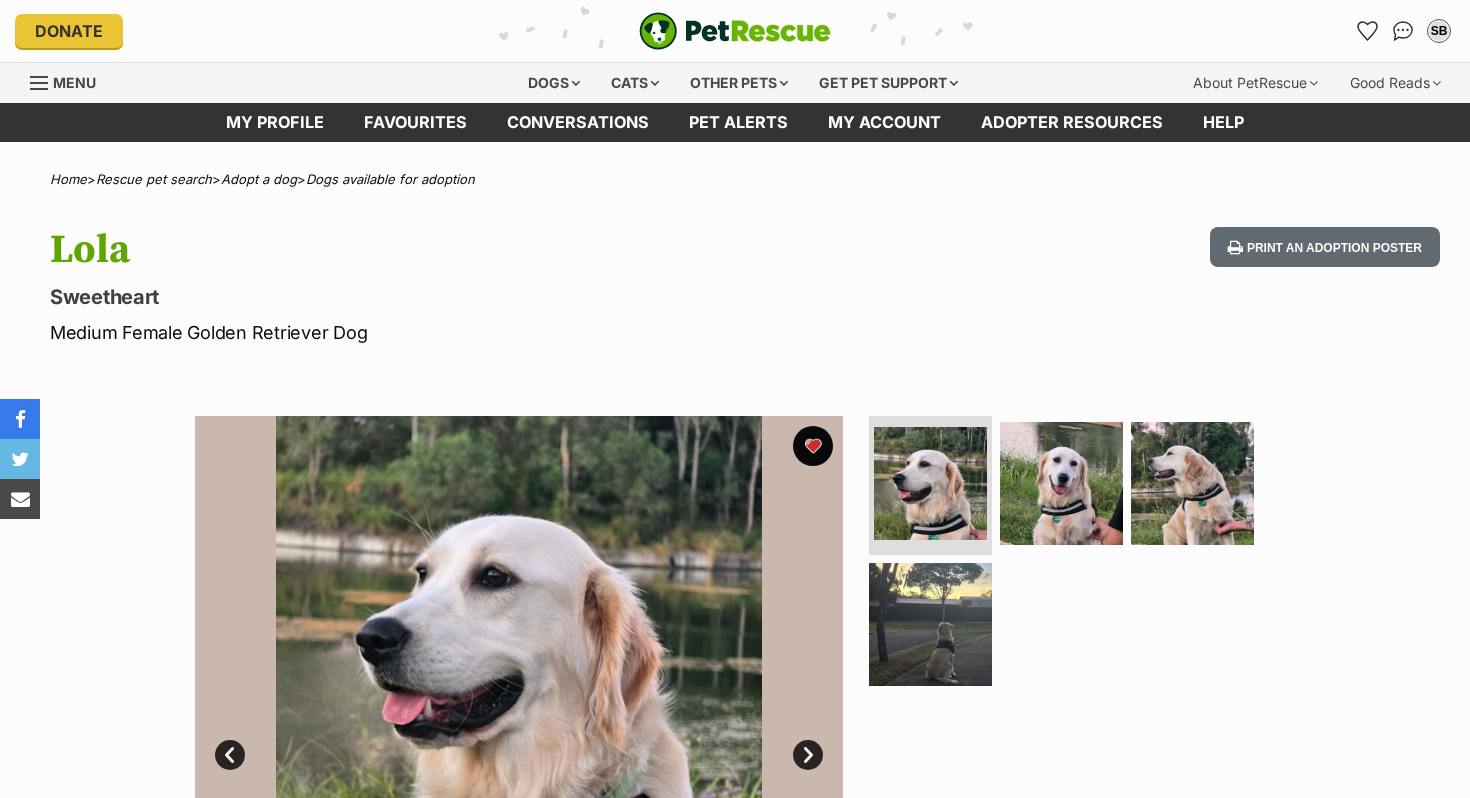 scroll, scrollTop: 0, scrollLeft: 0, axis: both 